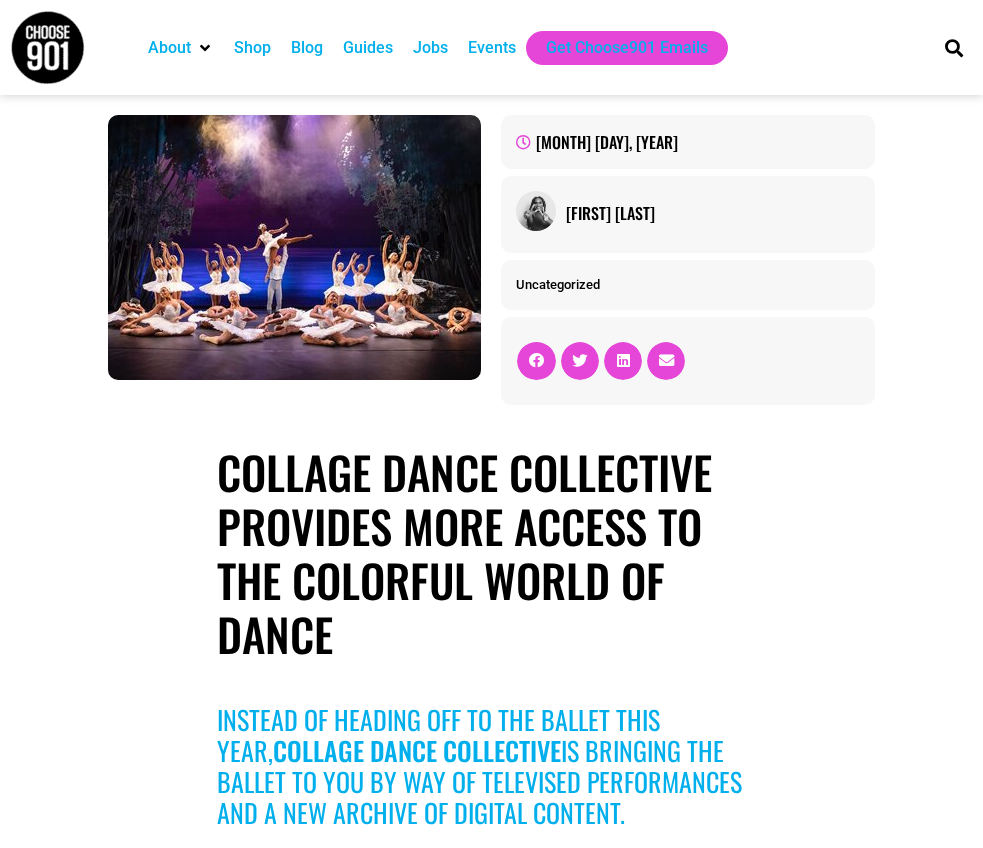 scroll, scrollTop: 20, scrollLeft: 0, axis: vertical 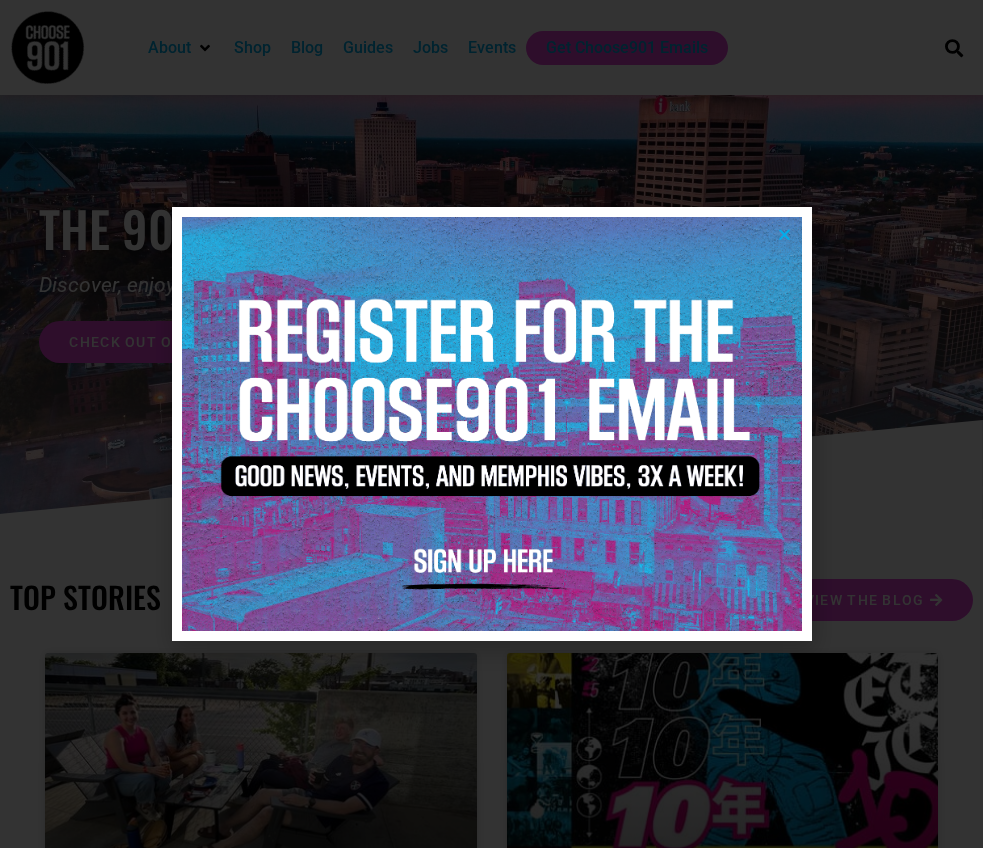 click at bounding box center [784, 234] 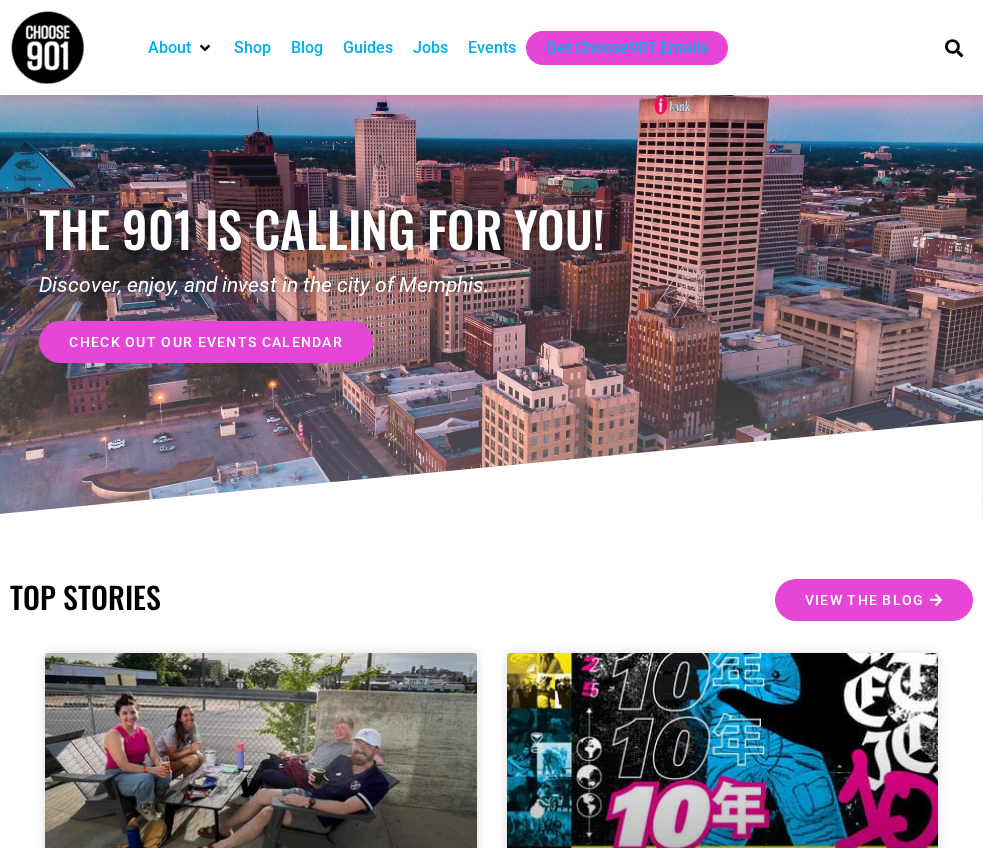 click on "Events" at bounding box center (492, 48) 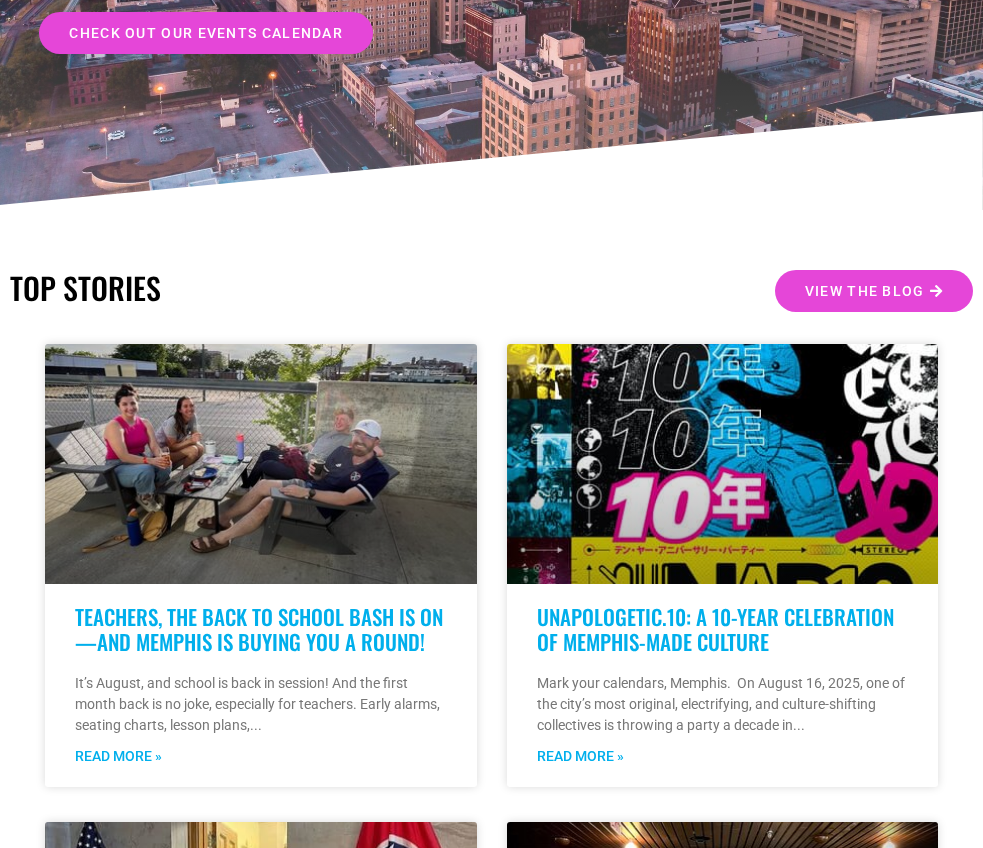 scroll, scrollTop: 279, scrollLeft: 0, axis: vertical 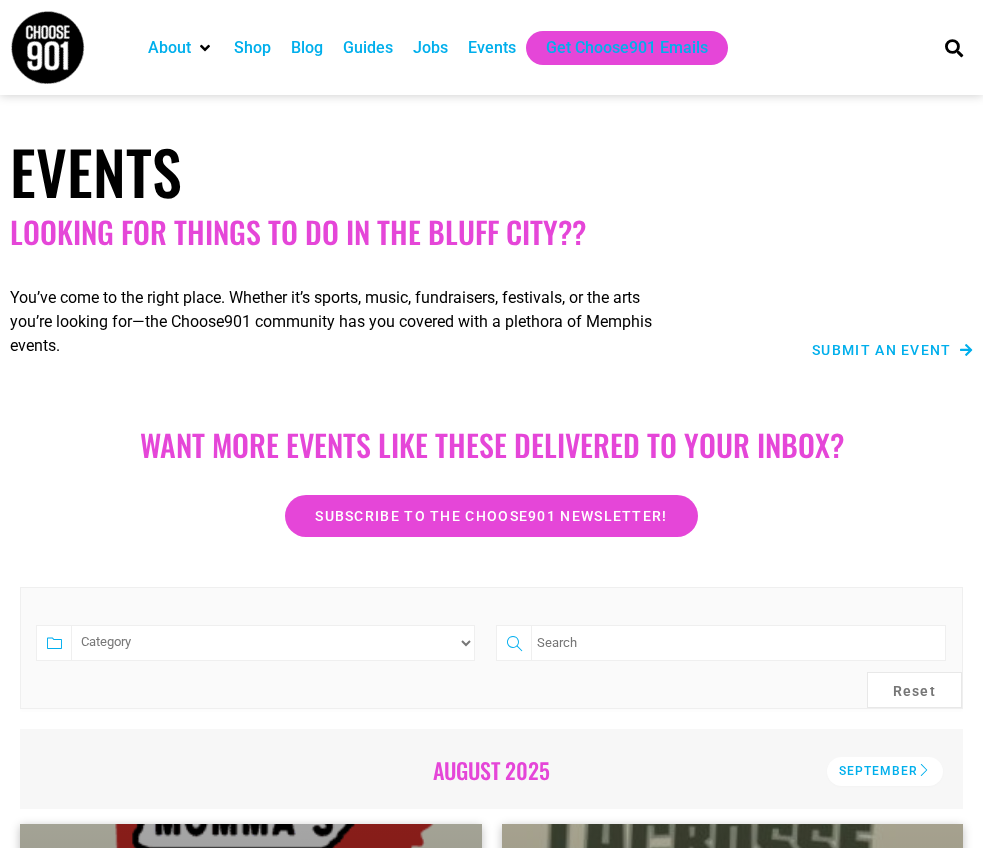 click on "Submit an Event" at bounding box center [882, 350] 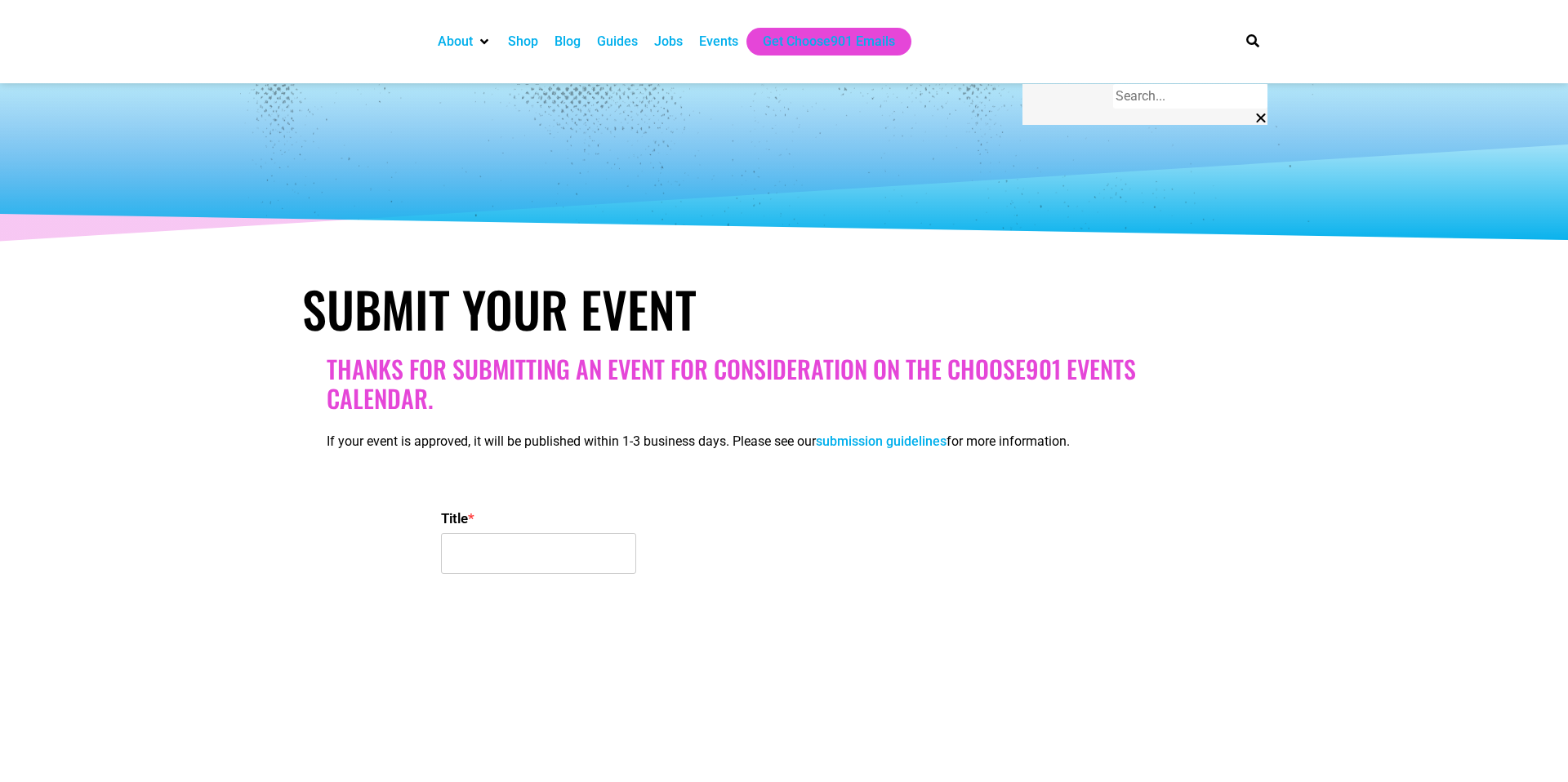 scroll, scrollTop: 0, scrollLeft: 0, axis: both 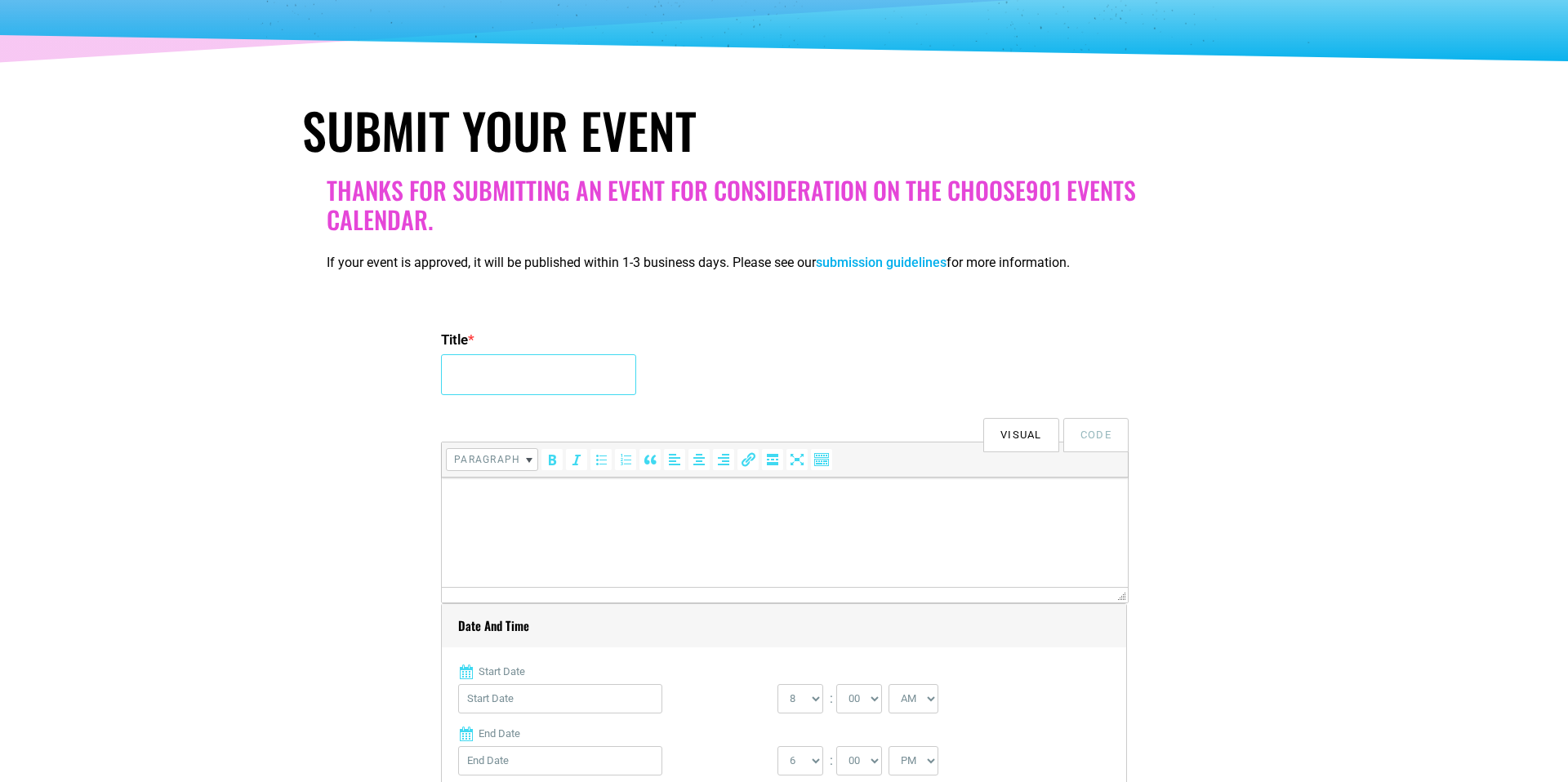 click on "Title  *" at bounding box center (538, 375) 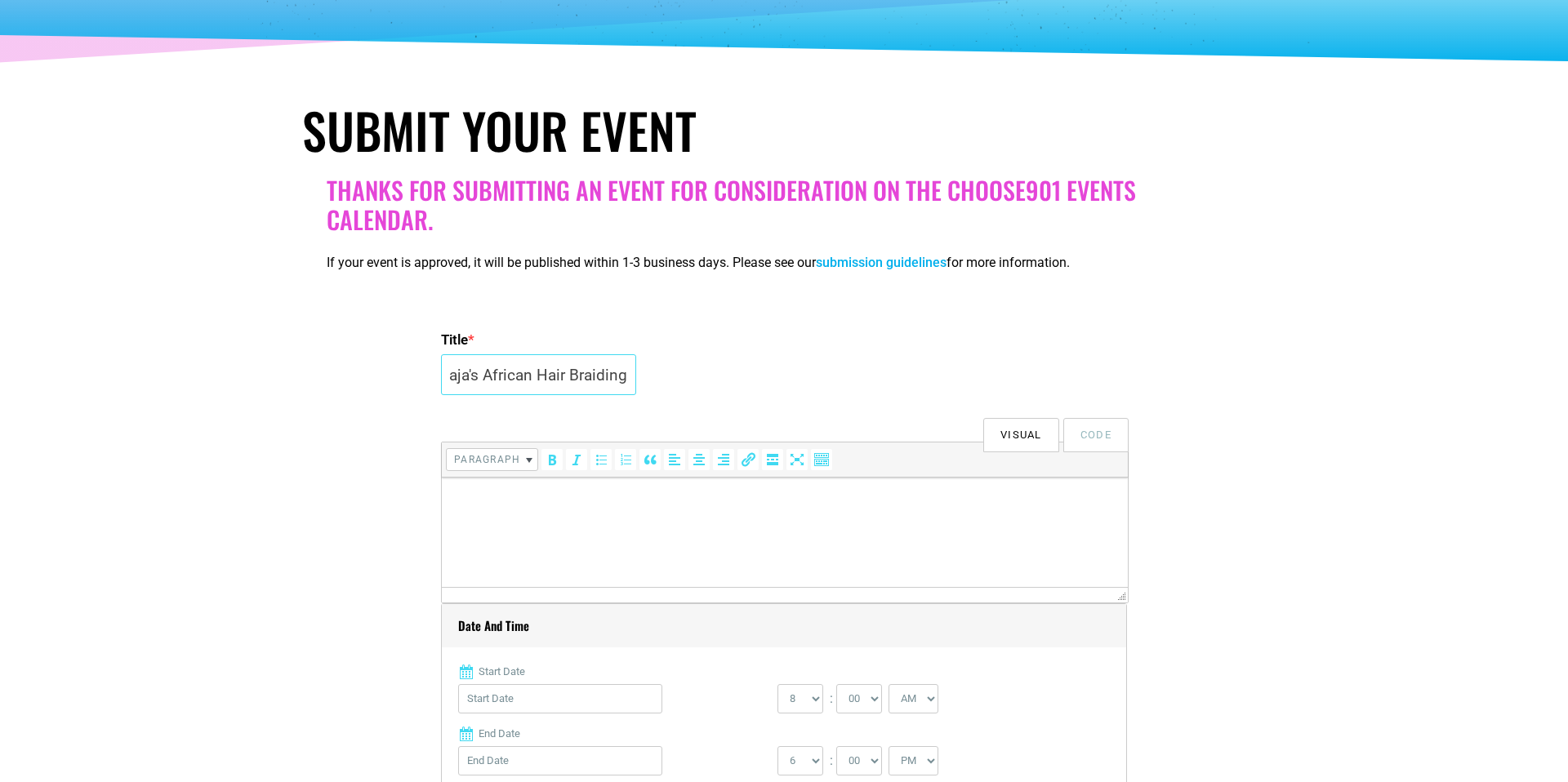 scroll, scrollTop: 0, scrollLeft: 15, axis: horizontal 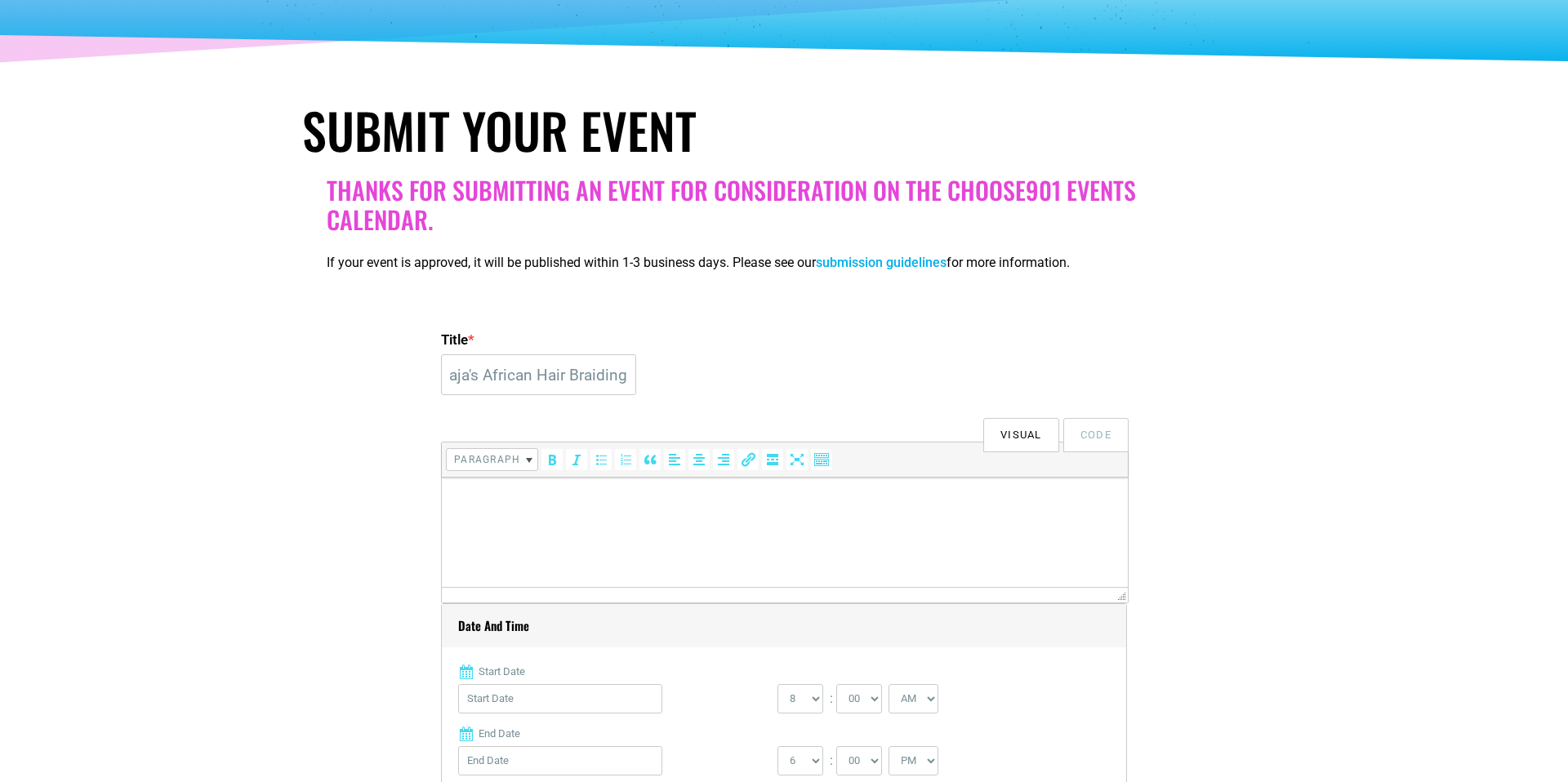 click at bounding box center [785, 500] 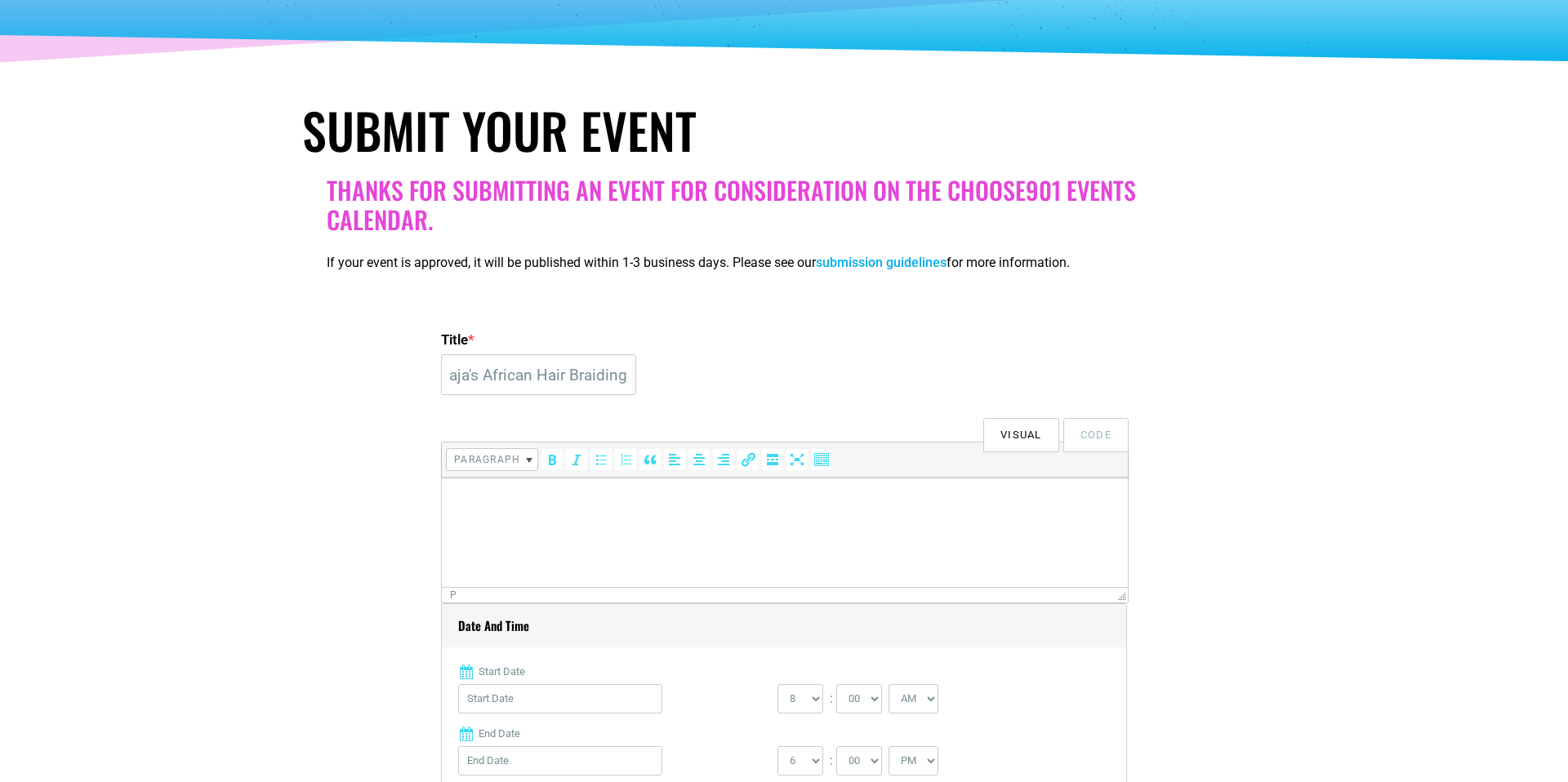 scroll, scrollTop: 0, scrollLeft: 0, axis: both 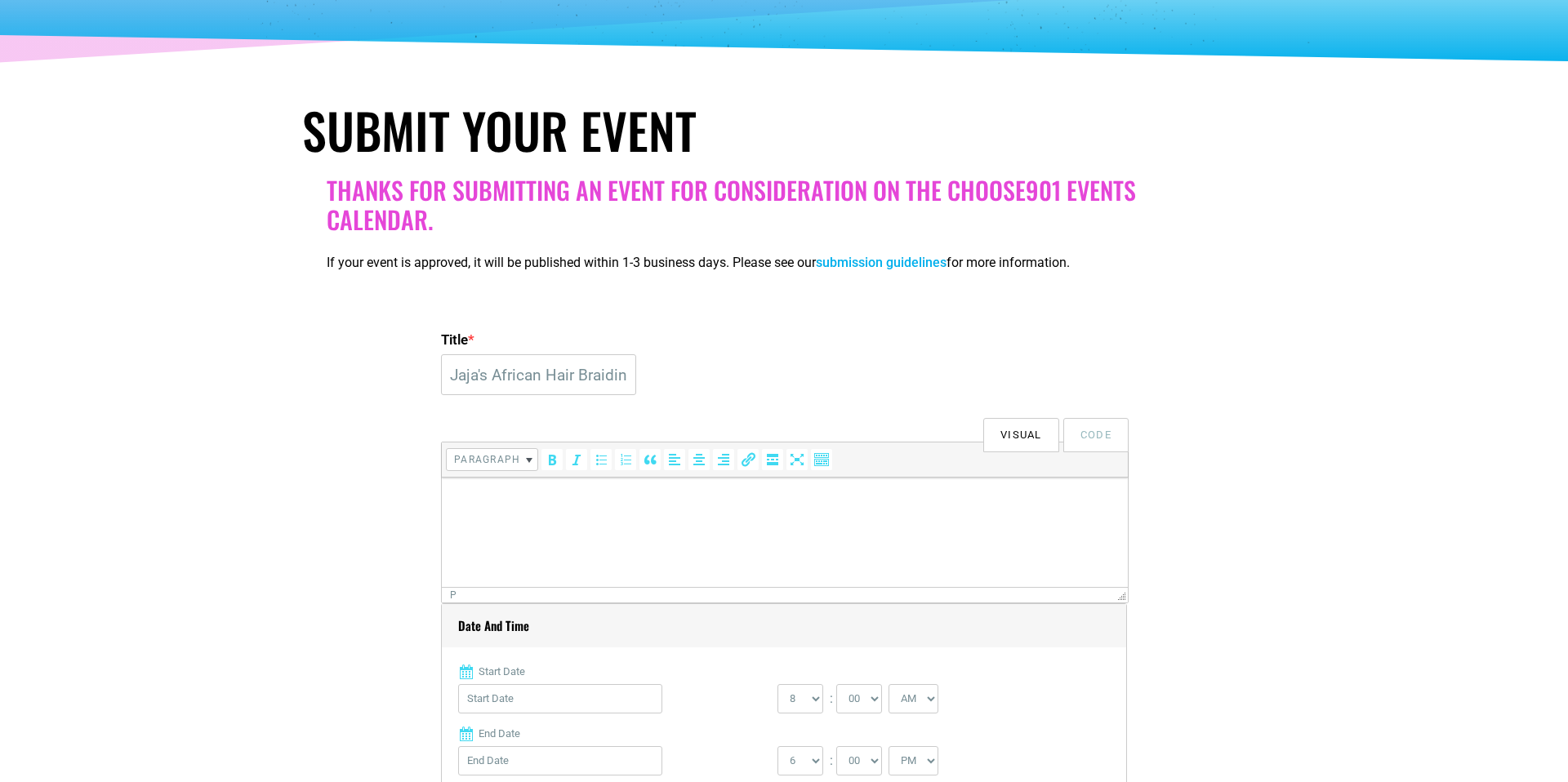type 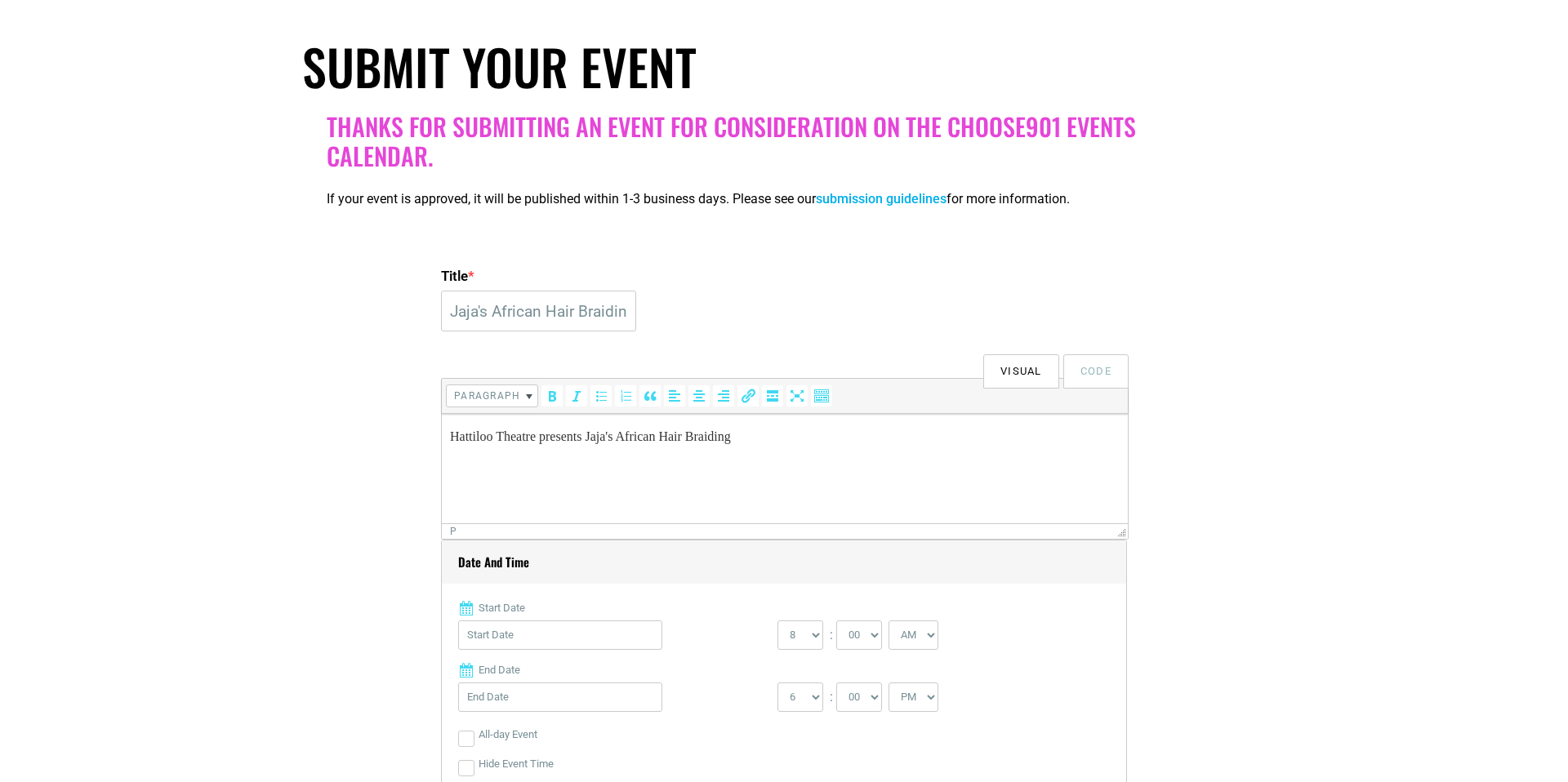 scroll, scrollTop: 241, scrollLeft: 0, axis: vertical 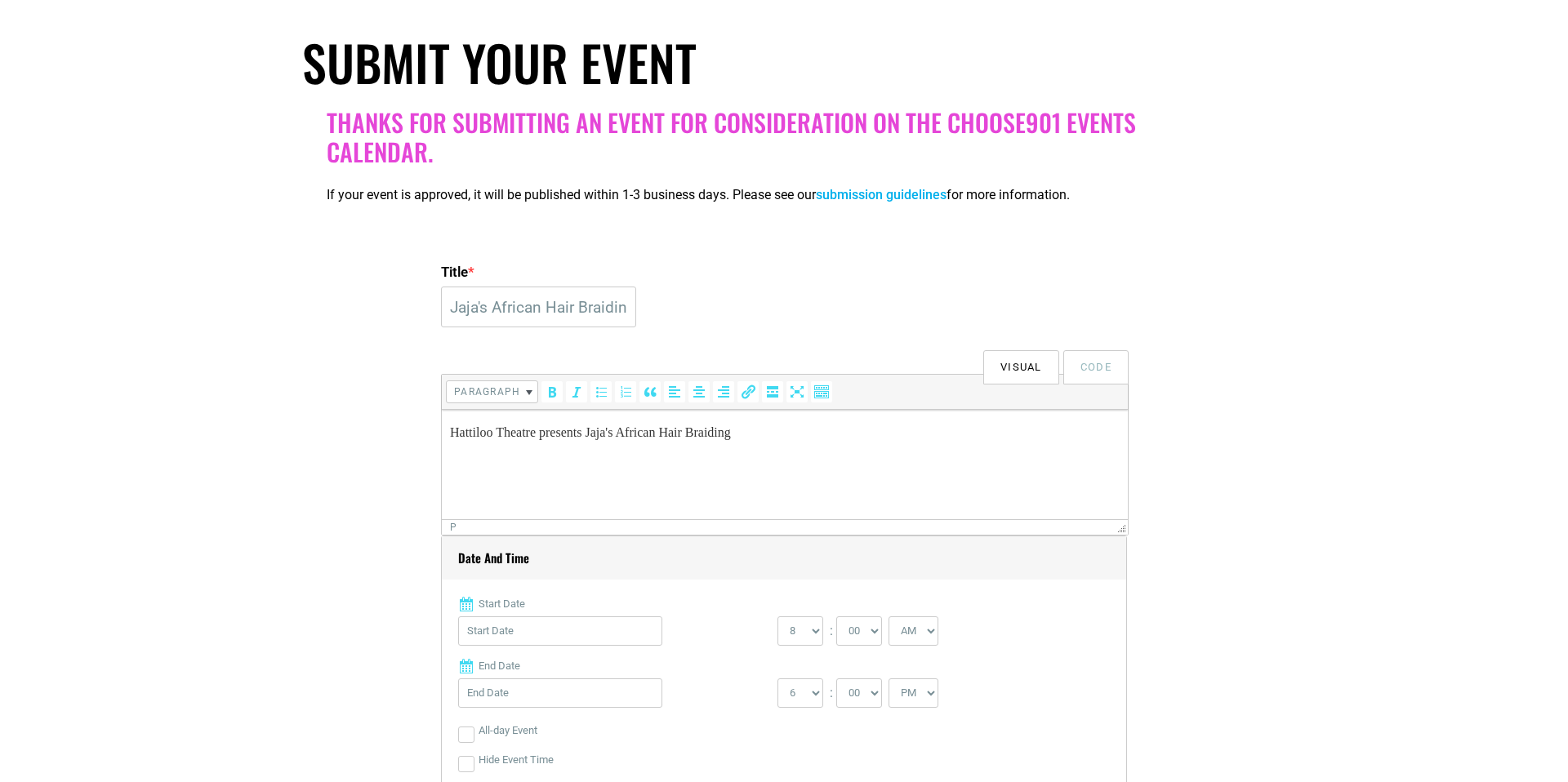 click on "Hattiloo Theatre presents Jaja's African Hair Braiding" at bounding box center (785, 433) 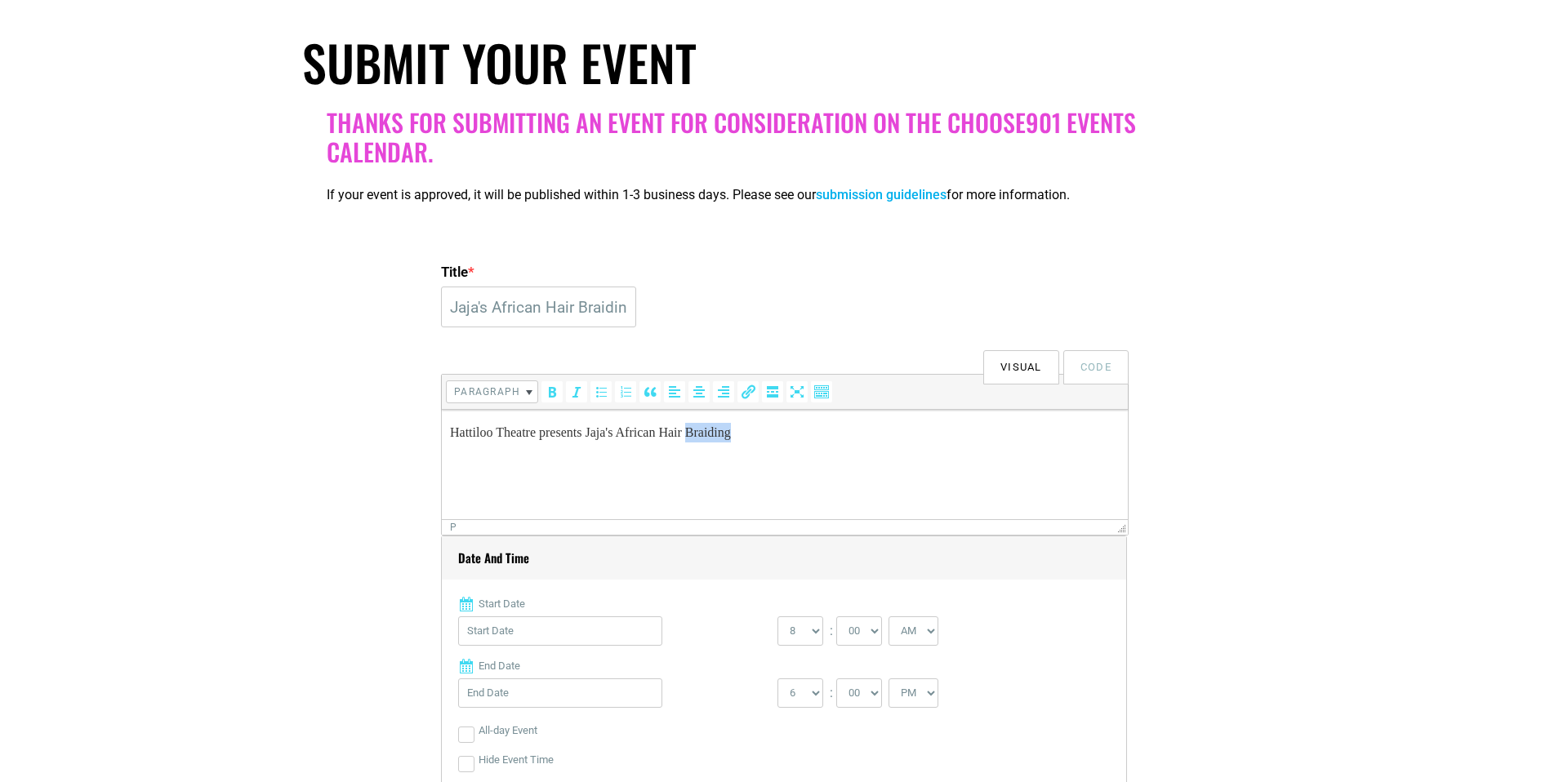 click on "Hattiloo Theatre presents Jaja's African Hair Braiding" at bounding box center [785, 433] 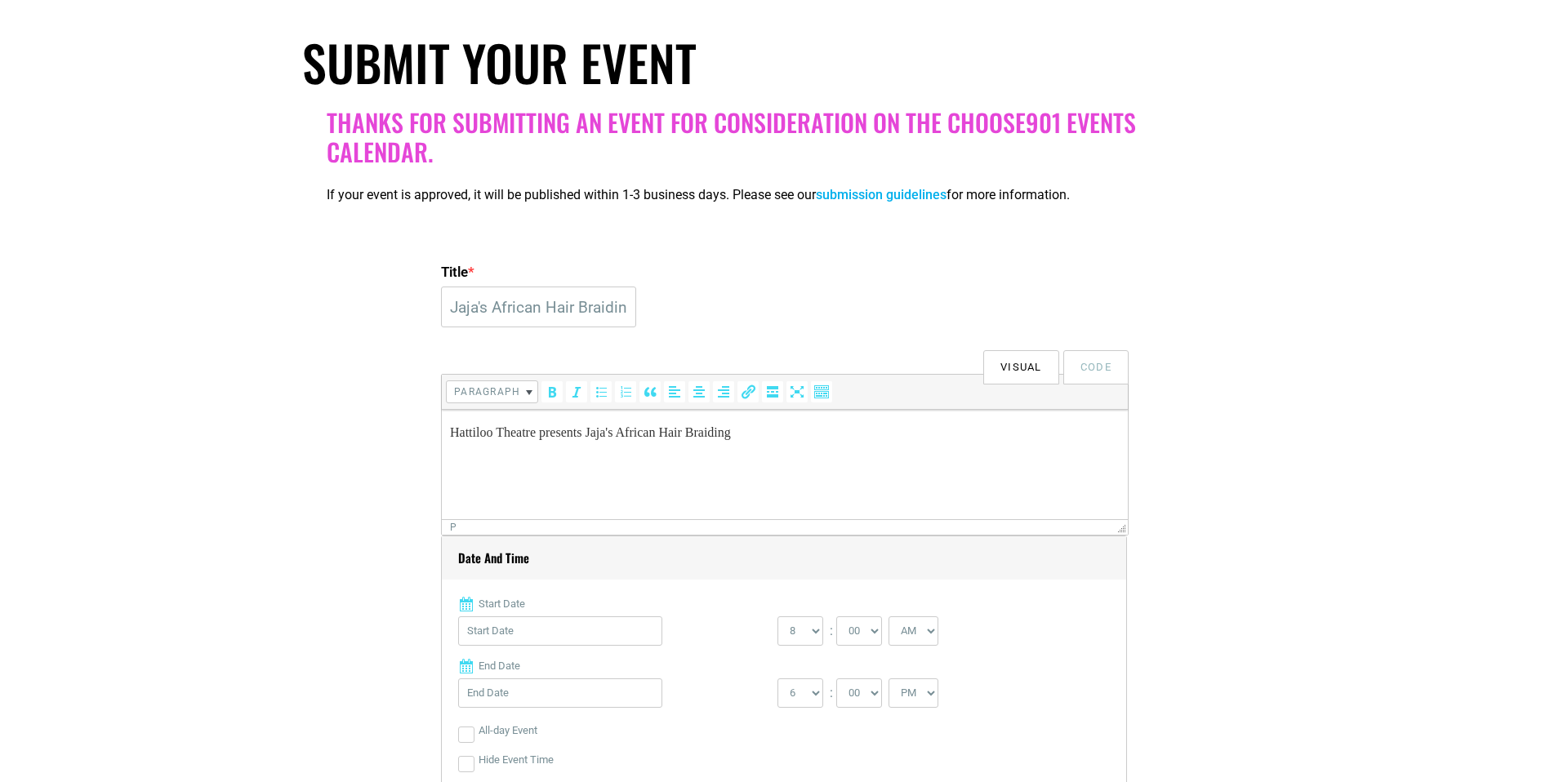 click on "Hattiloo Theatre presents Jaja's African Hair Braiding" at bounding box center [785, 433] 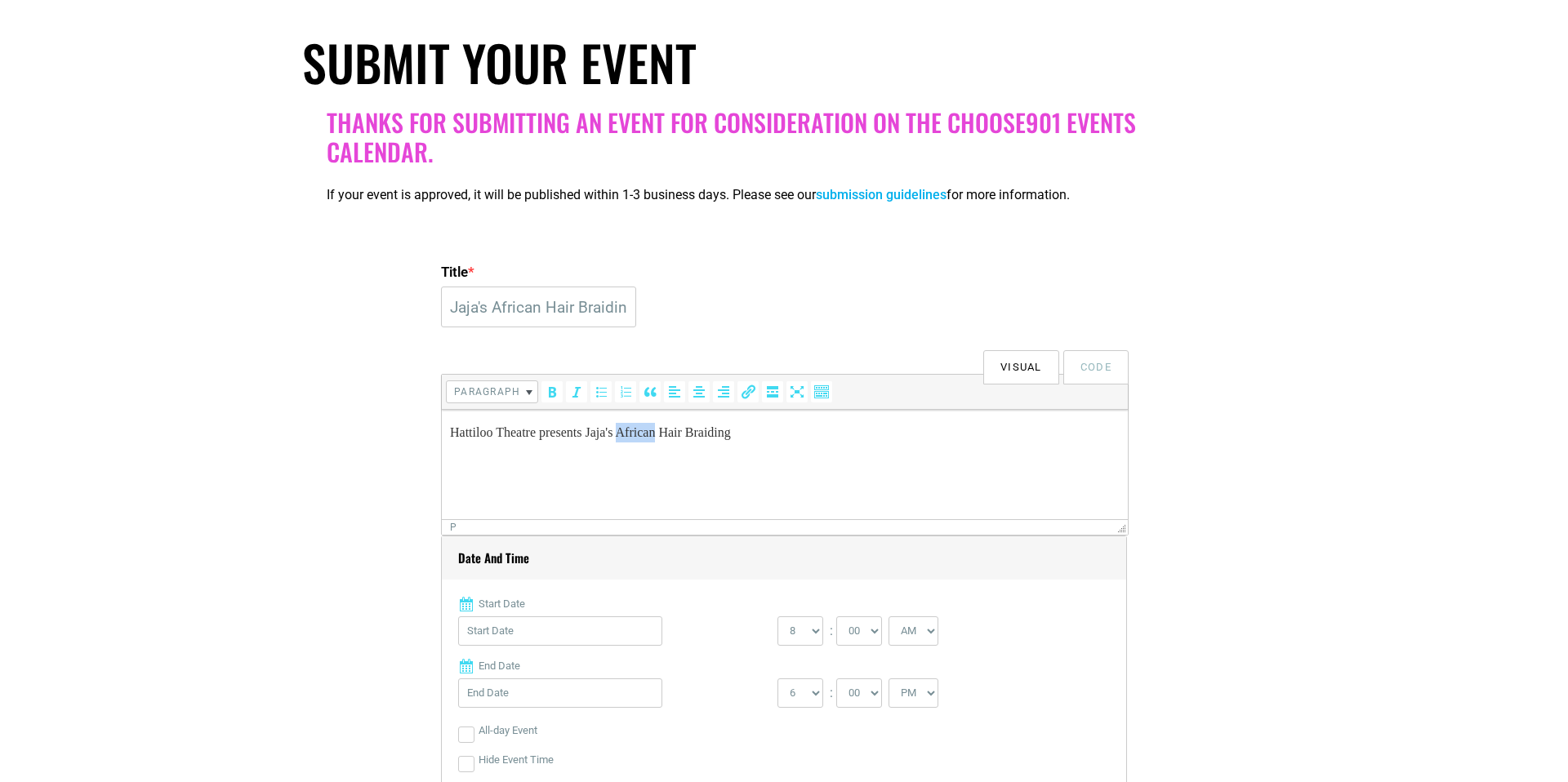 click on "Hattiloo Theatre presents Jaja's African Hair Braiding" at bounding box center [785, 433] 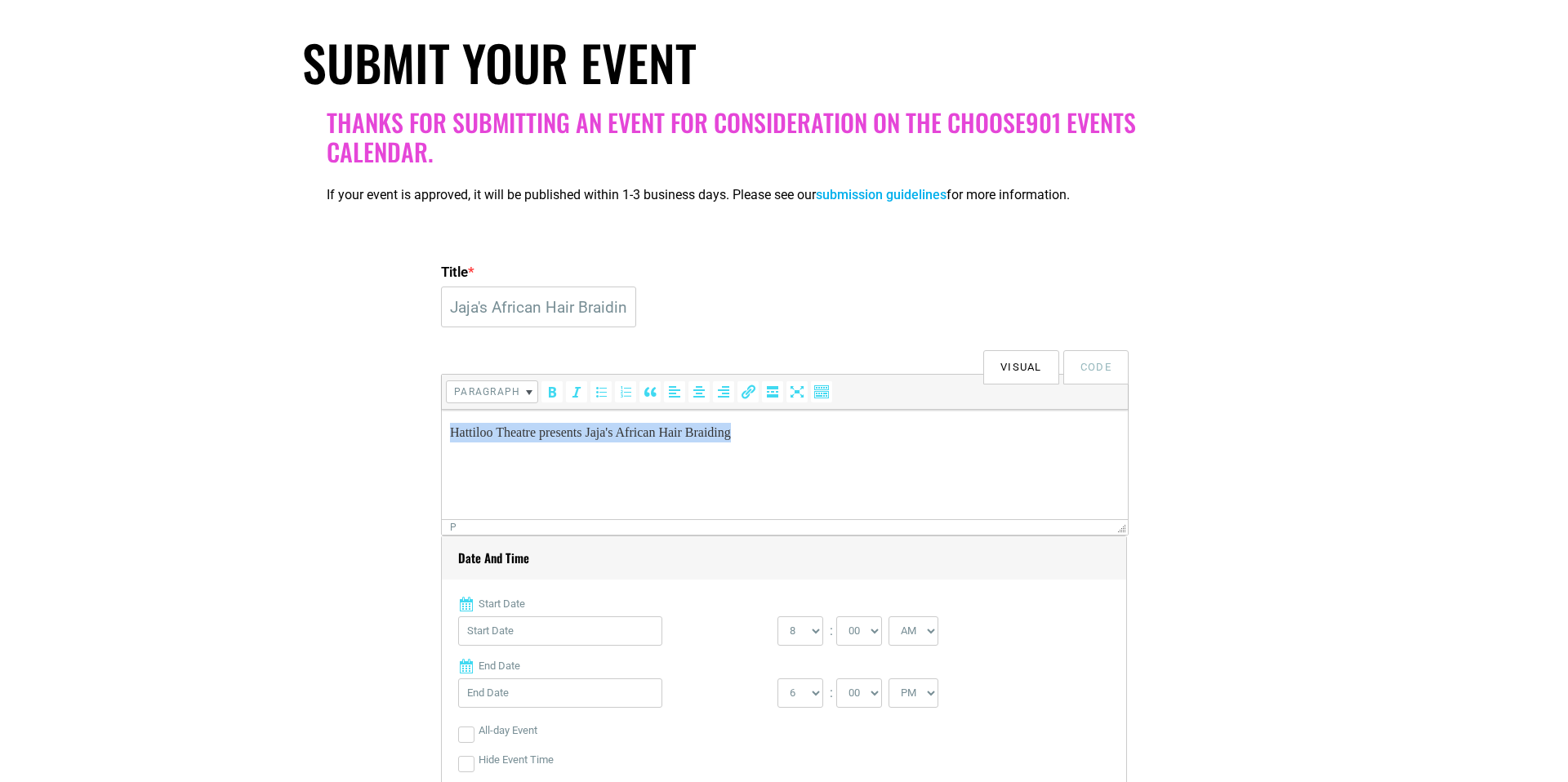 click on "Hattiloo Theatre presents Jaja's African Hair Braiding" at bounding box center [785, 433] 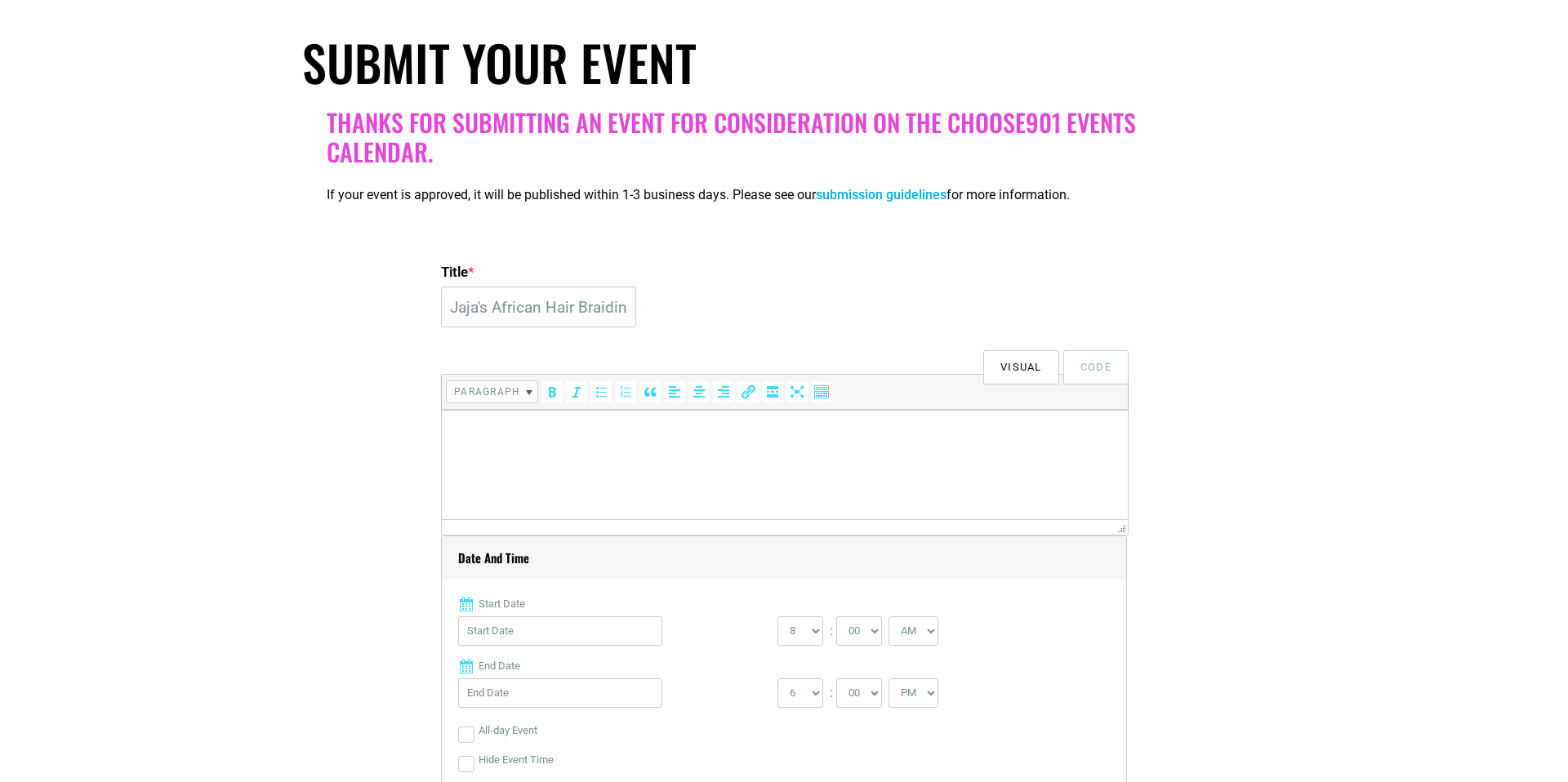 click at bounding box center [785, 433] 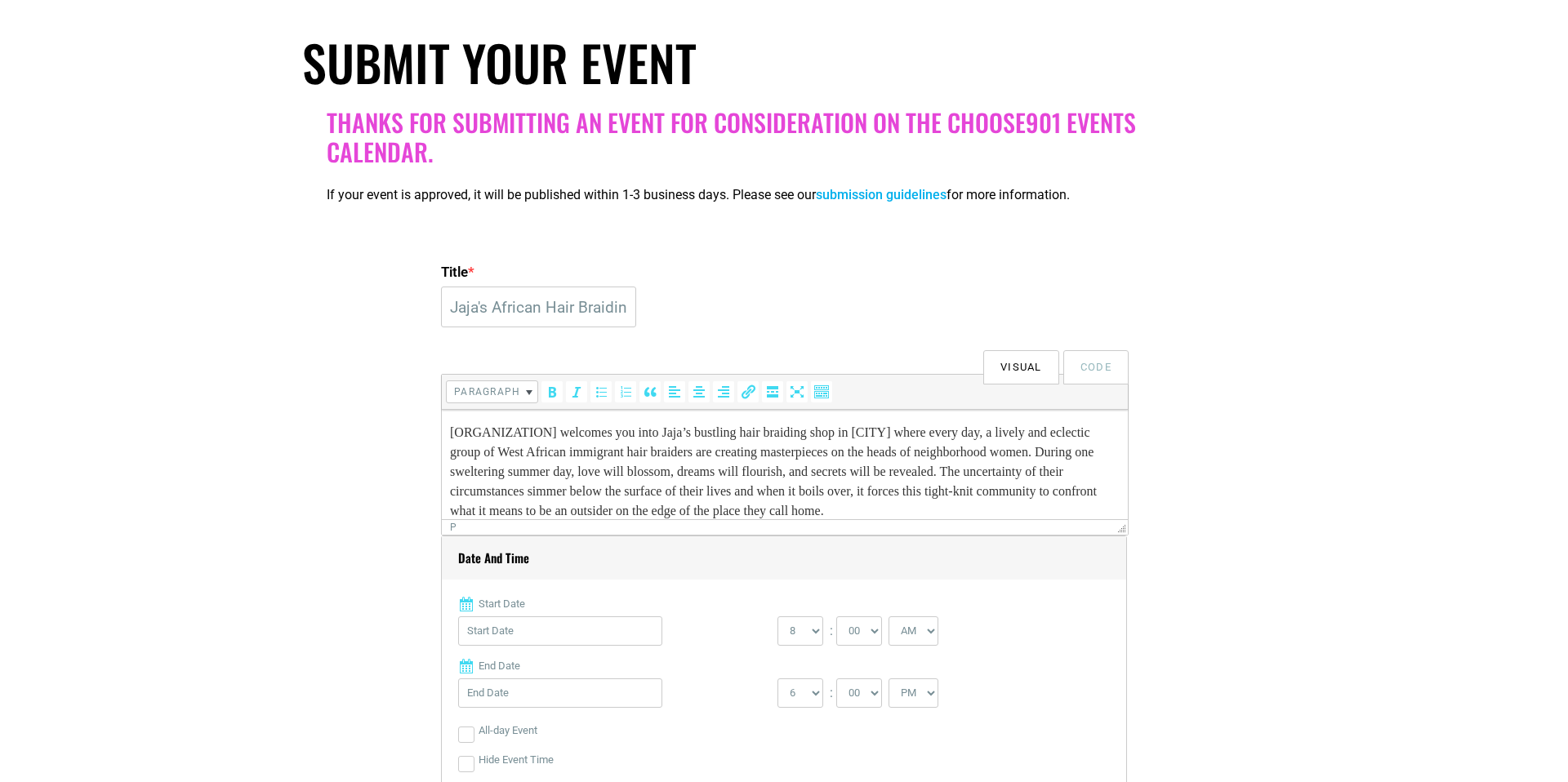 scroll, scrollTop: 4, scrollLeft: 0, axis: vertical 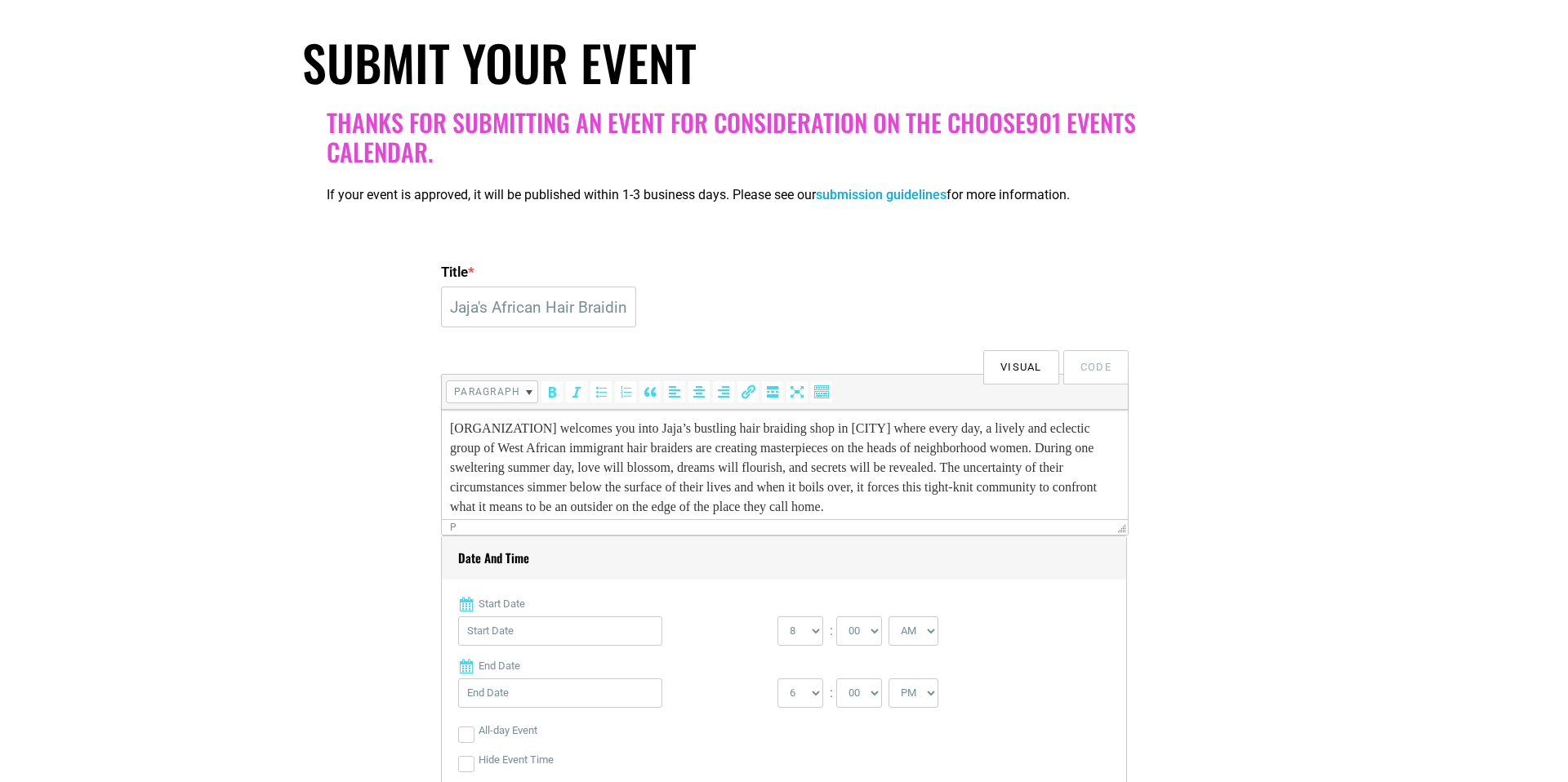 click on "[ORGANIZATION] welcomes you into Jaja’s bustling hair braiding shop in [CITY] where every day, a lively and eclectic group of West African immigrant hair braiders are creating masterpieces on the heads of neighborhood women. During one sweltering summer day, love will blossom, dreams will flourish, and secrets will be revealed. The uncertainty of their circumstances simmer below the surface of their lives and when it boils over, it forces this tight-knit community to confront what it means to be an outsider on the edge of the place they call home." at bounding box center [785, 468] 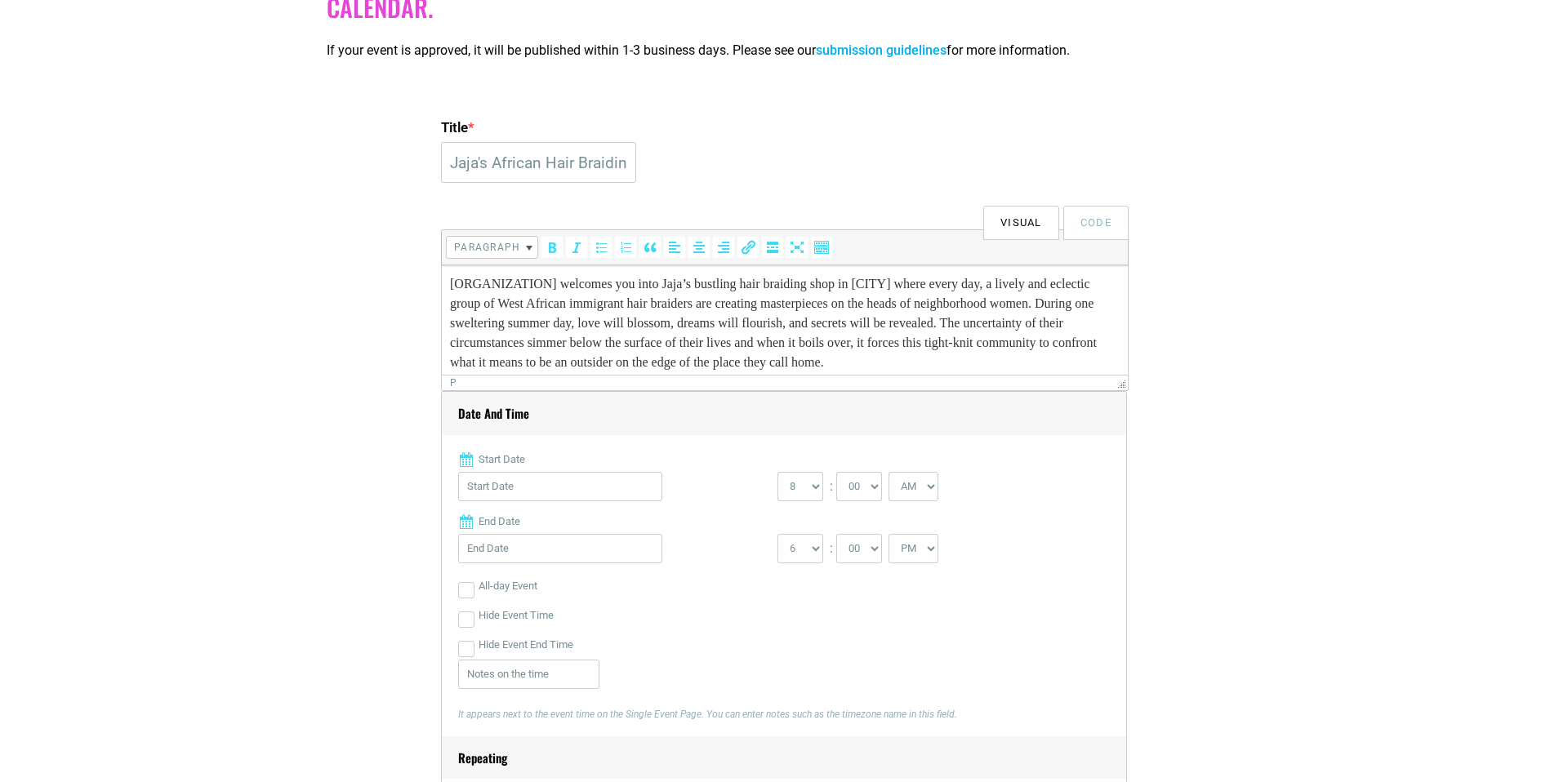 scroll, scrollTop: 15, scrollLeft: 0, axis: vertical 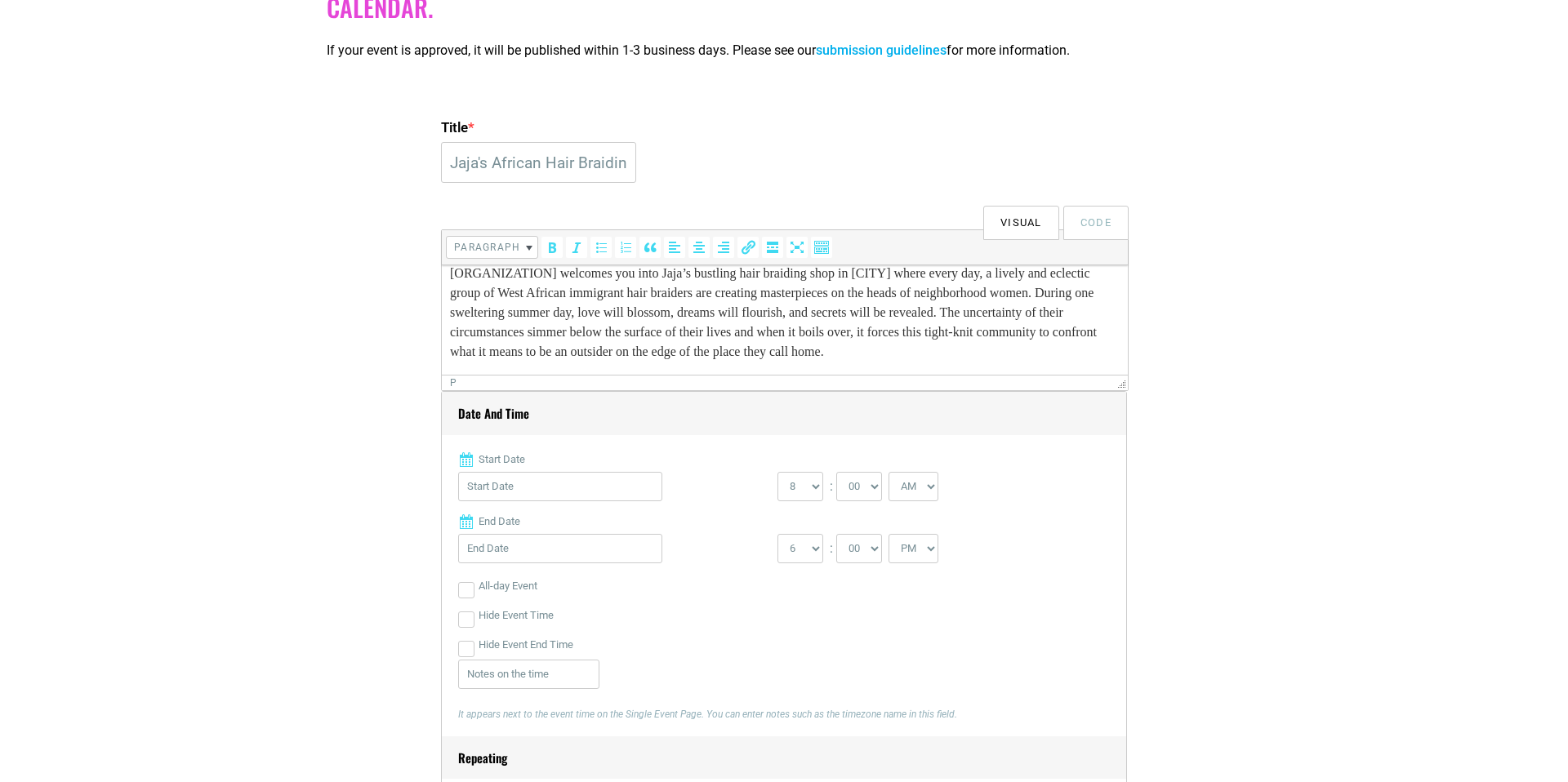 click on "[ORGANIZATION] welcomes you into Jaja’s bustling hair braiding shop in [CITY] where every day, a lively and eclectic group of West African immigrant hair braiders are creating masterpieces on the heads of neighborhood women. During one sweltering summer day, love will blossom, dreams will flourish, and secrets will be revealed. The uncertainty of their circumstances simmer below the surface of their lives and when it boils over, it forces this tight-knit community to confront what it means to be an outsider on the edge of the place they call home." at bounding box center (785, 313) 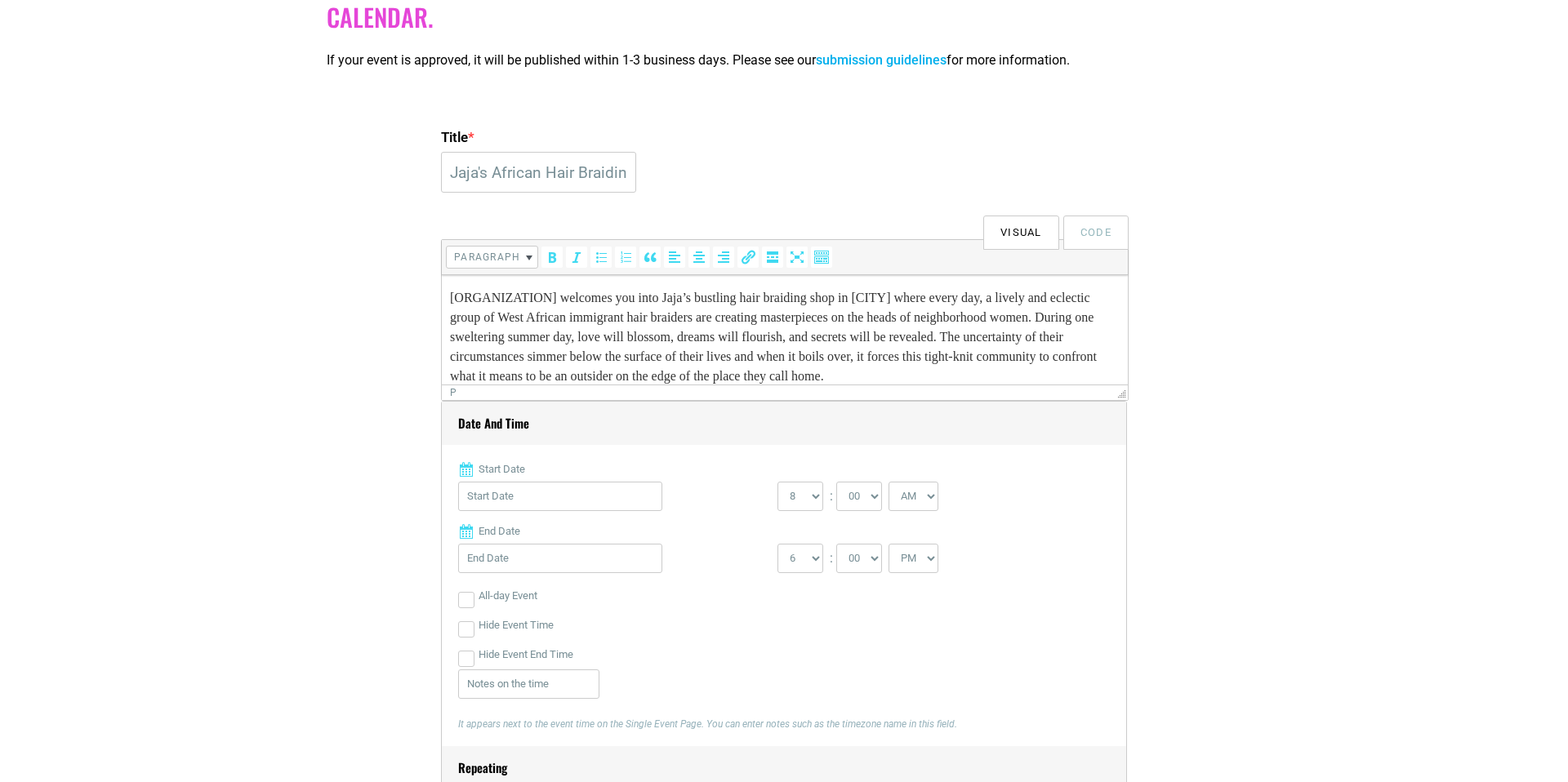 scroll, scrollTop: 369, scrollLeft: 0, axis: vertical 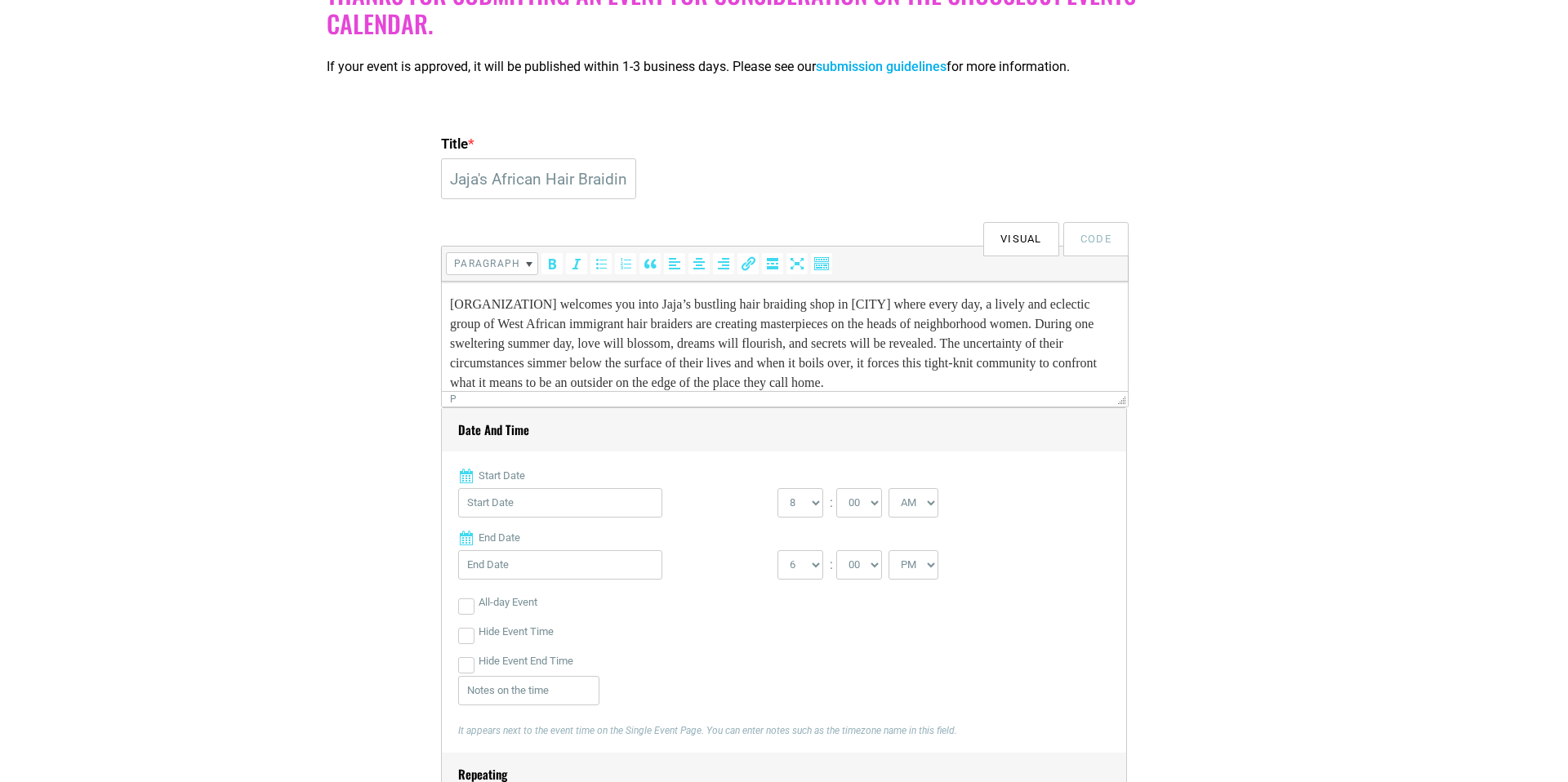 click on "Date and Time" at bounding box center [784, 429] 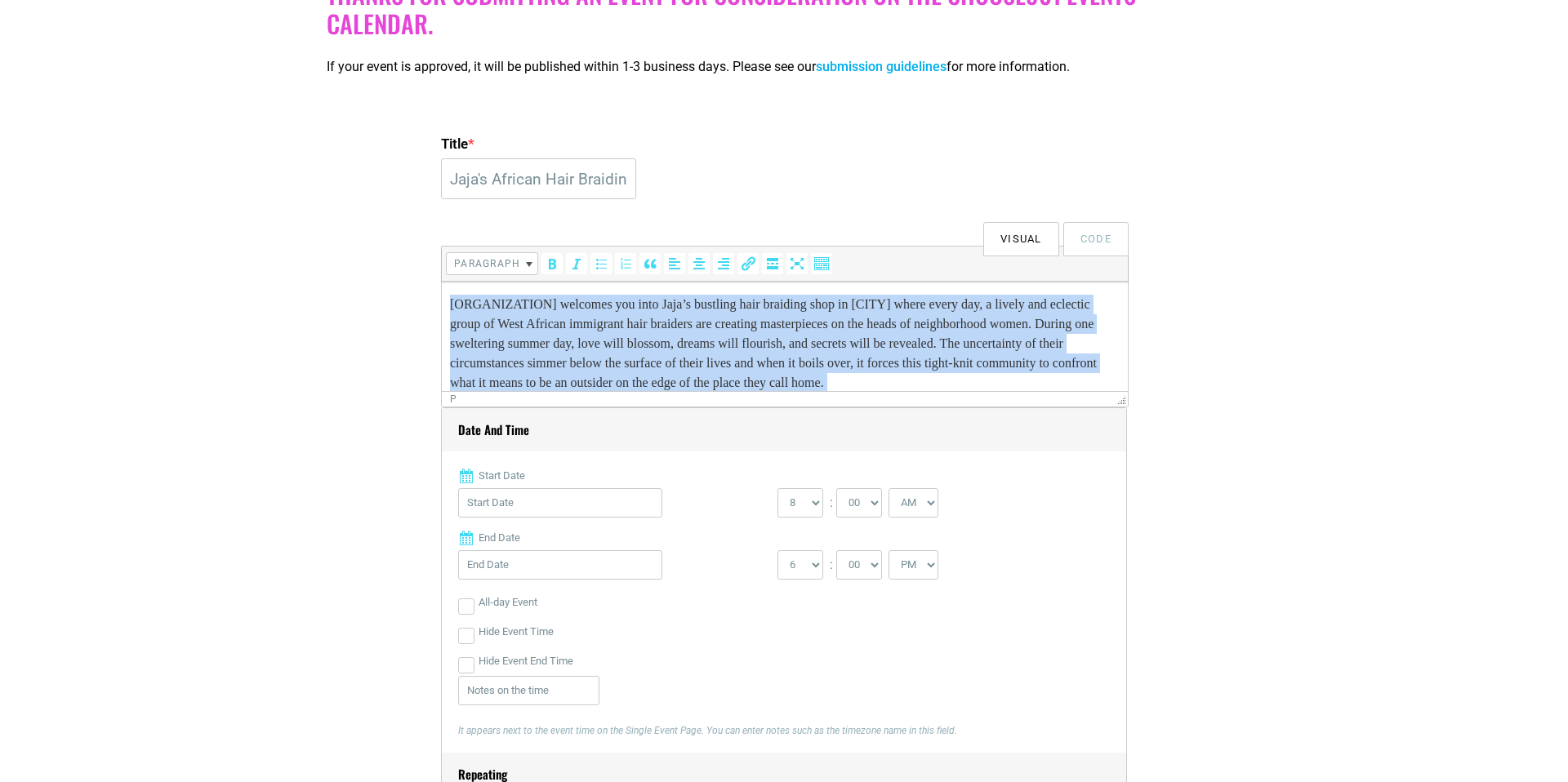 scroll, scrollTop: 47, scrollLeft: 0, axis: vertical 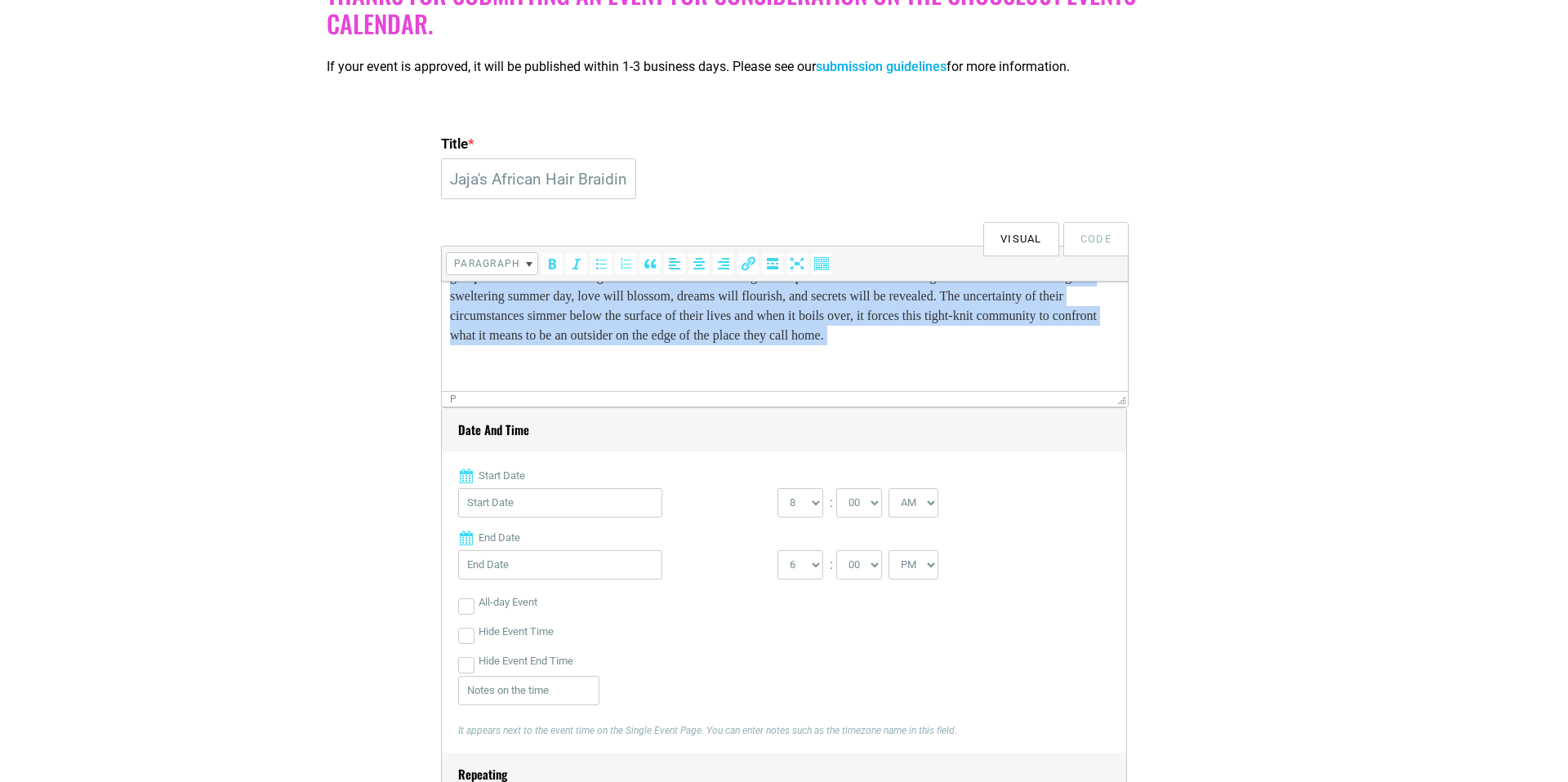 drag, startPoint x: 452, startPoint y: 304, endPoint x: 1494, endPoint y: 473, distance: 1055.6159 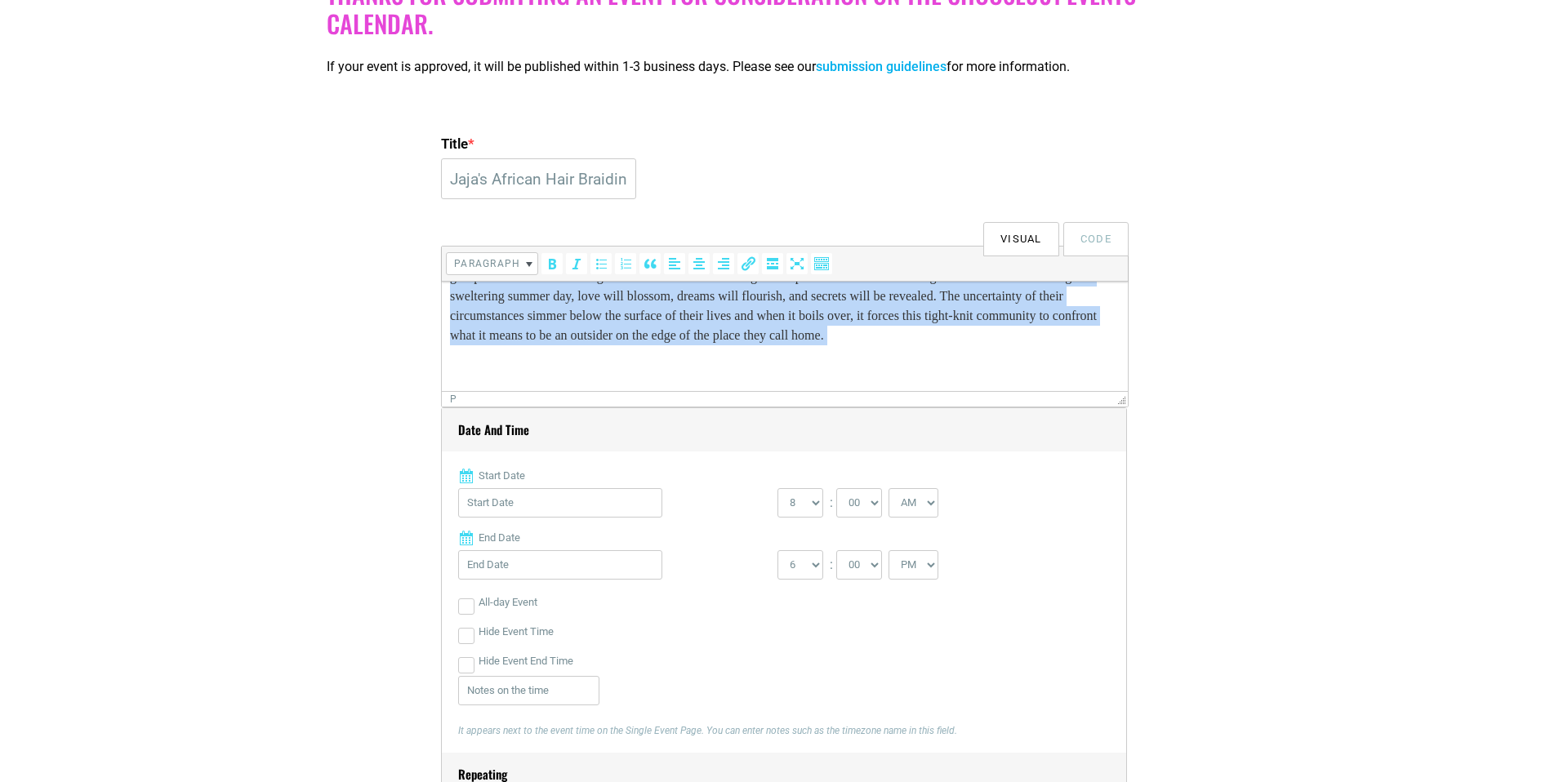 copy on "[ORGANIZATION] welcomes you into Jaja’s bustling hair braiding shop in [CITY] where every day, a lively and eclectic group of West African immigrant hair braiders are creating masterpieces on the heads of neighborhood women. During one sweltering summer day, love will blossom, dreams will flourish, and secrets will be revealed. The uncertainty of their circumstances simmer below the surface of their lives and when it boils over, it forces this tight-knit community to confront what it means to be an outsider on the edge of the place they call home." 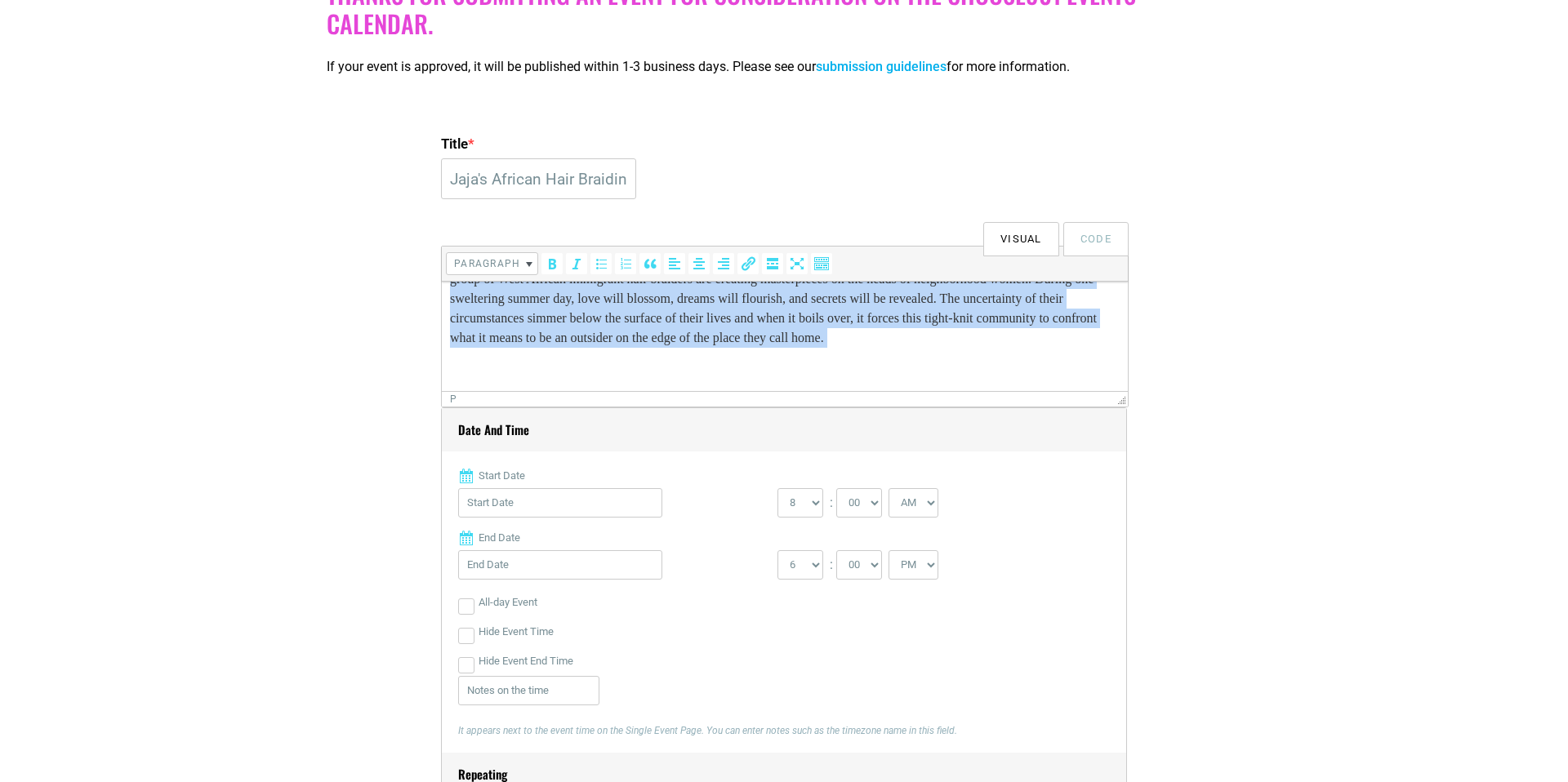 scroll, scrollTop: 47, scrollLeft: 0, axis: vertical 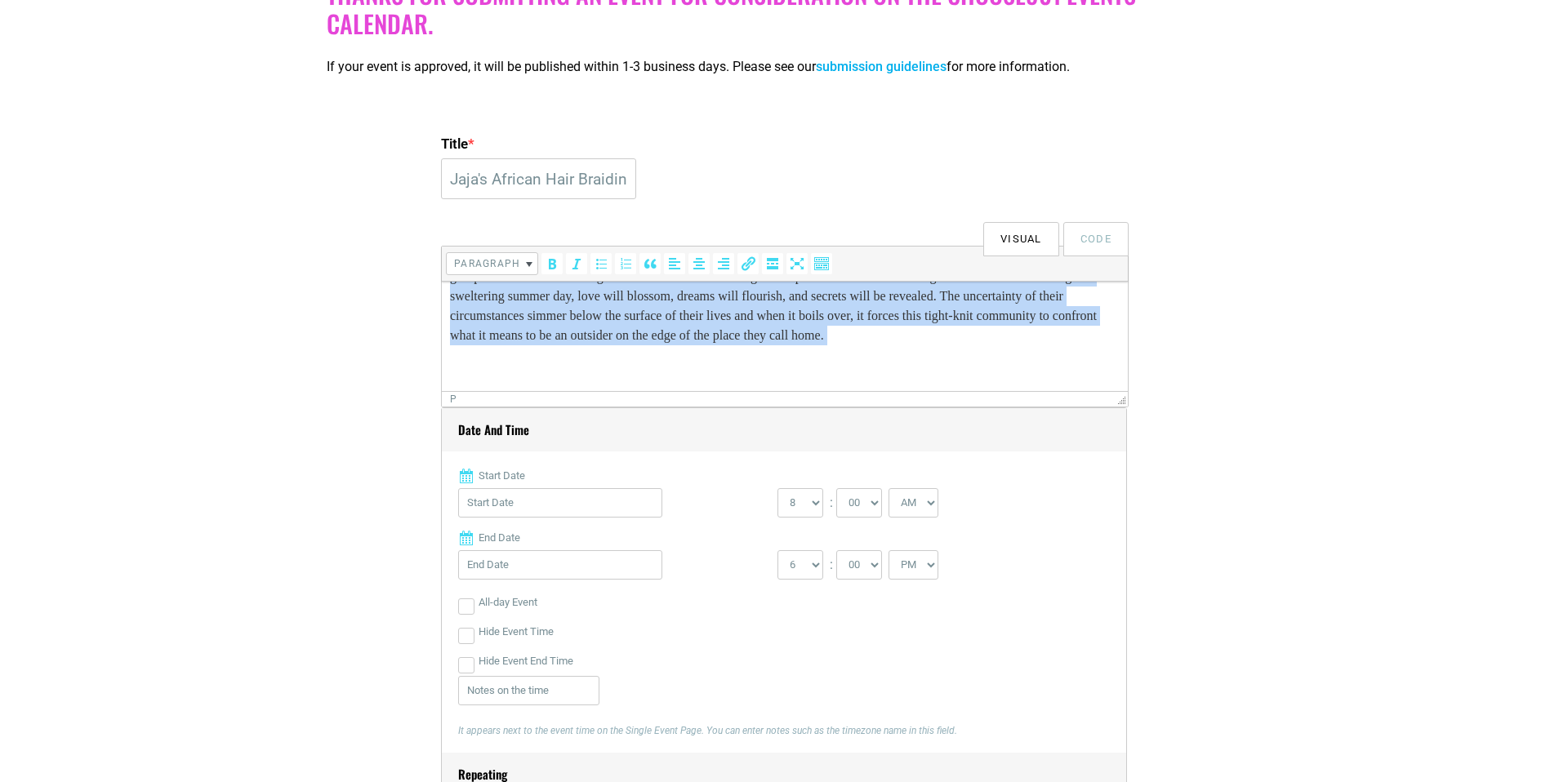 click at bounding box center [785, 368] 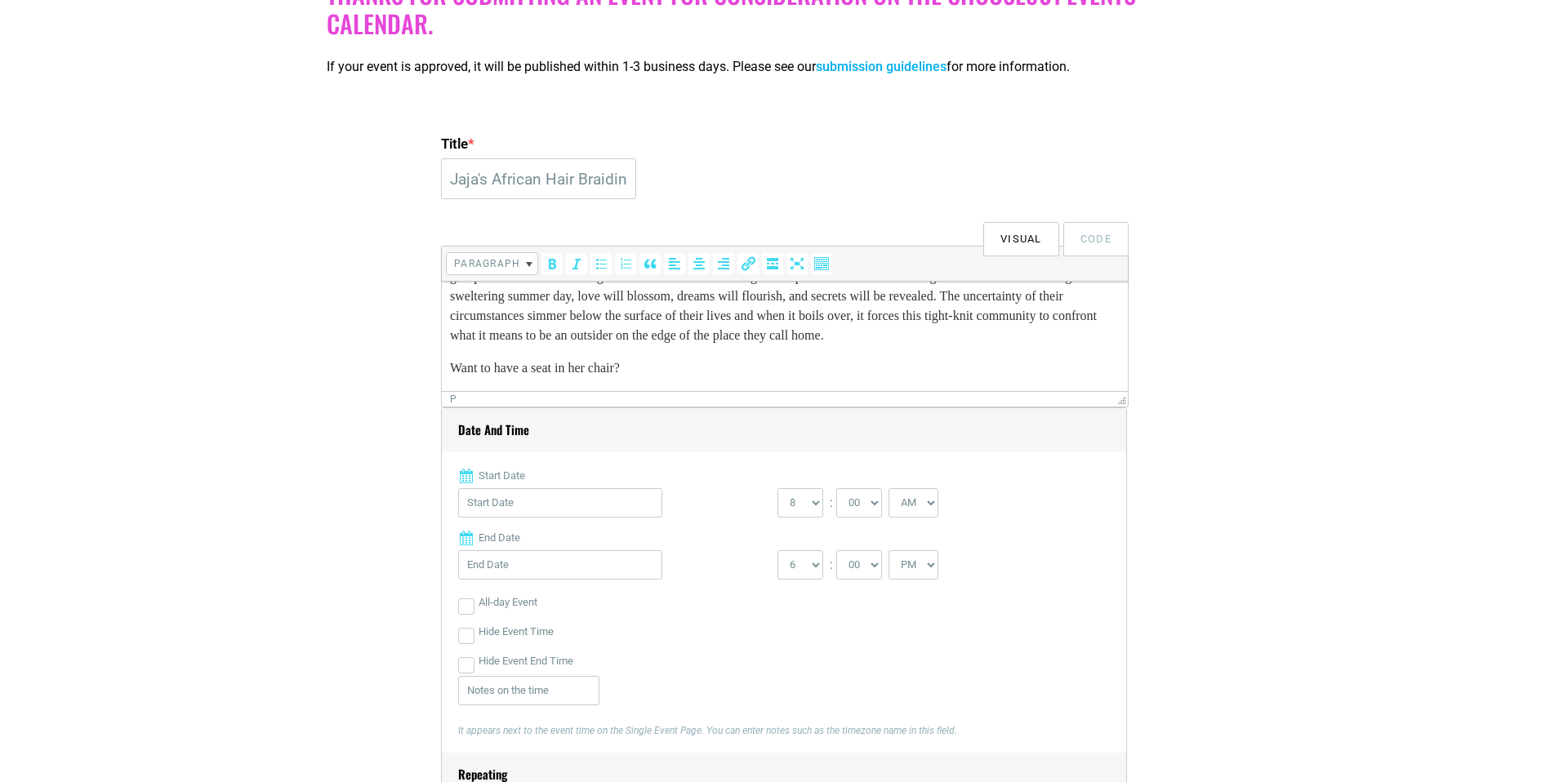 scroll, scrollTop: 68, scrollLeft: 0, axis: vertical 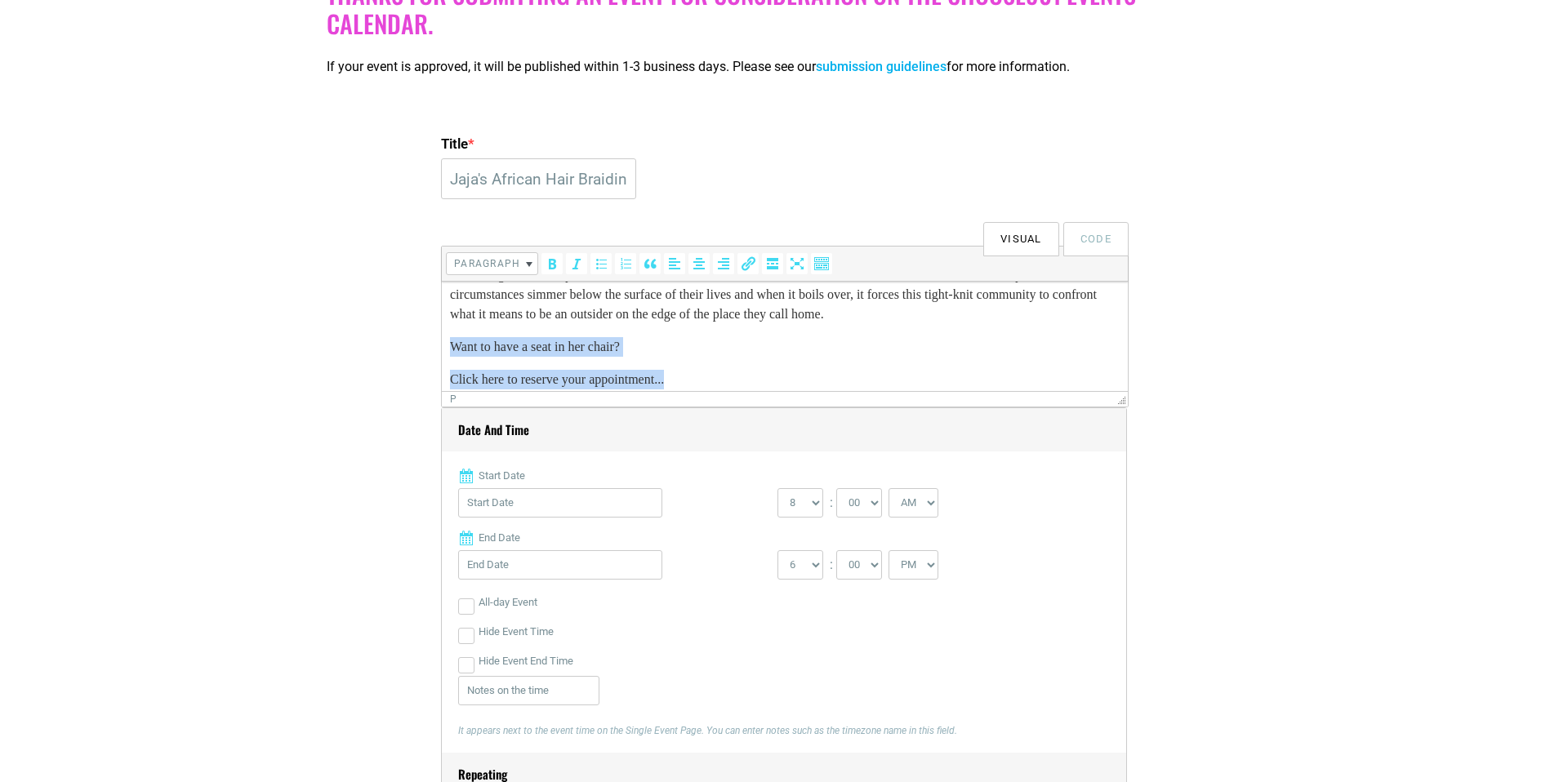 drag, startPoint x: 737, startPoint y: 380, endPoint x: 448, endPoint y: 350, distance: 290.55292 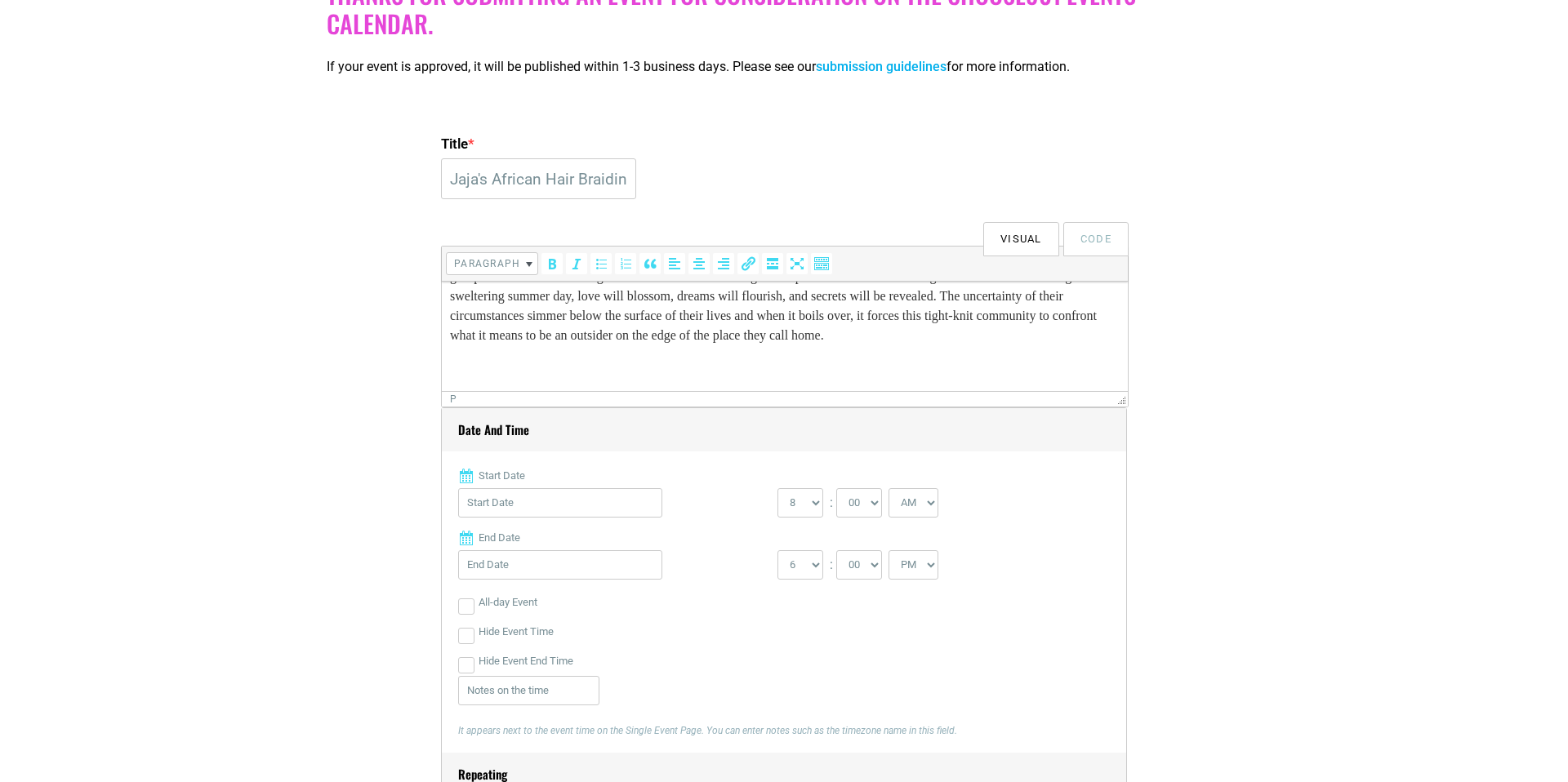 scroll, scrollTop: 0, scrollLeft: 0, axis: both 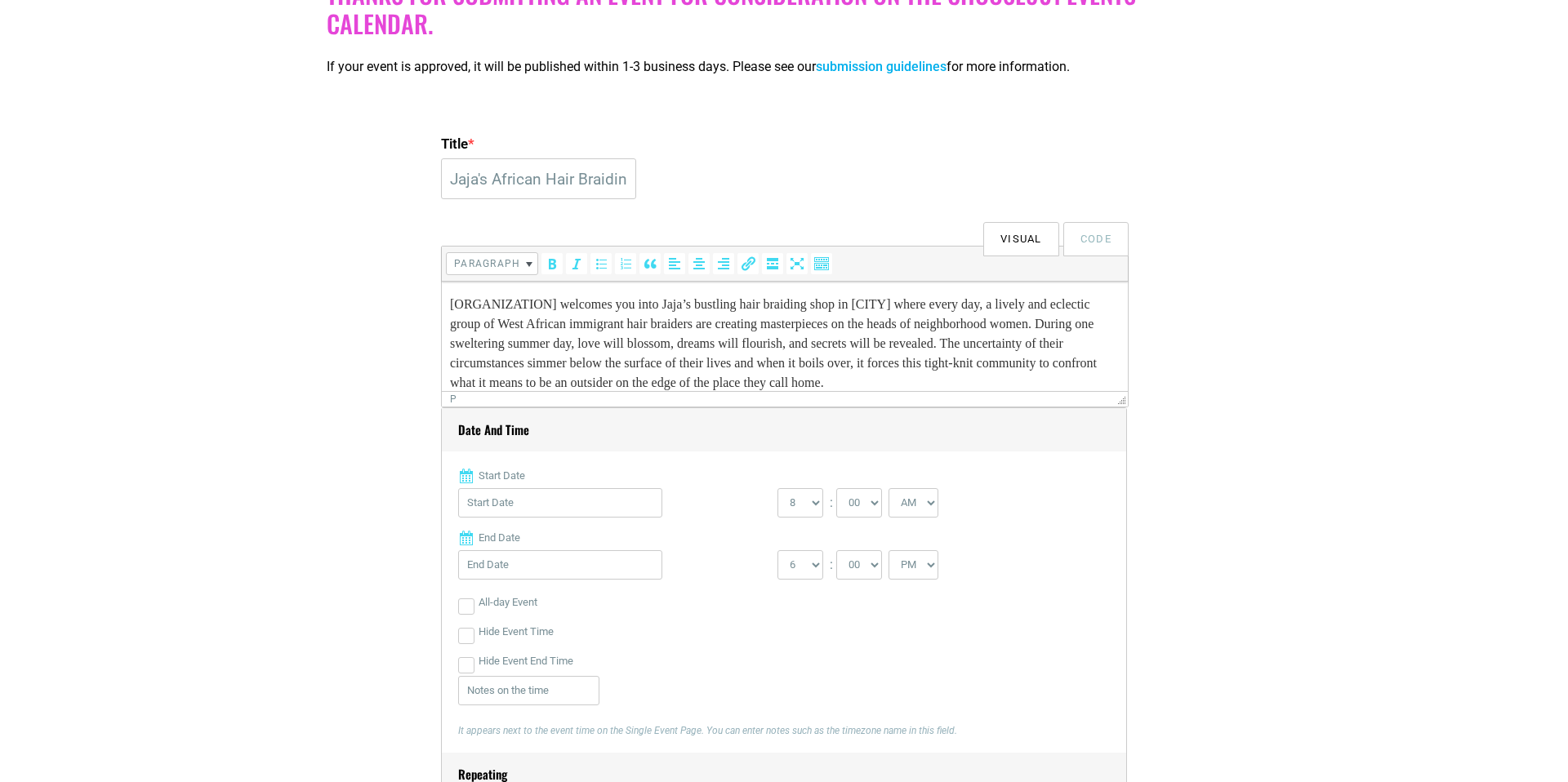 click on "[ORGANIZATION] welcomes you into Jaja’s bustling hair braiding shop in [CITY] where every day, a lively and eclectic group of West African immigrant hair braiders are creating masterpieces on the heads of neighborhood women. During one sweltering summer day, love will blossom, dreams will flourish, and secrets will be revealed. The uncertainty of their circumstances simmer below the surface of their lives and when it boils over, it forces this tight-knit community to confront what it means to be an outsider on the edge of the place they call home." at bounding box center [785, 360] 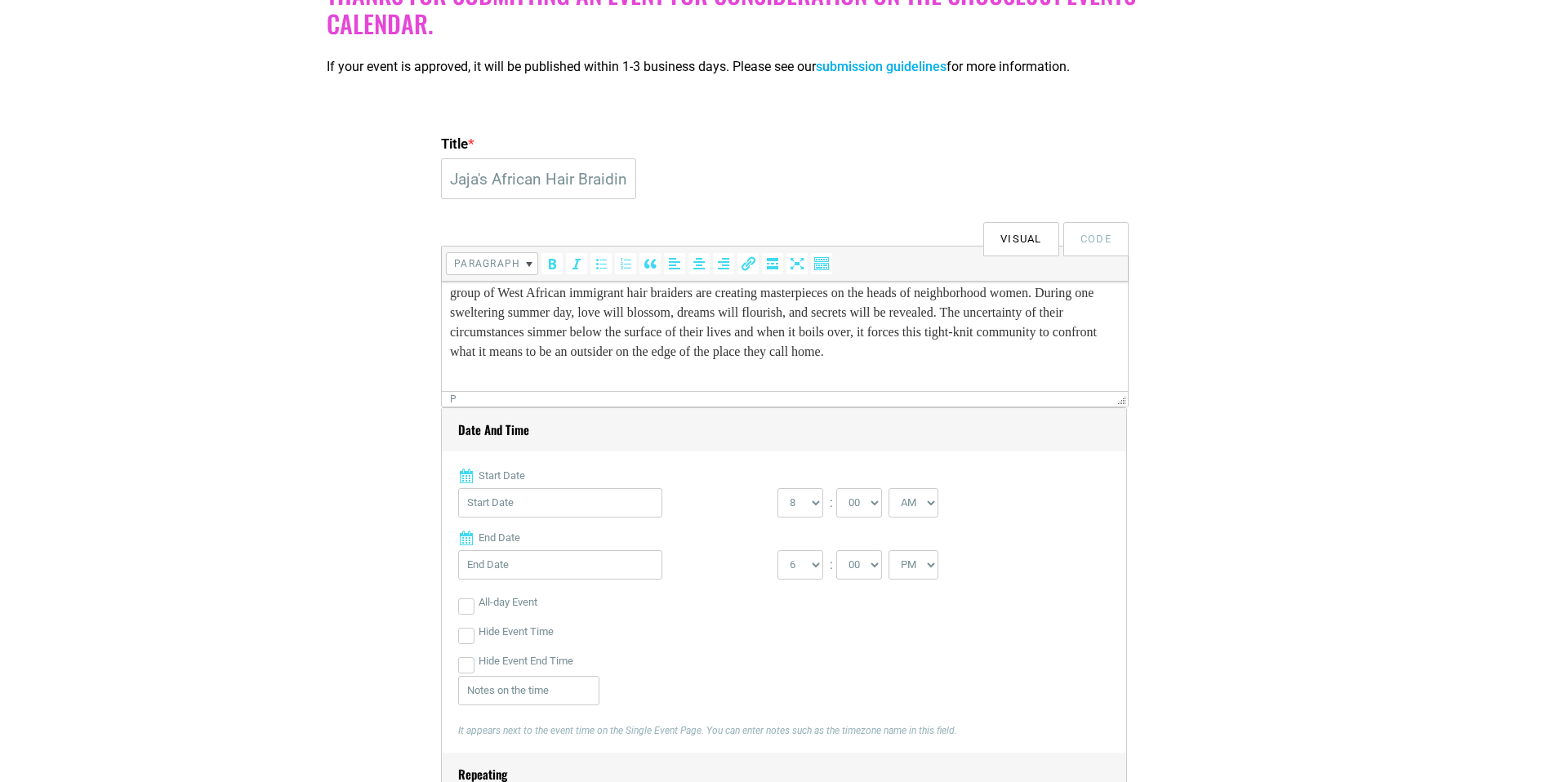 scroll, scrollTop: 47, scrollLeft: 0, axis: vertical 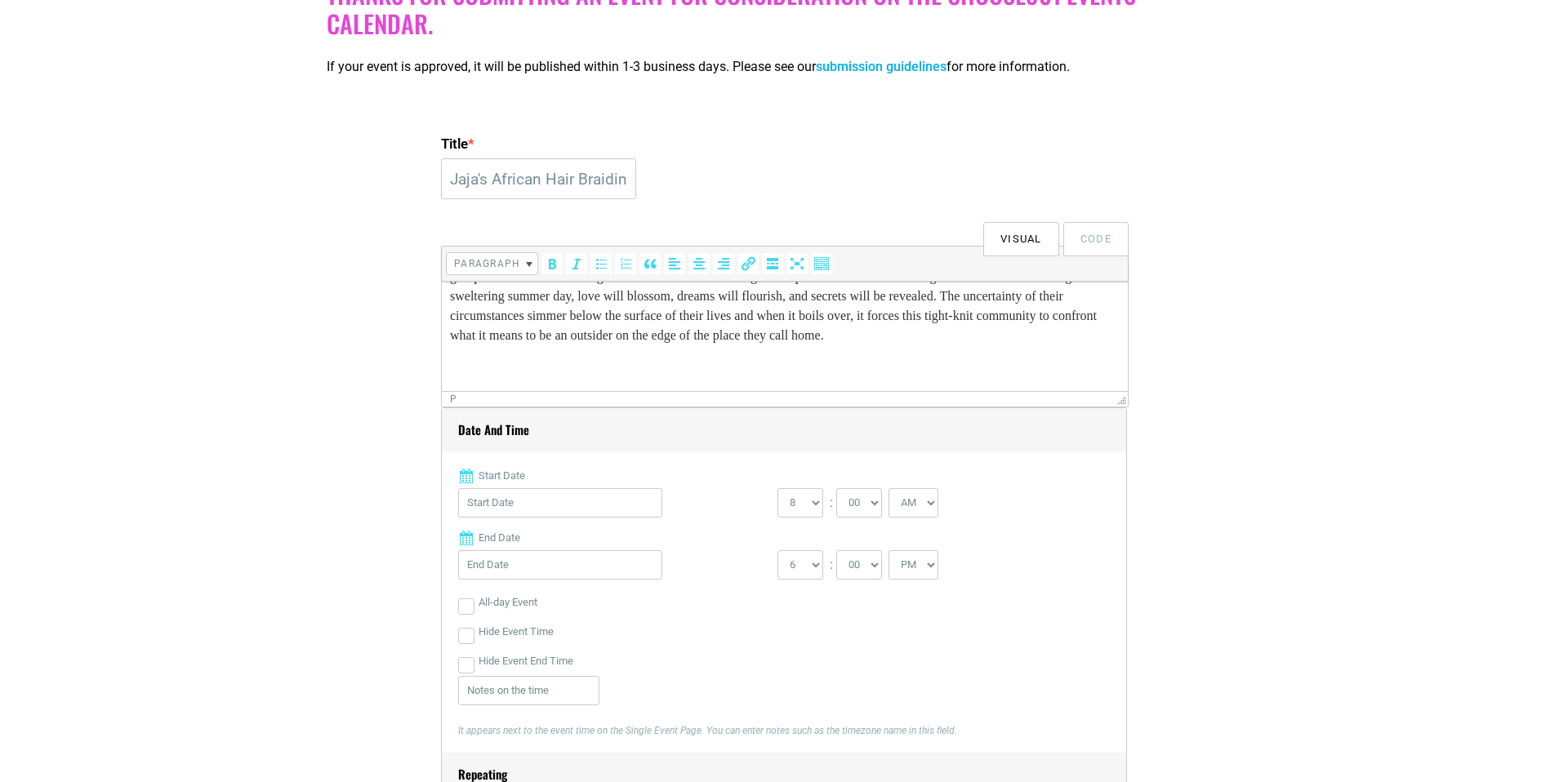 click at bounding box center [785, 368] 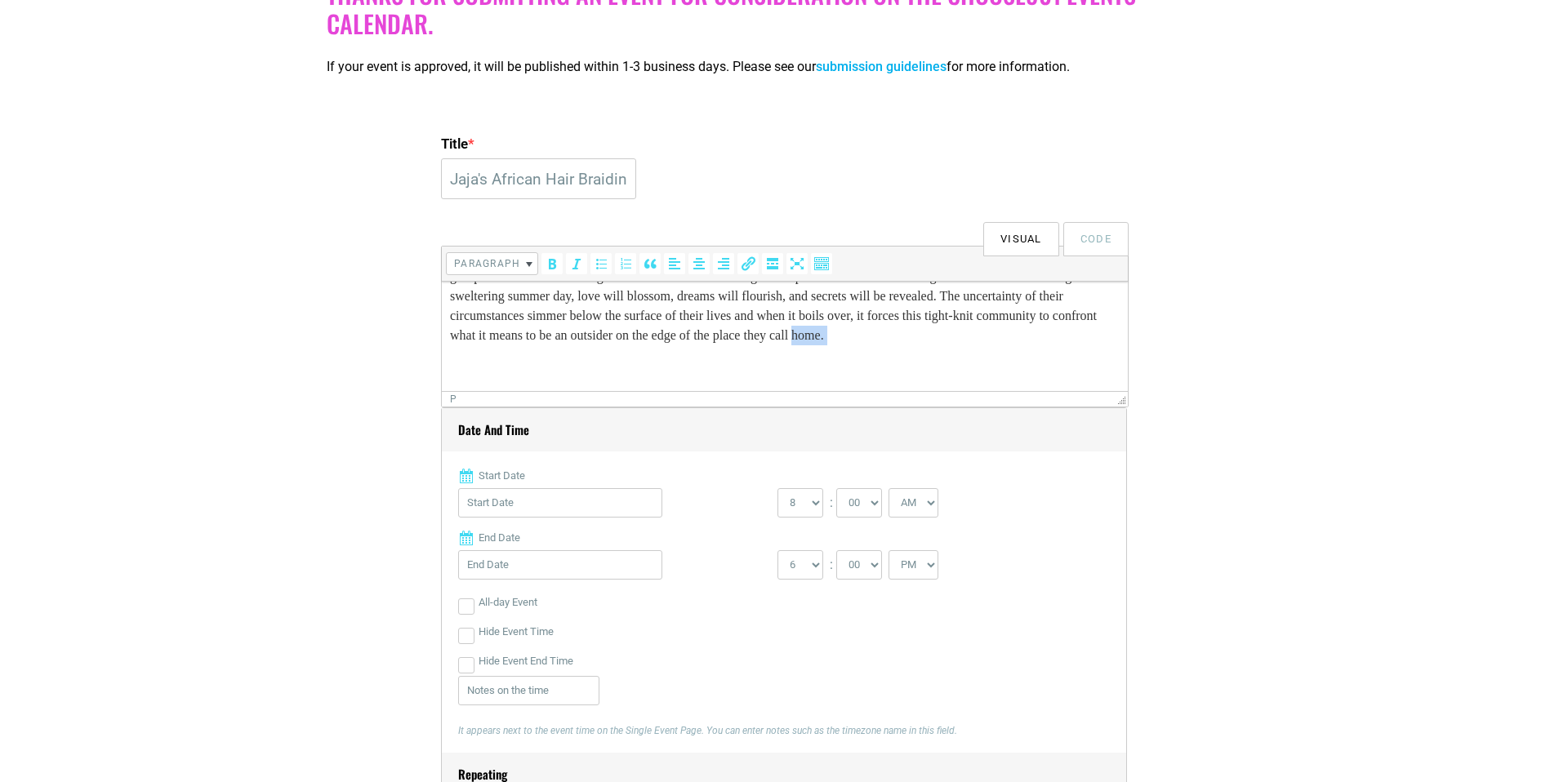 click on "[ORGANIZATION] welcomes you into Jaja’s bustling hair braiding shop in [CITY] where every day, a lively and eclectic group of West African immigrant hair braiders are creating masterpieces on the heads of neighborhood women. During one sweltering summer day, love will blossom, dreams will flourish, and secrets will be revealed. The uncertainty of their circumstances simmer below the surface of their lives and when it boils over, it forces this tight-knit community to confront what it means to be an outsider on the edge of the place they call home." at bounding box center (785, 296) 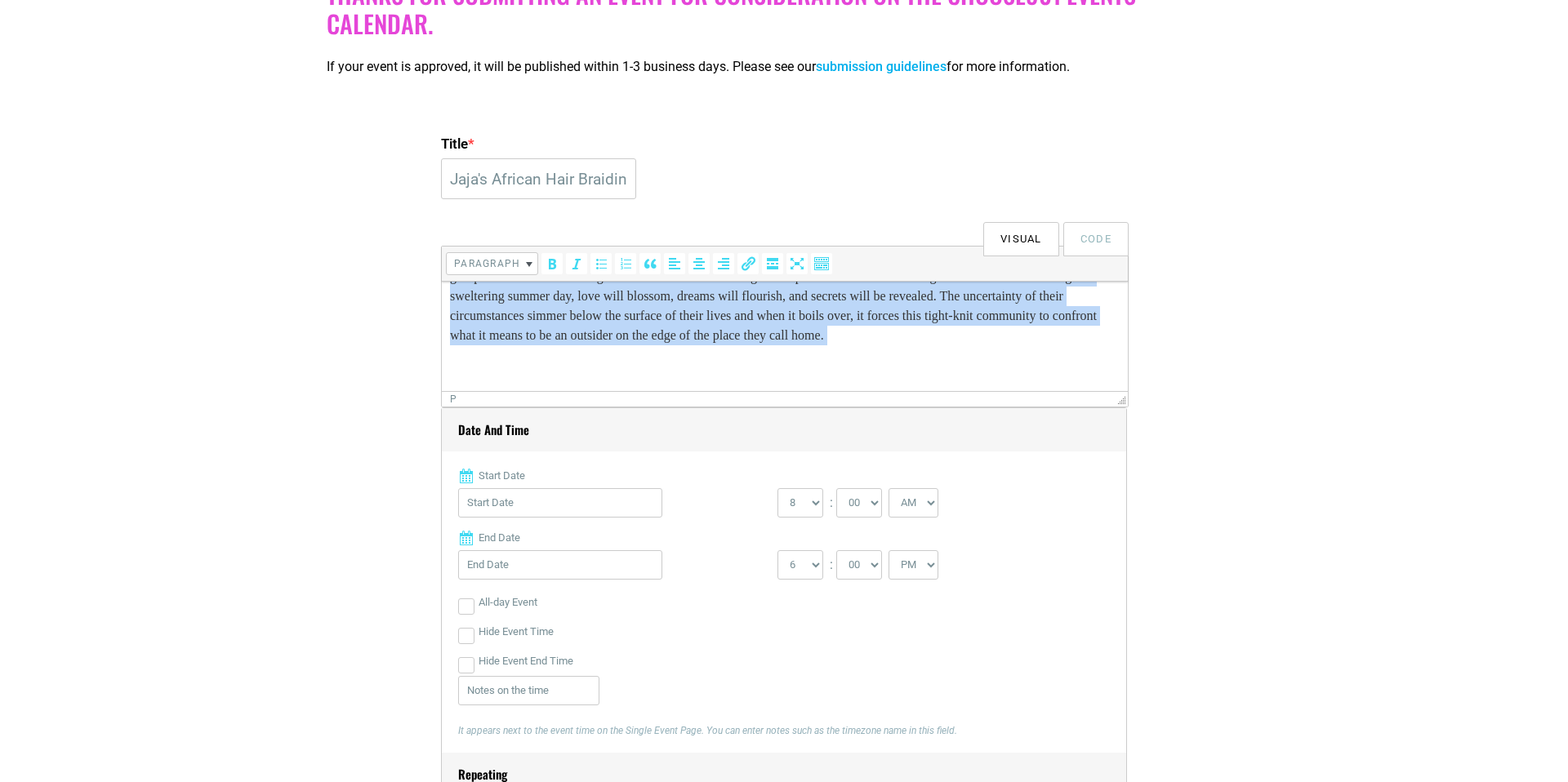 click on "[ORGANIZATION] welcomes you into Jaja’s bustling hair braiding shop in [CITY] where every day, a lively and eclectic group of West African immigrant hair braiders are creating masterpieces on the heads of neighborhood women. During one sweltering summer day, love will blossom, dreams will flourish, and secrets will be revealed. The uncertainty of their circumstances simmer below the surface of their lives and when it boils over, it forces this tight-knit community to confront what it means to be an outsider on the edge of the place they call home." at bounding box center (785, 296) 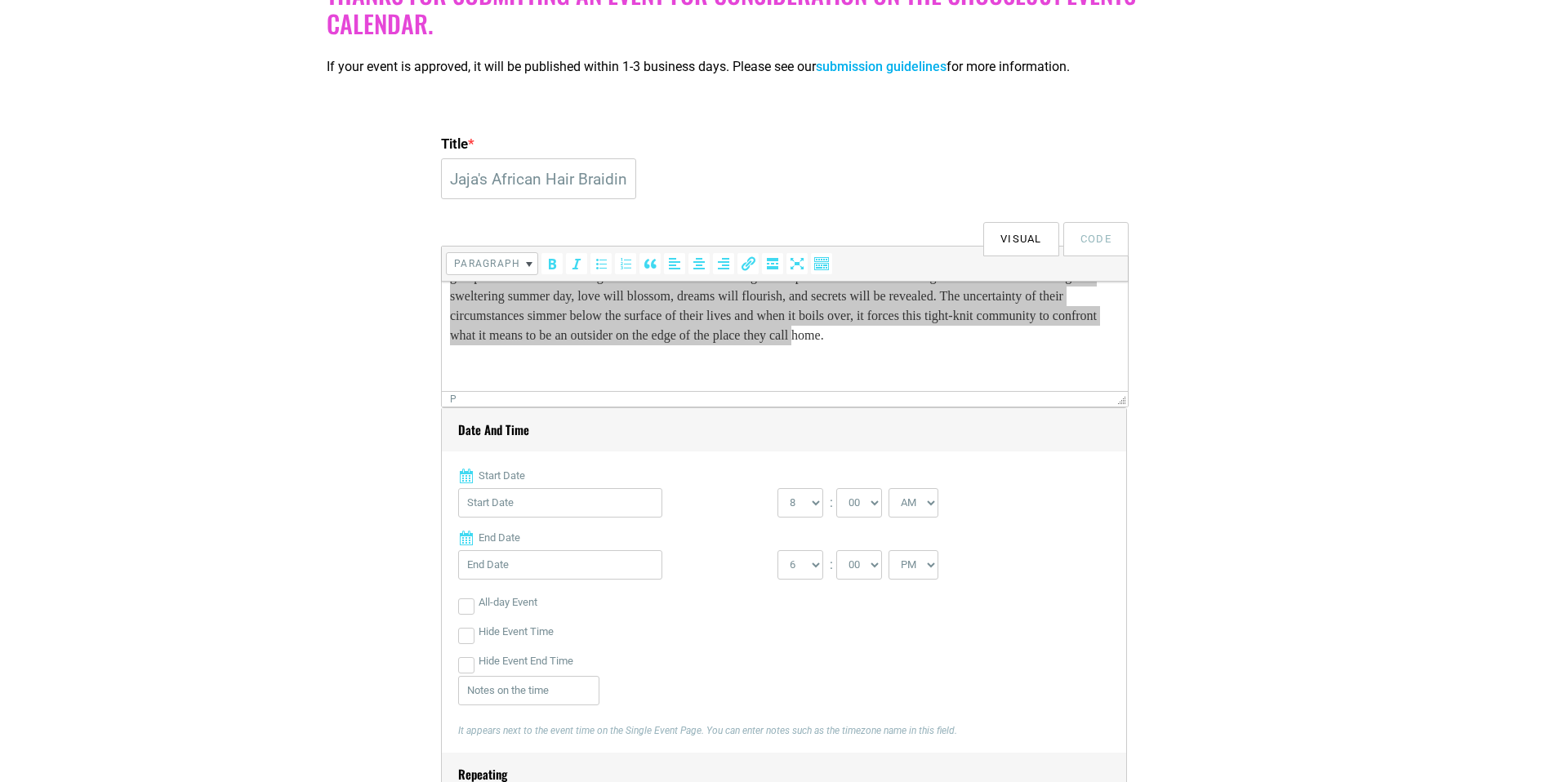 click on "Title  *
Jaja's African Hair Braiding
Visual
Code
b i link b-quote del ins img ul ol li code more close tags Paragraph     p
Date and Time
Start Date
0
1
2
3
4
5
6 7 8 9 10" at bounding box center [784, 1608] 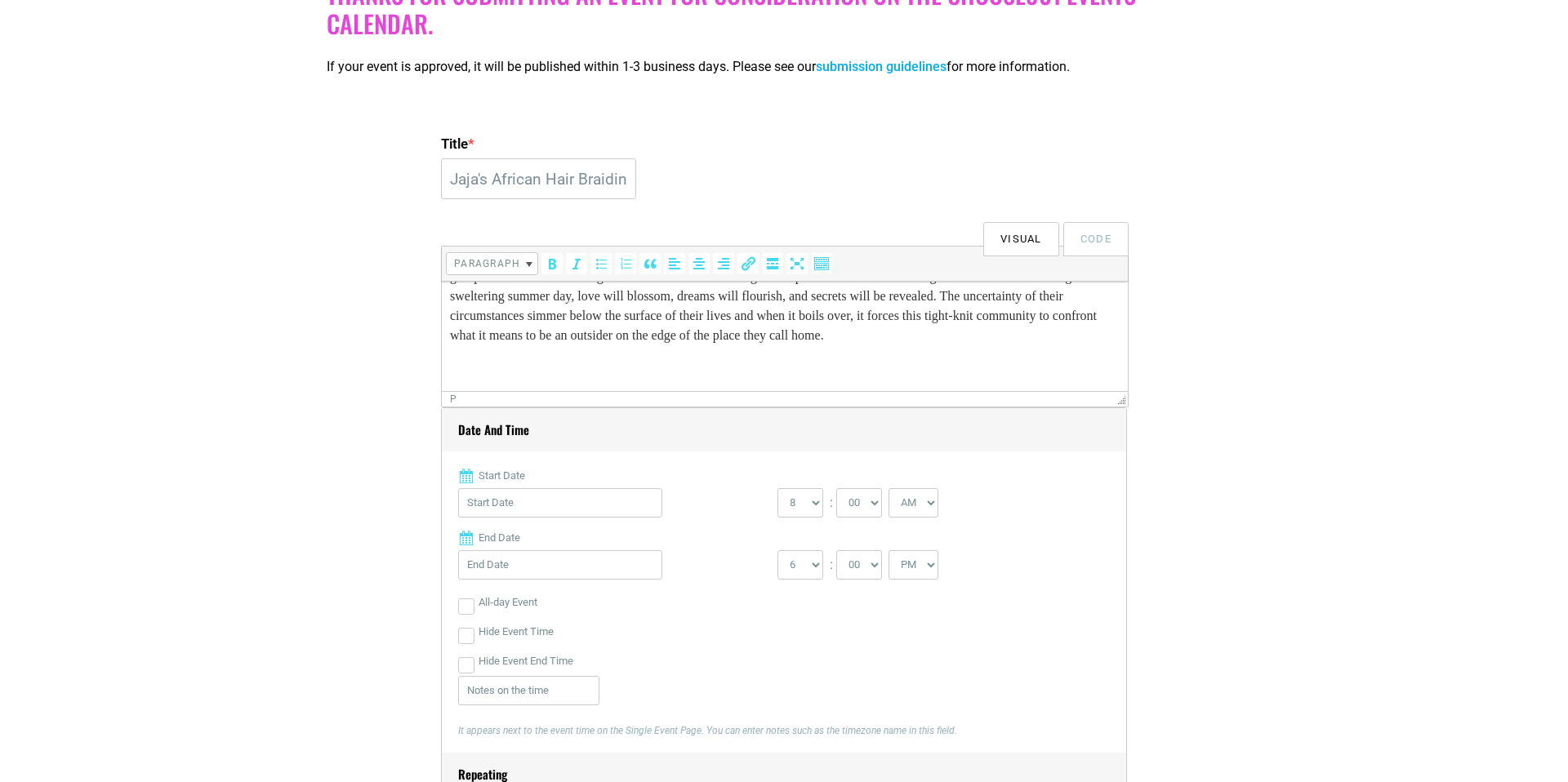 drag, startPoint x: 968, startPoint y: 340, endPoint x: 1006, endPoint y: 343, distance: 38.118237 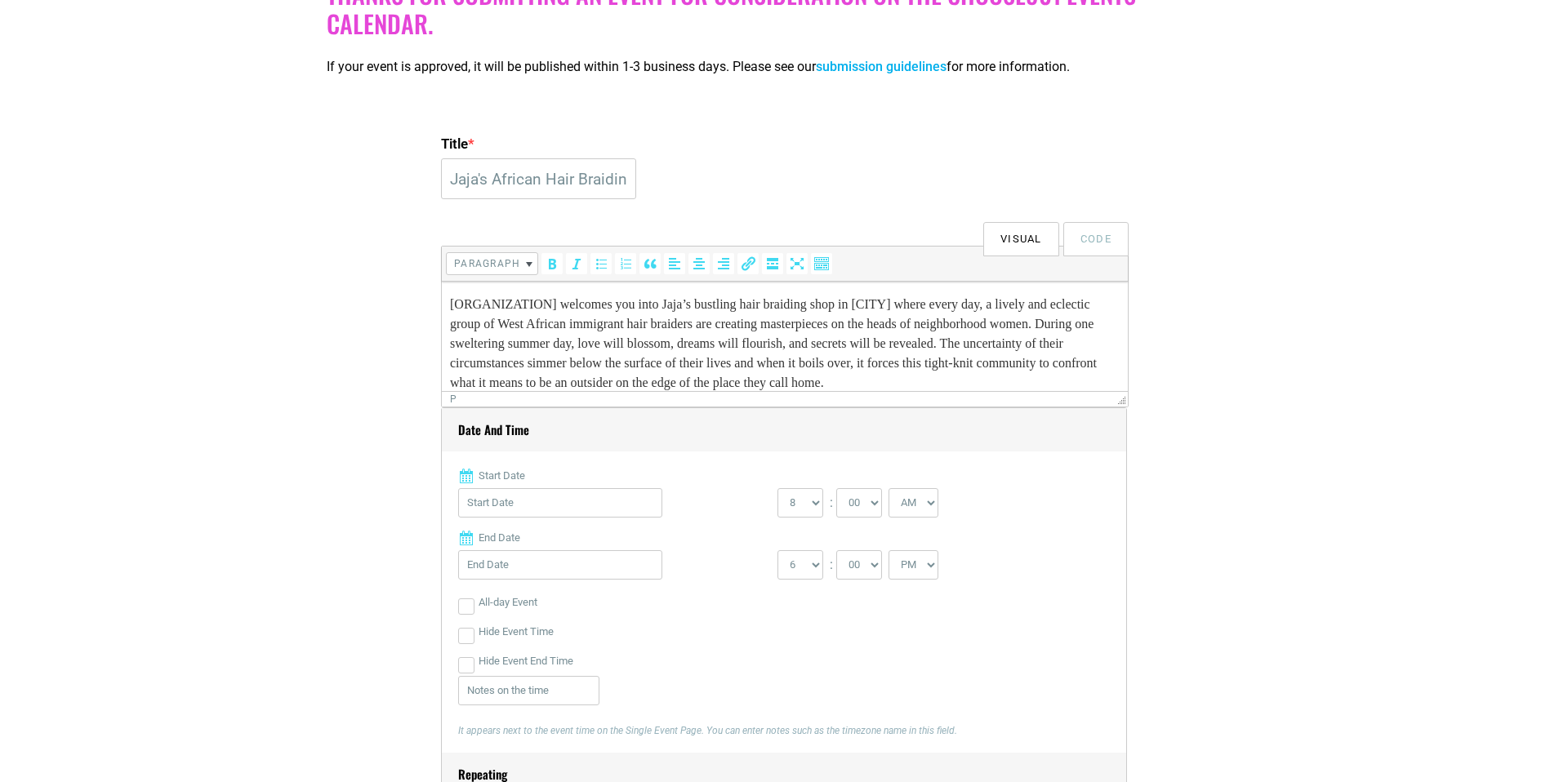 scroll, scrollTop: 47, scrollLeft: 0, axis: vertical 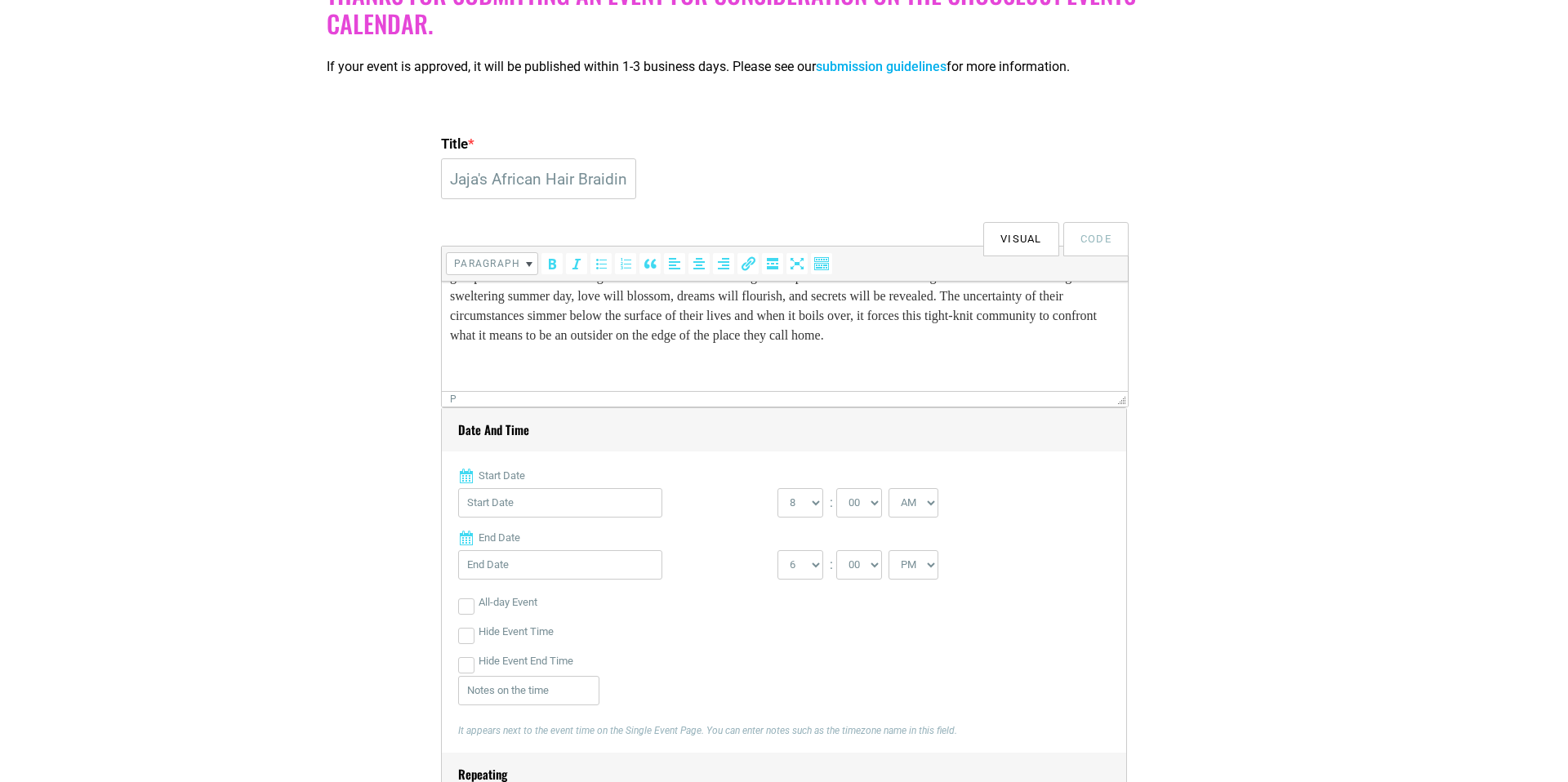 click at bounding box center (785, 368) 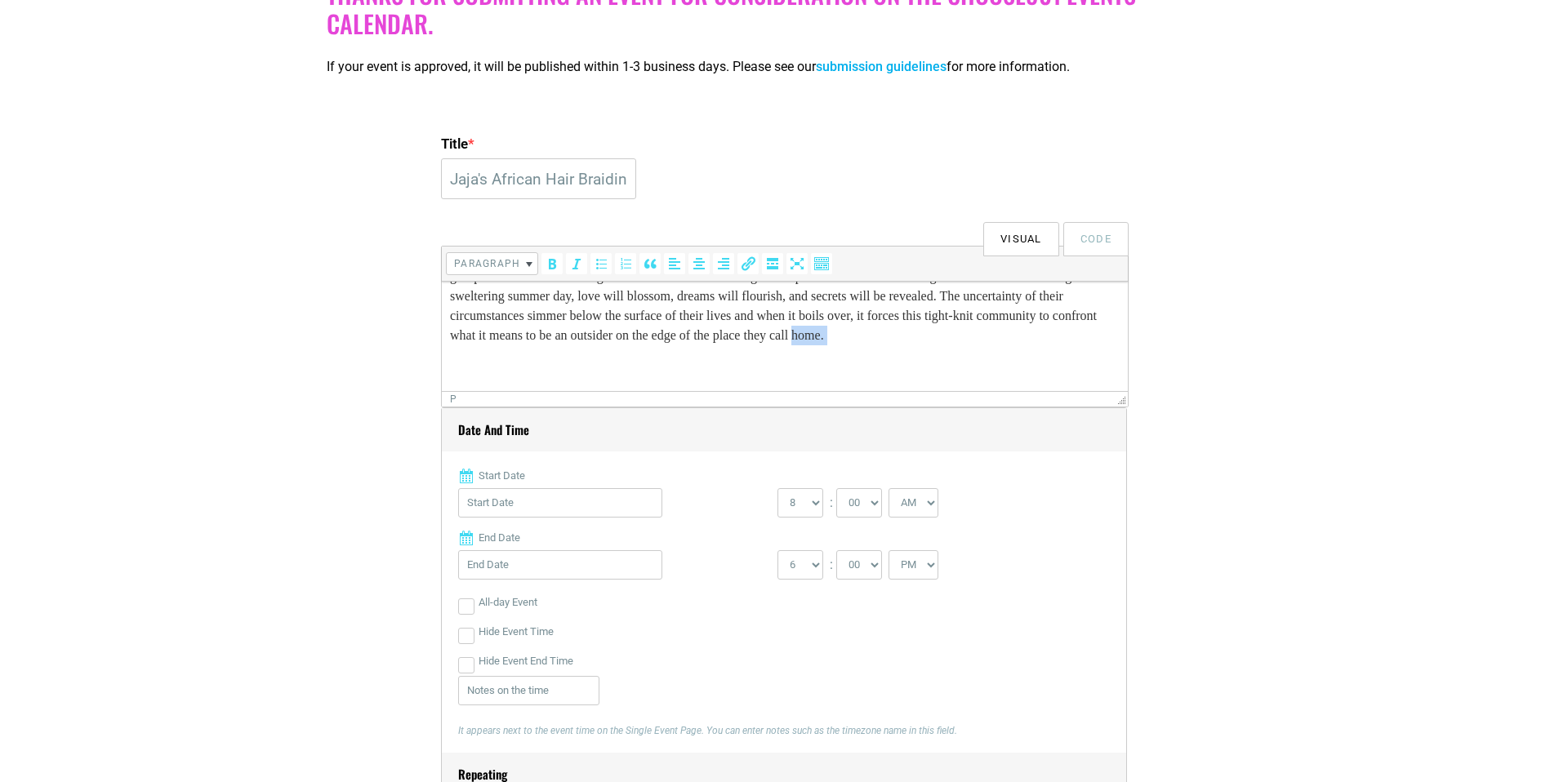 click on "[ORGANIZATION] welcomes you into Jaja’s bustling hair braiding shop in [CITY] where every day, a lively and eclectic group of West African immigrant hair braiders are creating masterpieces on the heads of neighborhood women. During one sweltering summer day, love will blossom, dreams will flourish, and secrets will be revealed. The uncertainty of their circumstances simmer below the surface of their lives and when it boils over, it forces this tight-knit community to confront what it means to be an outsider on the edge of the place they call home." at bounding box center (785, 296) 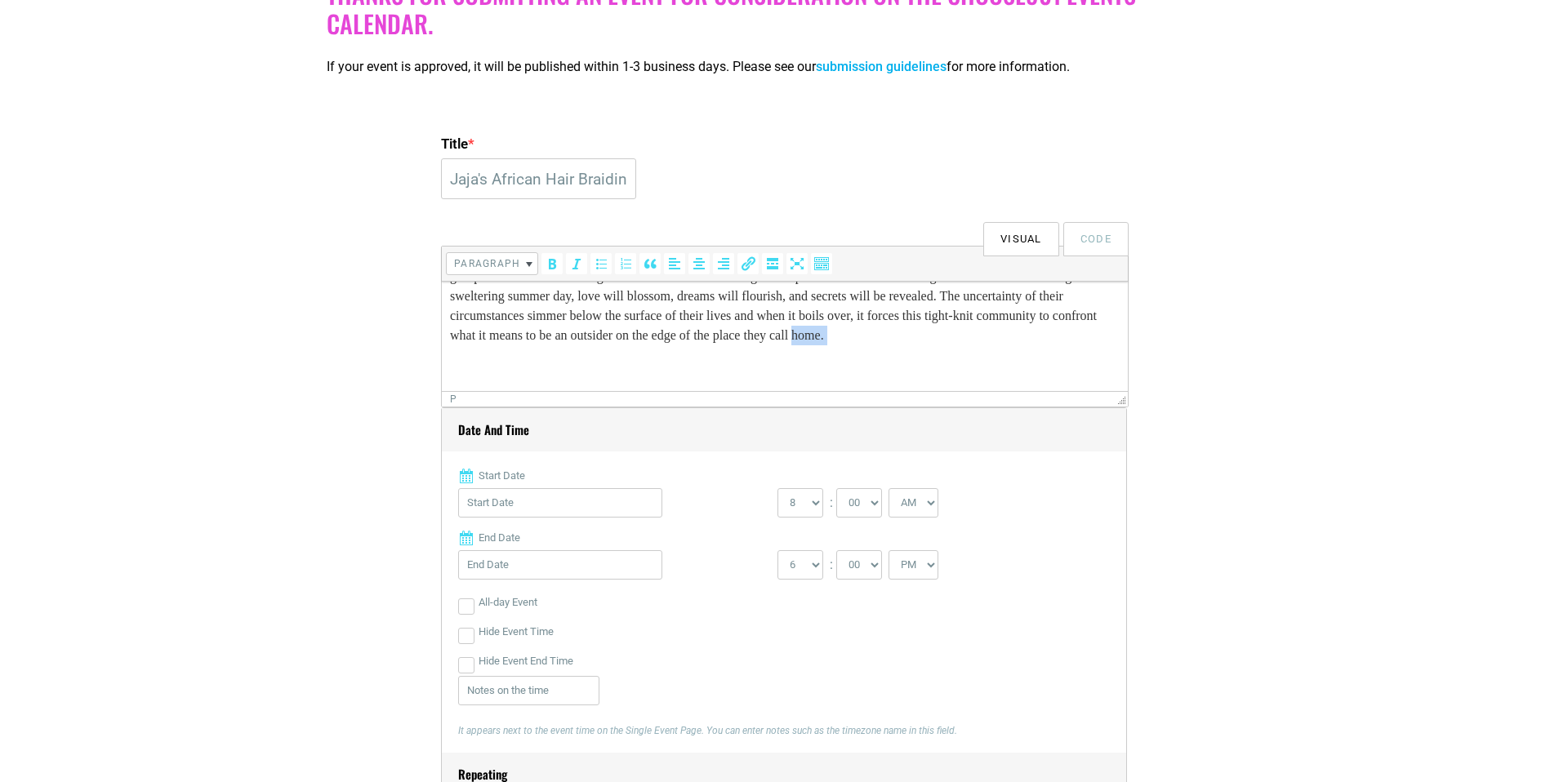 scroll, scrollTop: 371, scrollLeft: 0, axis: vertical 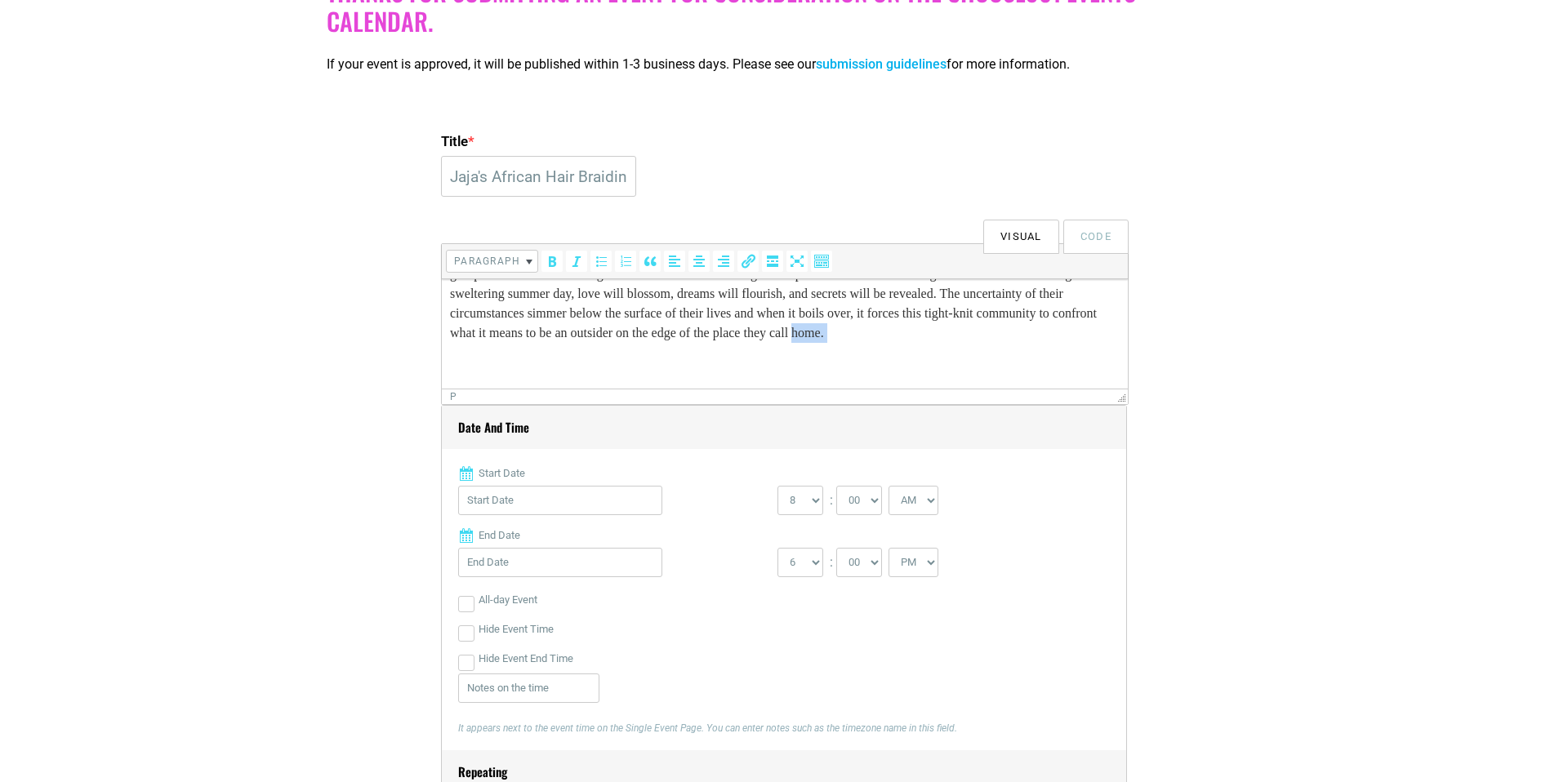 click at bounding box center (785, 366) 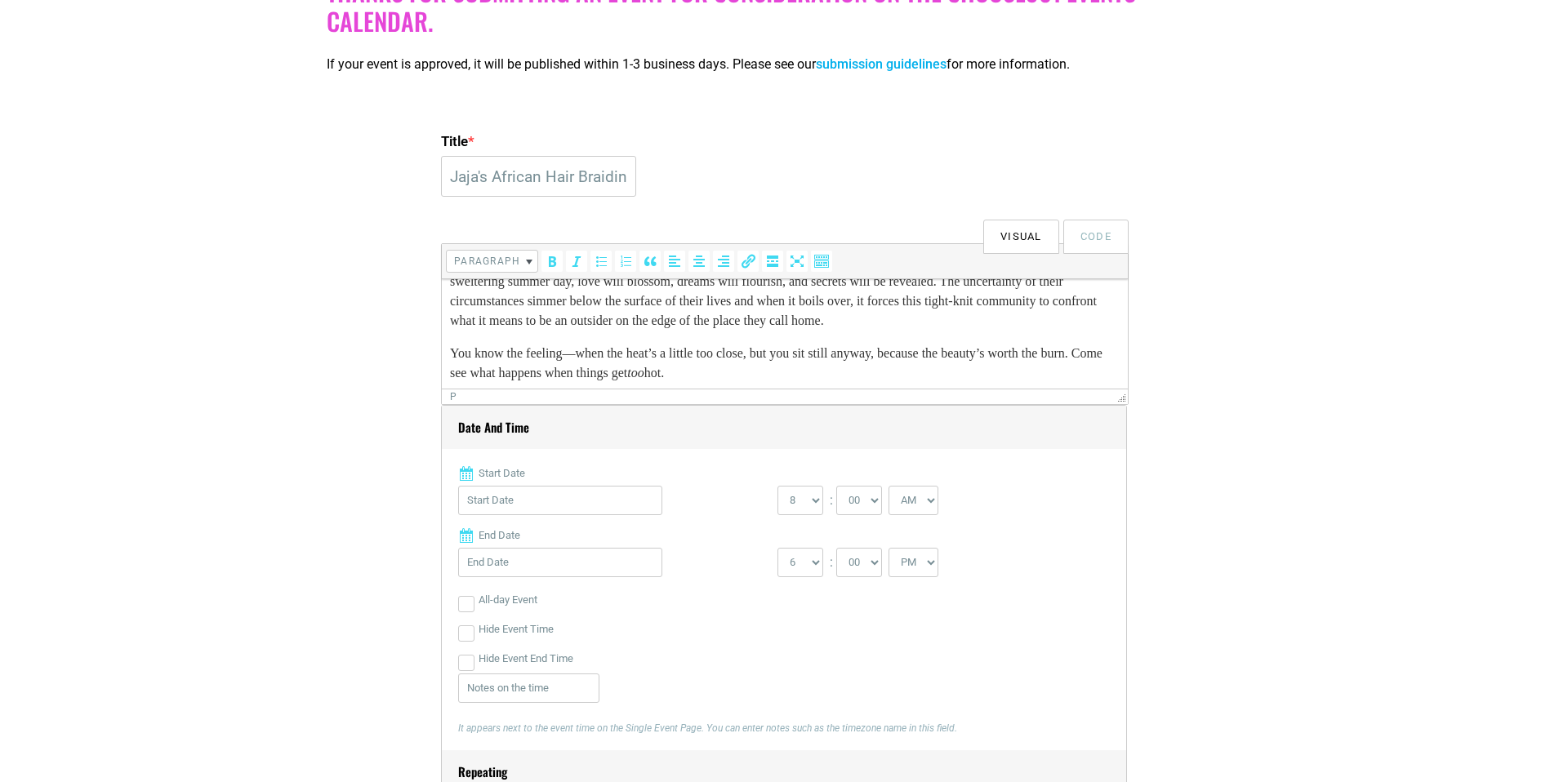 scroll, scrollTop: 67, scrollLeft: 0, axis: vertical 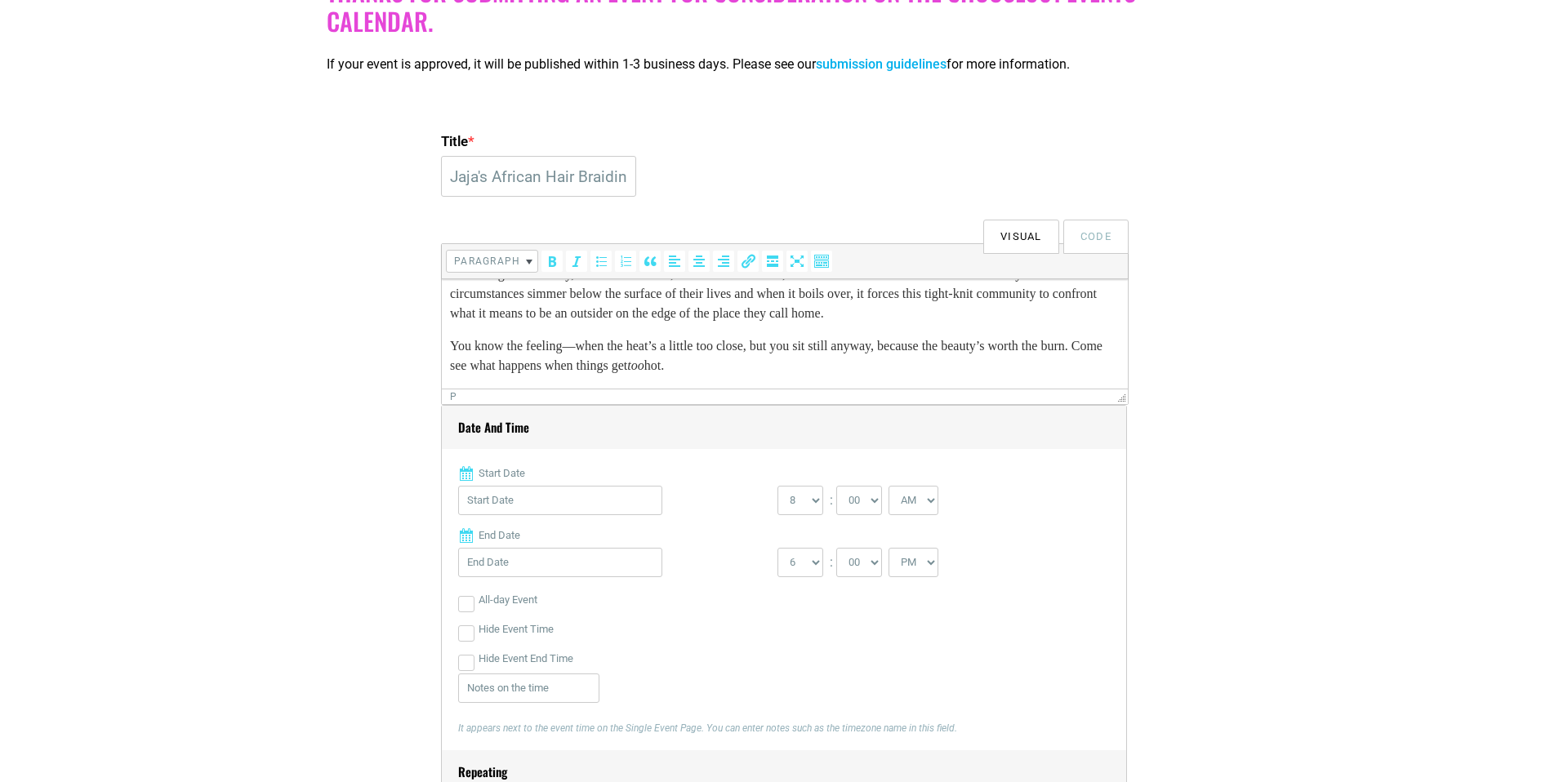 click on "You know the feeling—when the heat’s a little too close, but you sit still anyway, because the beauty’s worth the burn. Come see what happens when things get  too  hot." at bounding box center (785, 356) 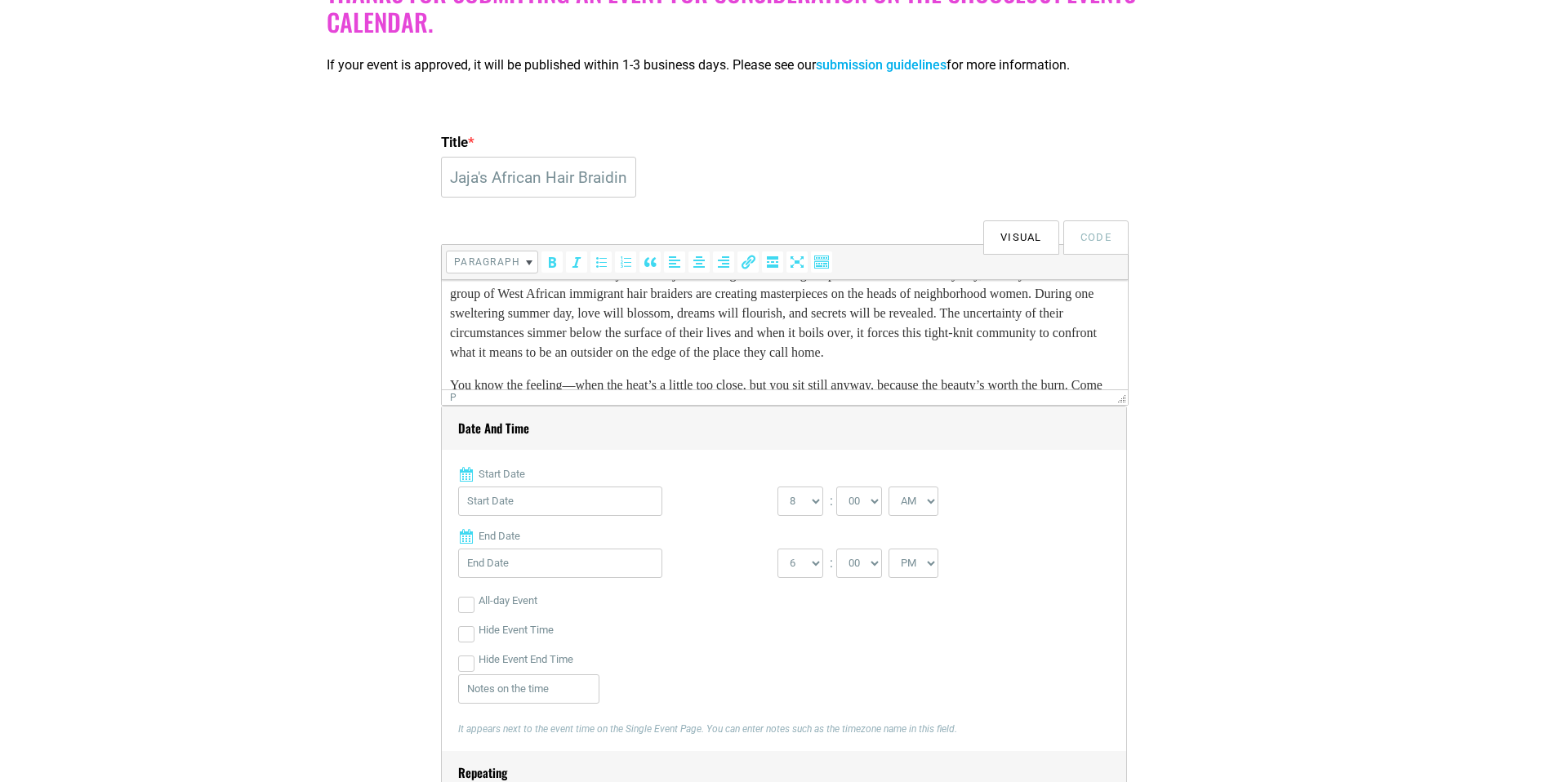 scroll, scrollTop: 0, scrollLeft: 0, axis: both 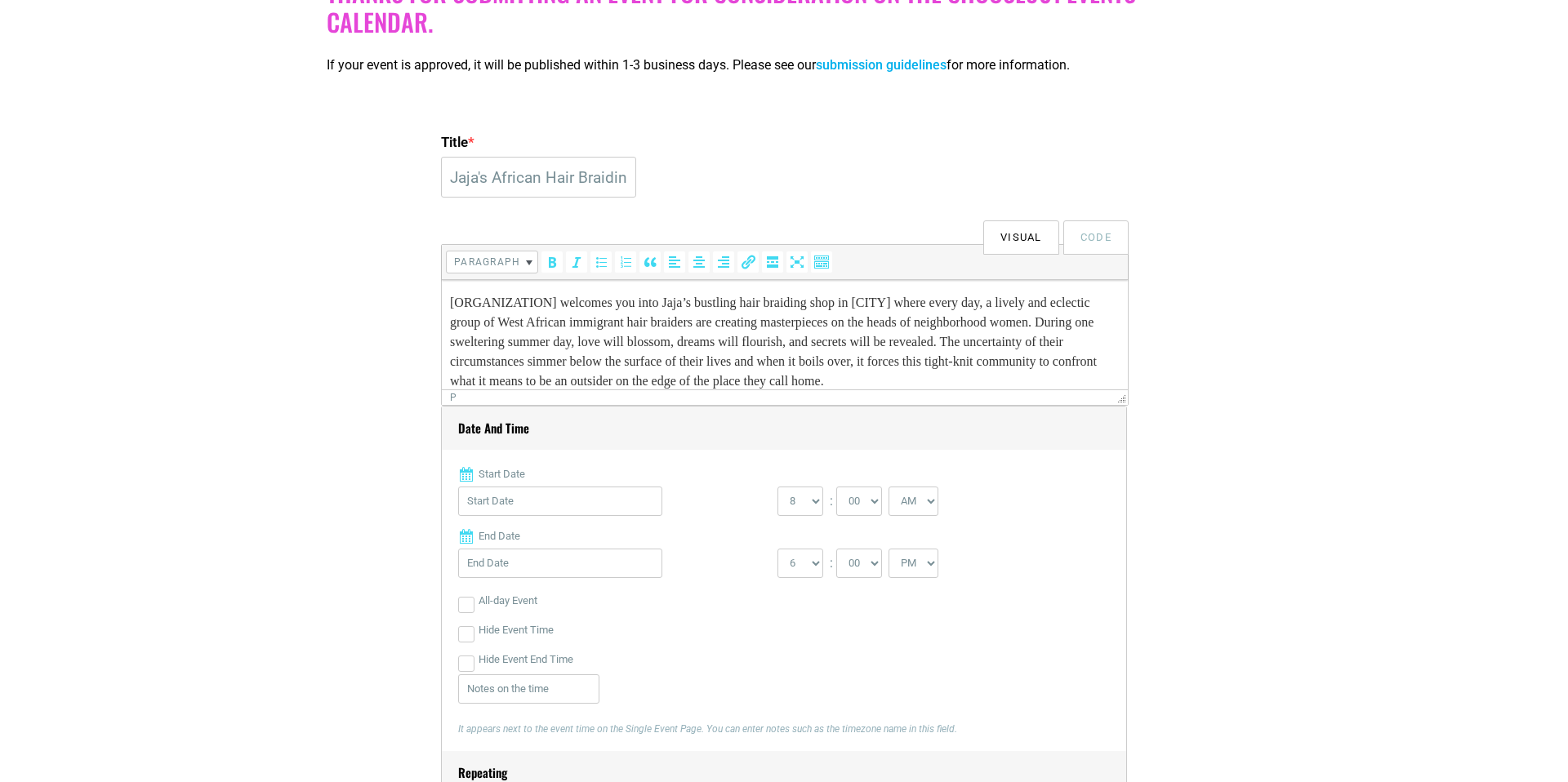 drag, startPoint x: 448, startPoint y: 304, endPoint x: 947, endPoint y: 401, distance: 508.3404 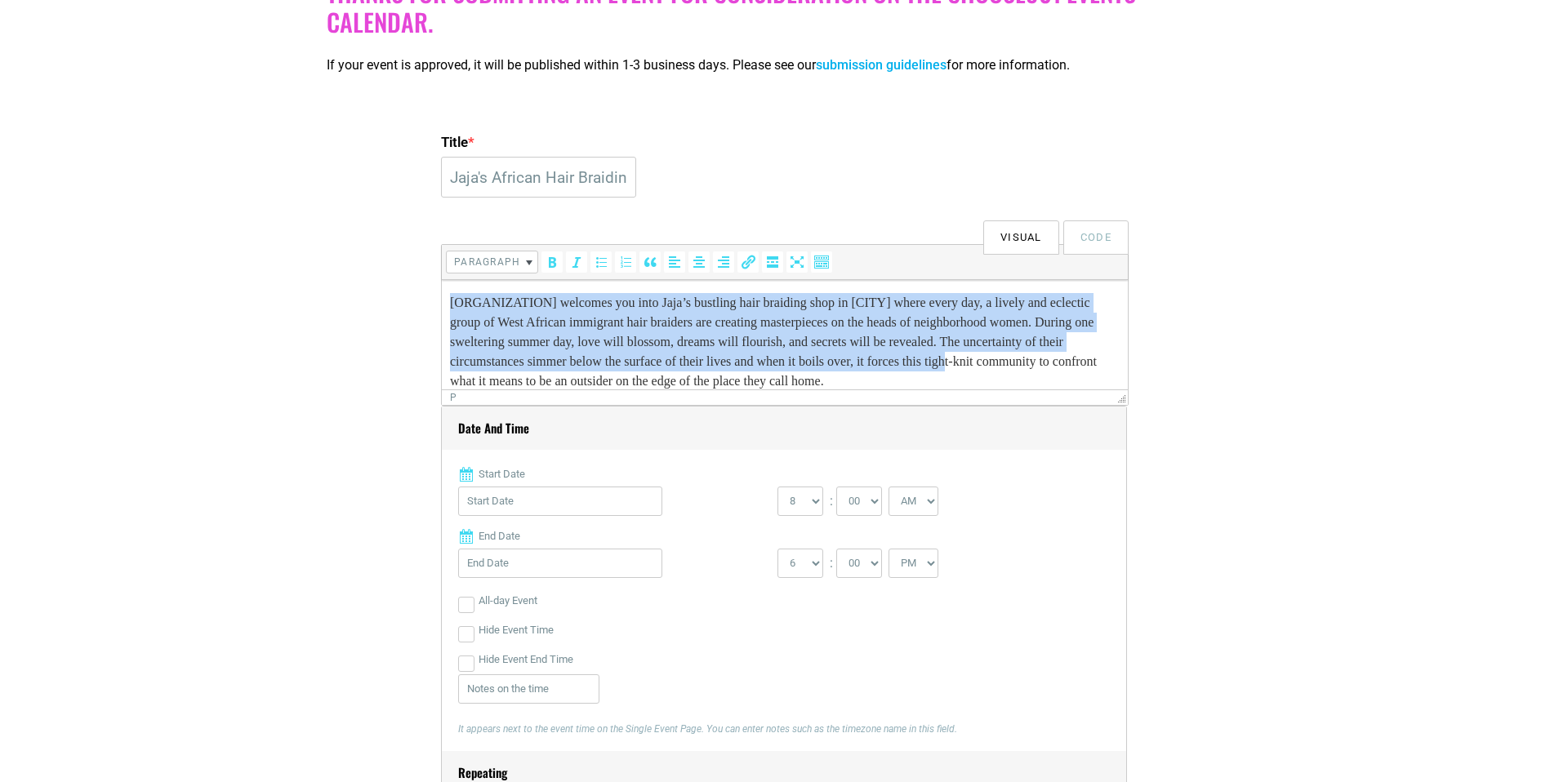 scroll, scrollTop: 67, scrollLeft: 0, axis: vertical 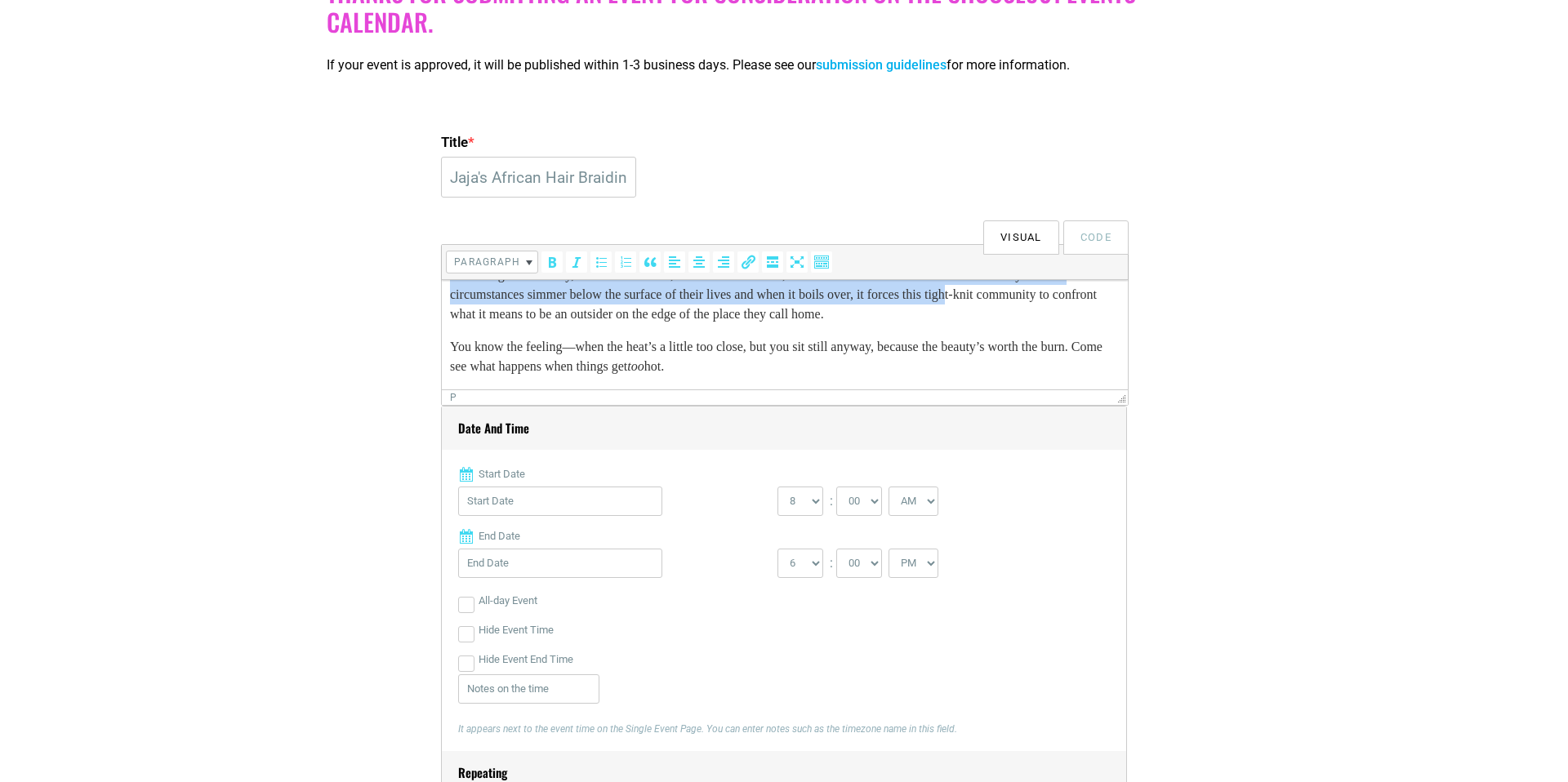 drag, startPoint x: 452, startPoint y: 303, endPoint x: 1091, endPoint y: 443, distance: 654.1567 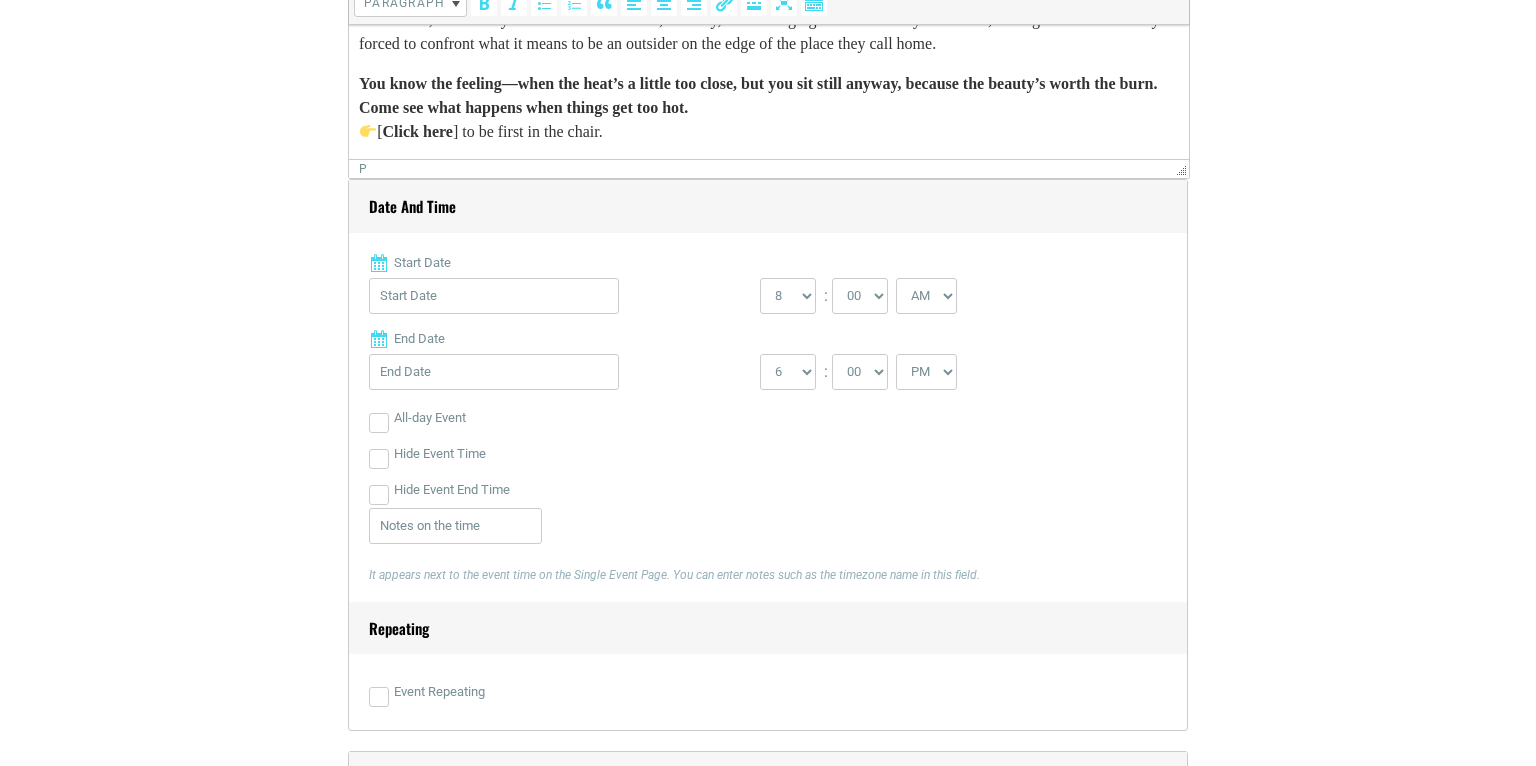 scroll, scrollTop: 780, scrollLeft: 0, axis: vertical 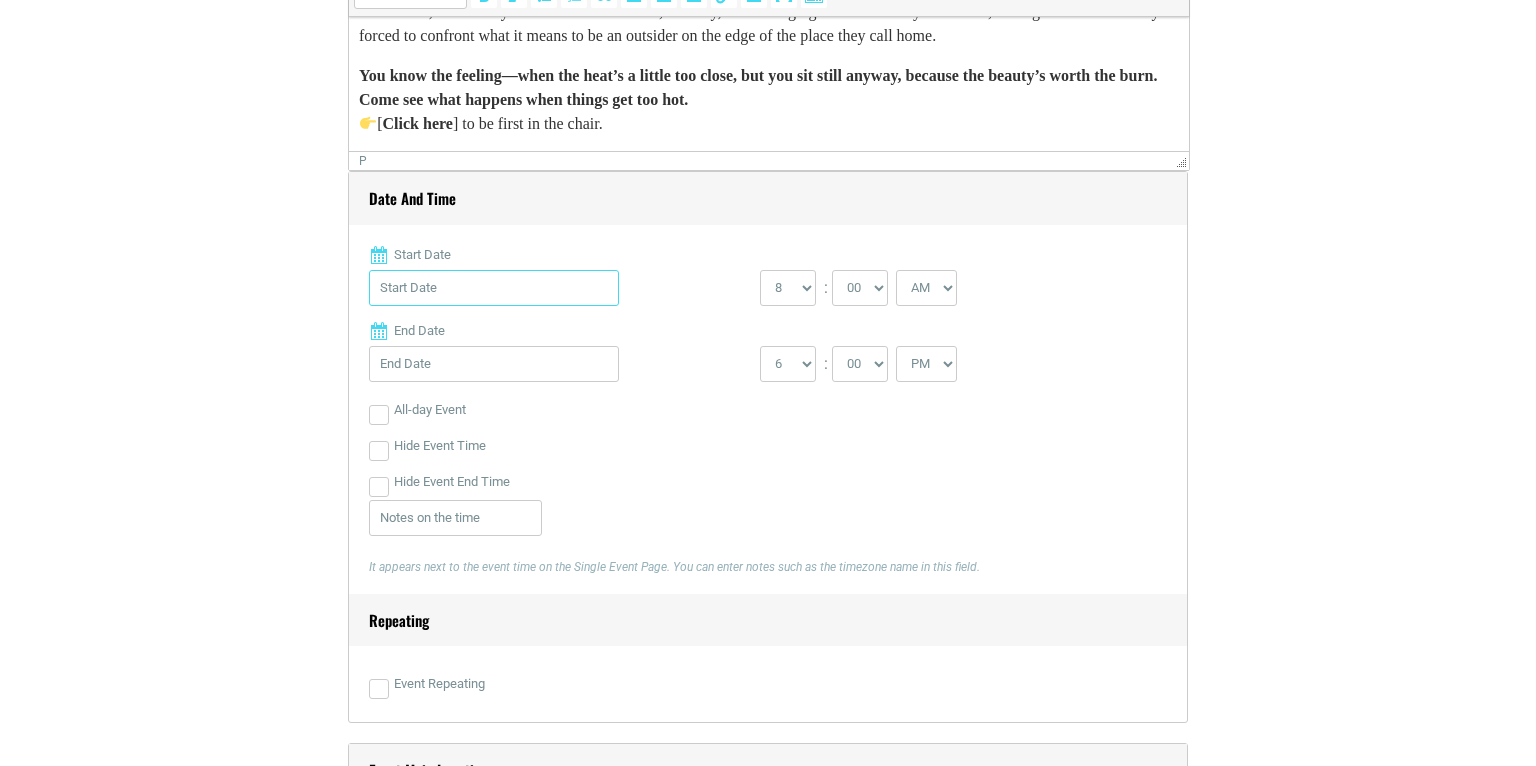 click on "Start Date" at bounding box center (494, 288) 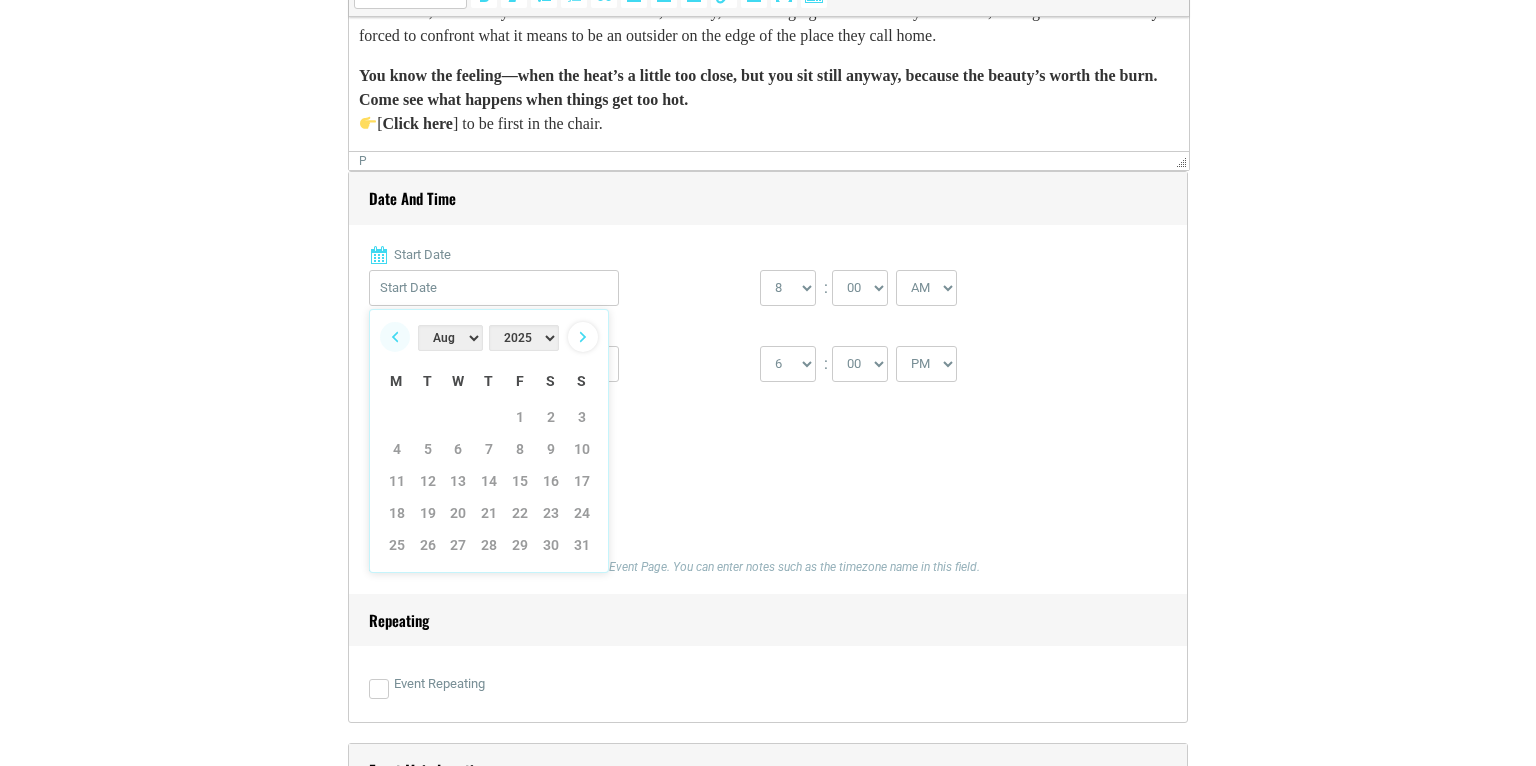 click on "Next" at bounding box center [583, 337] 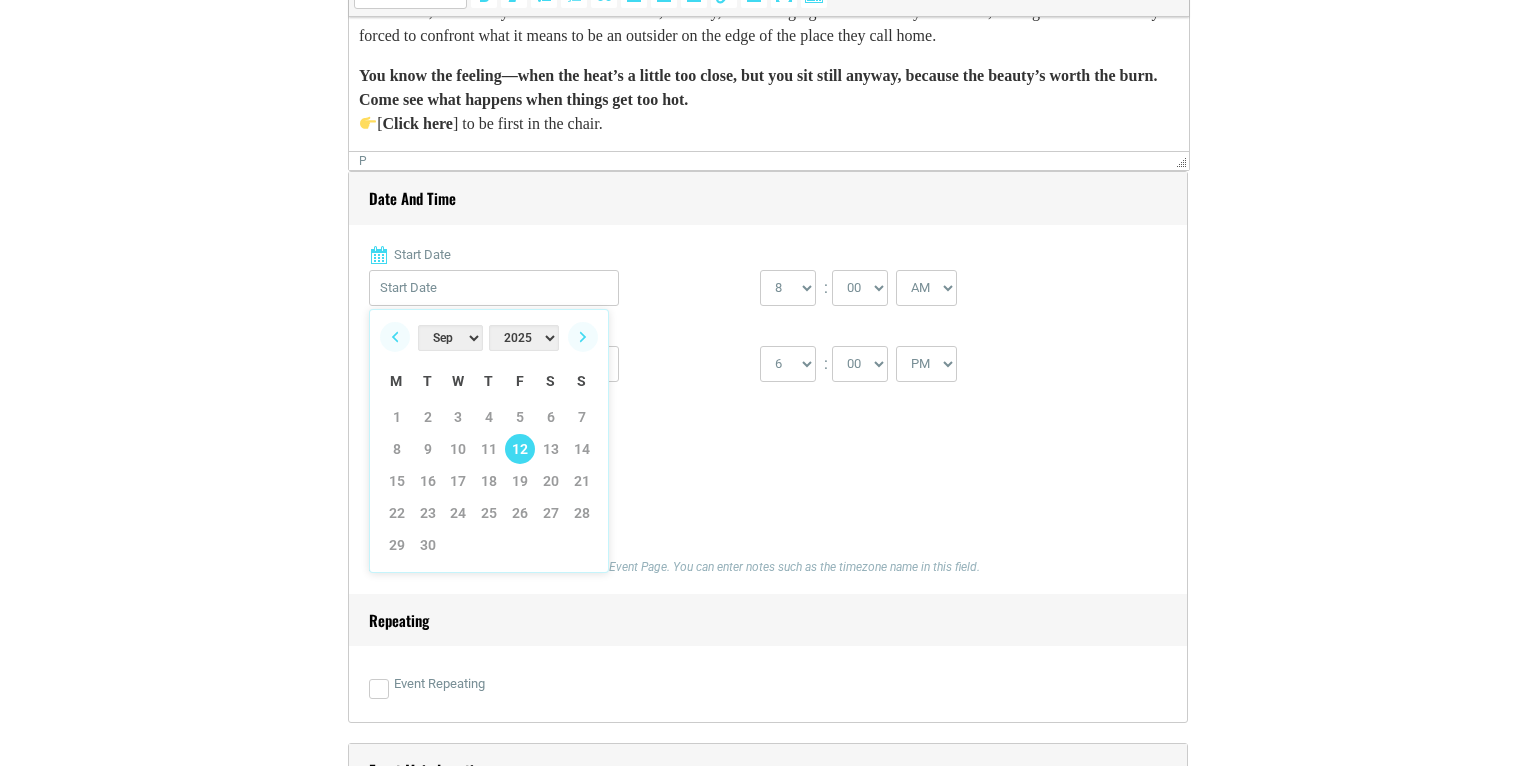 click on "12" at bounding box center [520, 449] 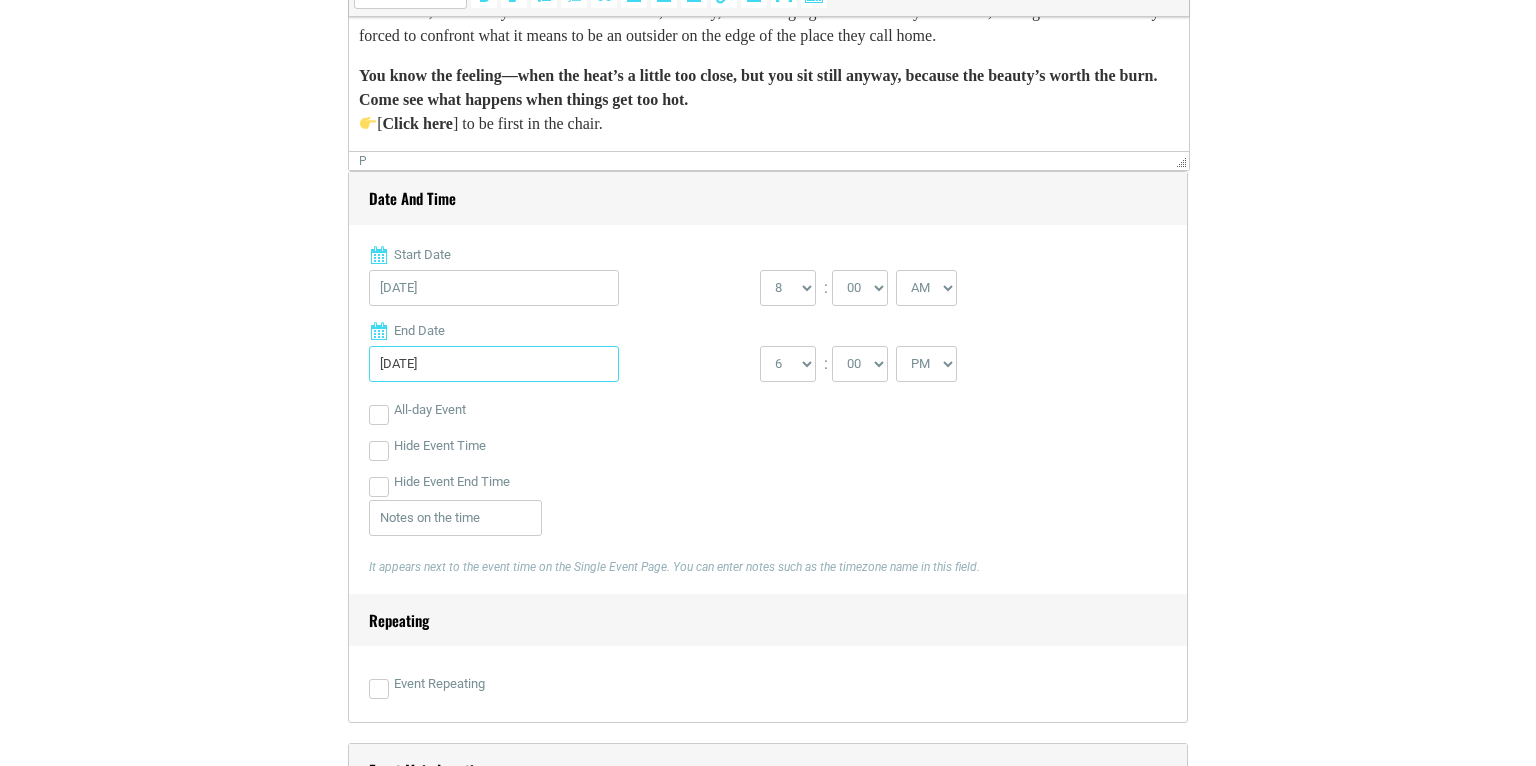 click on "[DATE]" at bounding box center (494, 364) 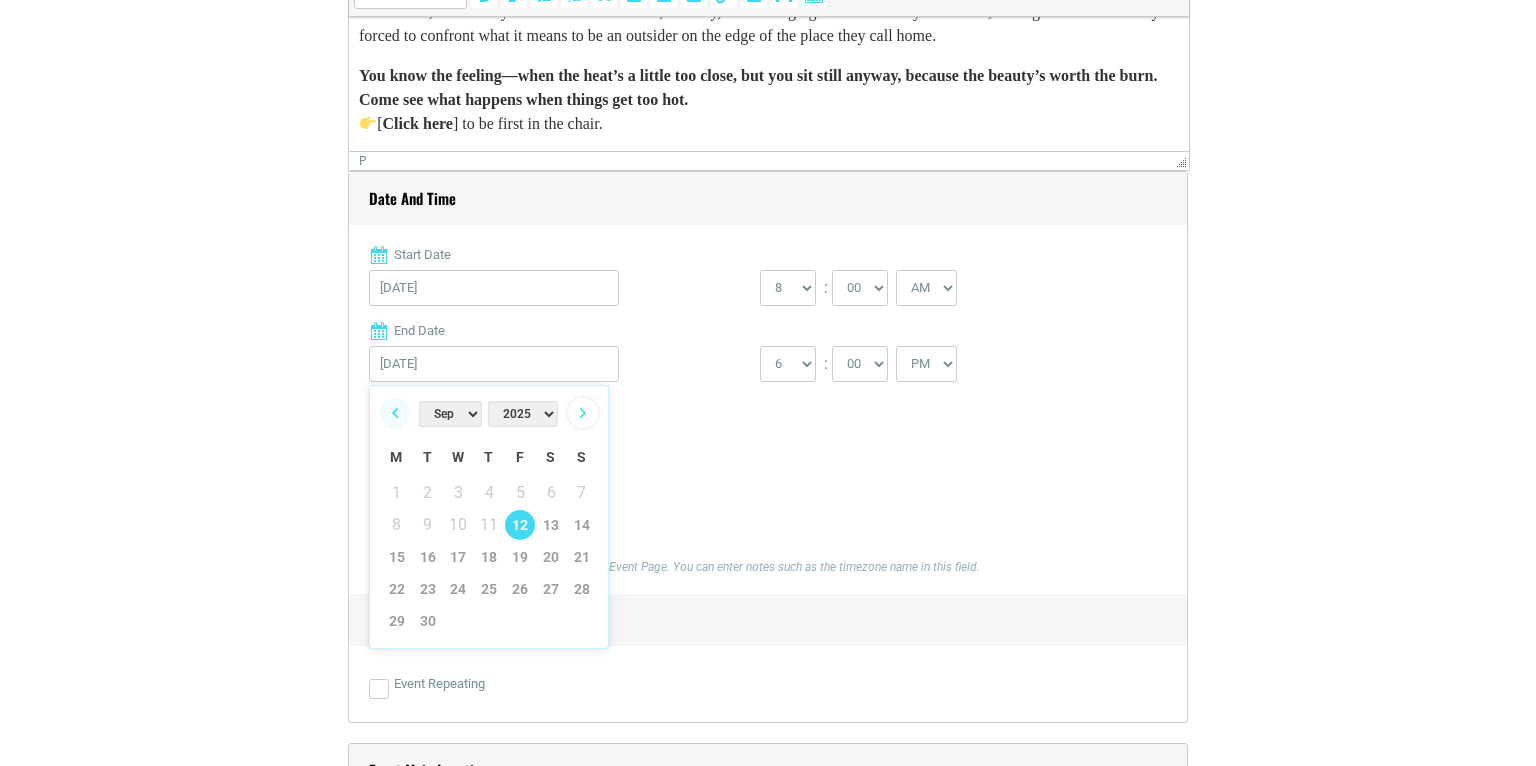 click on "Next" at bounding box center (583, 413) 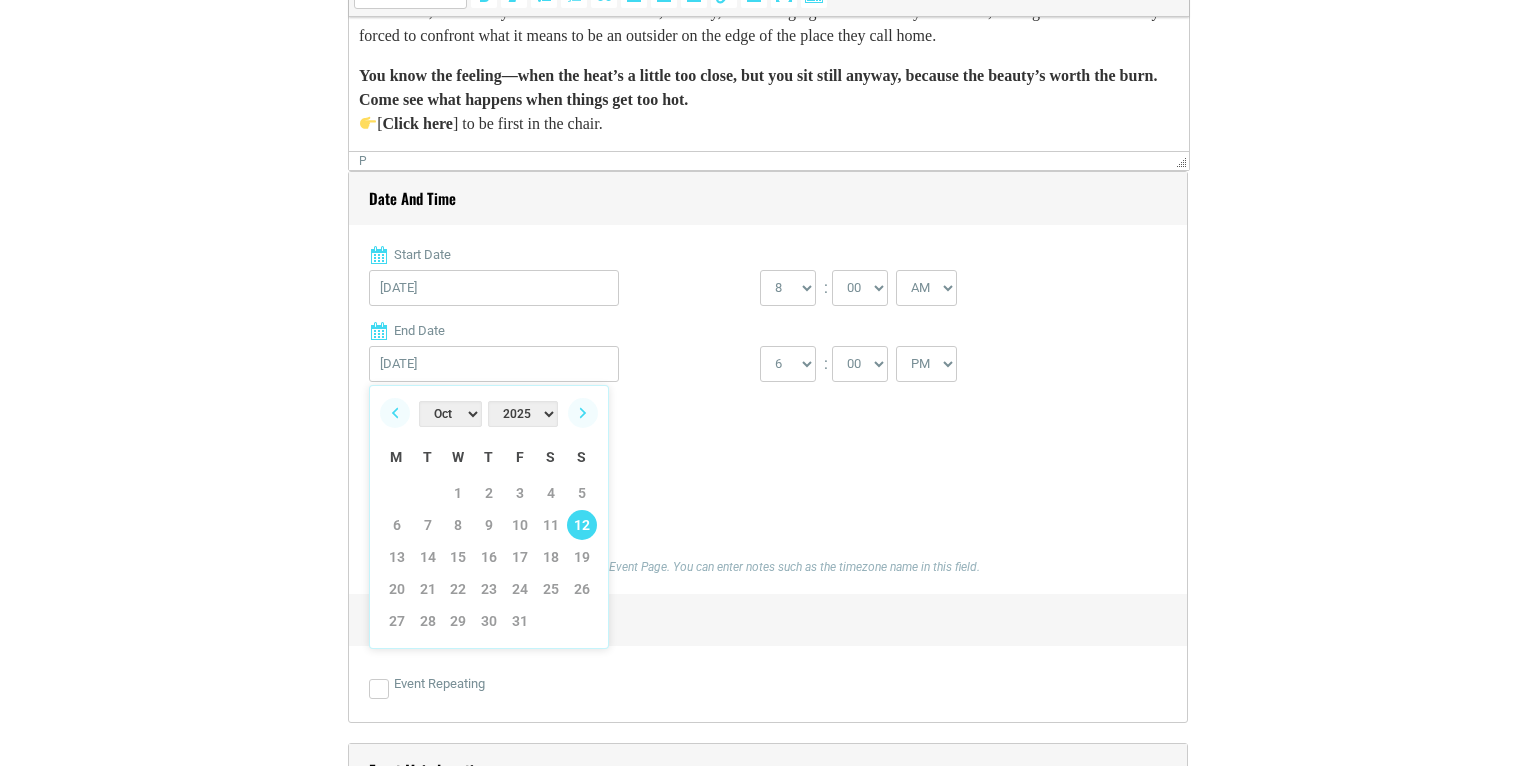 click on "12" at bounding box center [582, 525] 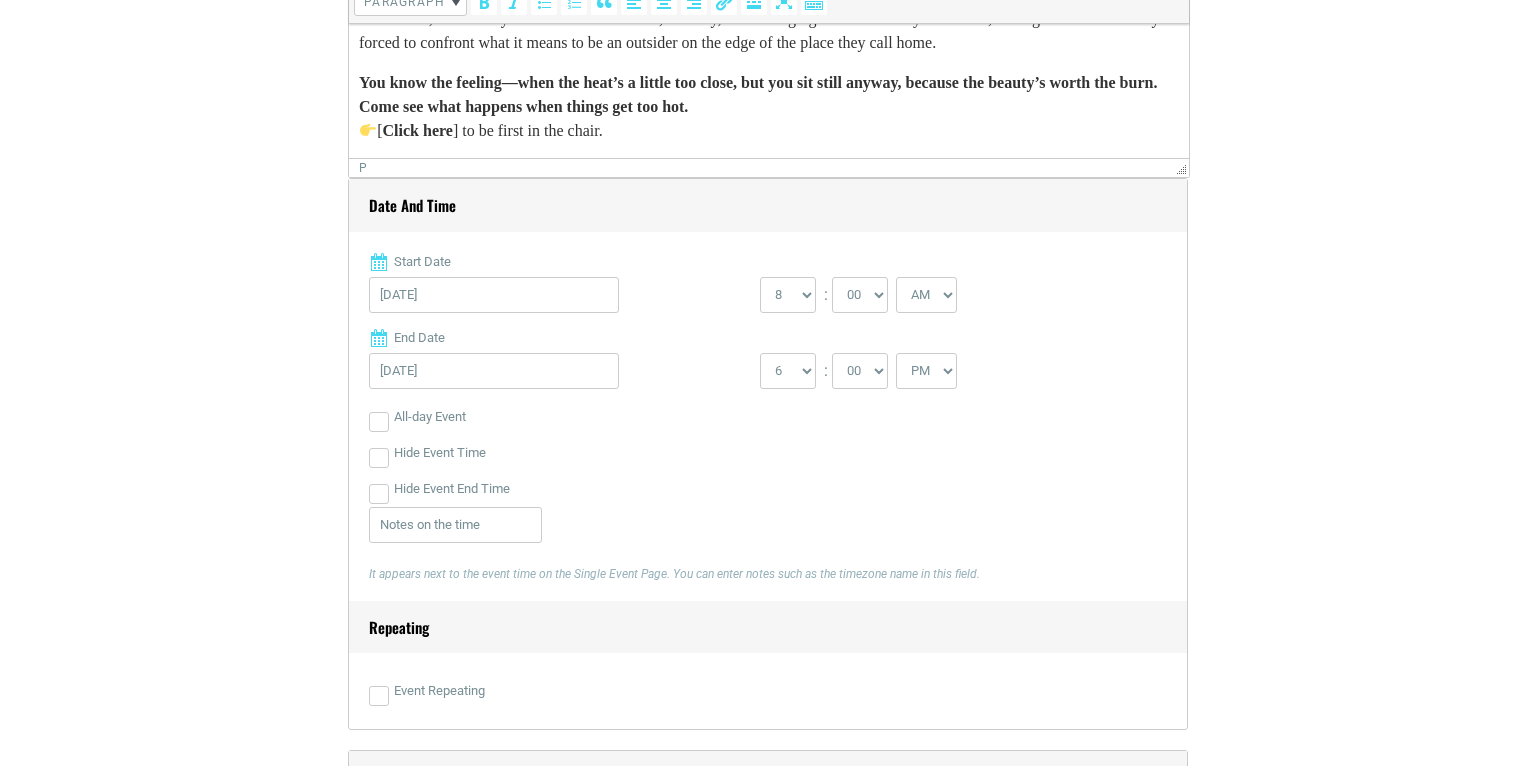 scroll, scrollTop: 788, scrollLeft: 0, axis: vertical 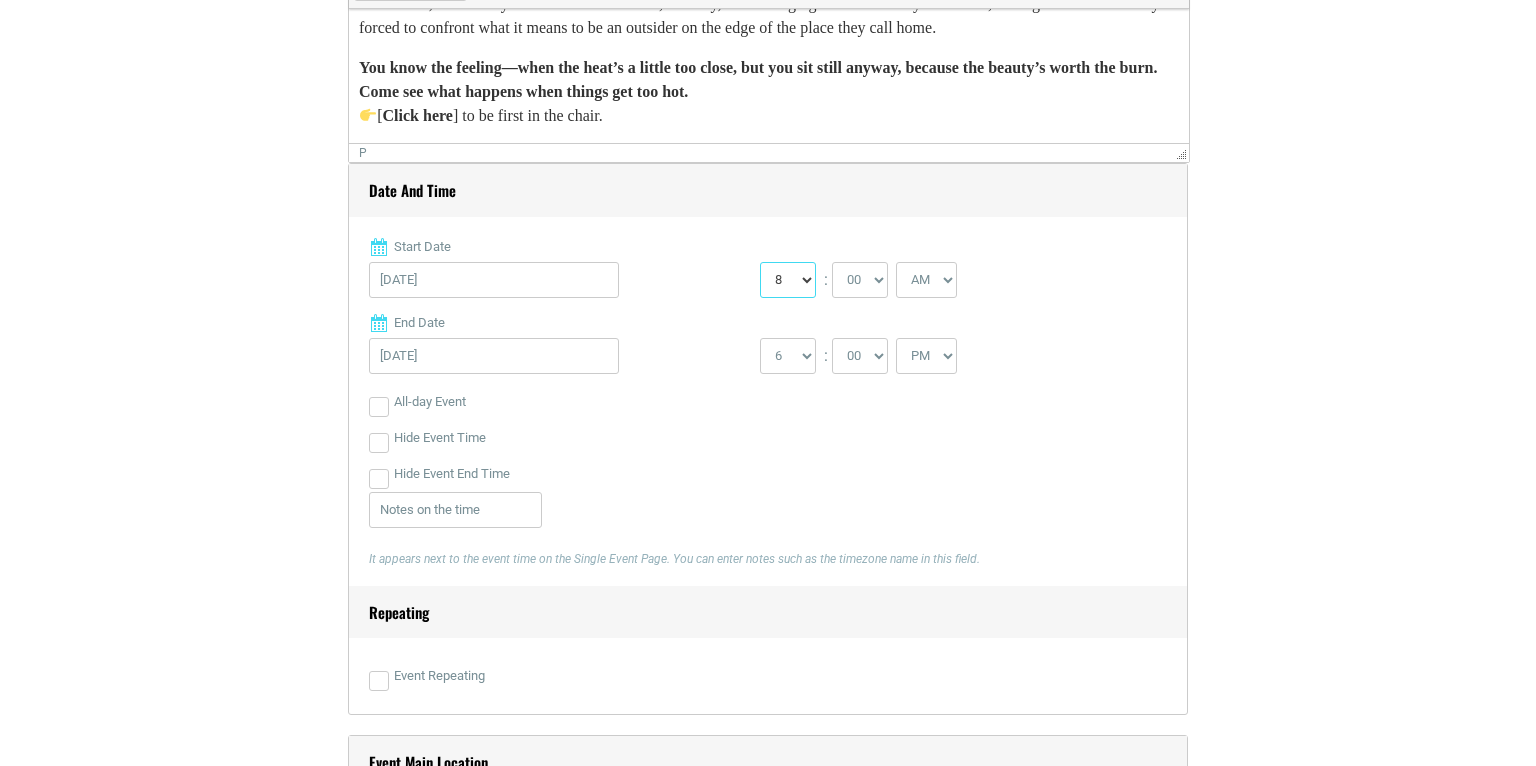 click on "0
1
2
3
4
5
6
7
8
9
10
11
12" at bounding box center [788, 280] 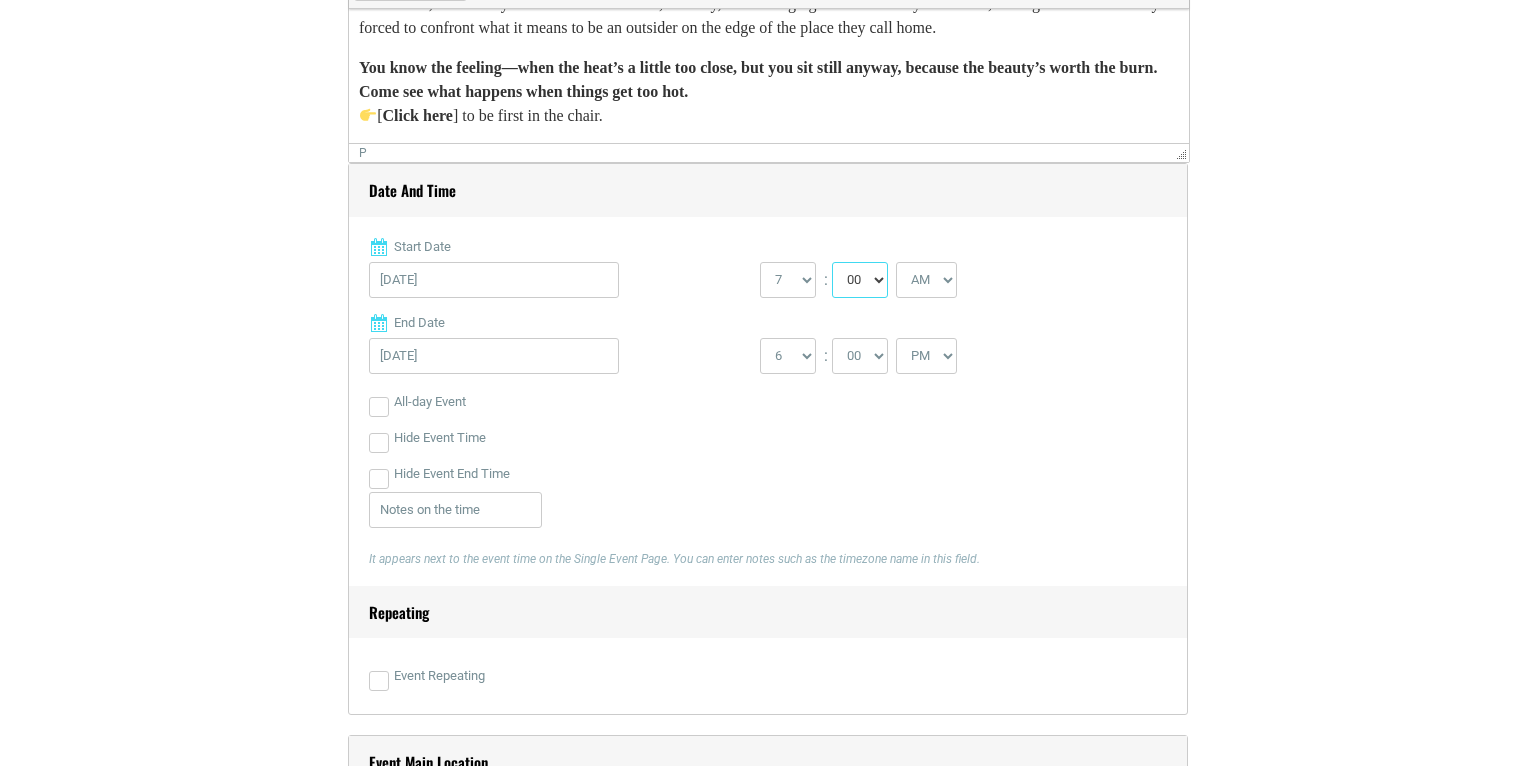 click on "00
05
10
15
20
25
30
35
40
45
50
55" at bounding box center (860, 280) 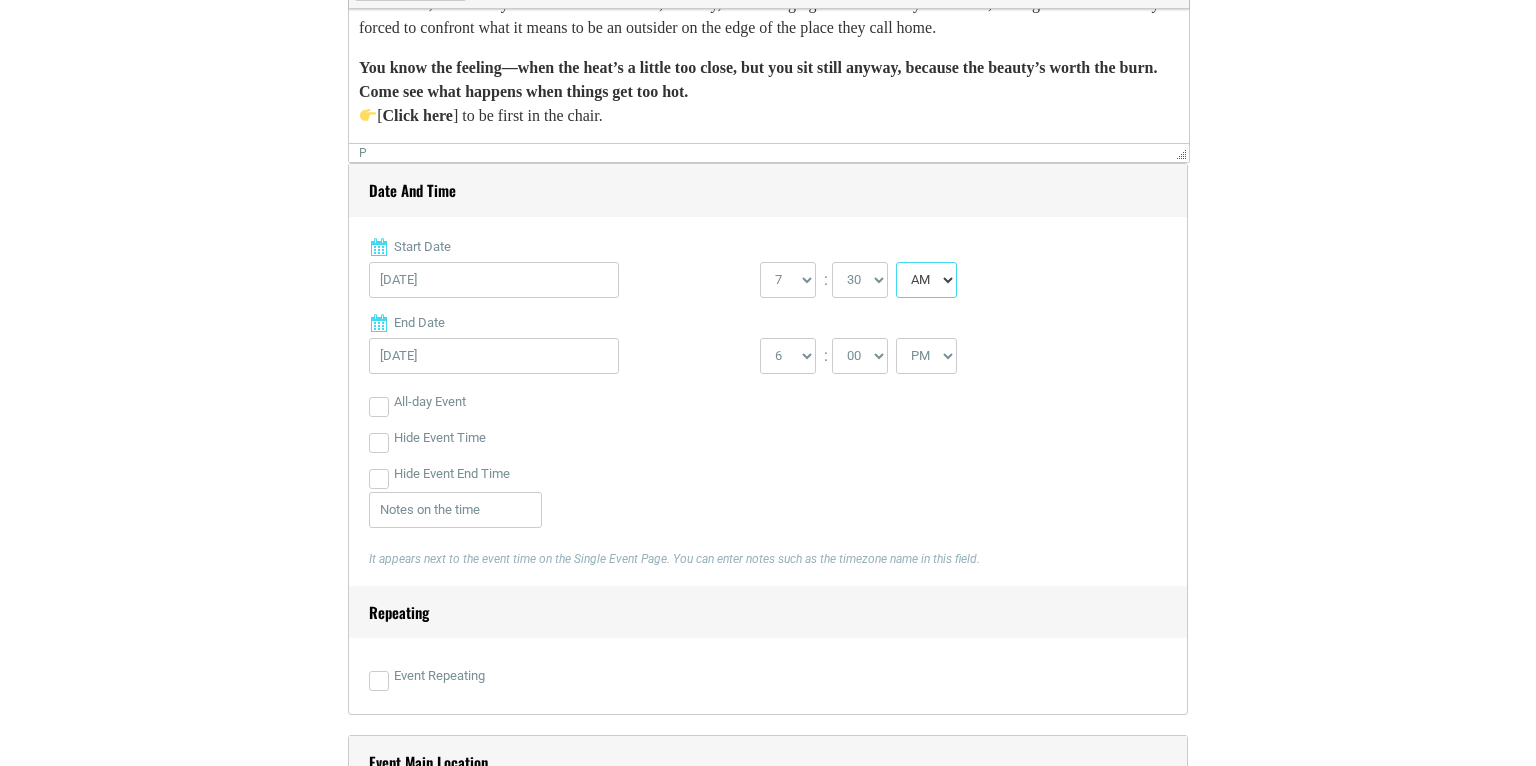 click on "AM
PM" at bounding box center [926, 280] 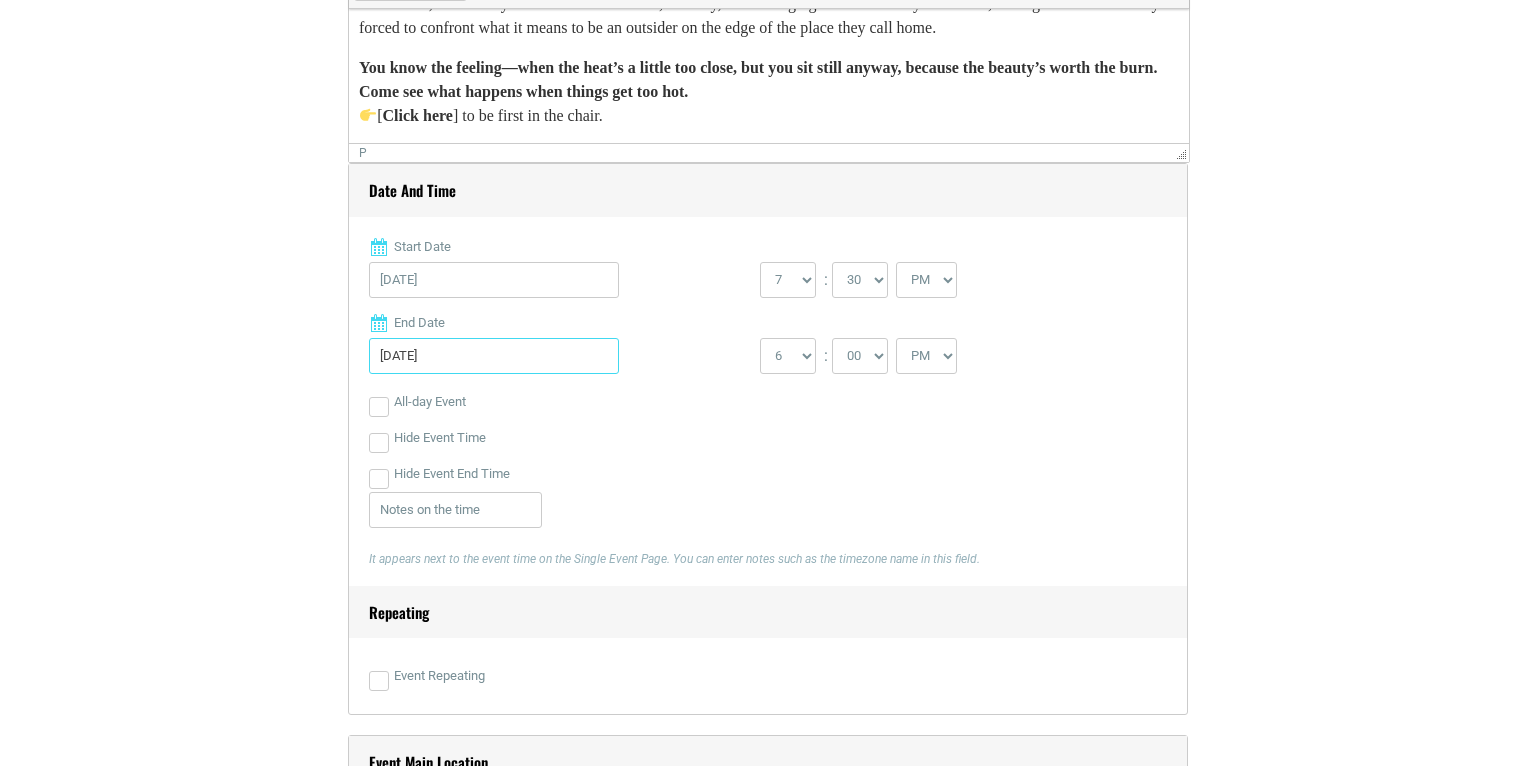 click on "[DATE]" at bounding box center (494, 356) 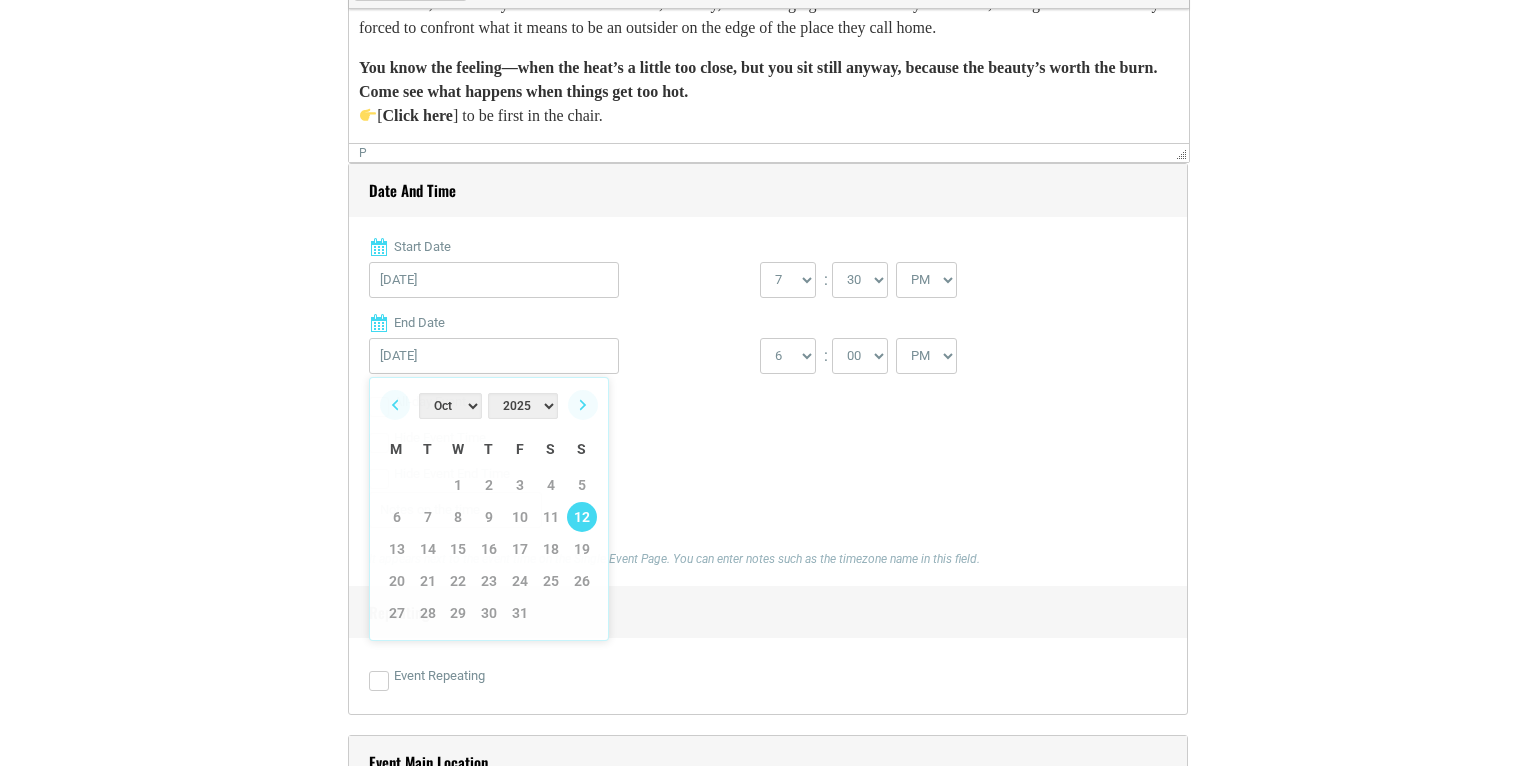 click on "Hide Event Time" at bounding box center (768, 438) 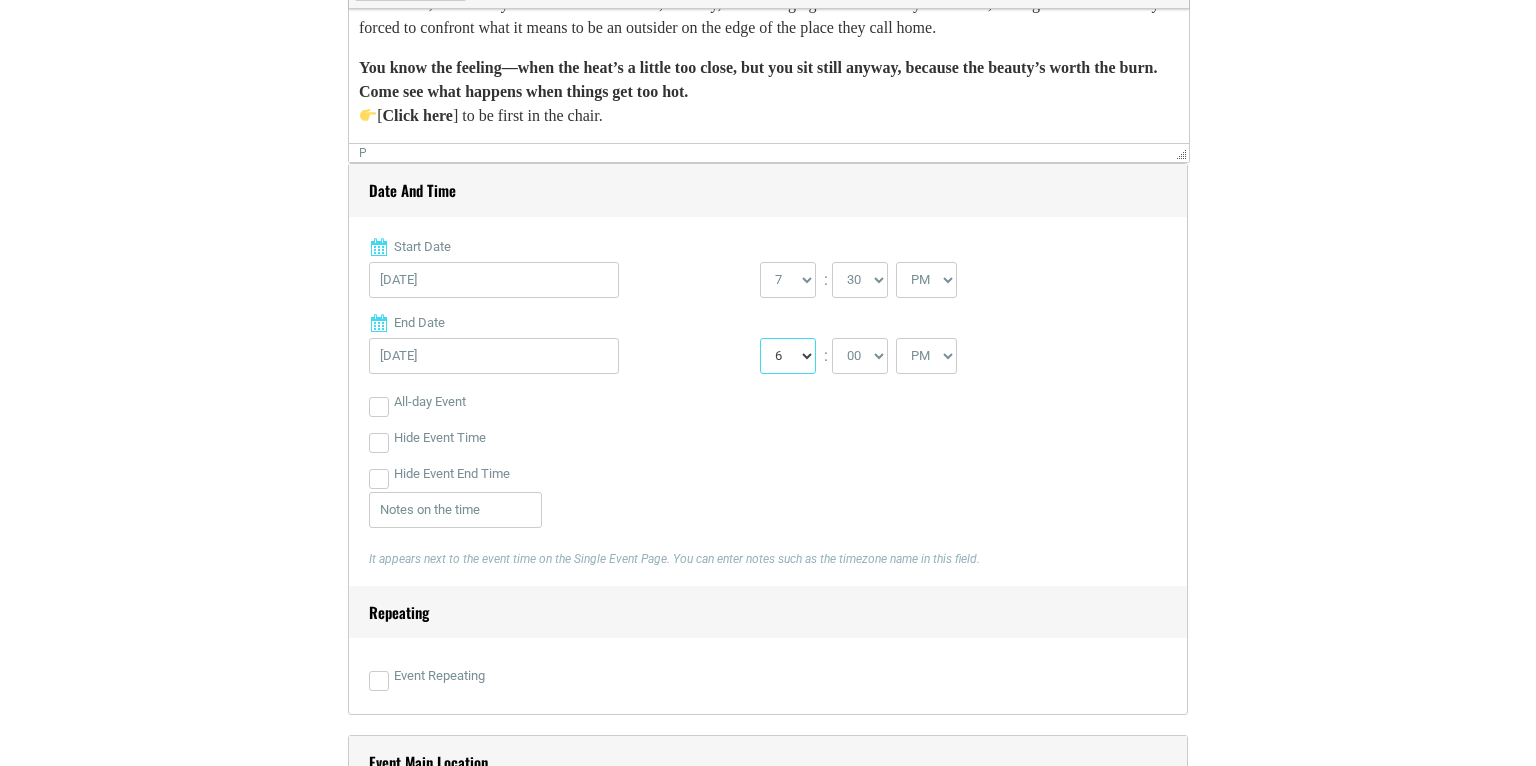 click on "1
2
3
4
5
6
7
8
9
10
11
12" at bounding box center (788, 356) 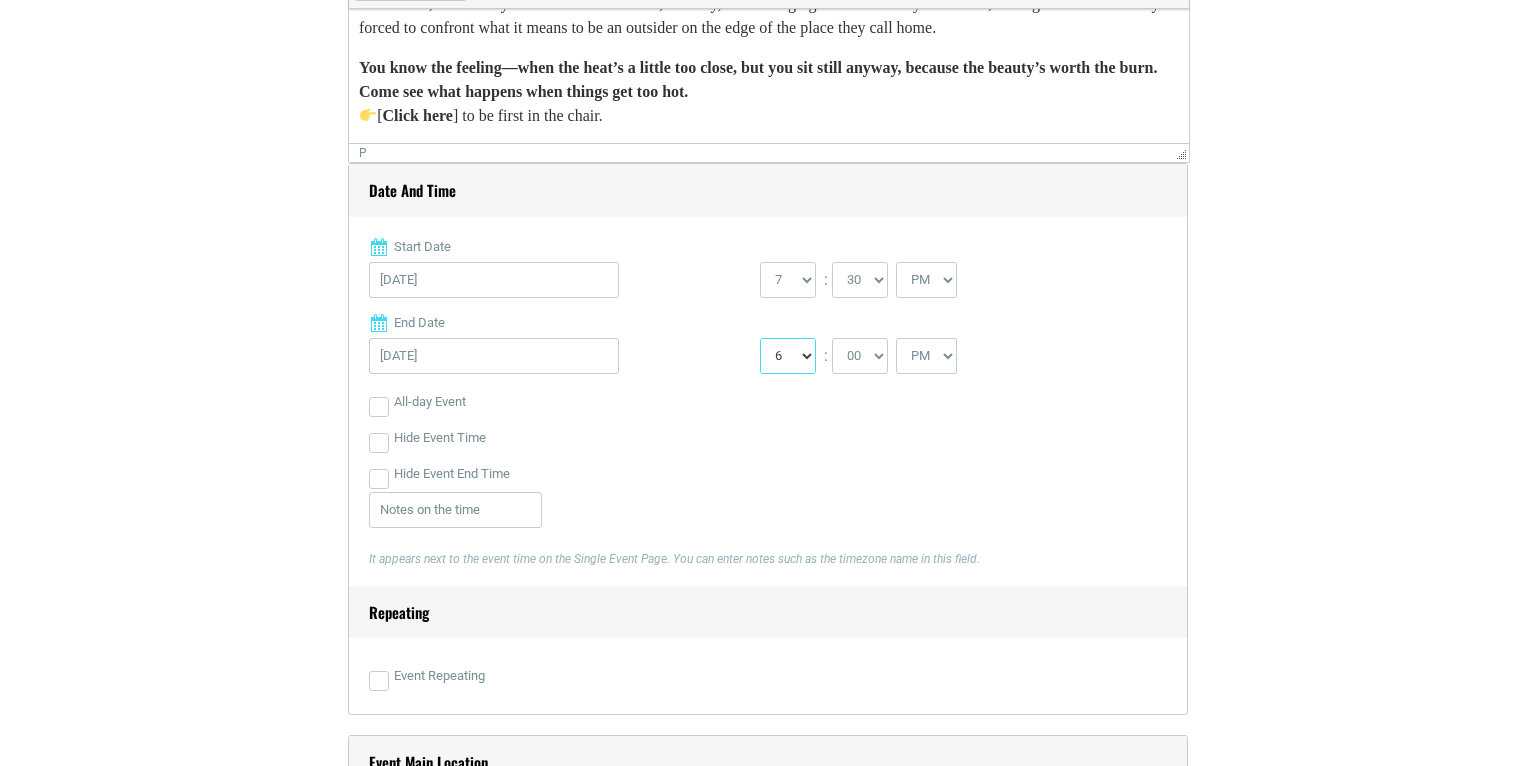 select on "2" 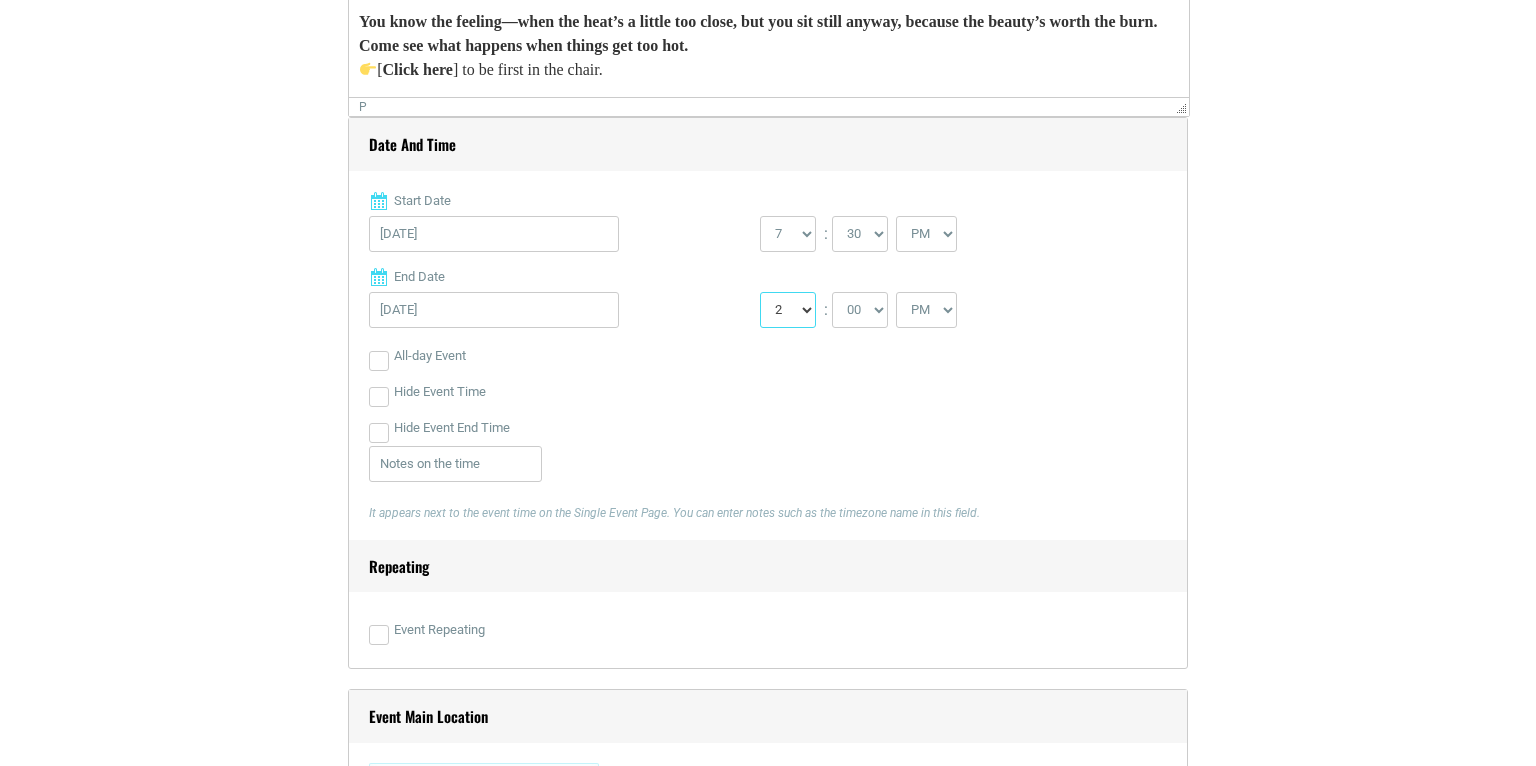 scroll, scrollTop: 841, scrollLeft: 0, axis: vertical 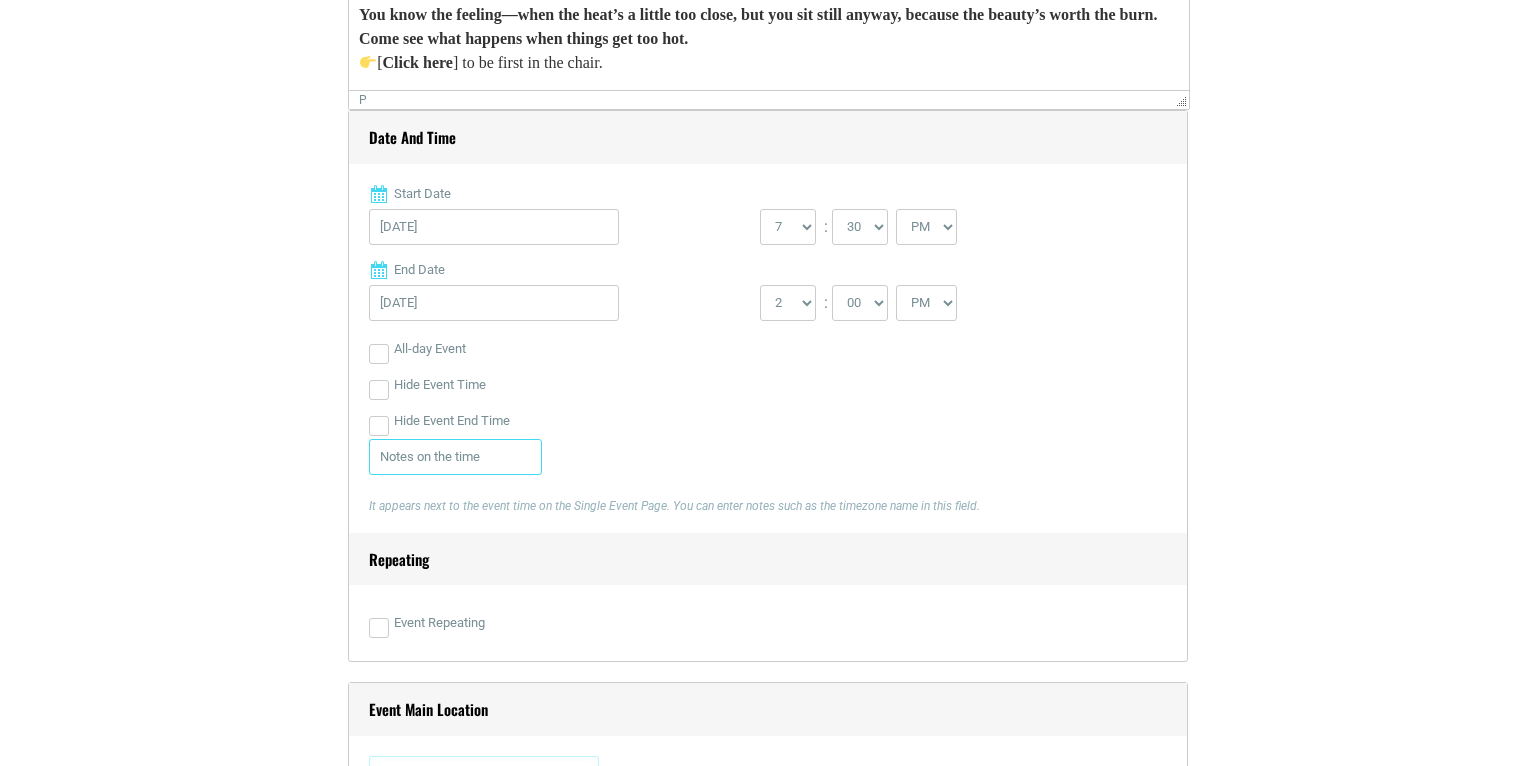 click at bounding box center [455, 457] 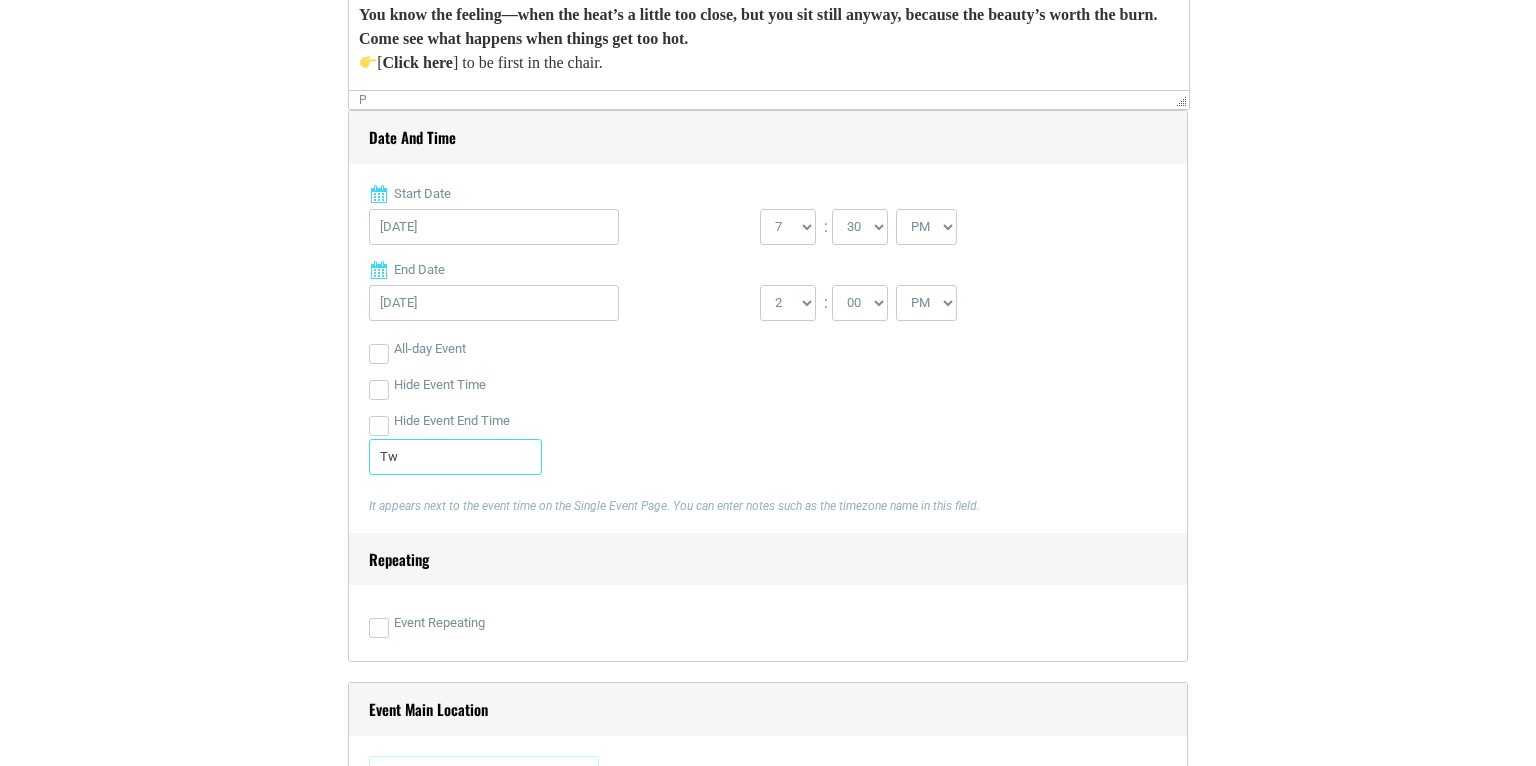 type on "T" 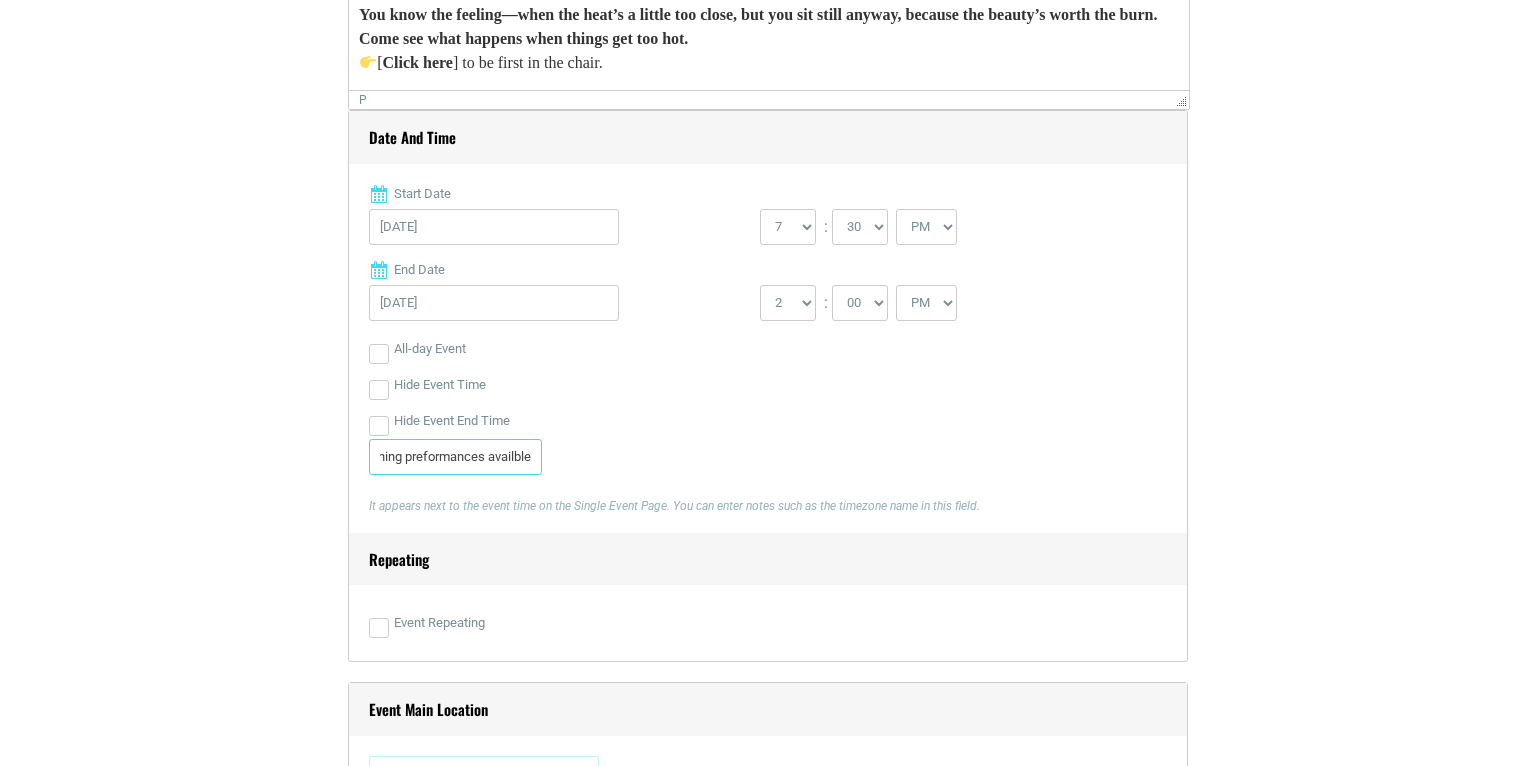 scroll, scrollTop: 0, scrollLeft: 99, axis: horizontal 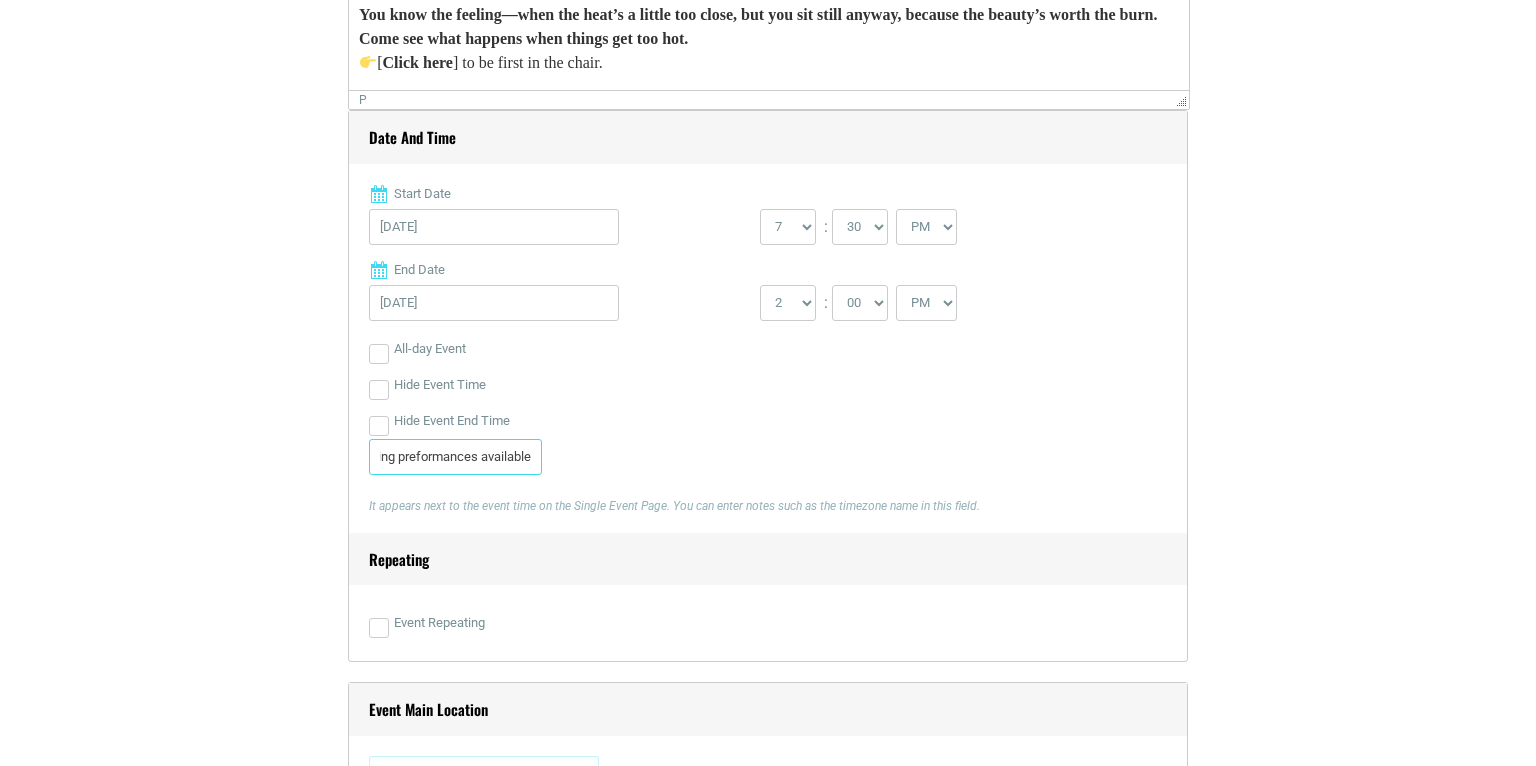 click on "Matinee & Evening preformances available" at bounding box center (455, 457) 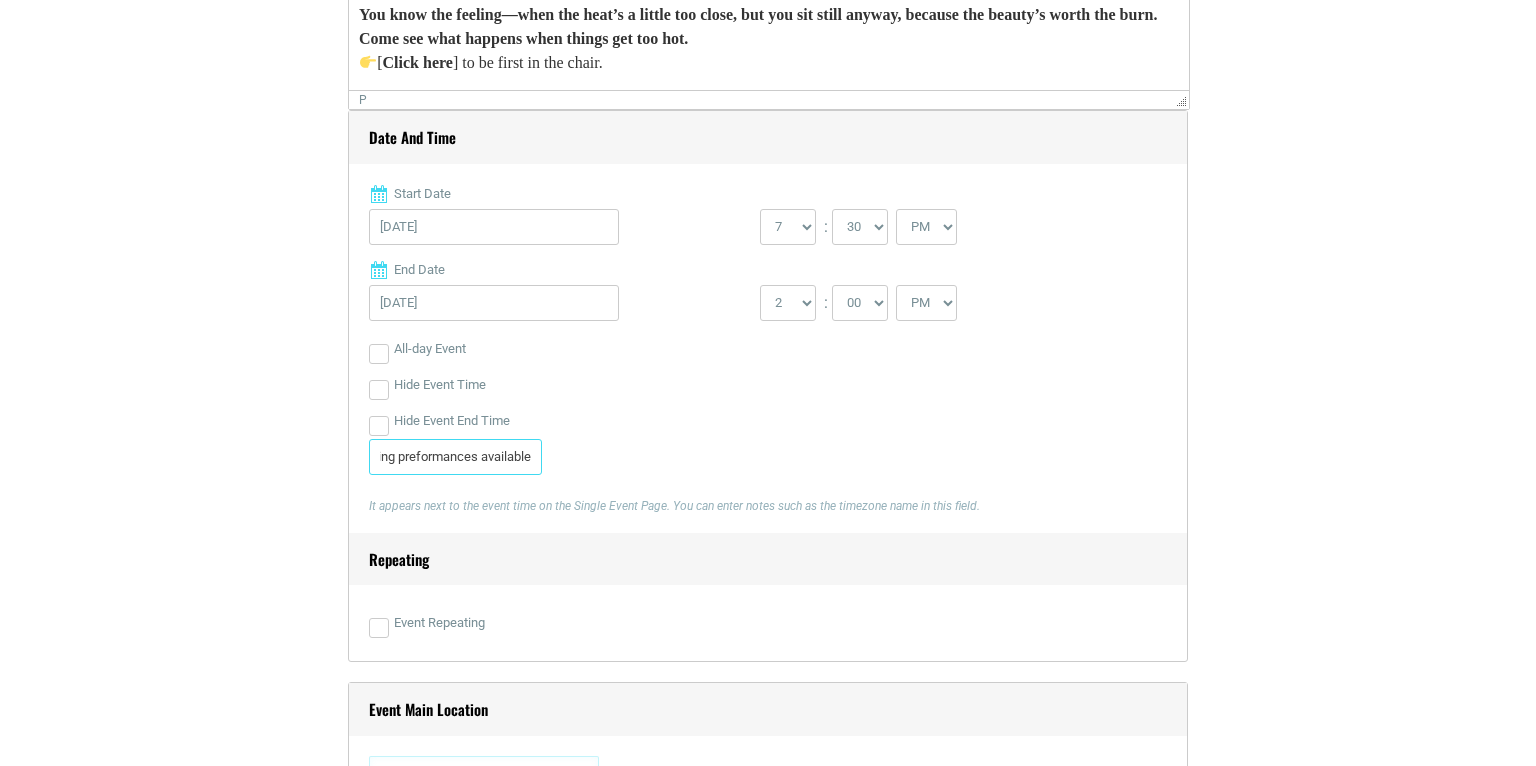 scroll, scrollTop: 0, scrollLeft: 0, axis: both 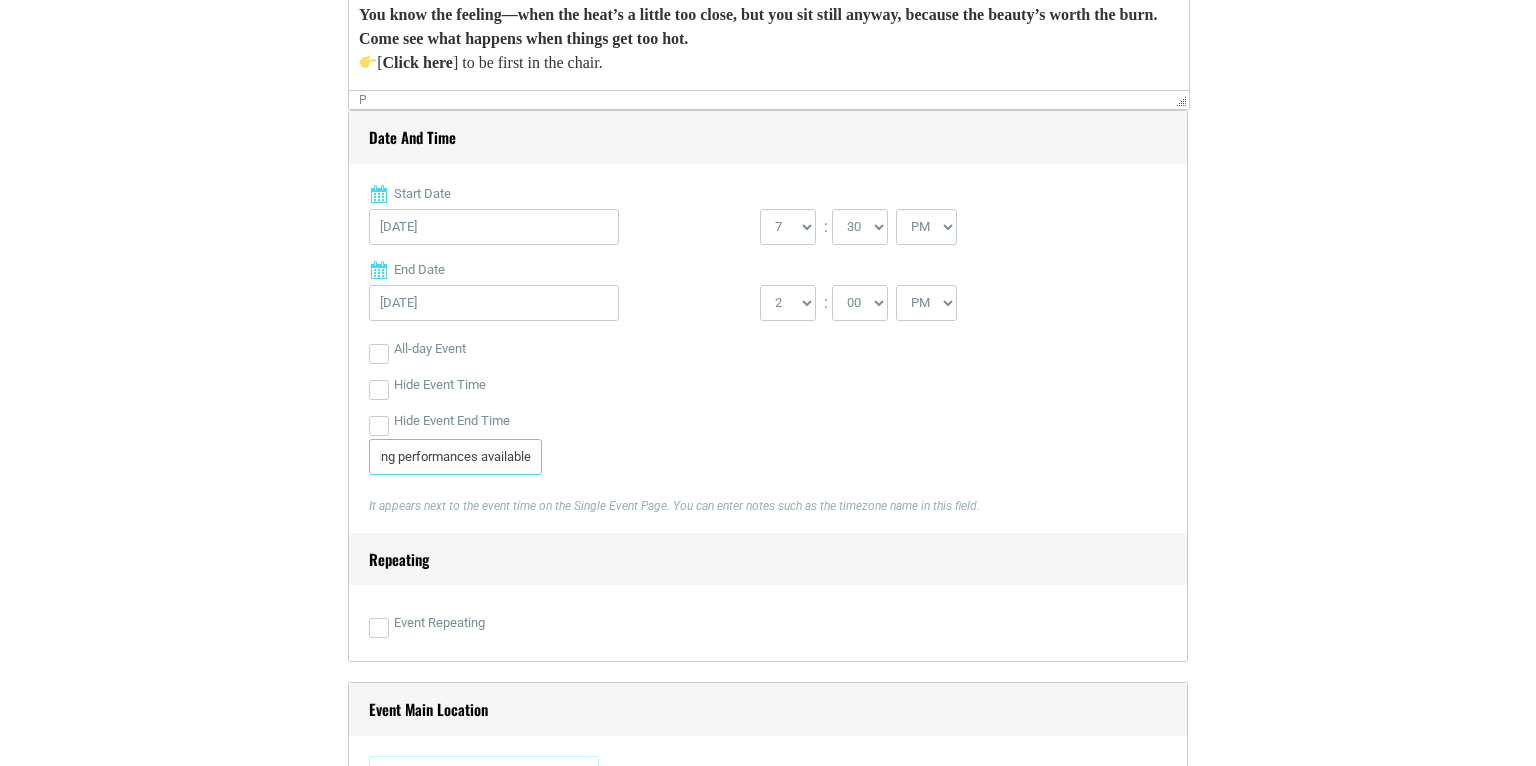type on "Saturday Matinee & Evening performances available" 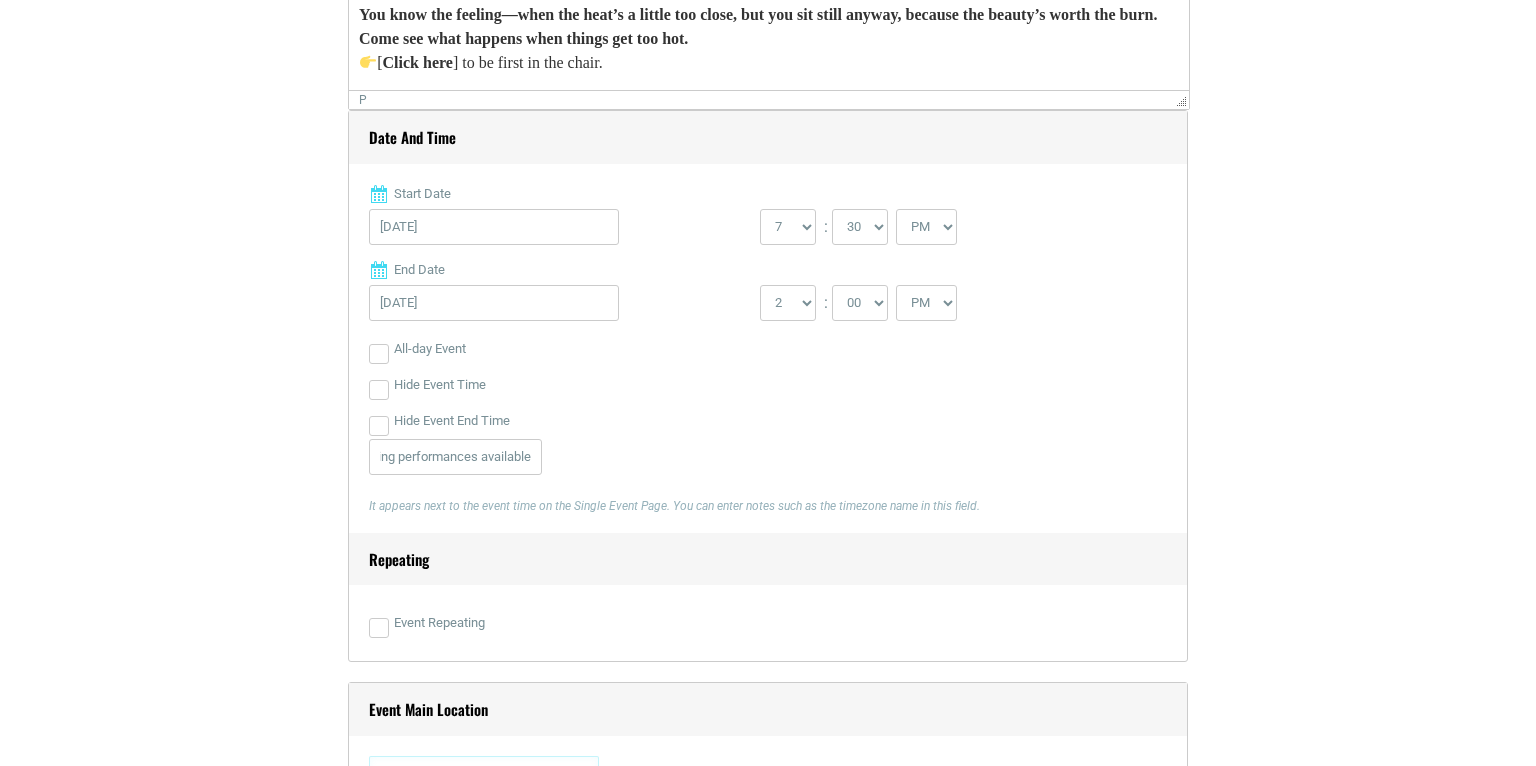 click on "Saturday Matinee & Evening performances available
It appears next to the event time on the Single Event Page. You can enter notes such as the timezone name in this field." at bounding box center [764, 486] 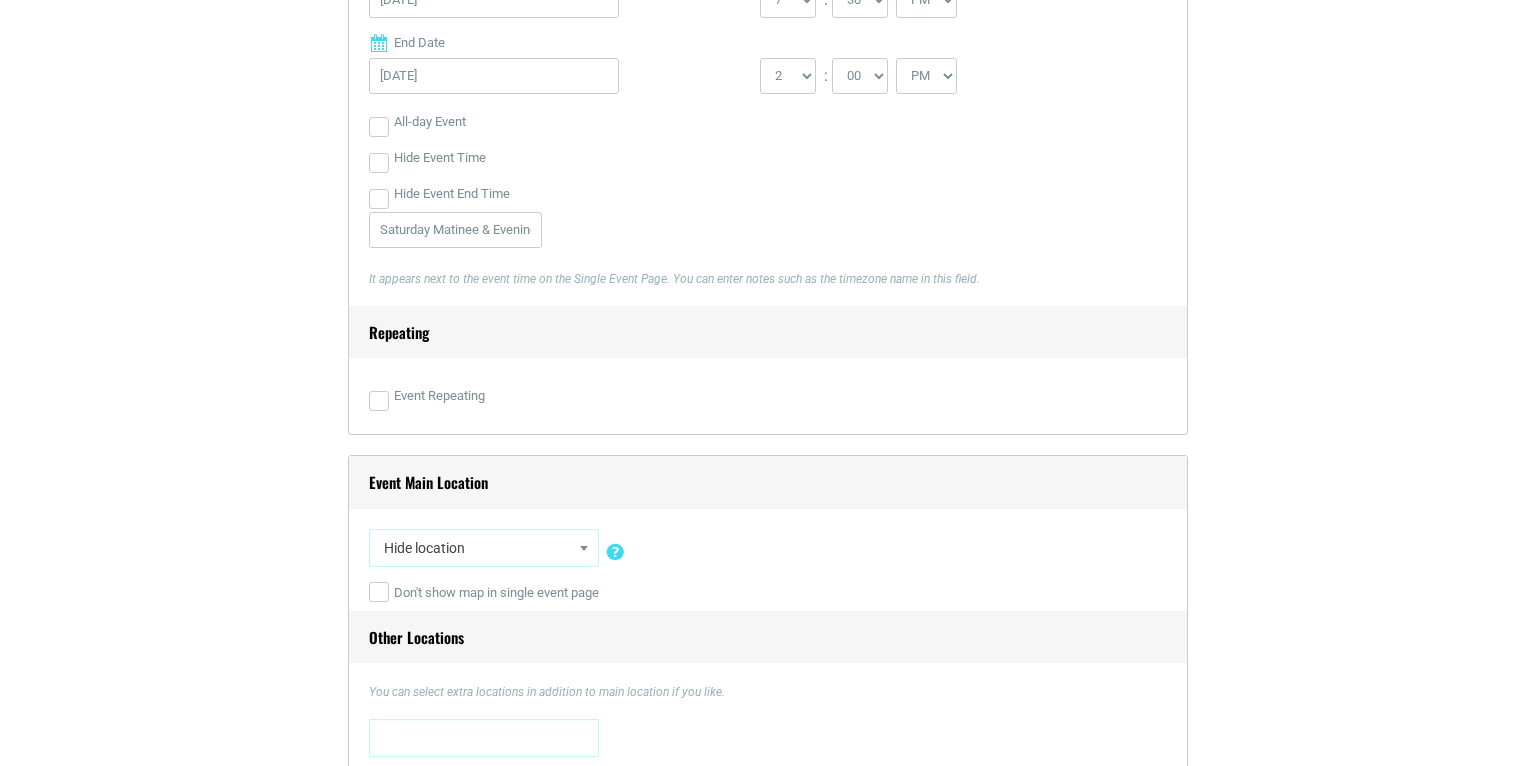 scroll, scrollTop: 1083, scrollLeft: 0, axis: vertical 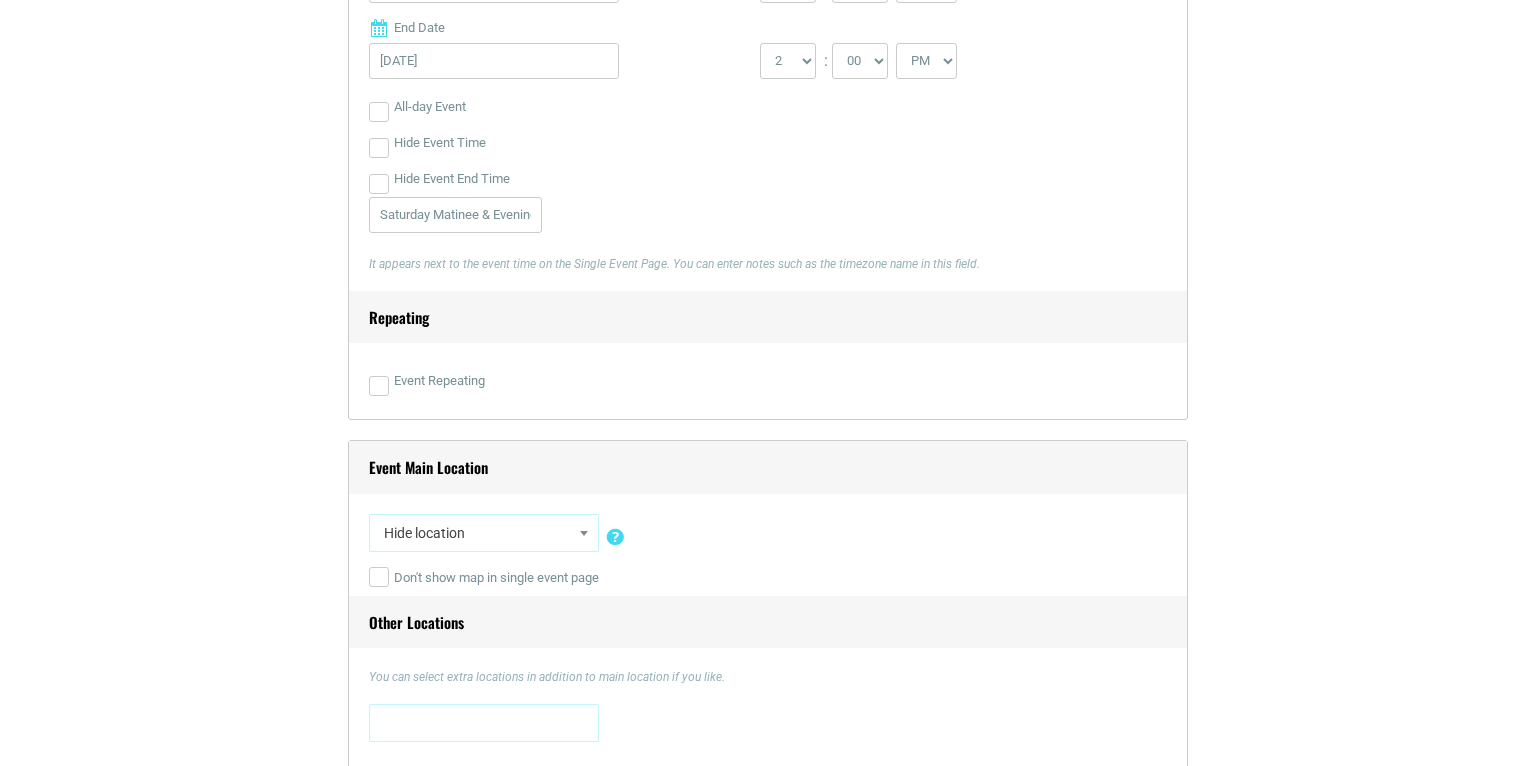click on "Event Repeating" at bounding box center [439, 381] 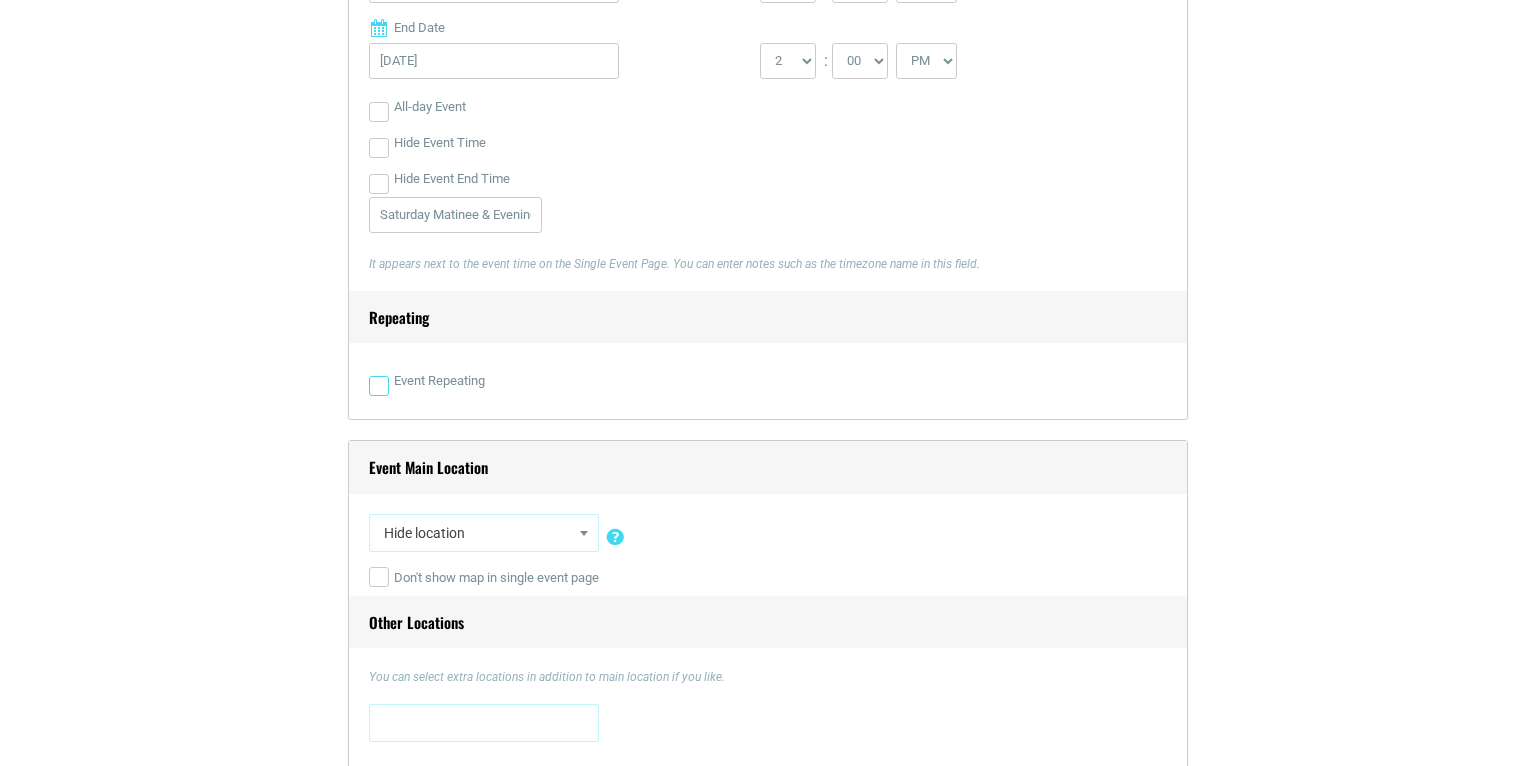 click on "Event Repeating" at bounding box center (379, 386) 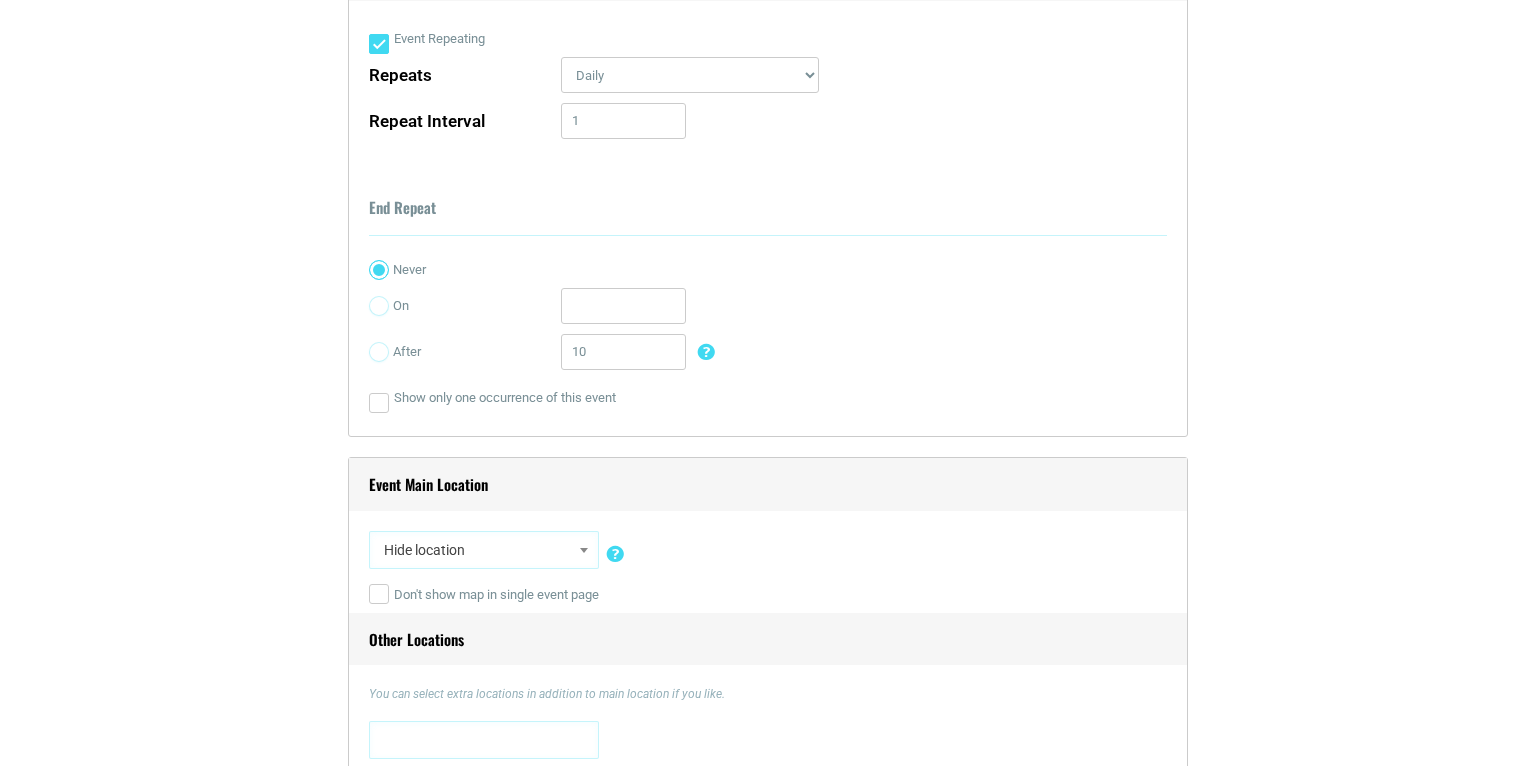 scroll, scrollTop: 1391, scrollLeft: 0, axis: vertical 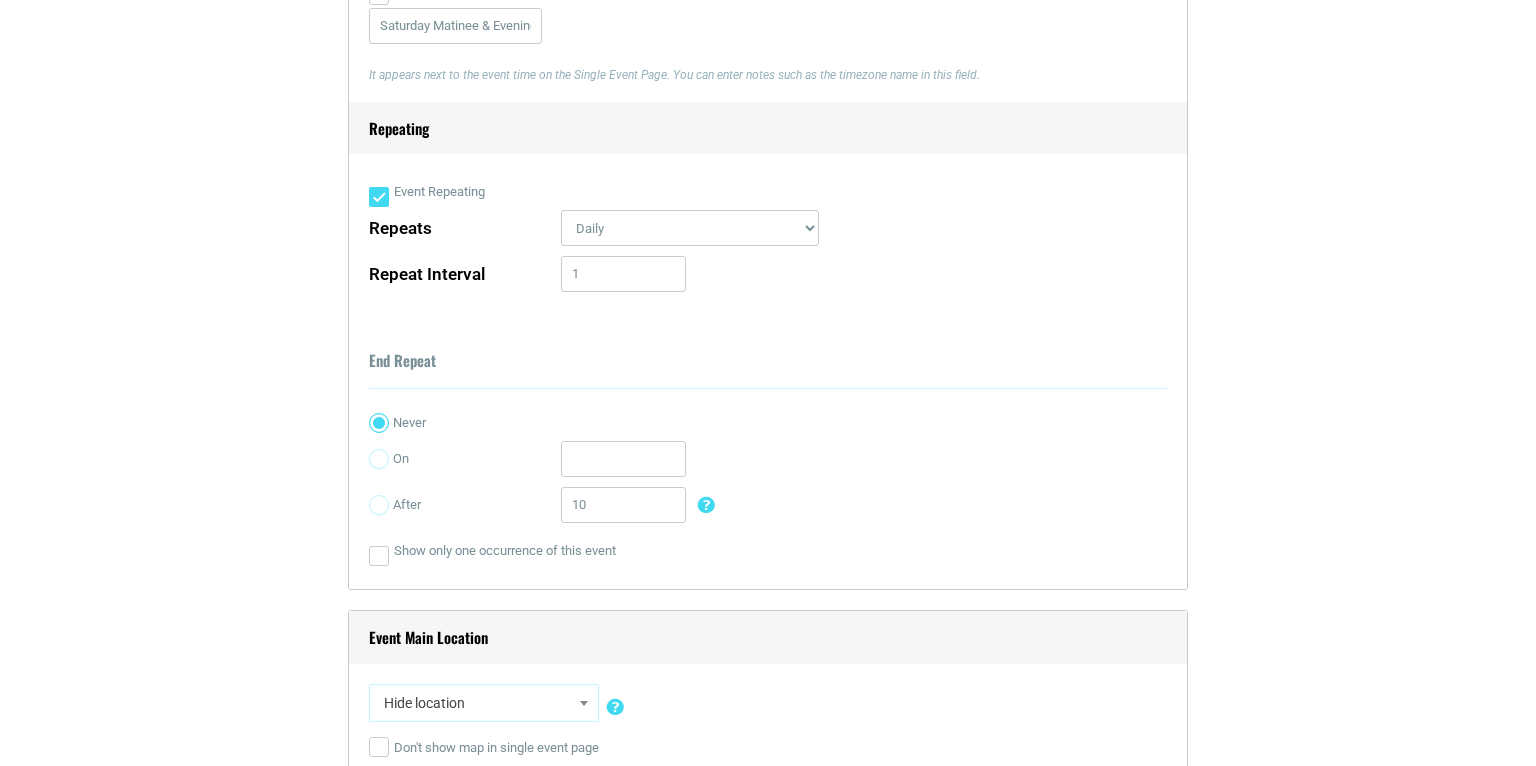 click on "Event Repeating" at bounding box center (379, 197) 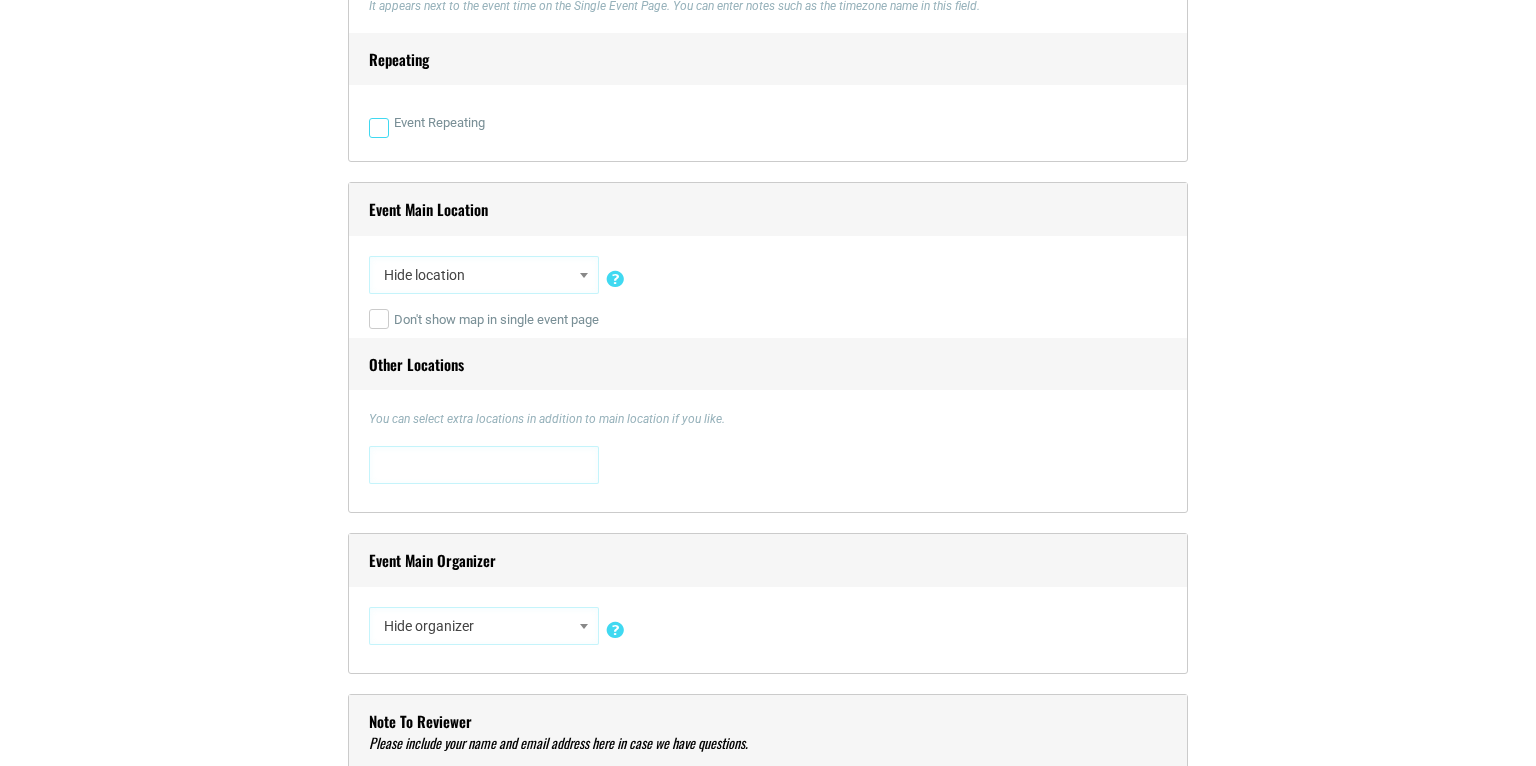 scroll, scrollTop: 1348, scrollLeft: 0, axis: vertical 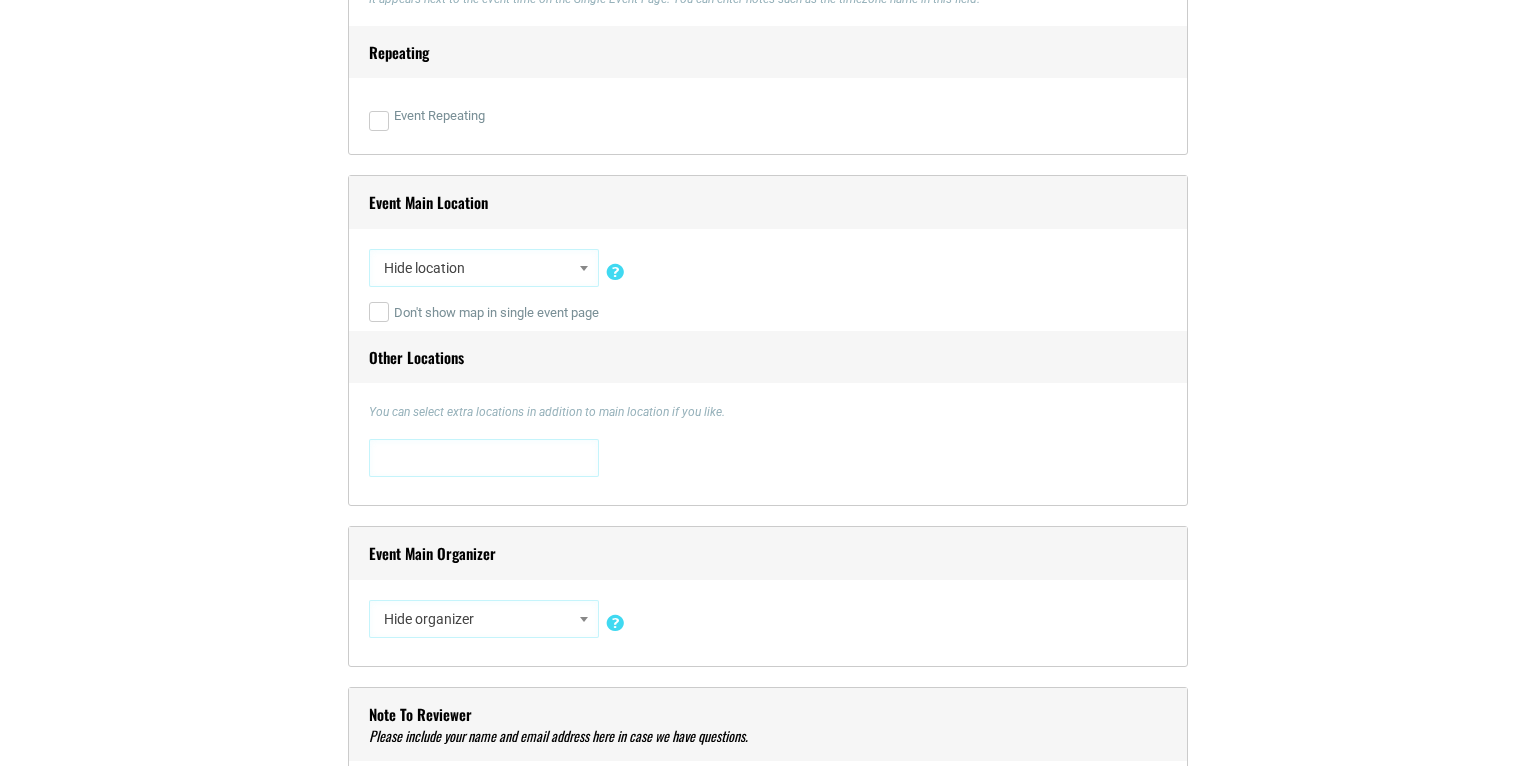 click on "Hide location" at bounding box center [484, 268] 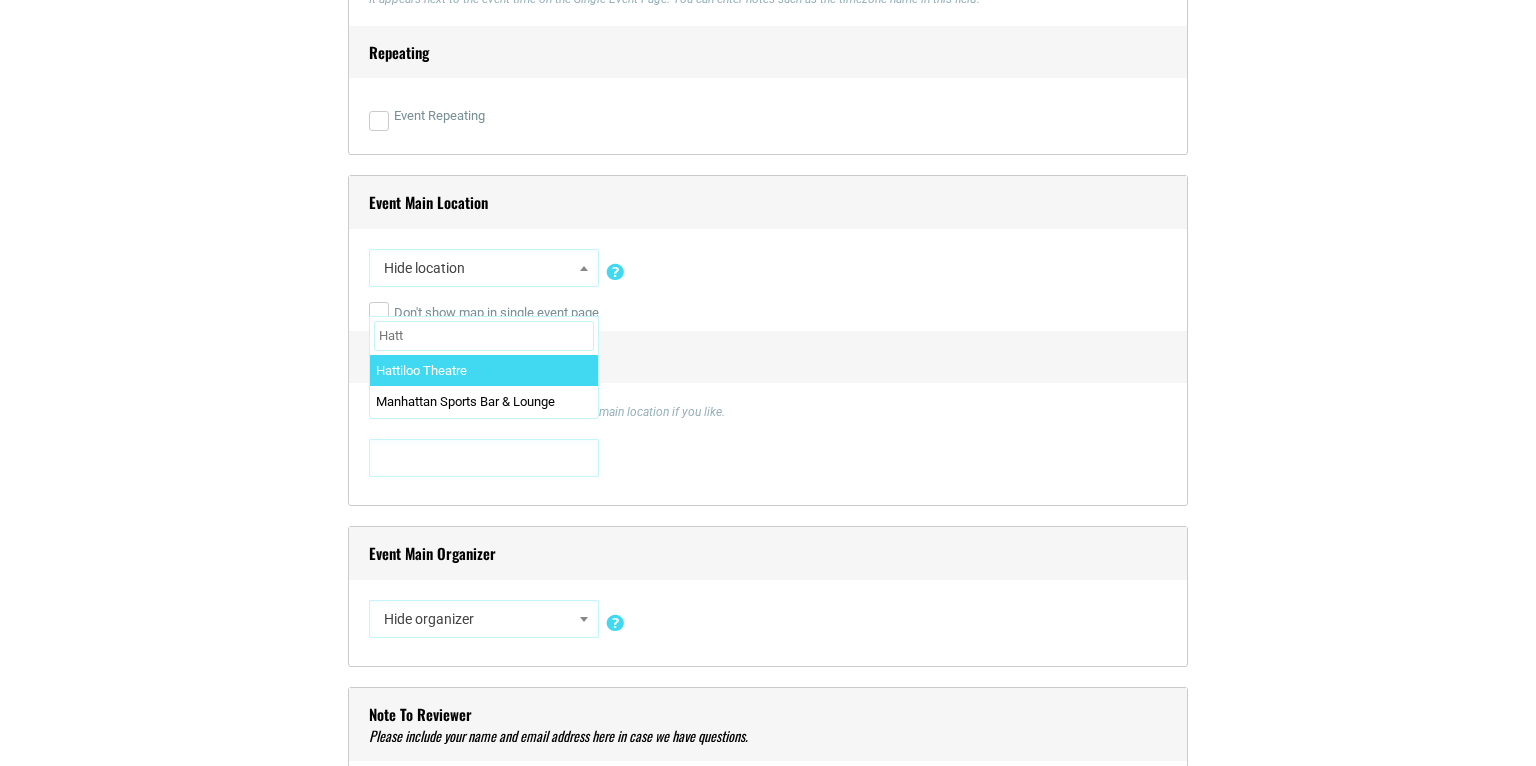 type on "Hatt" 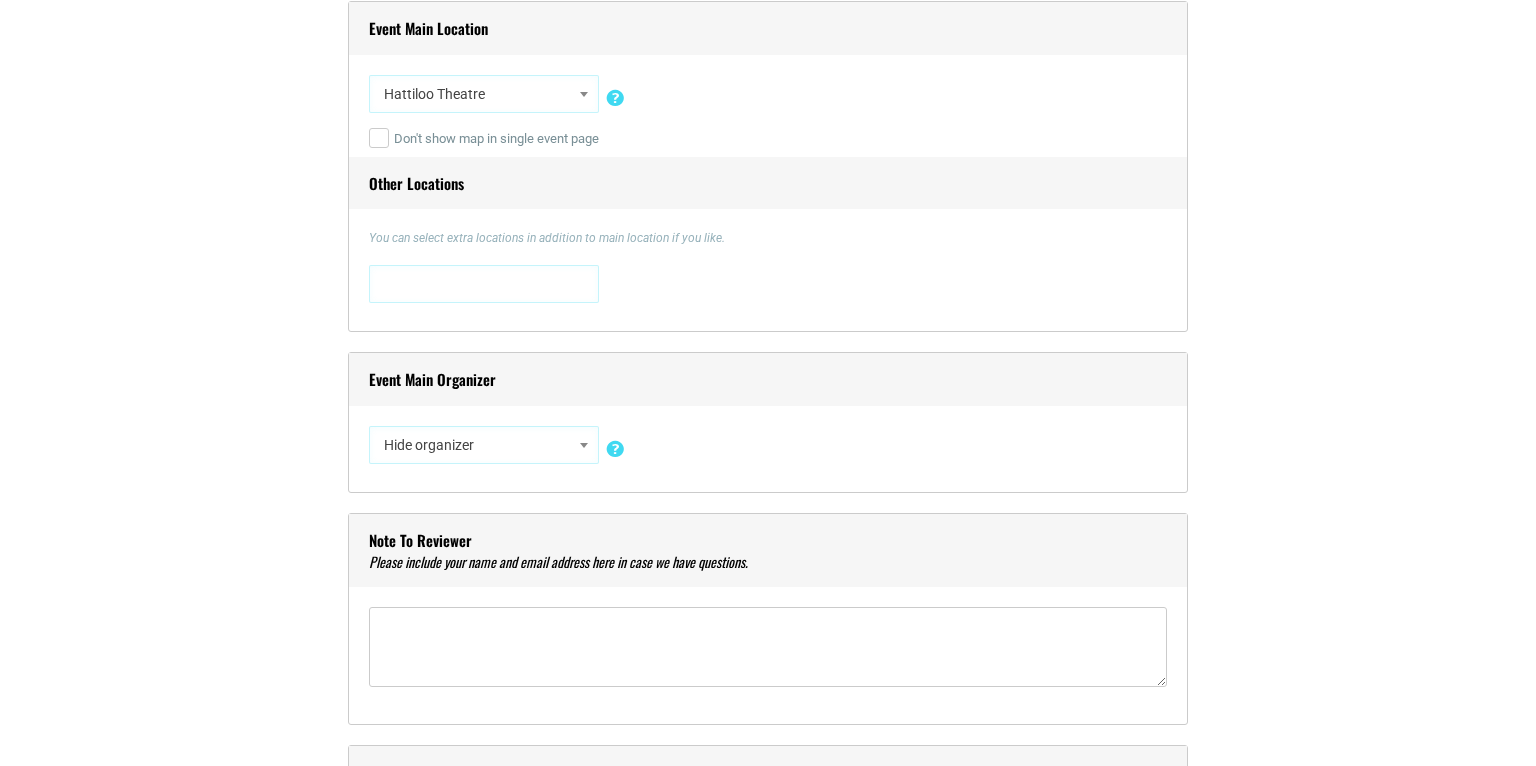 scroll, scrollTop: 1528, scrollLeft: 0, axis: vertical 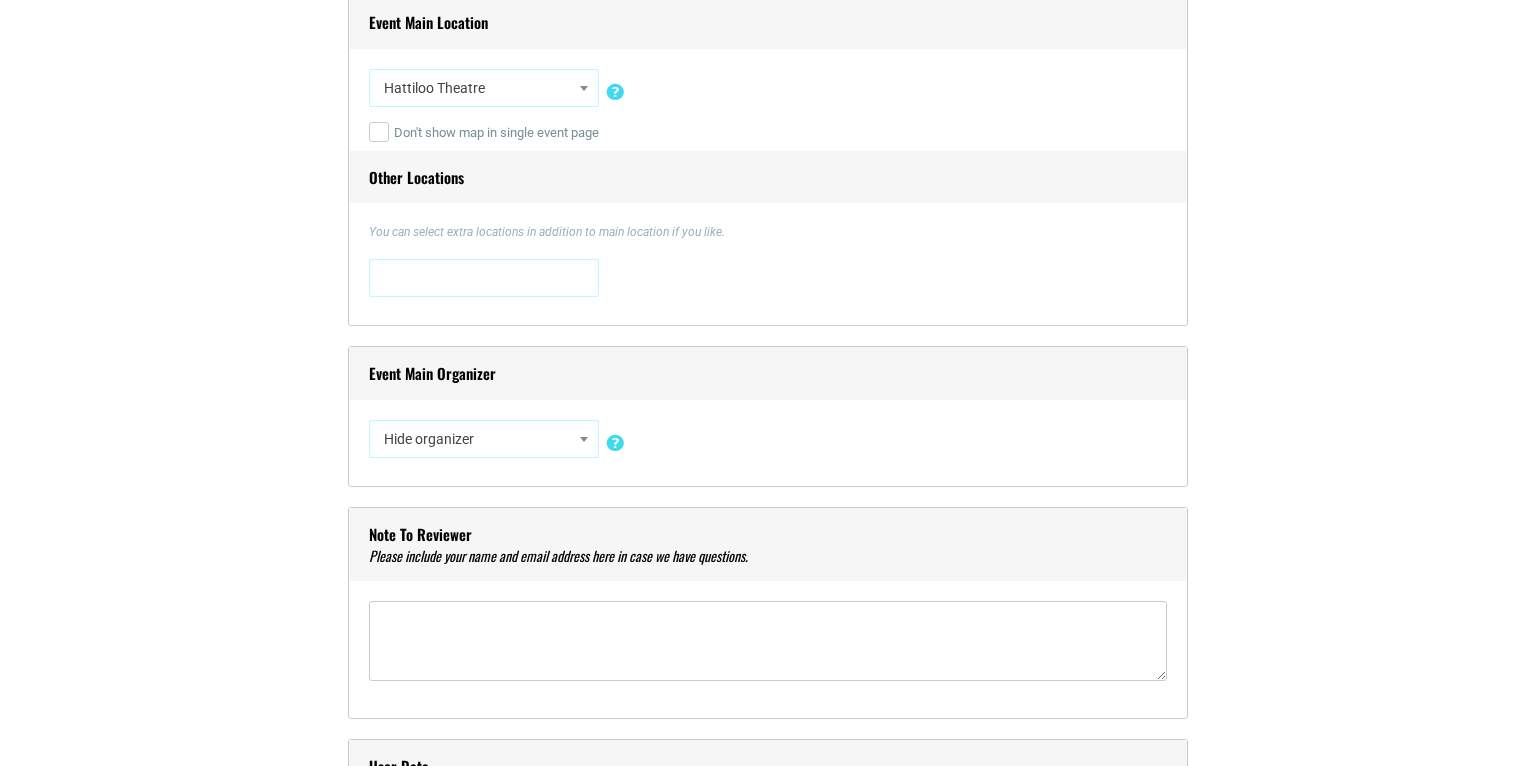 click at bounding box center [484, 276] 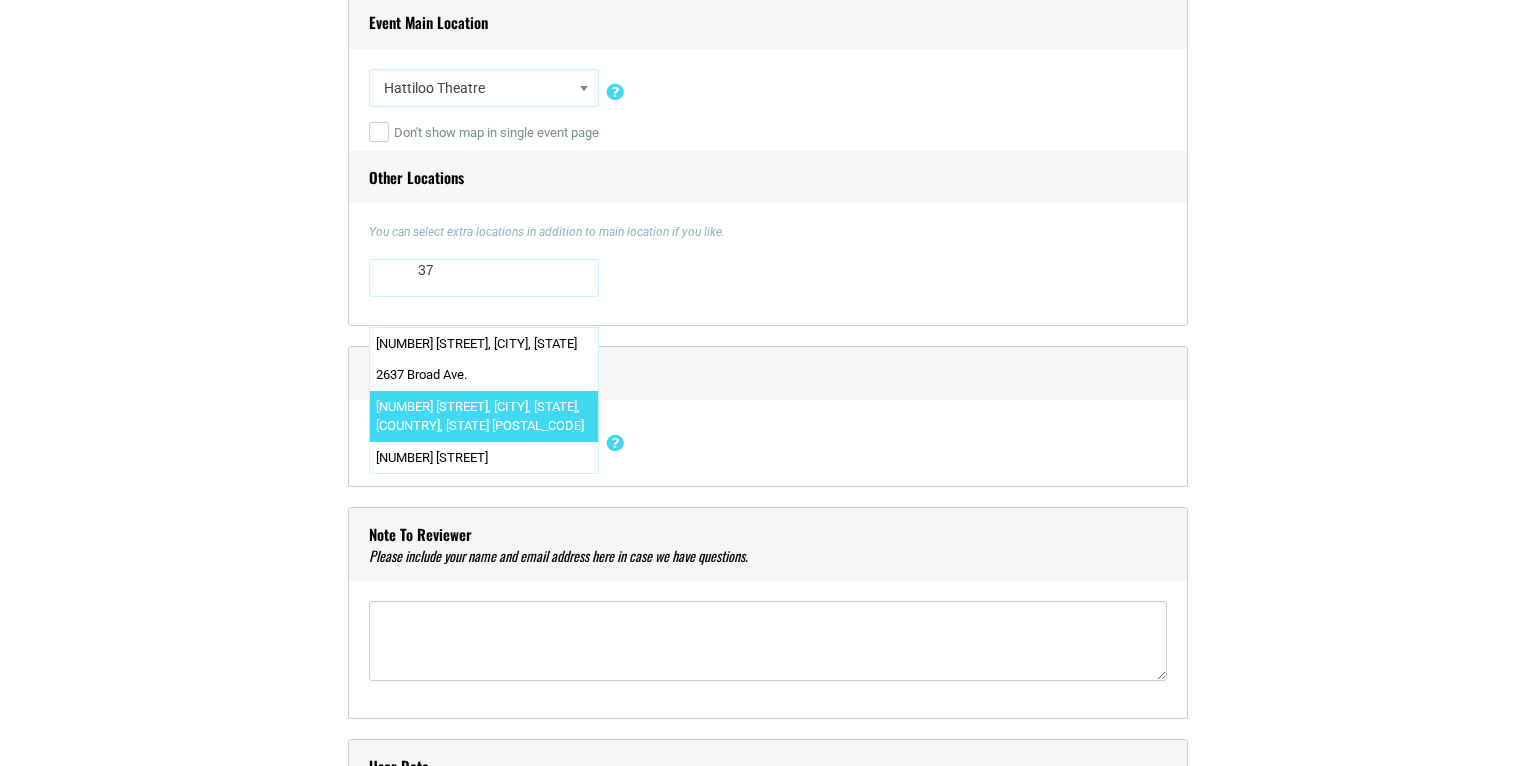 type on "37" 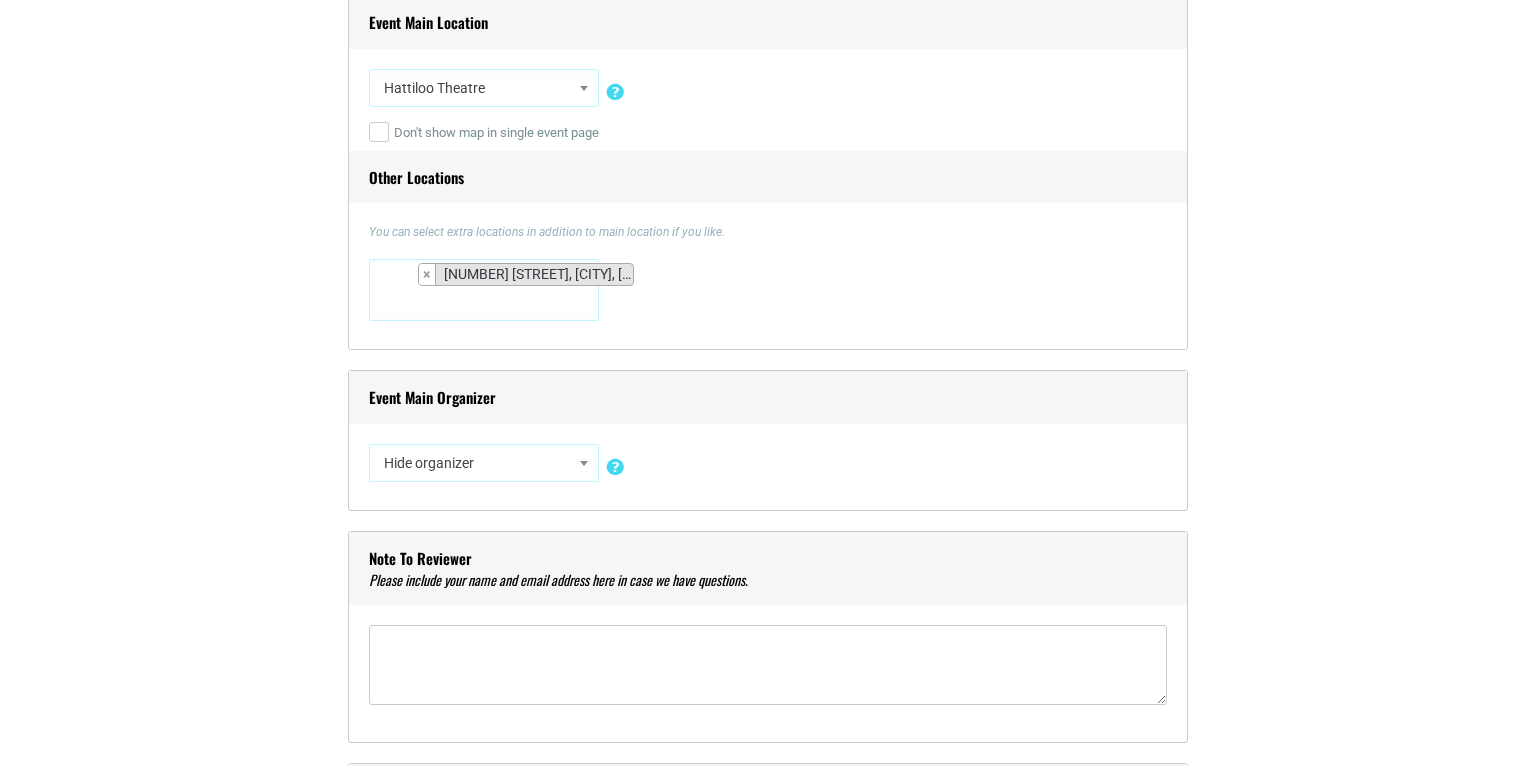 scroll, scrollTop: 4068, scrollLeft: 0, axis: vertical 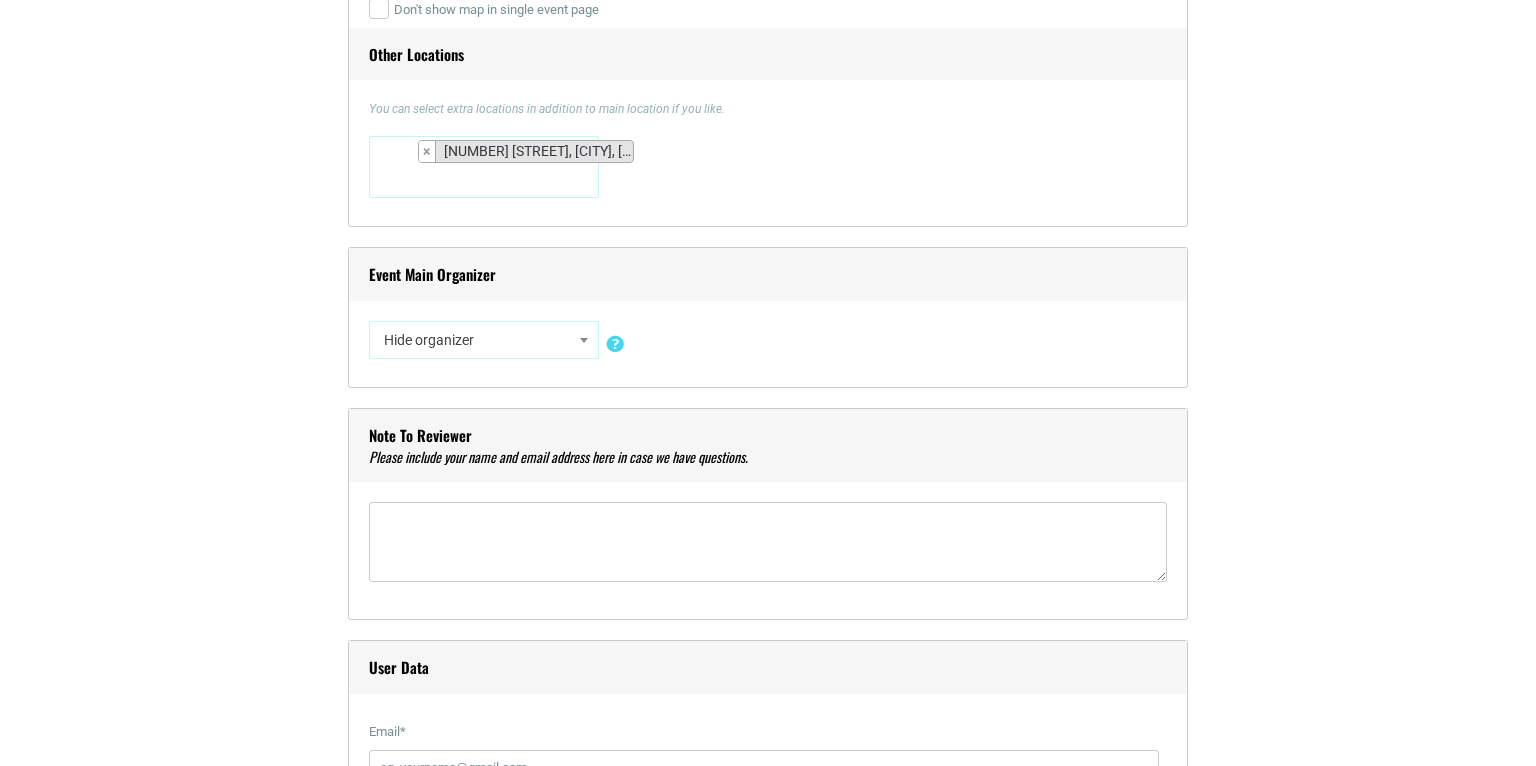 click on "Hide organizer" at bounding box center (484, 340) 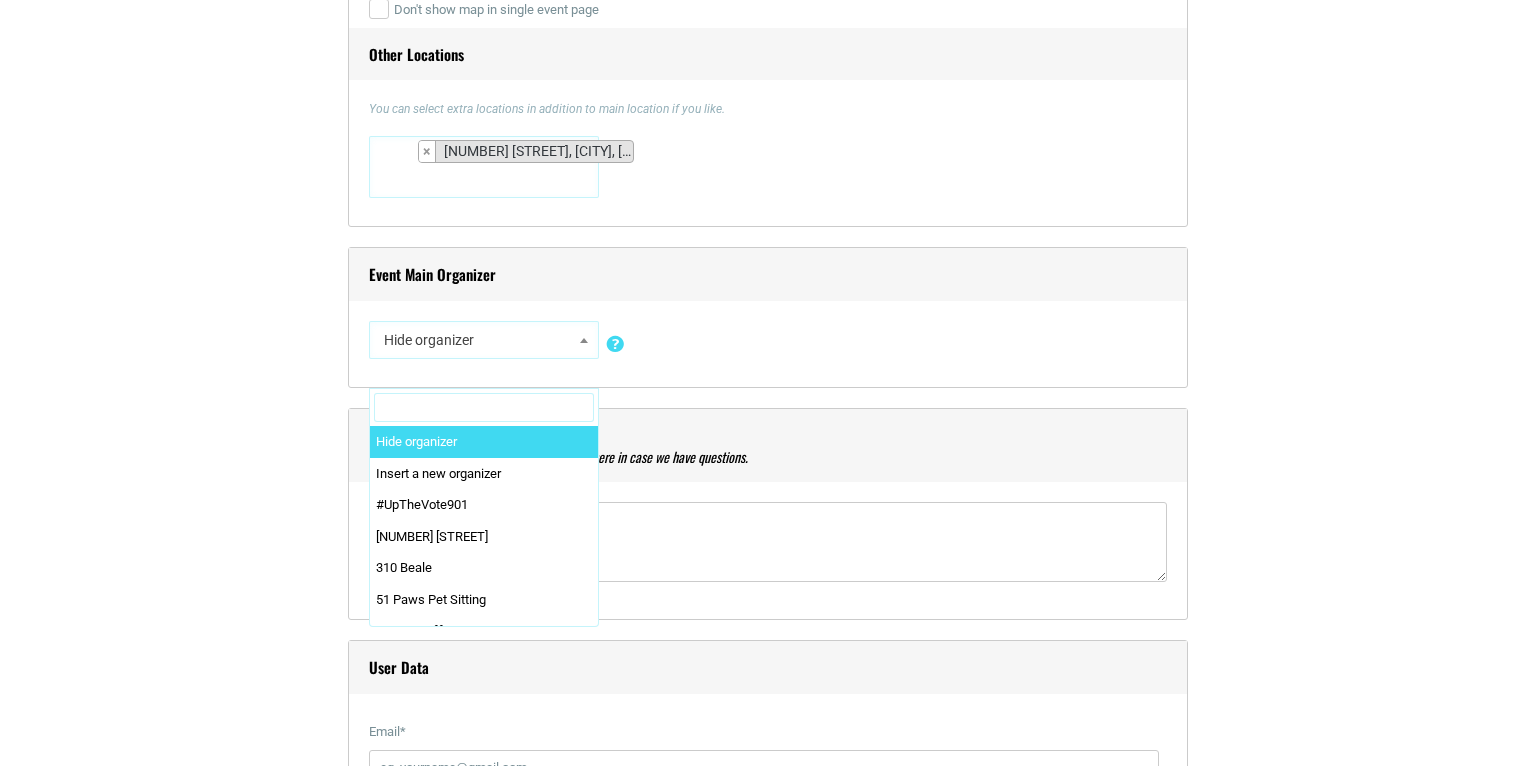 type on "h" 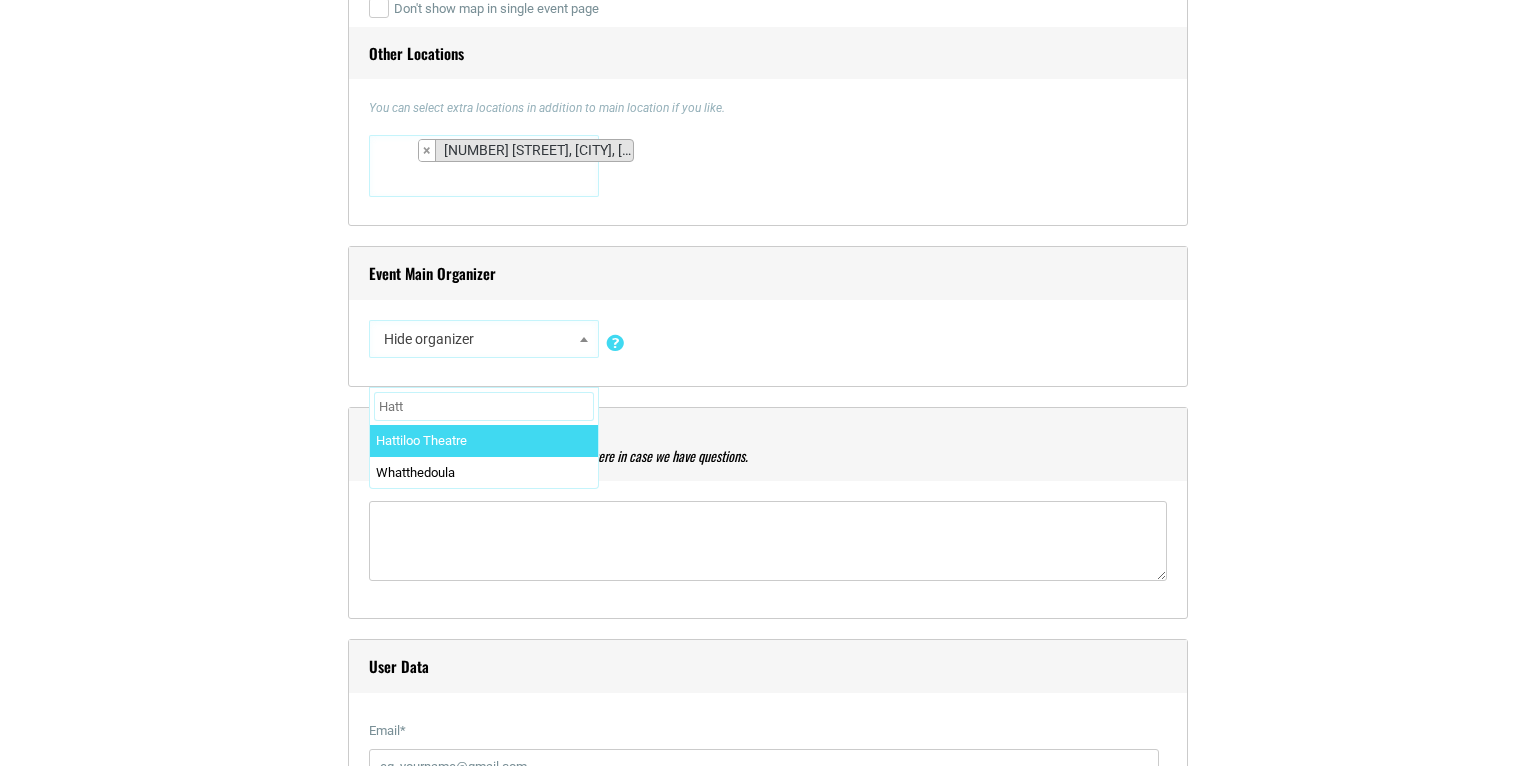 type on "Hatt" 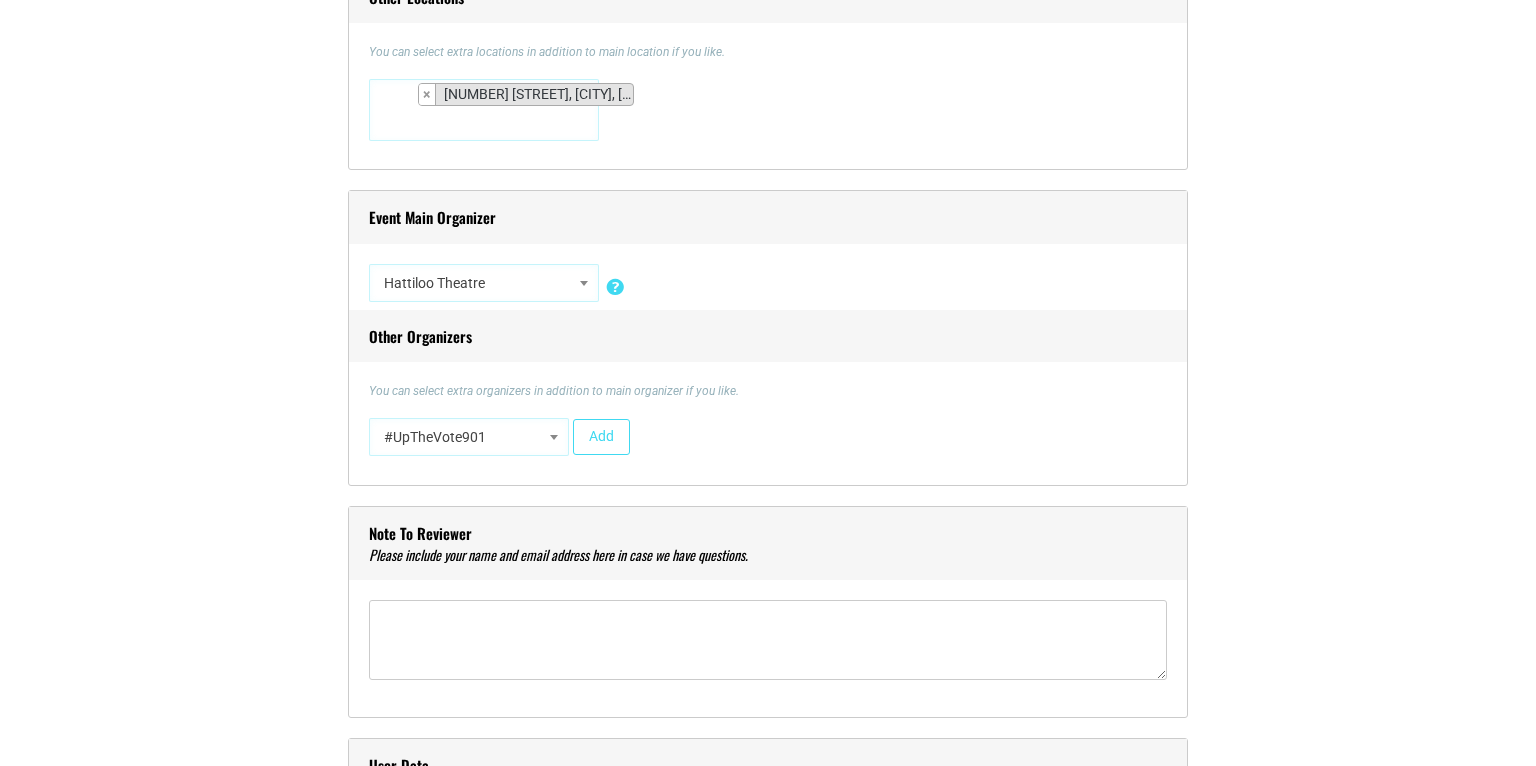 scroll, scrollTop: 1736, scrollLeft: 0, axis: vertical 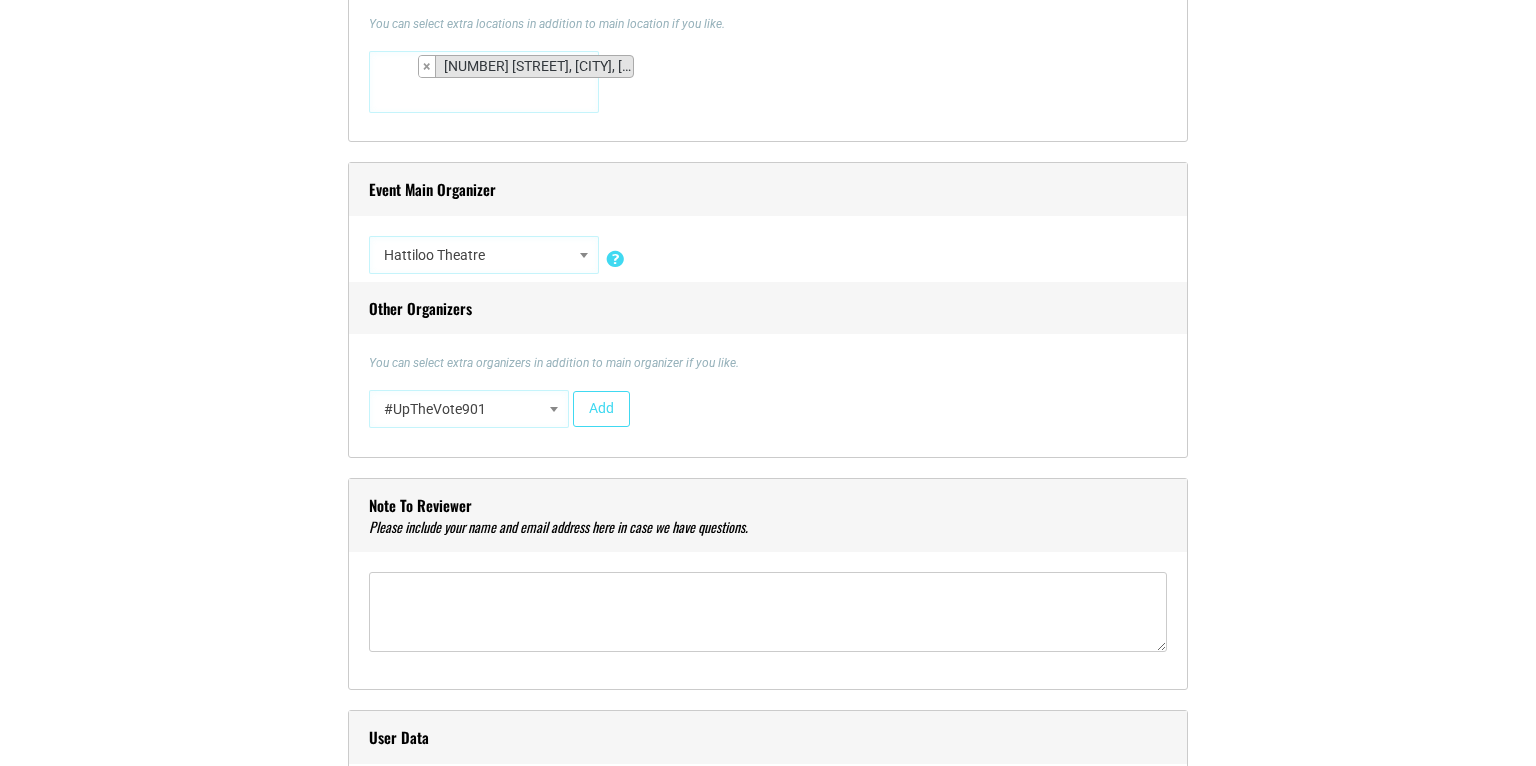 click on "#UpTheVote901" at bounding box center (469, 409) 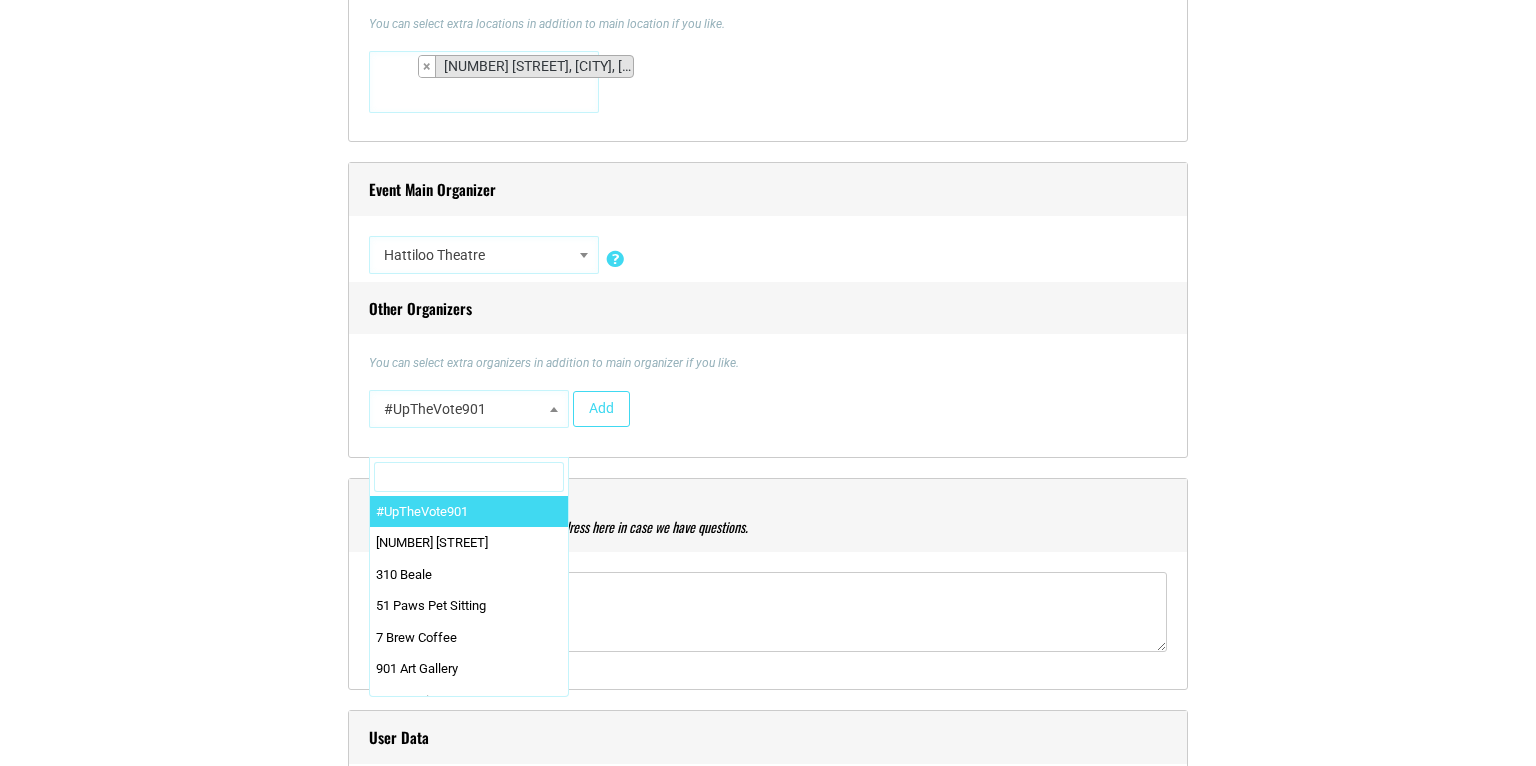 click on "Event Main Organizer
Hide organizer
Insert a new organizer
#UpTheVote901
17 Berkshire
310 Beale
51 Paws Pet Sitting
7 Brew Coffee
901 Art Gallery
901 Comics East/901 Games East
901 Games Memphis
901 Wrestling
901: GoVote Coalition
901FitLife
901Goats from Walkapony Goat Ranch
901PT
901Volleyball
A Brighter U Counseling
A Way Out
AAF Memphis
AAPI Heritage Month Memphis
Aaron James
Abandoned Antiques
Abbey of the Two Kings
Absent Friends
Acute Inflections
Advance Memphis
Aerial Ozuzu
AFABulous &amp
African American Wellness Agency
AMUM" at bounding box center [768, 310] 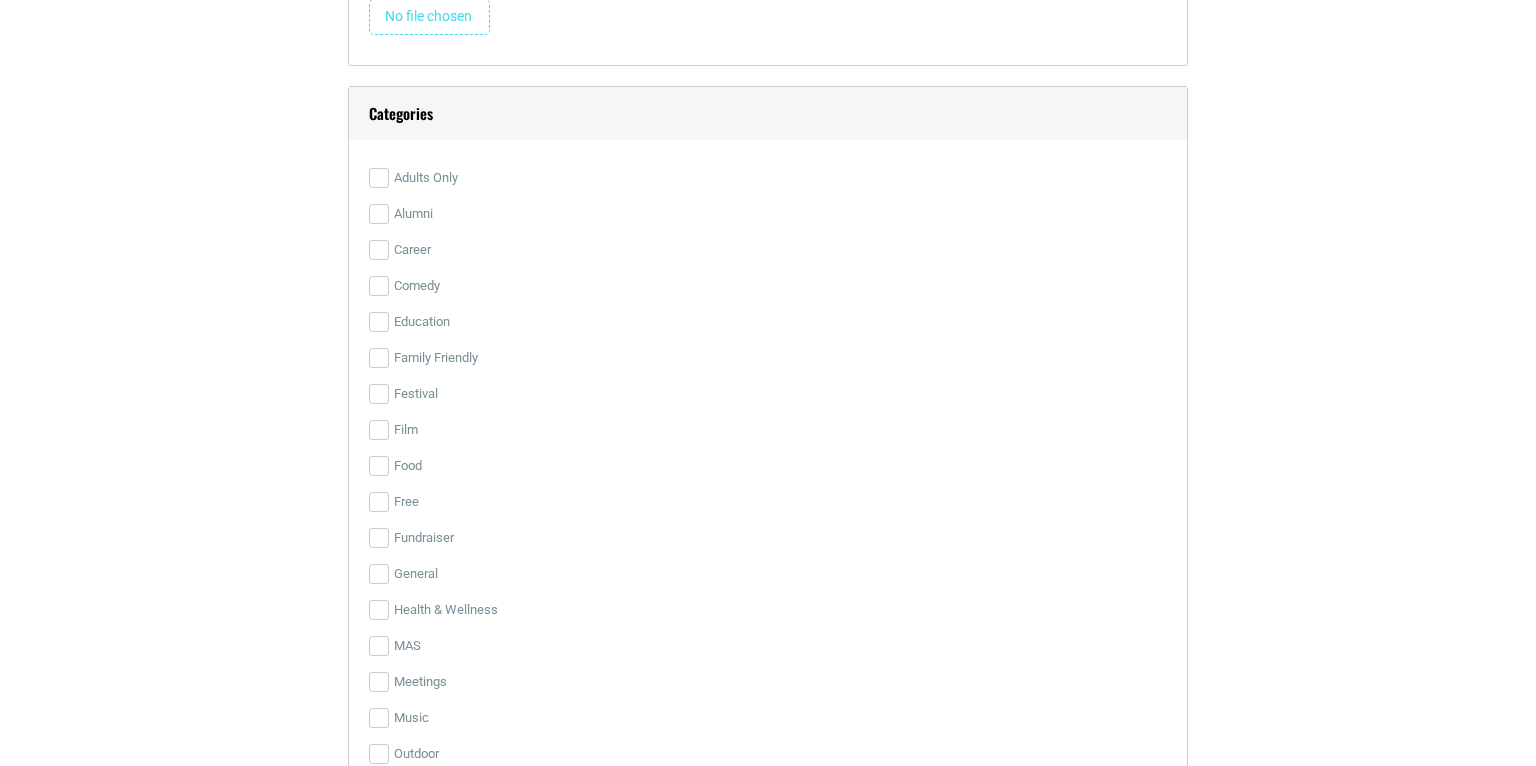 scroll, scrollTop: 3316, scrollLeft: 0, axis: vertical 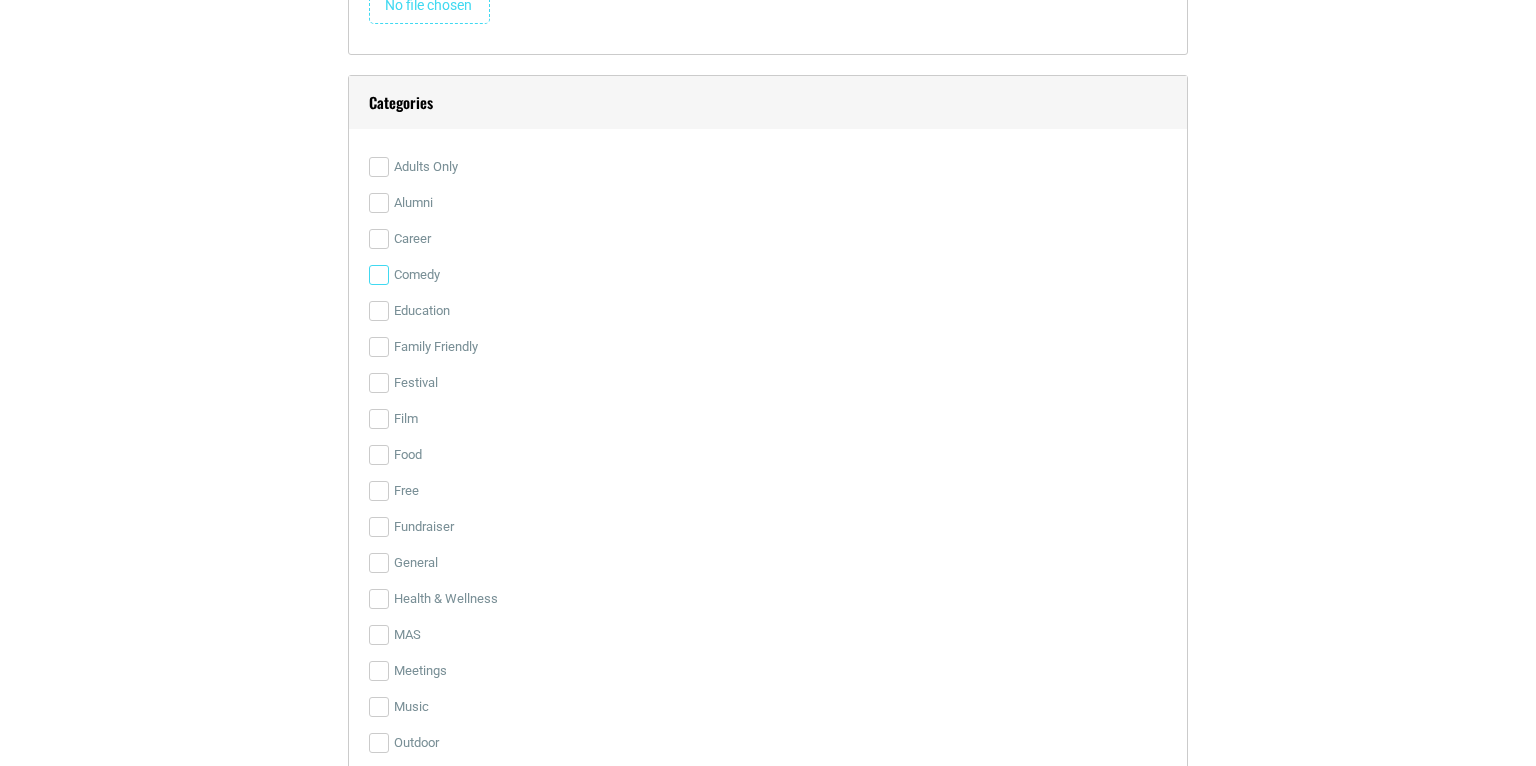 click on "Comedy" at bounding box center [379, 275] 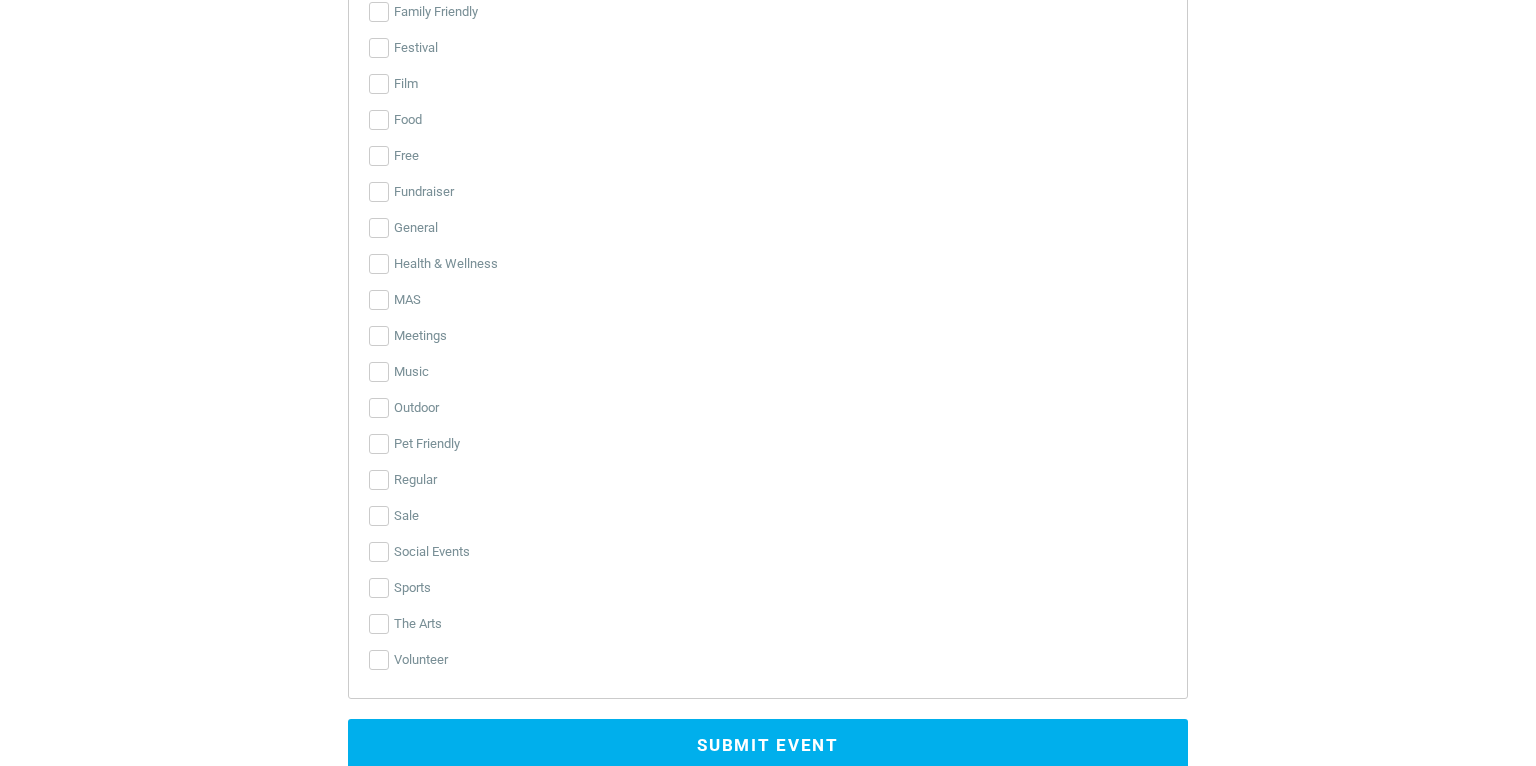 scroll, scrollTop: 3654, scrollLeft: 0, axis: vertical 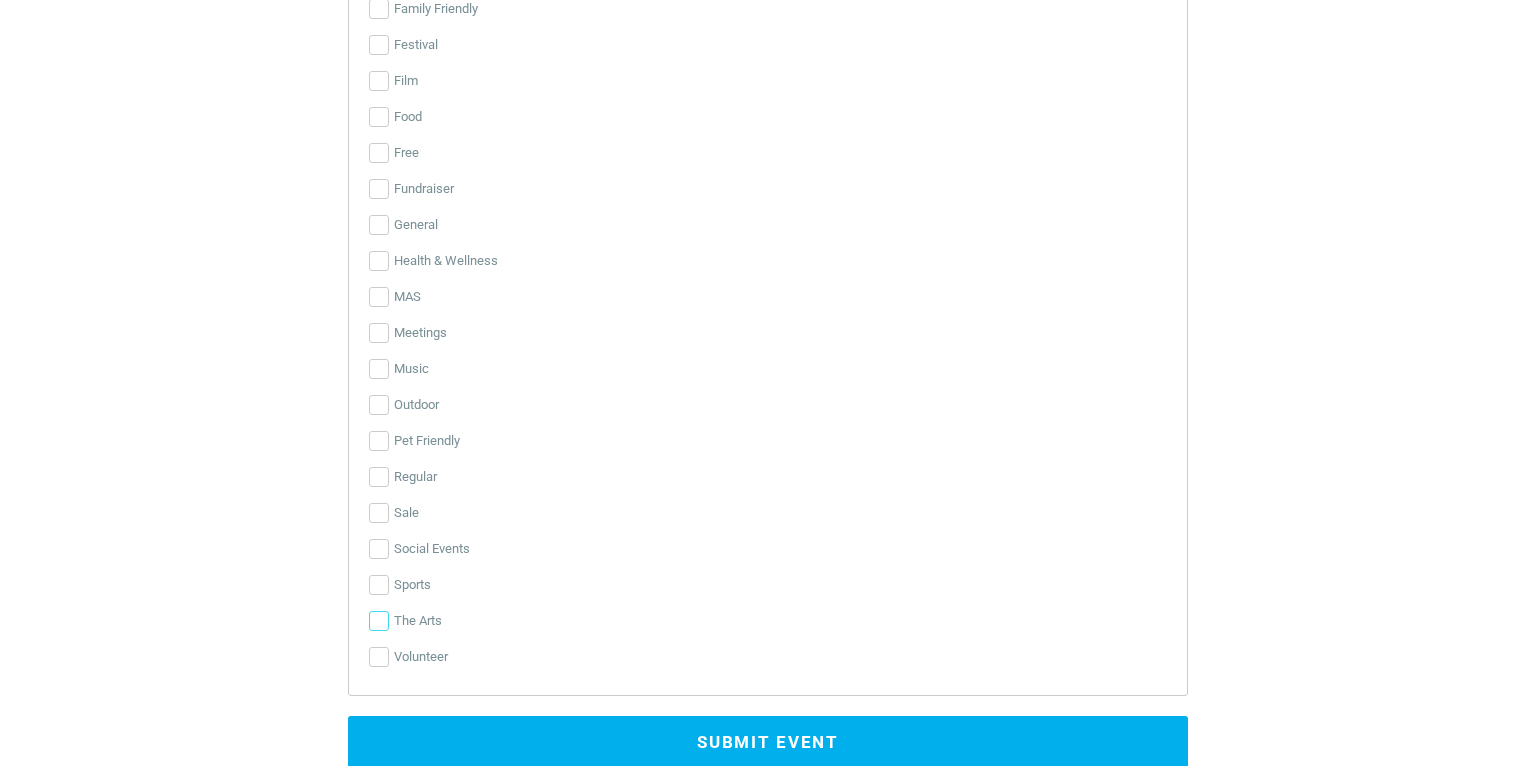 click on "The Arts" at bounding box center (379, 621) 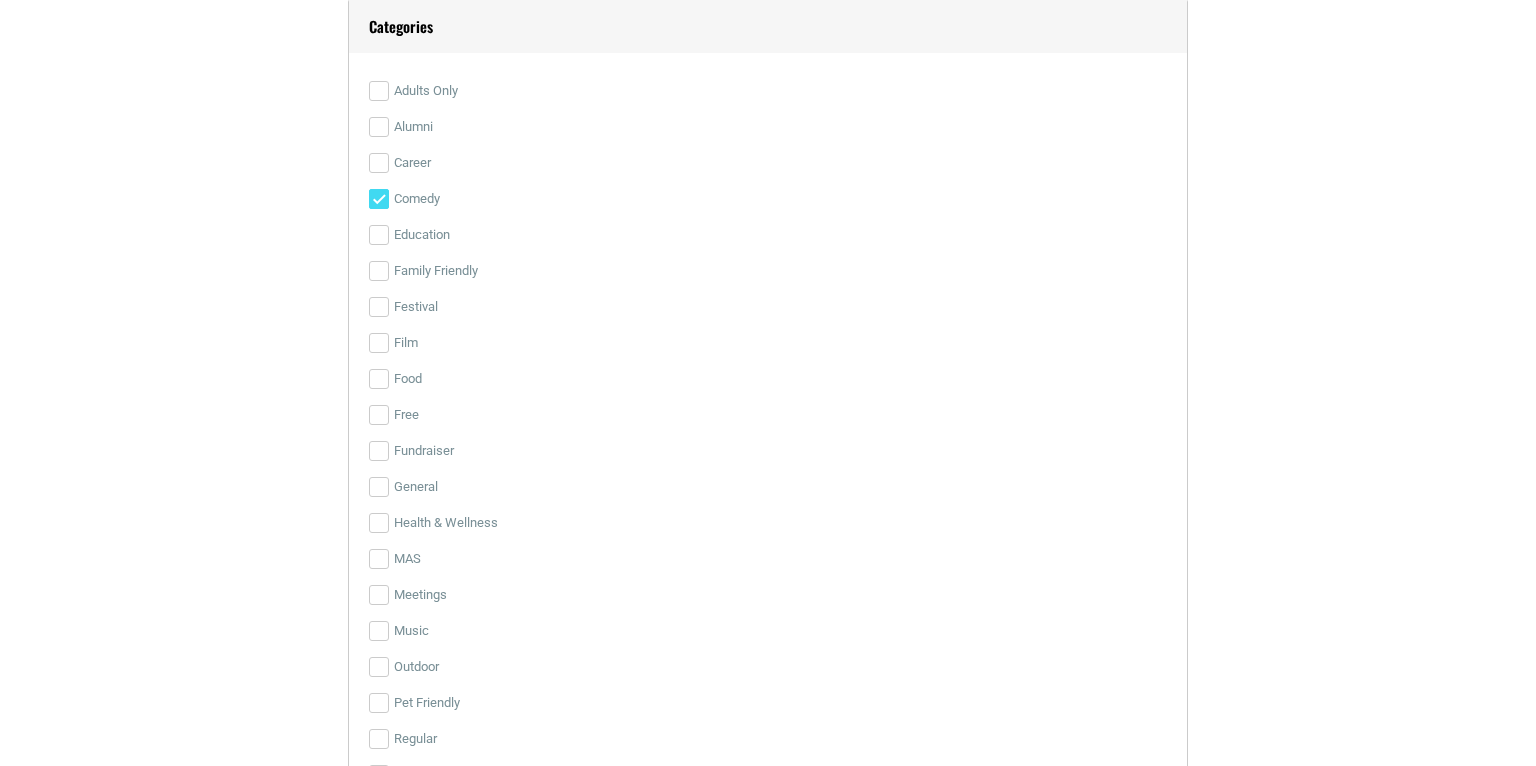 scroll, scrollTop: 3364, scrollLeft: 0, axis: vertical 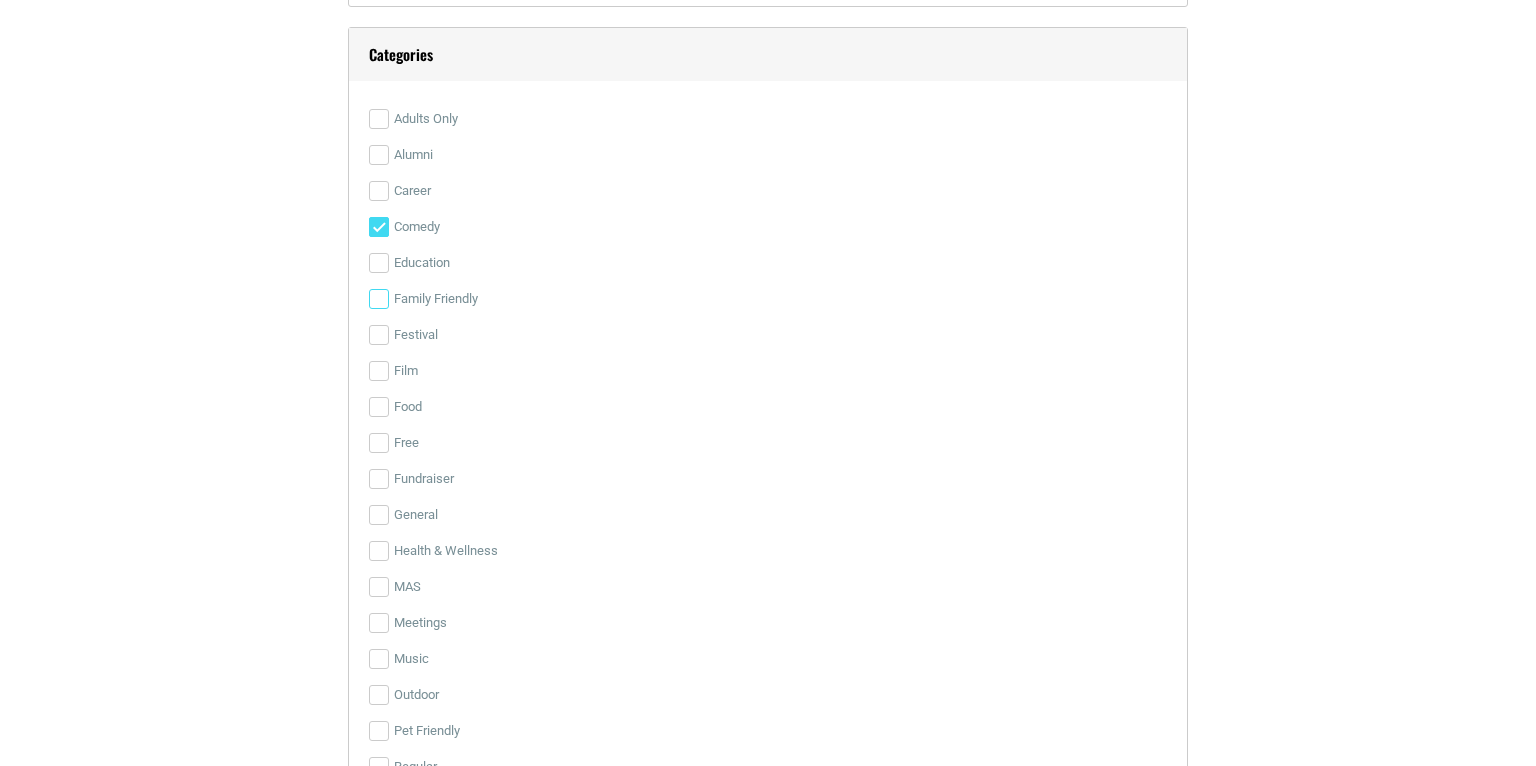 click on "Family Friendly" at bounding box center (379, 299) 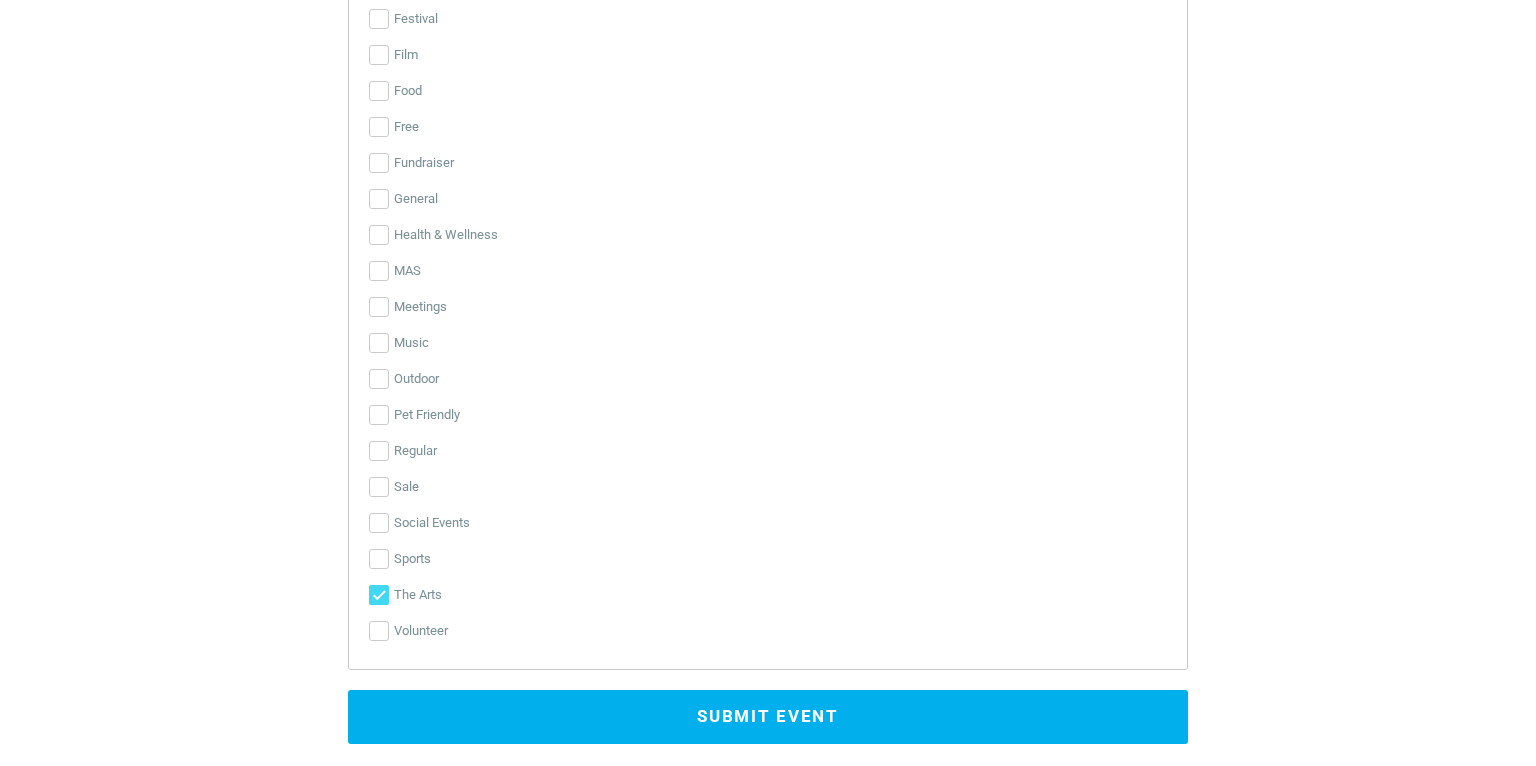scroll, scrollTop: 3682, scrollLeft: 0, axis: vertical 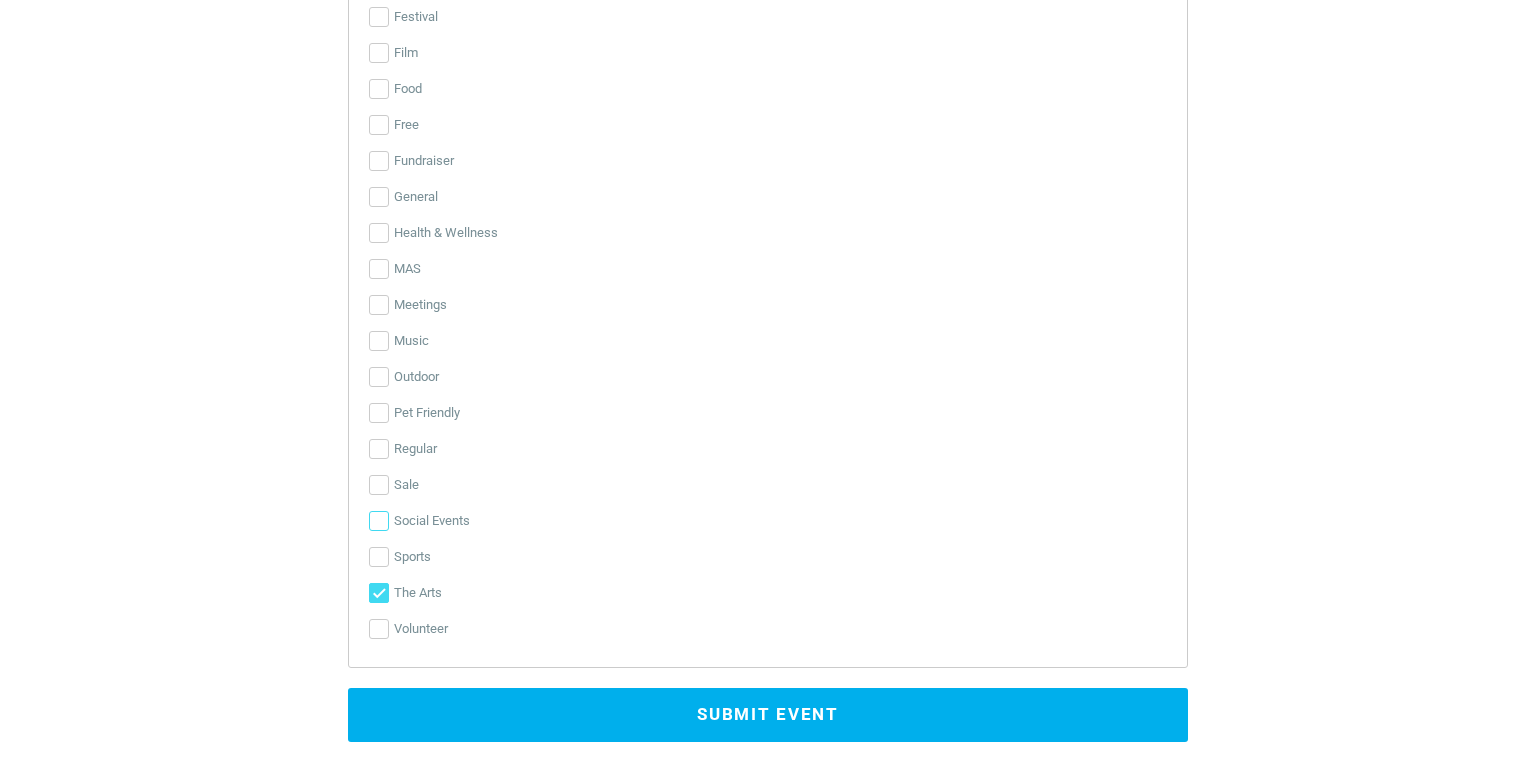 click on "Social Events" at bounding box center (379, 521) 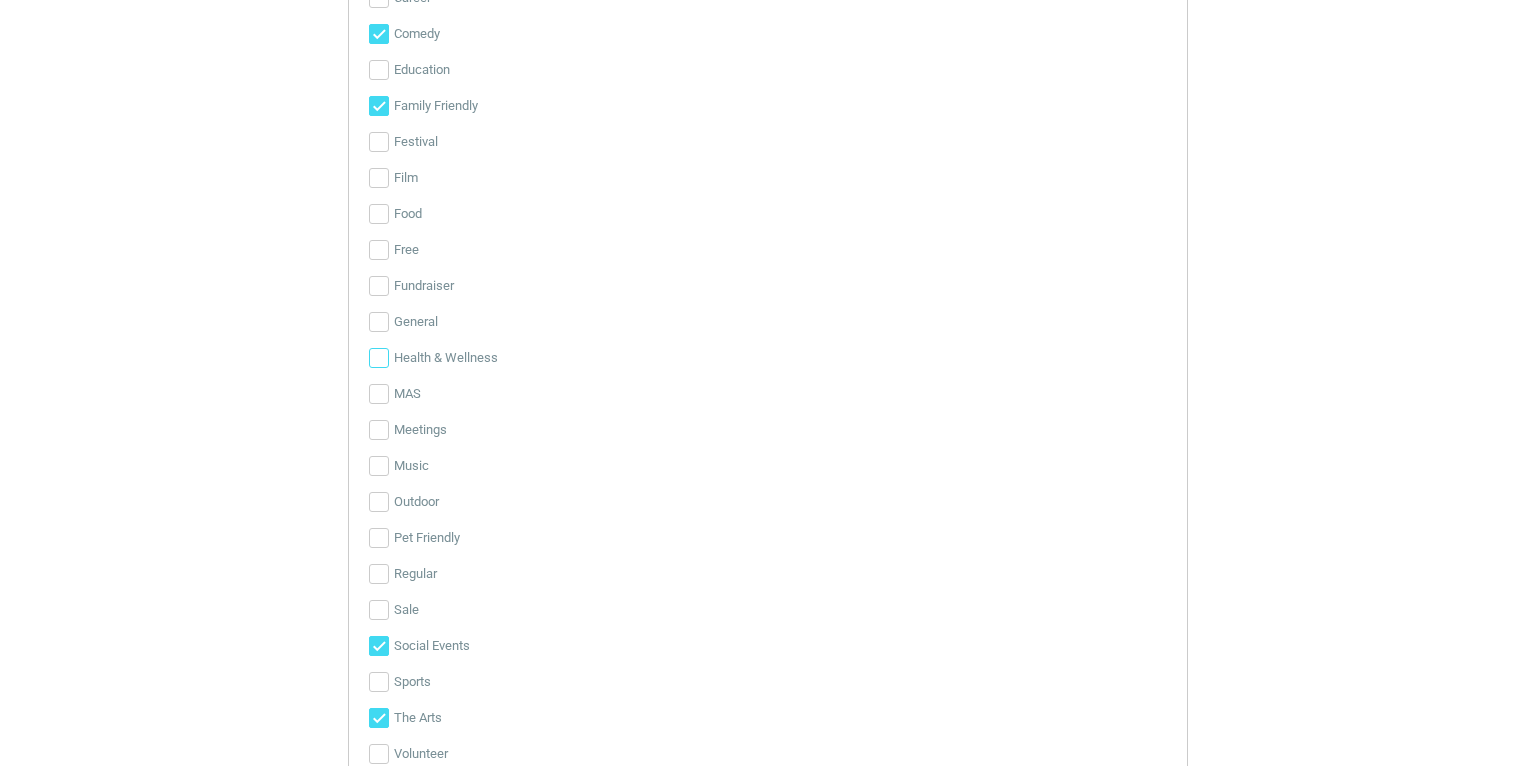 scroll, scrollTop: 3567, scrollLeft: 0, axis: vertical 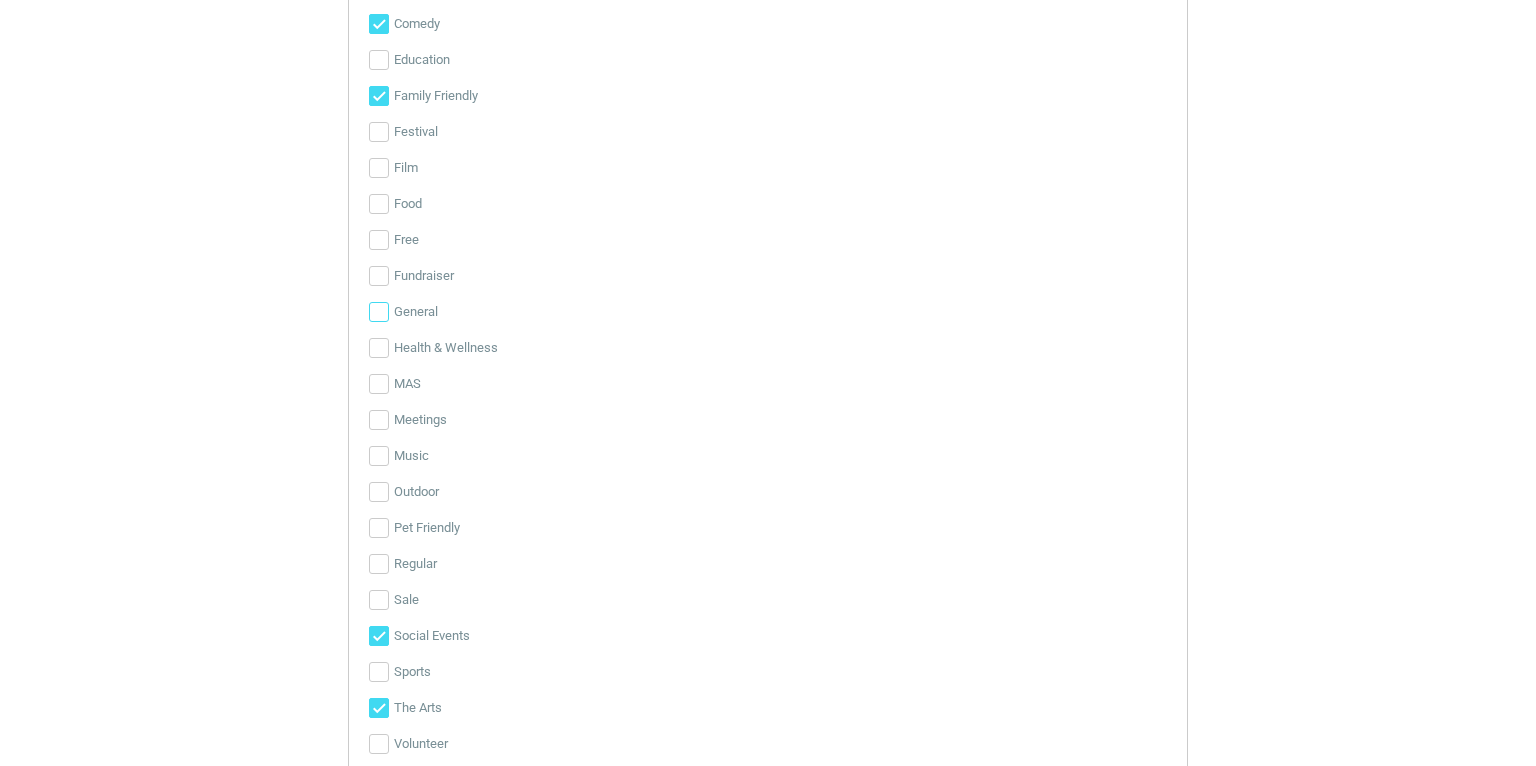 click on "General" at bounding box center [379, 312] 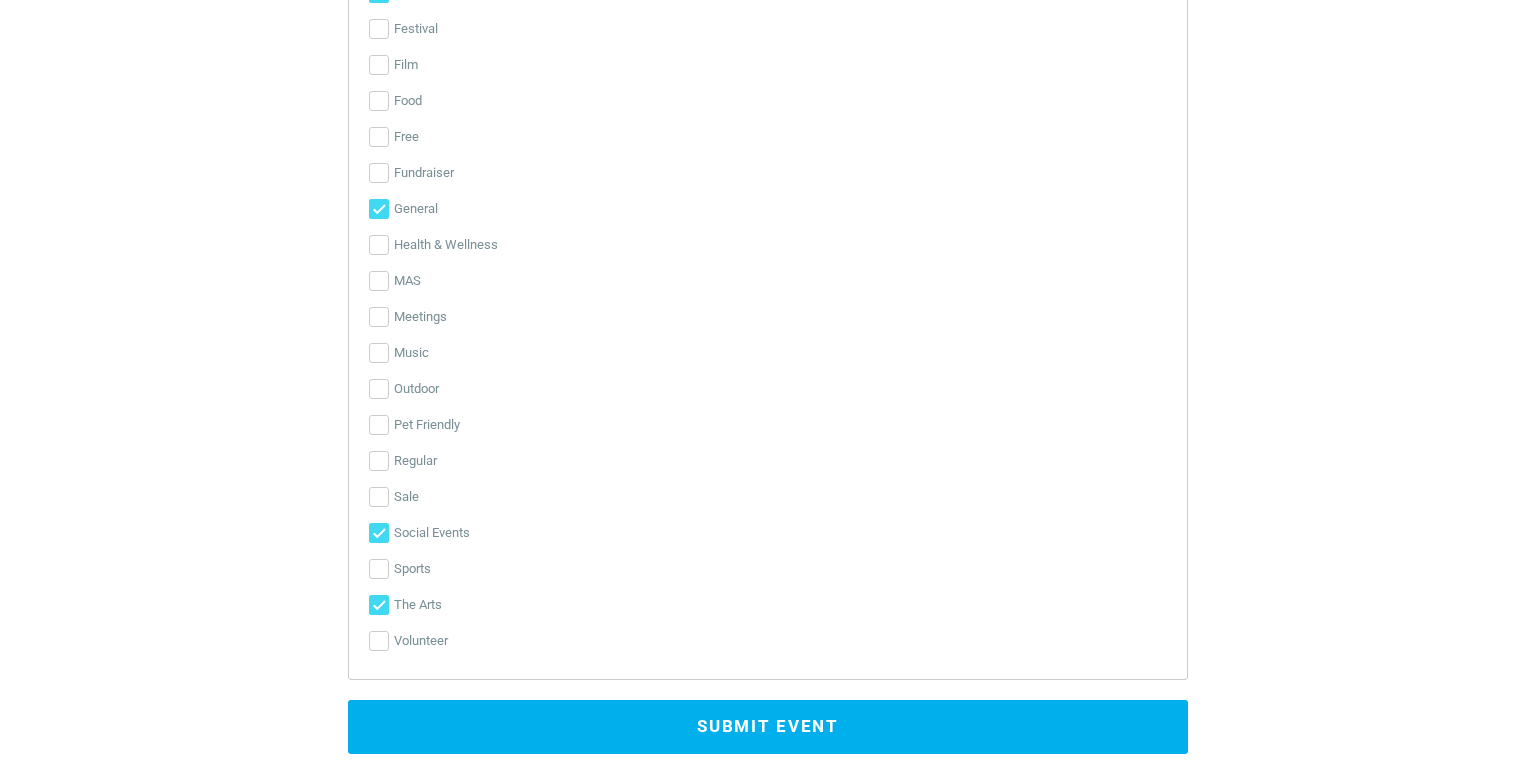 scroll, scrollTop: 3702, scrollLeft: 0, axis: vertical 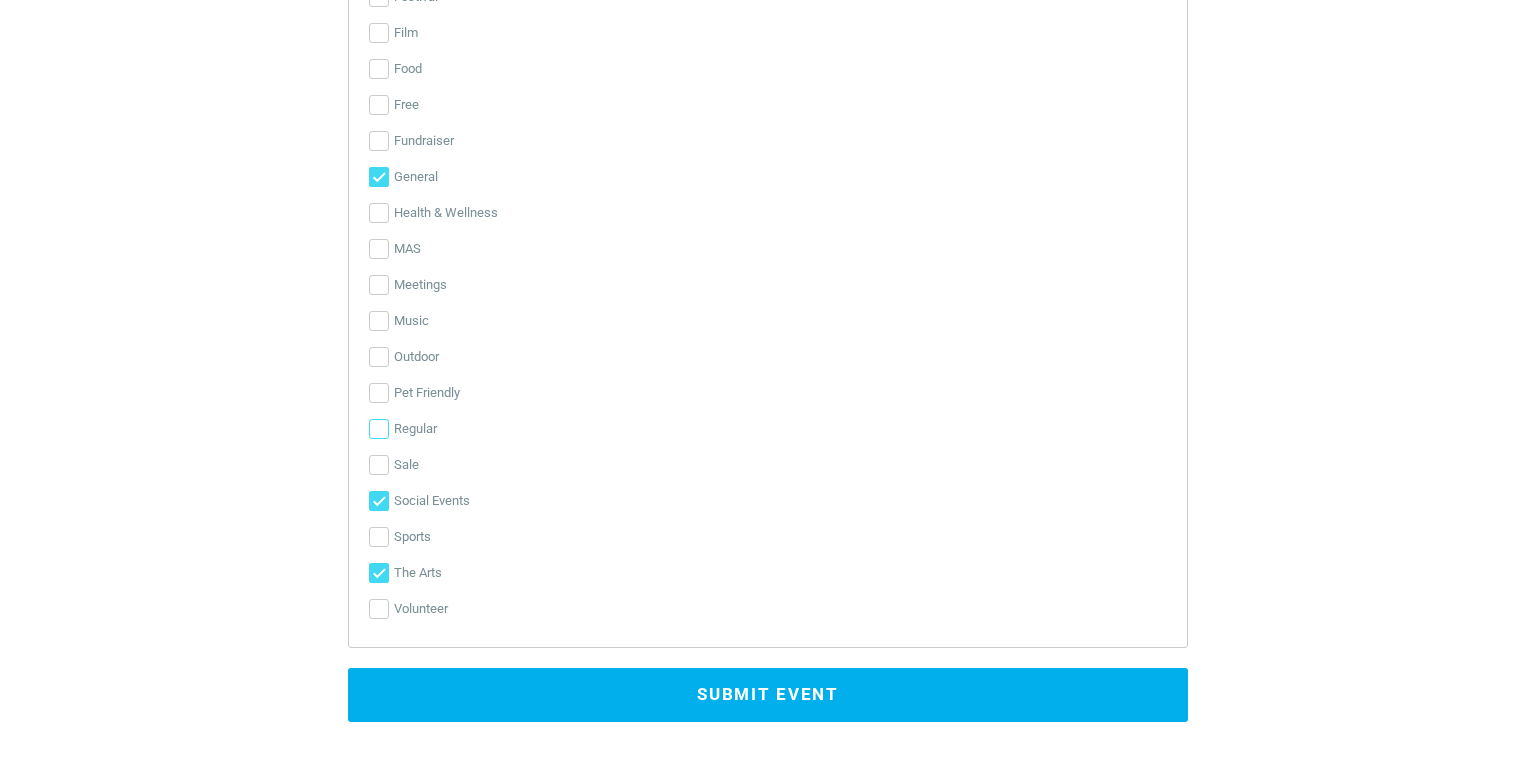 click on "Regular" at bounding box center [379, 429] 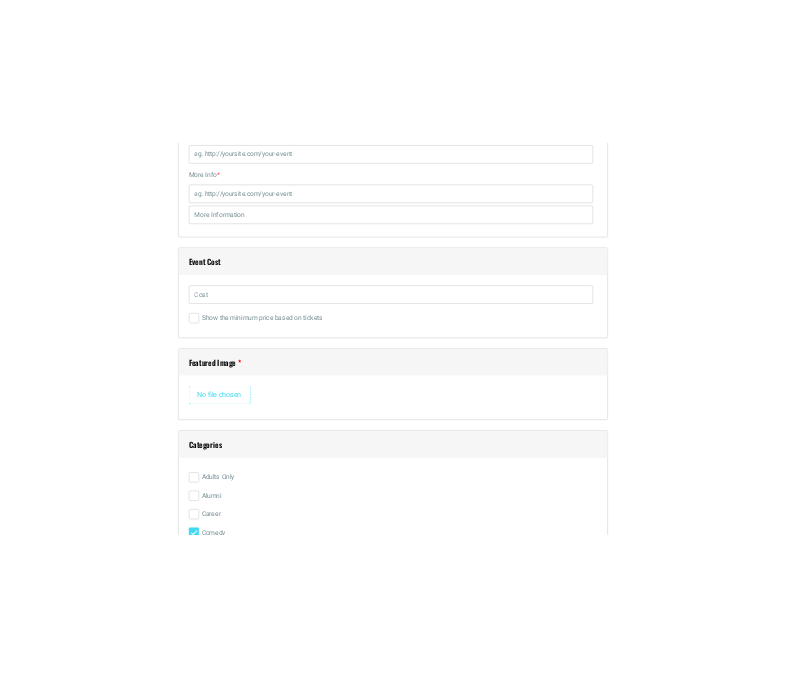 scroll, scrollTop: 2872, scrollLeft: 0, axis: vertical 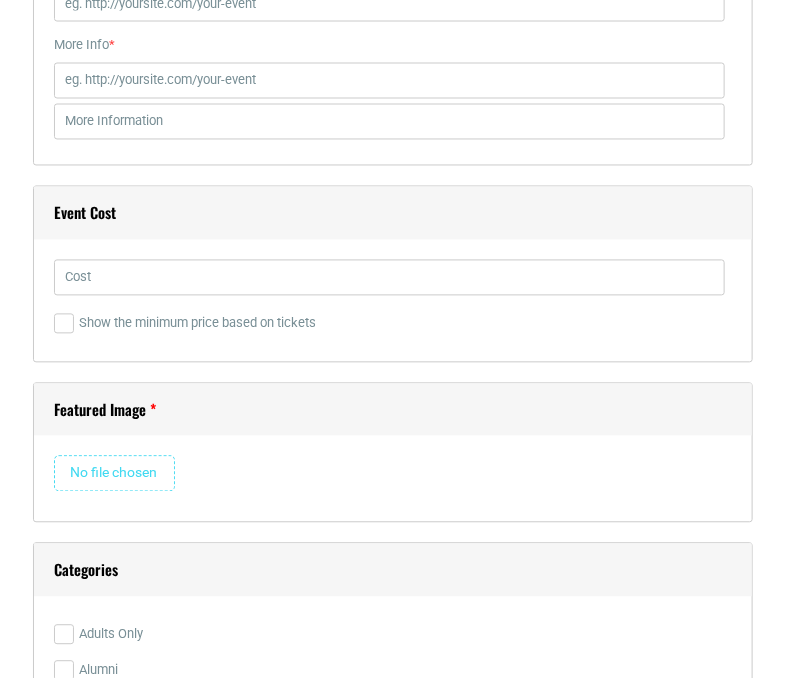 type on "C:\fakepath\HT_JaJa_graphic.jpg" 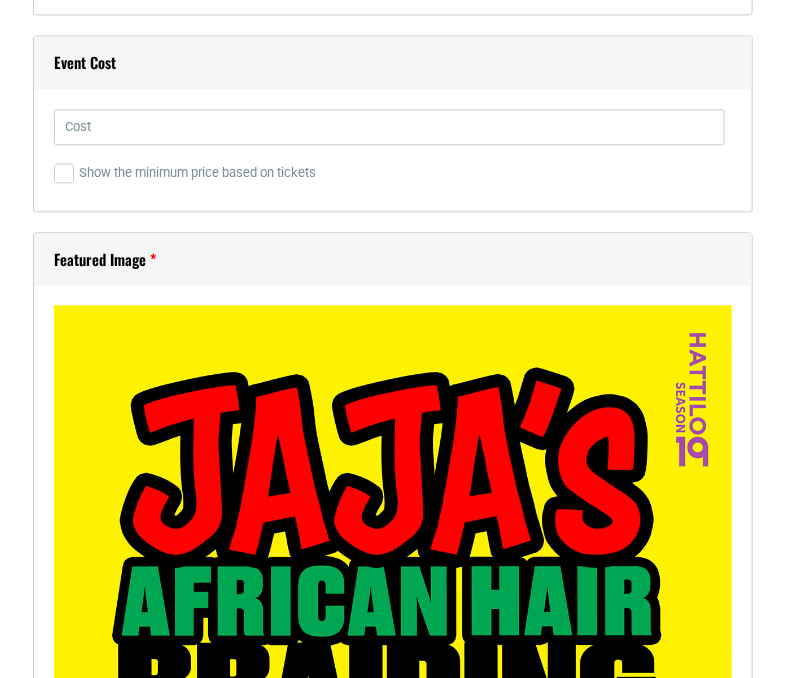 scroll, scrollTop: 3025, scrollLeft: 0, axis: vertical 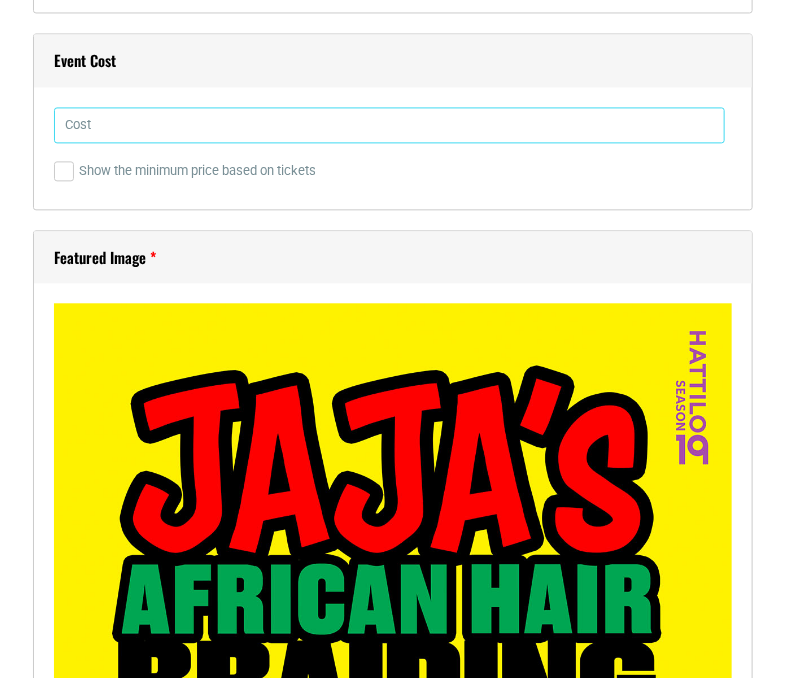 click at bounding box center [389, 125] 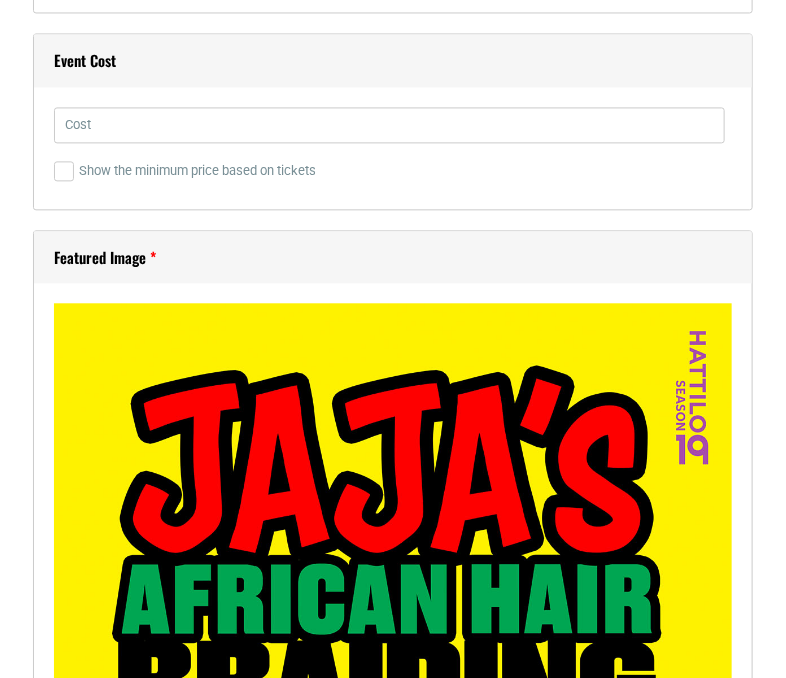 click on "Show the minimum price based on tickets" at bounding box center (389, 171) 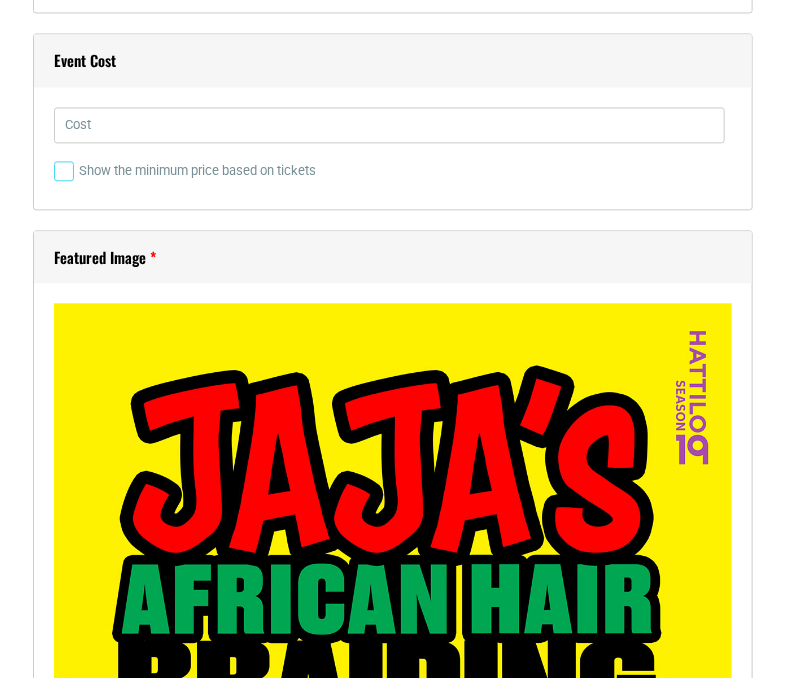 click on "Show the minimum price based on tickets" at bounding box center (64, 171) 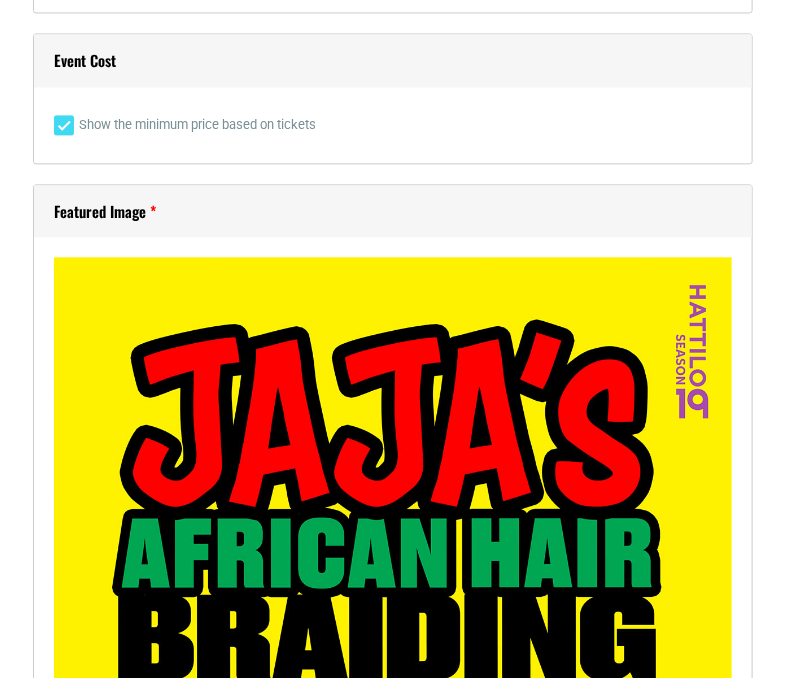 click on "Show the minimum price based on tickets" at bounding box center [64, 125] 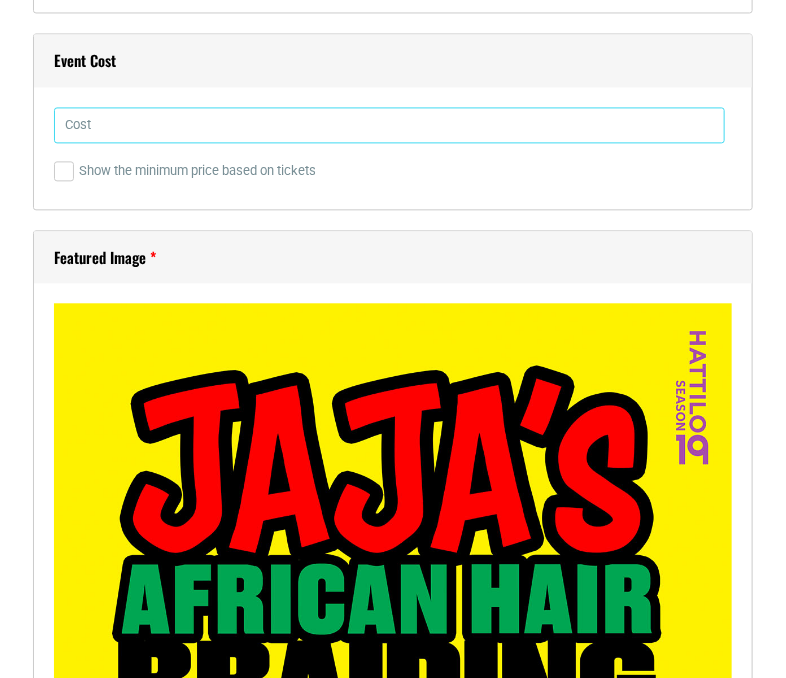 click at bounding box center (389, 125) 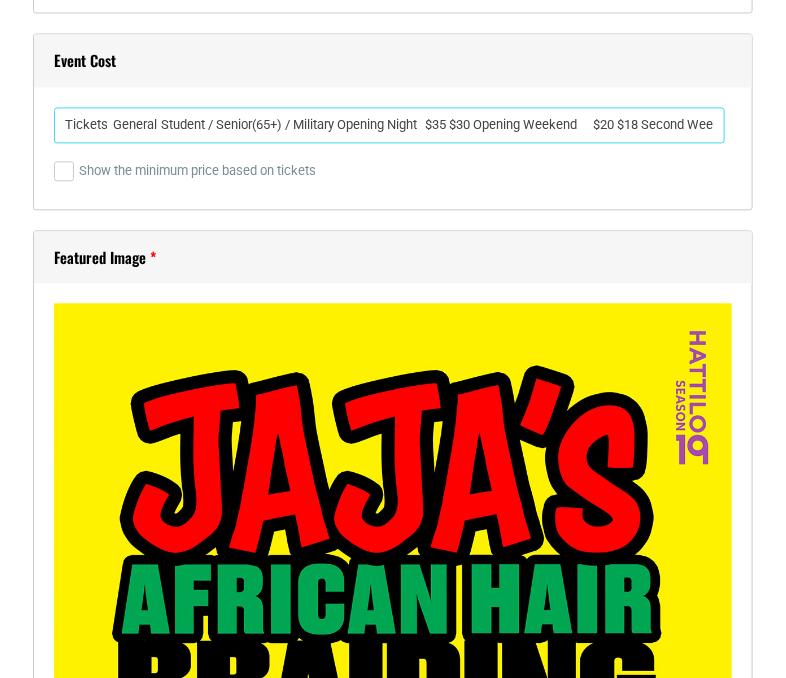 scroll, scrollTop: 0, scrollLeft: 846, axis: horizontal 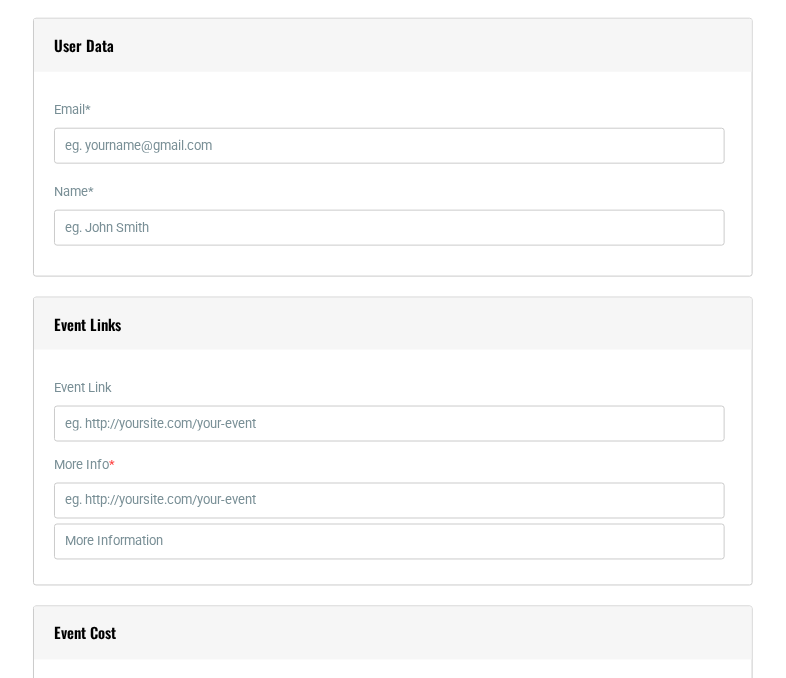 type on "Tickets	General	Student / Senior(65+) / Military Opening Night	$35	$30 Opening Weekend	$20	$18 Second Week	$25	$22 Third Week	$30	$28 Closing	$35	$32 Group Sales 10+ Tickets: $22.50 30+ Tickets: $20.00 50+ Tickets: $18.00" 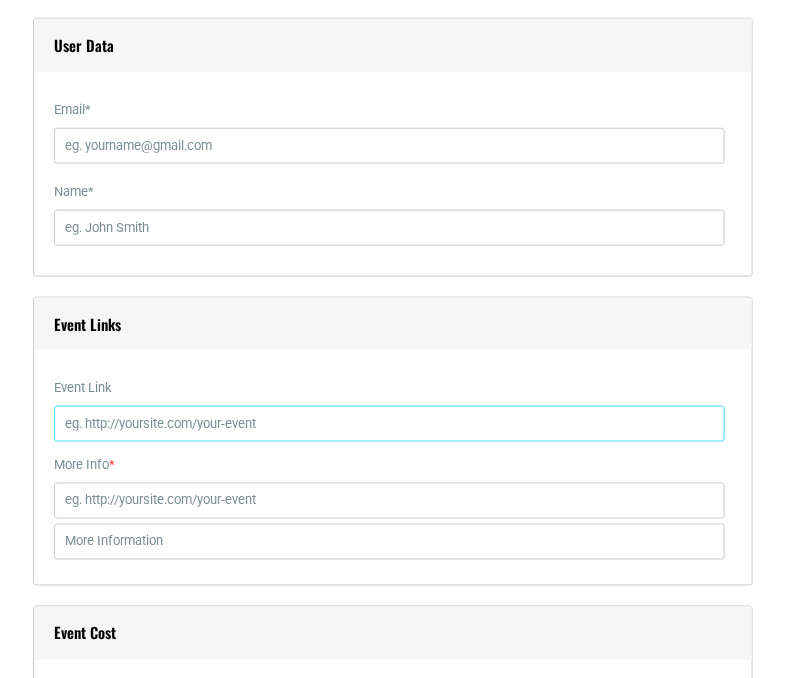 click on "Event Link" at bounding box center [389, 424] 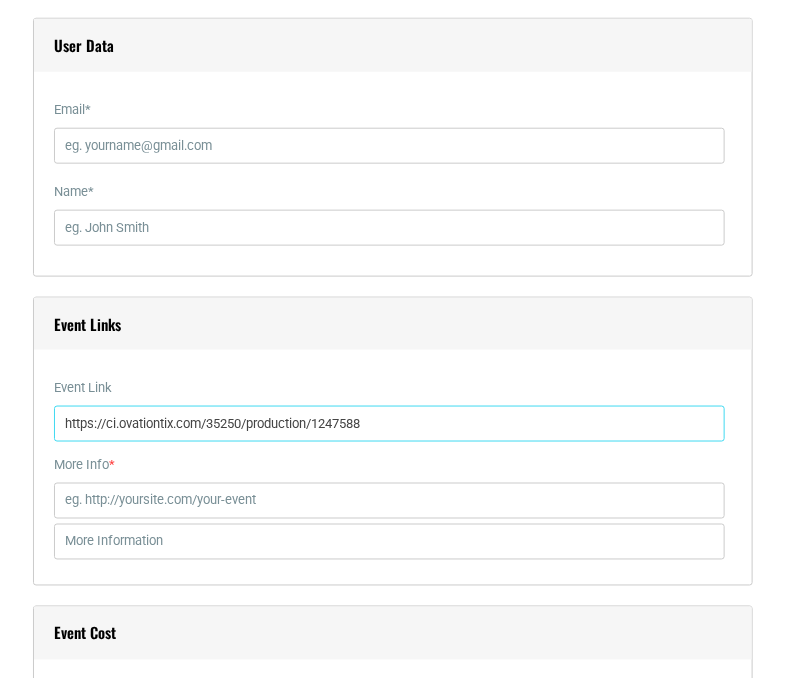 type on "https://ci.ovationtix.com/35250/production/1247588" 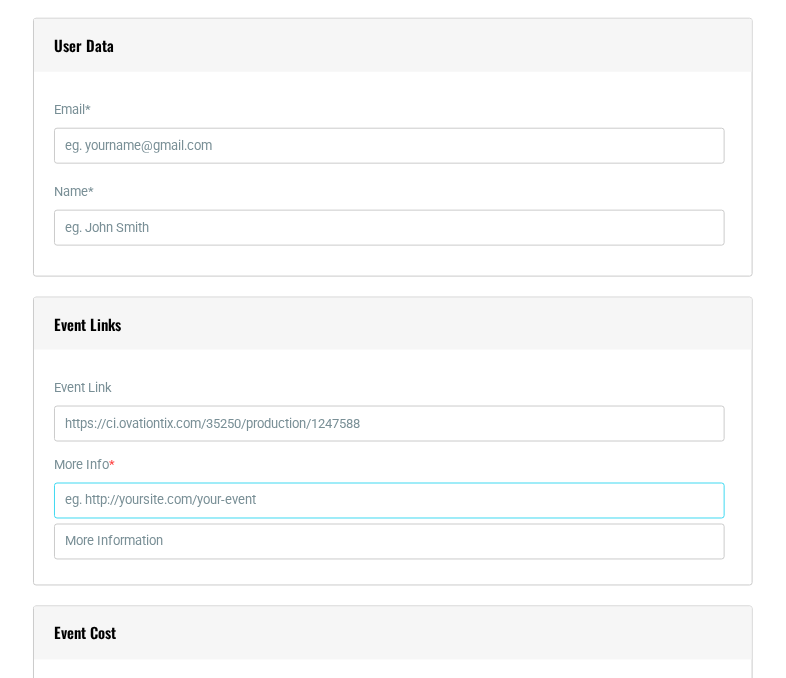 click on "More Info  *" at bounding box center [389, 501] 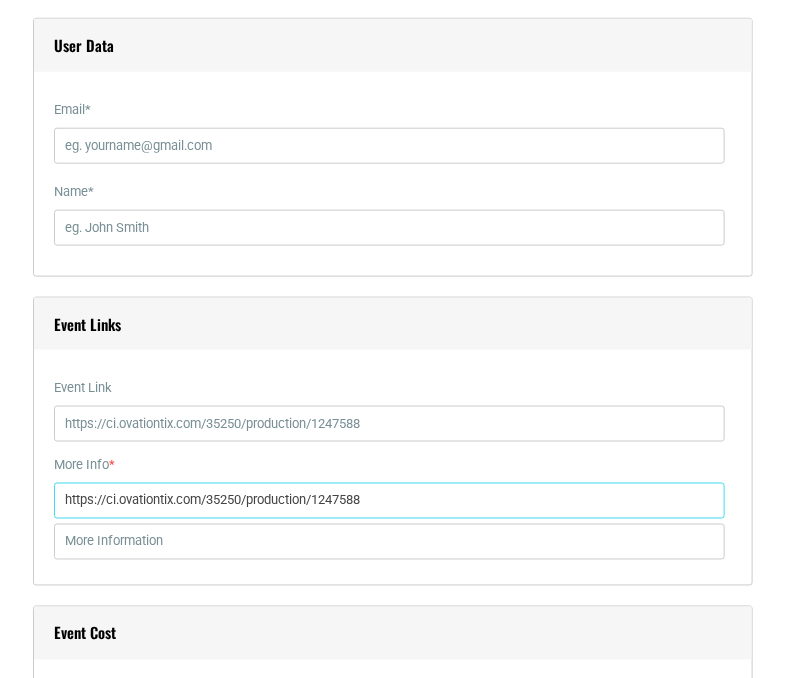 type on "https://ci.ovationtix.com/35250/production/1247588" 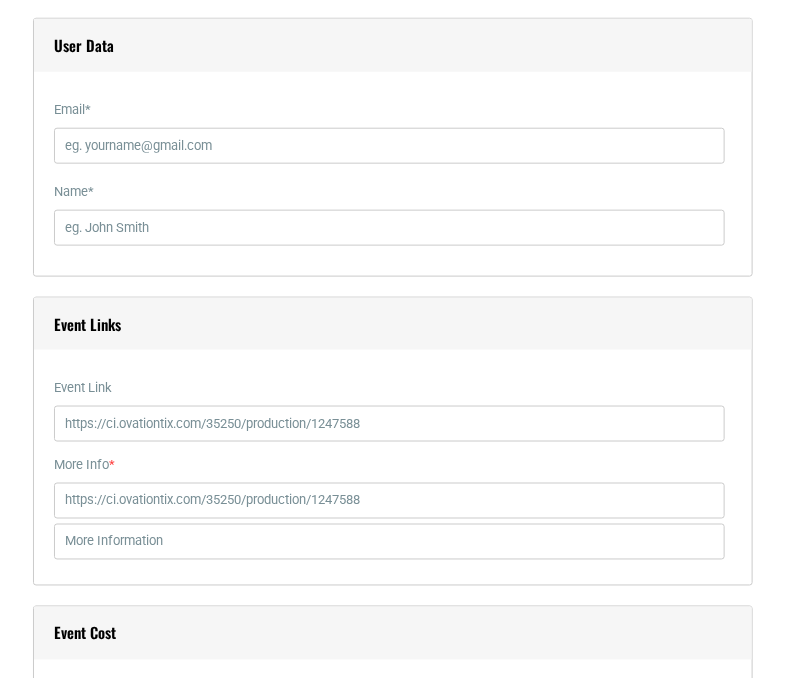 click on "Event Link" at bounding box center [389, 388] 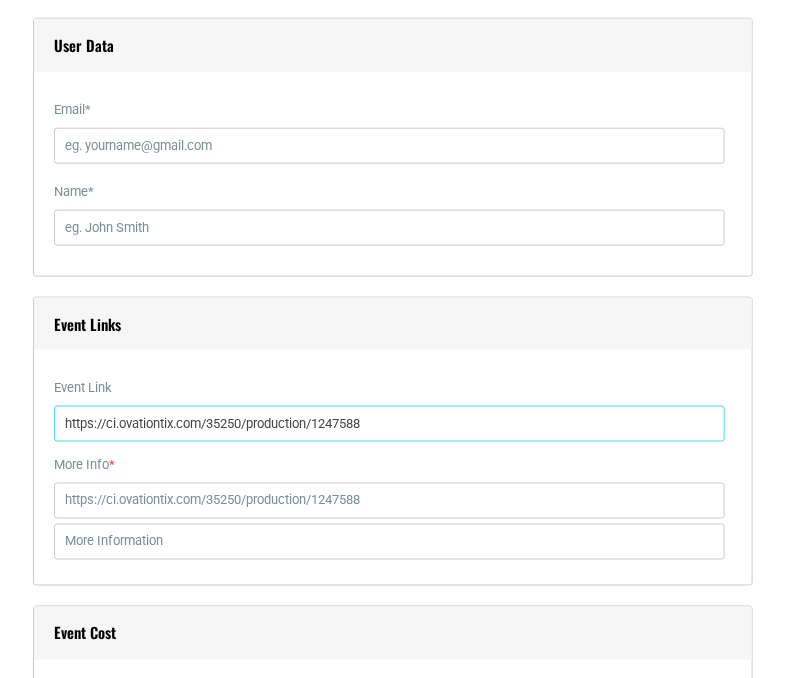 click on "https://ci.ovationtix.com/35250/production/1247588" at bounding box center (389, 424) 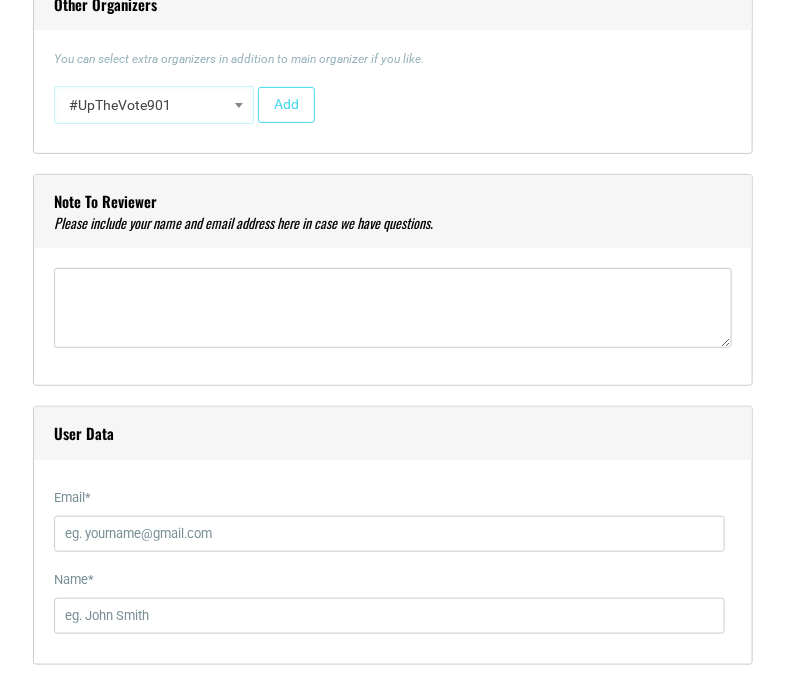 scroll, scrollTop: 2032, scrollLeft: 0, axis: vertical 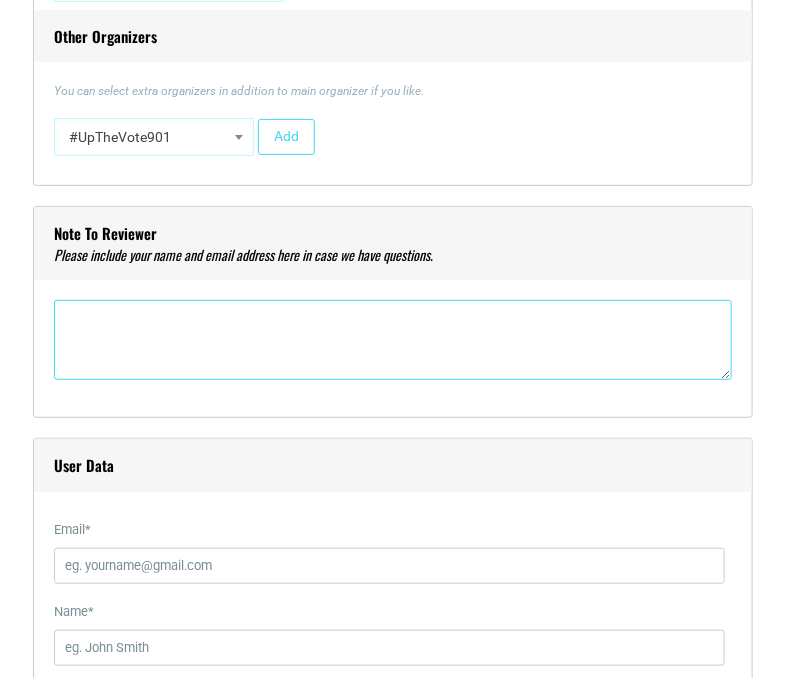click at bounding box center (393, 340) 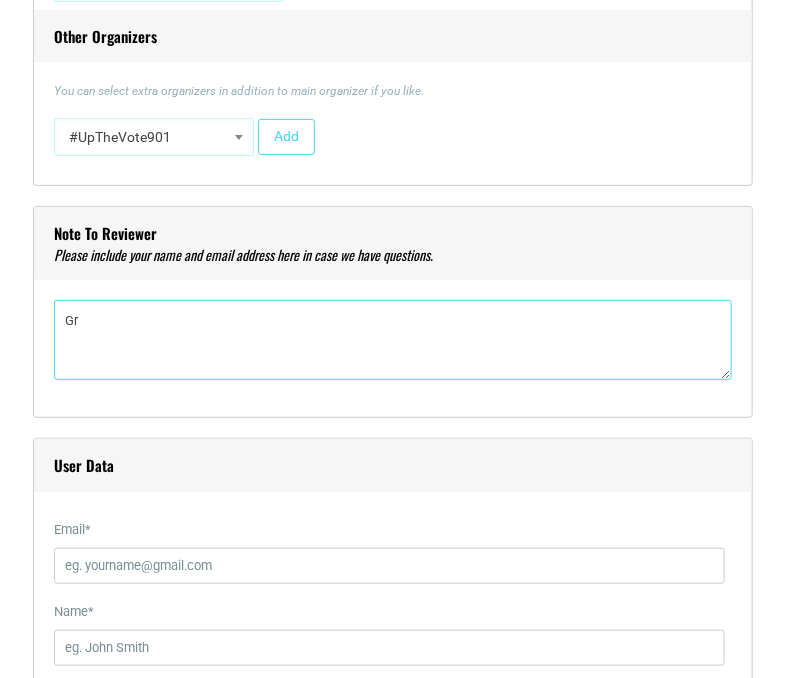 type on "G" 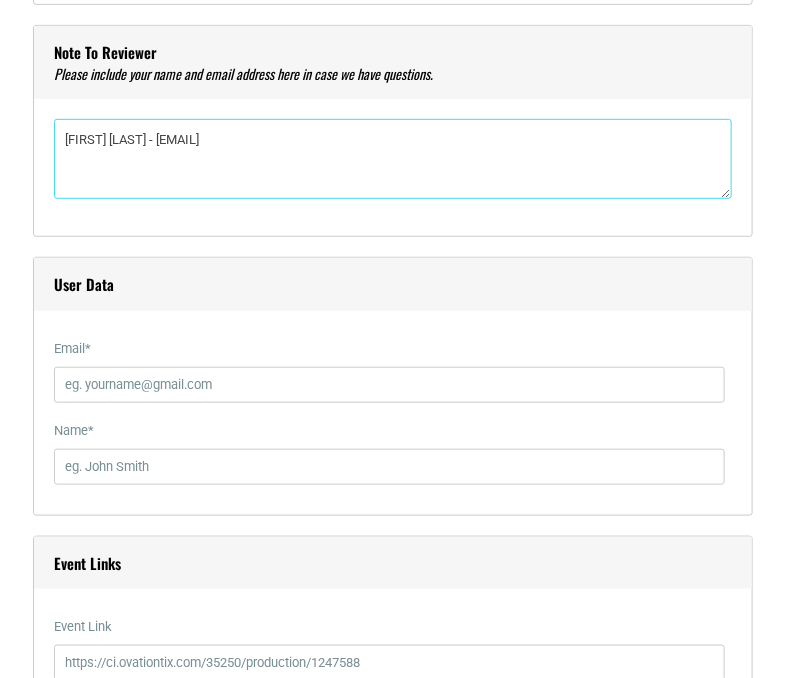 scroll, scrollTop: 2228, scrollLeft: 0, axis: vertical 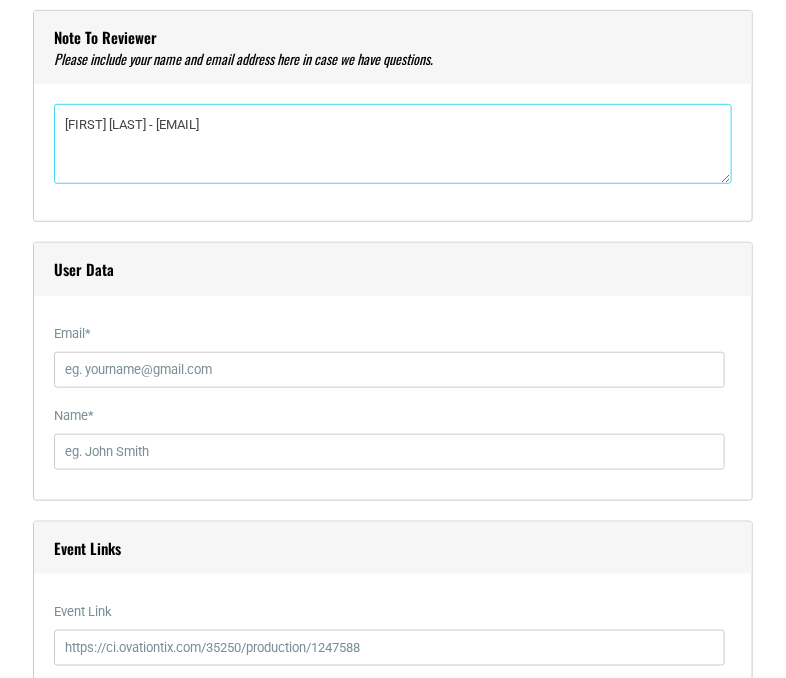 type on "[FIRST] [LAST] - [EMAIL]" 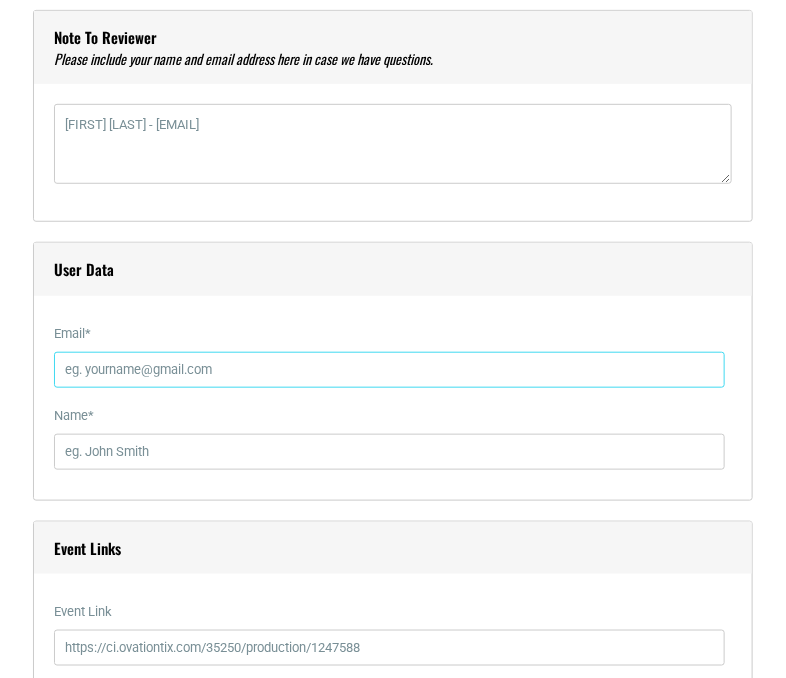 click on "Email *" at bounding box center [389, 370] 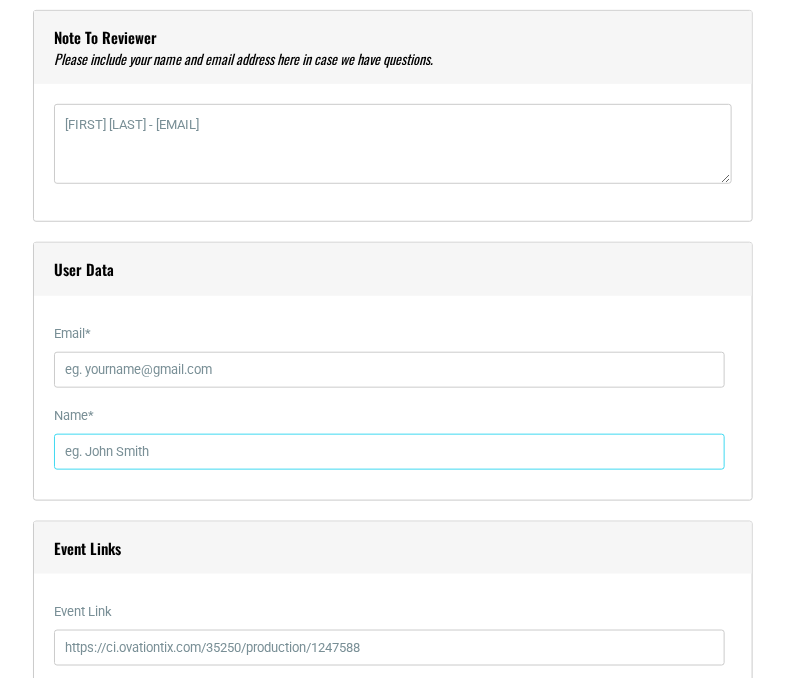 click on "Name *" at bounding box center [389, 452] 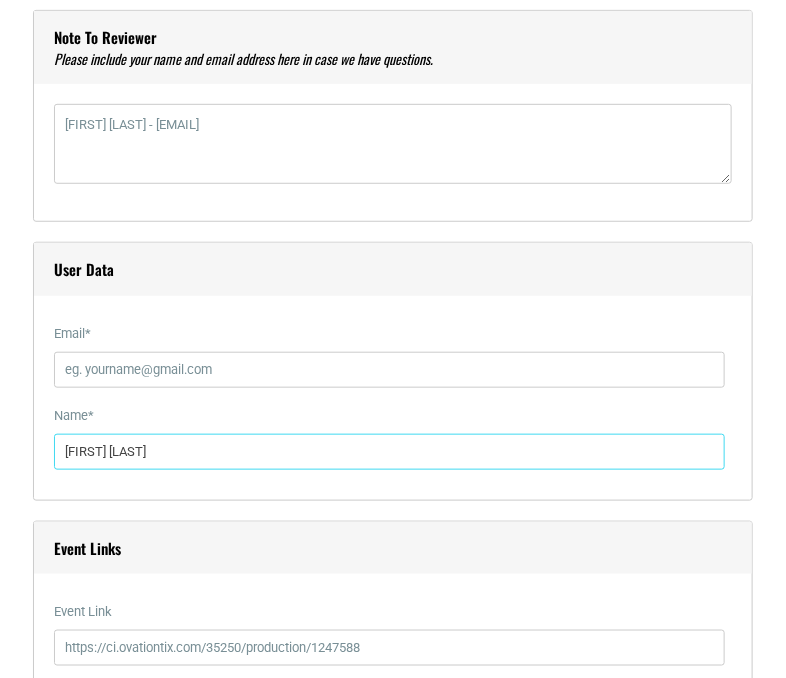type on "[FIRST] [LAST]" 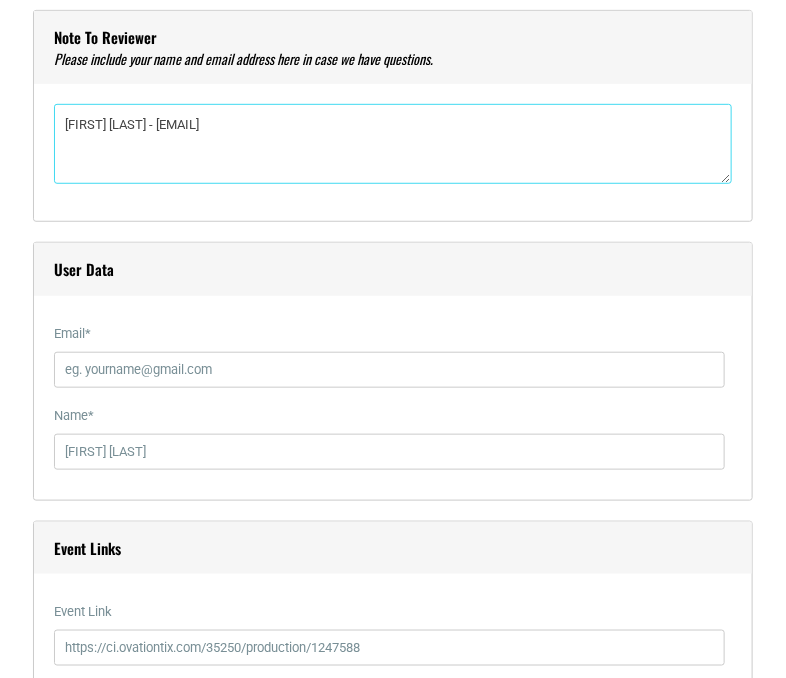 drag, startPoint x: 179, startPoint y: 142, endPoint x: 451, endPoint y: 162, distance: 272.7343 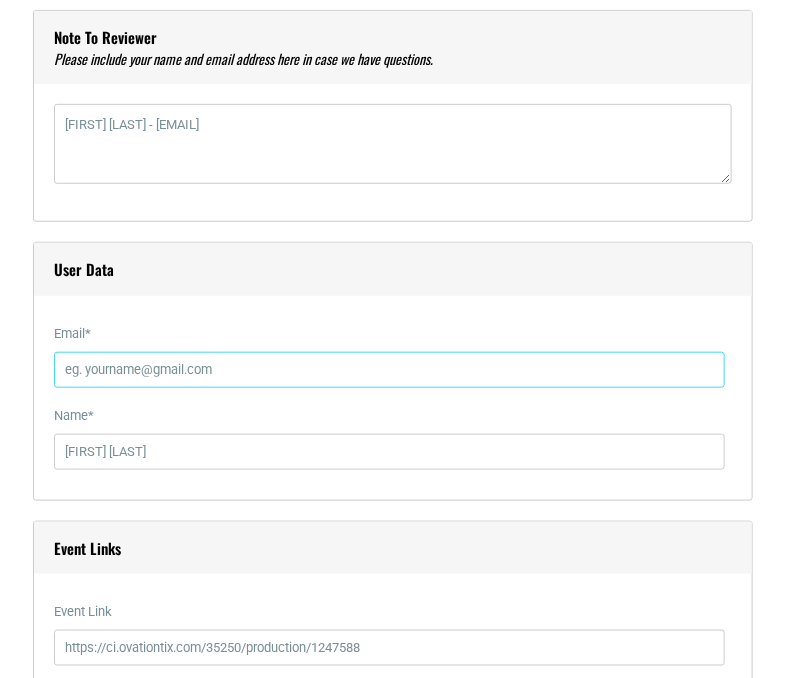 click on "Email *" at bounding box center [389, 370] 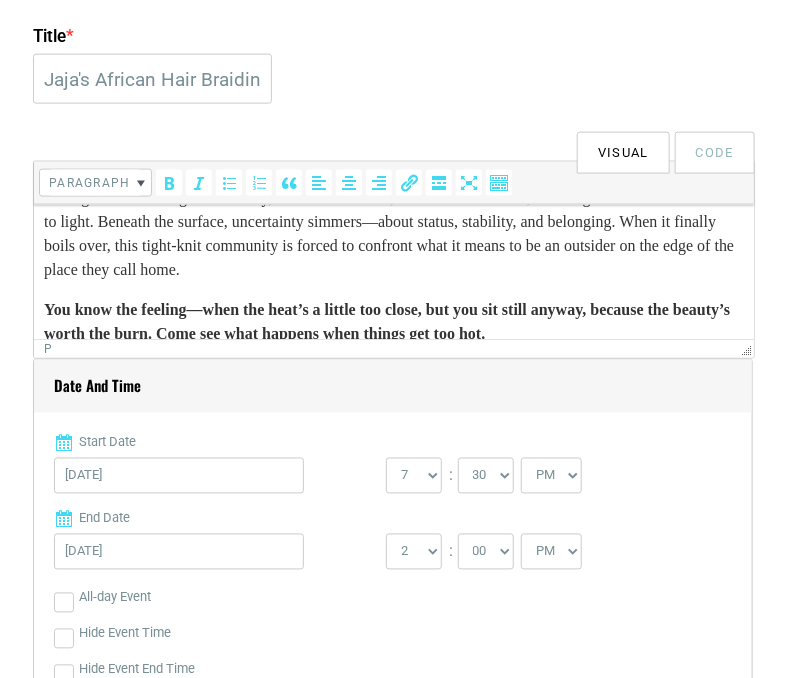 scroll, scrollTop: 132, scrollLeft: 0, axis: vertical 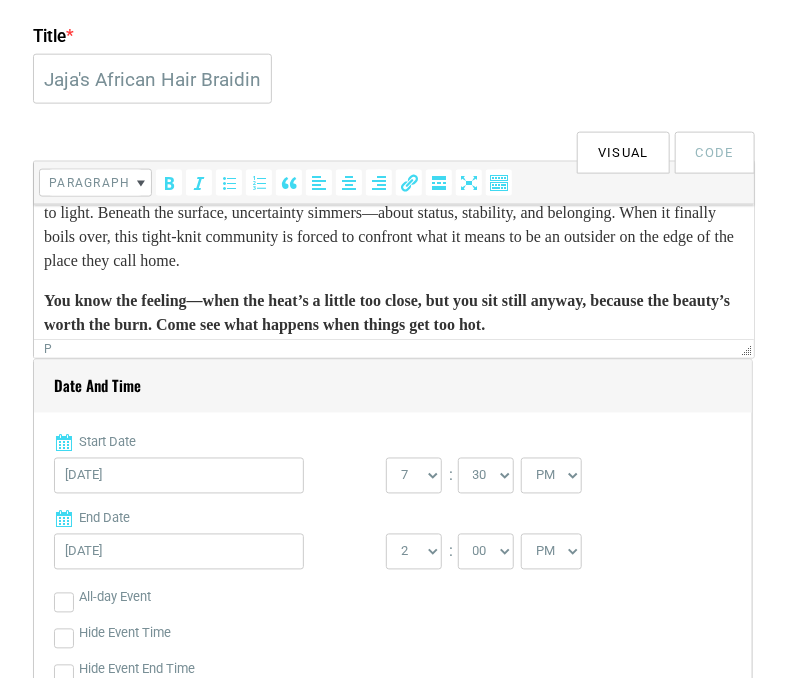 type on "[EMAIL]" 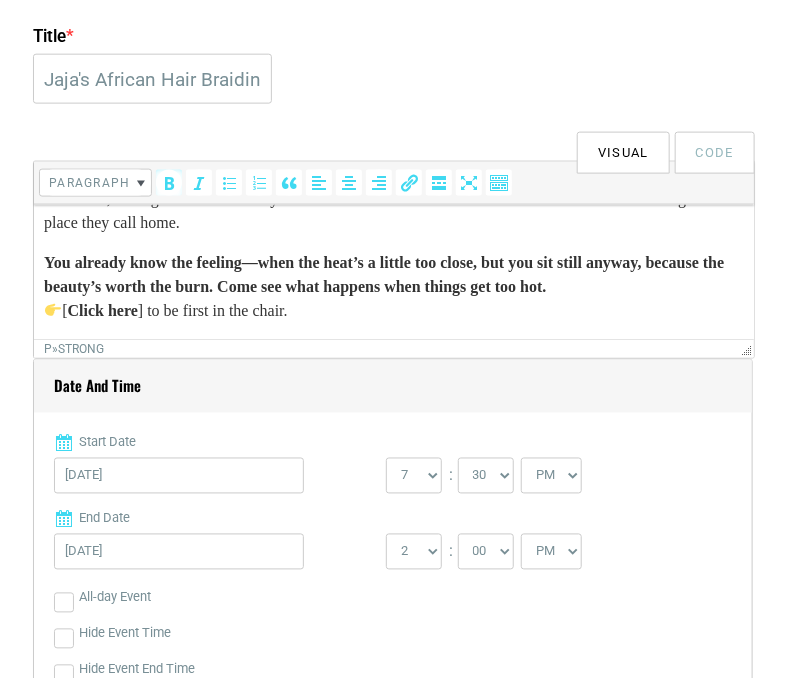 scroll, scrollTop: 171, scrollLeft: 0, axis: vertical 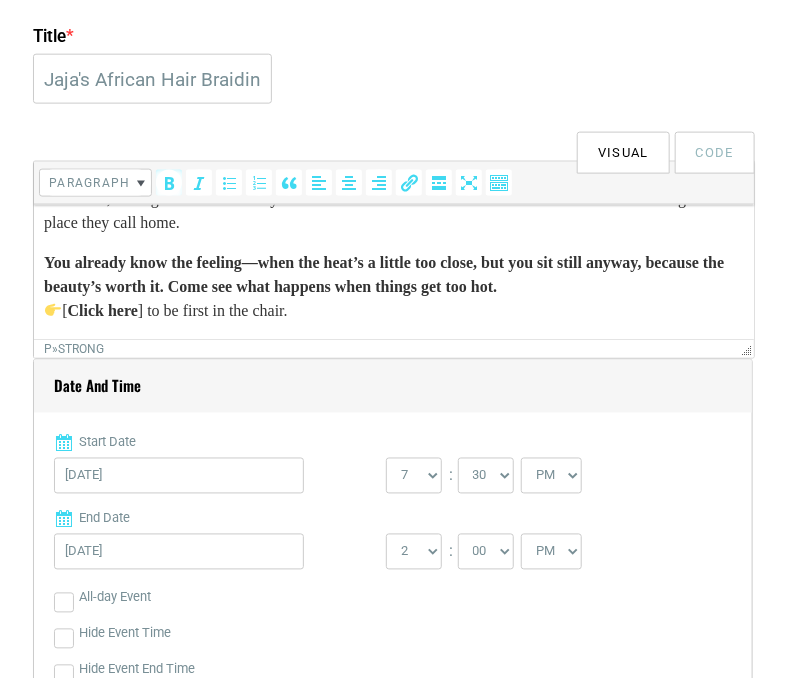 click on "You already know the feeling—when the heat’s a little too close, but you sit still anyway, because the beauty’s worth it. Come see what happens when things get too hot." at bounding box center (383, 273) 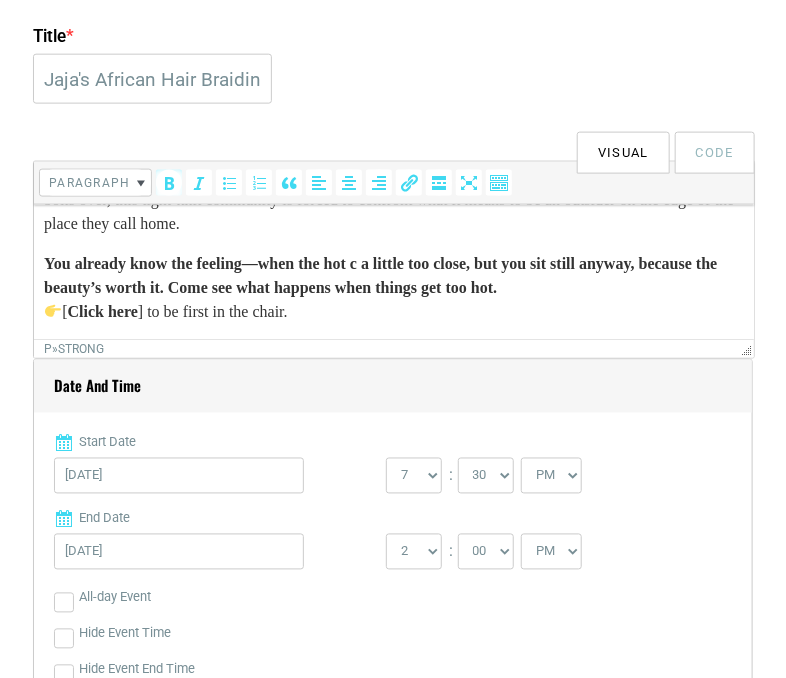 scroll, scrollTop: 186, scrollLeft: 0, axis: vertical 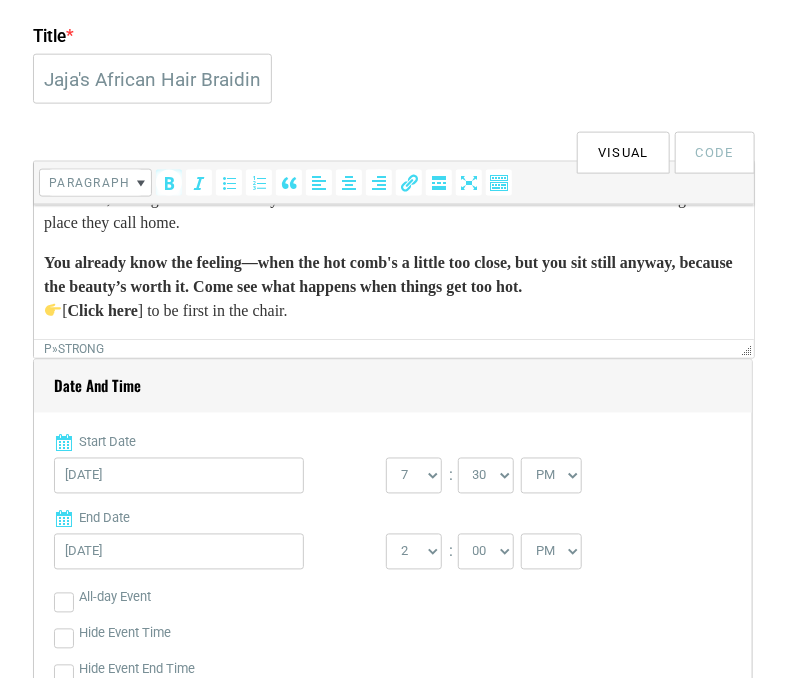 click on "You already know the feeling—when the hot comb's a little too close, but you sit still anyway, because the beauty’s worth it. Come see what happens when things get too hot." at bounding box center (387, 273) 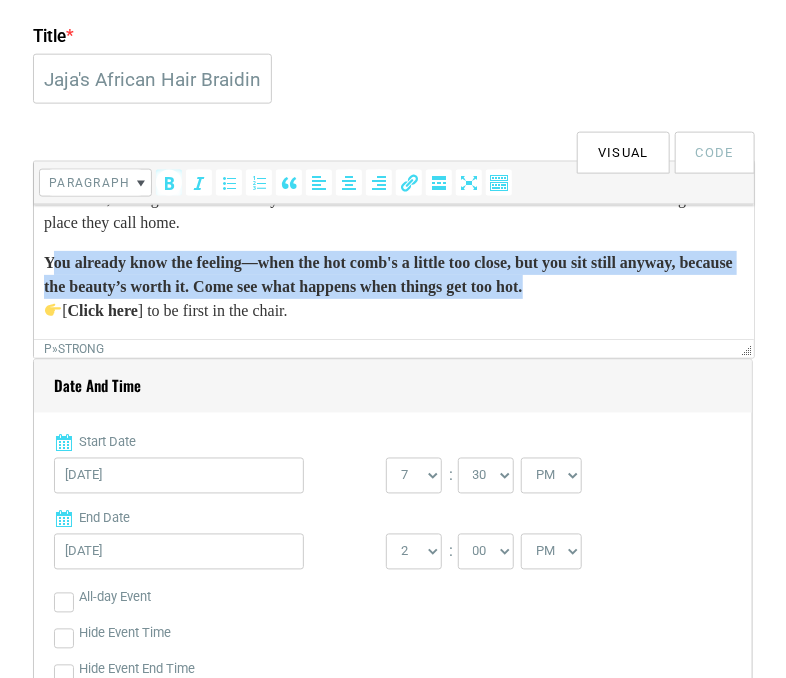 drag, startPoint x: 50, startPoint y: 246, endPoint x: 128, endPoint y: 276, distance: 83.57033 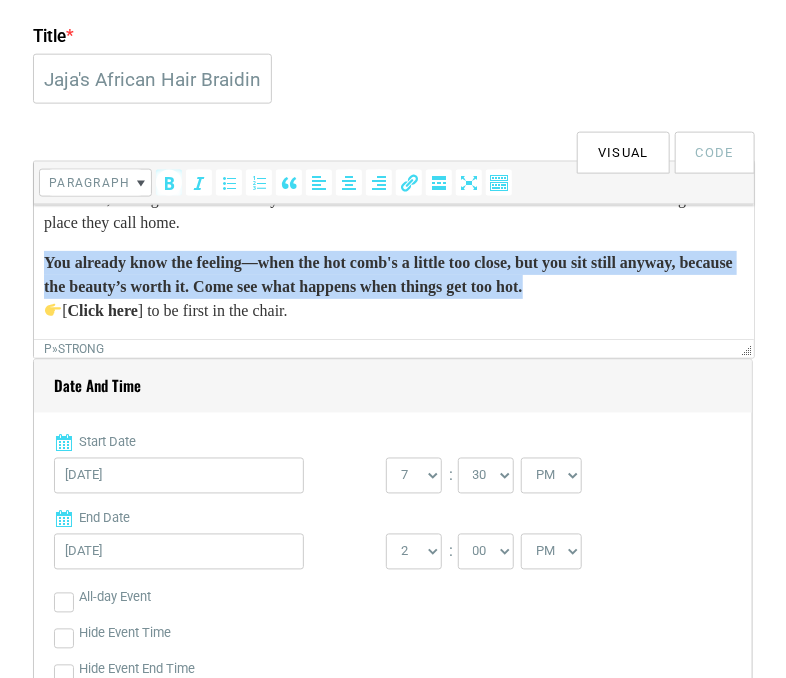 drag, startPoint x: 45, startPoint y: 246, endPoint x: 92, endPoint y: 258, distance: 48.507732 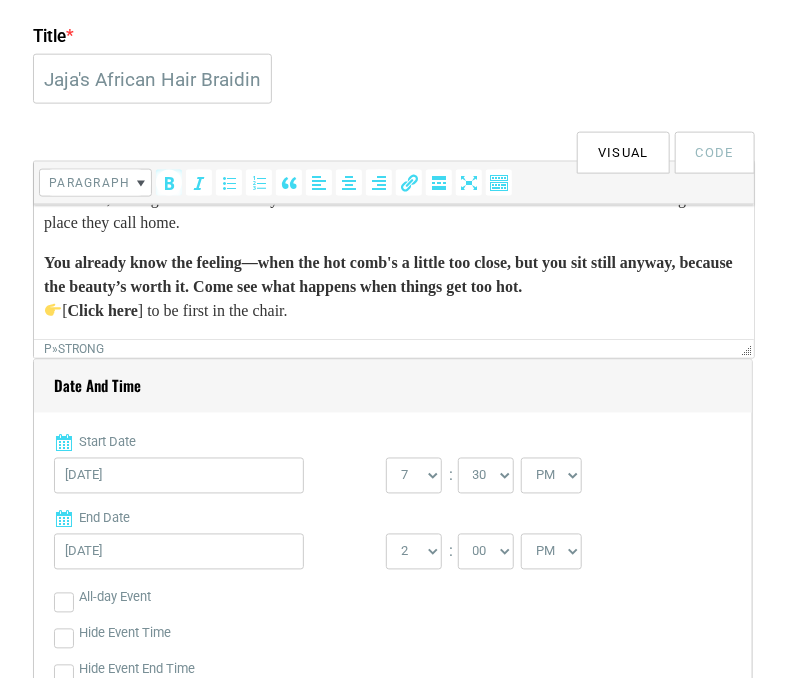 scroll, scrollTop: 188, scrollLeft: 0, axis: vertical 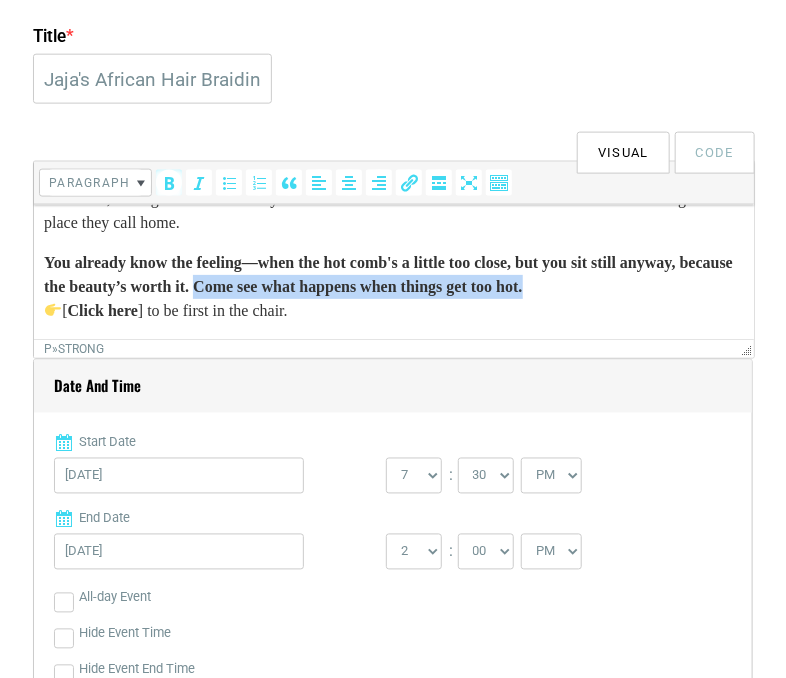 drag, startPoint x: 364, startPoint y: 269, endPoint x: 496, endPoint y: 285, distance: 132.96616 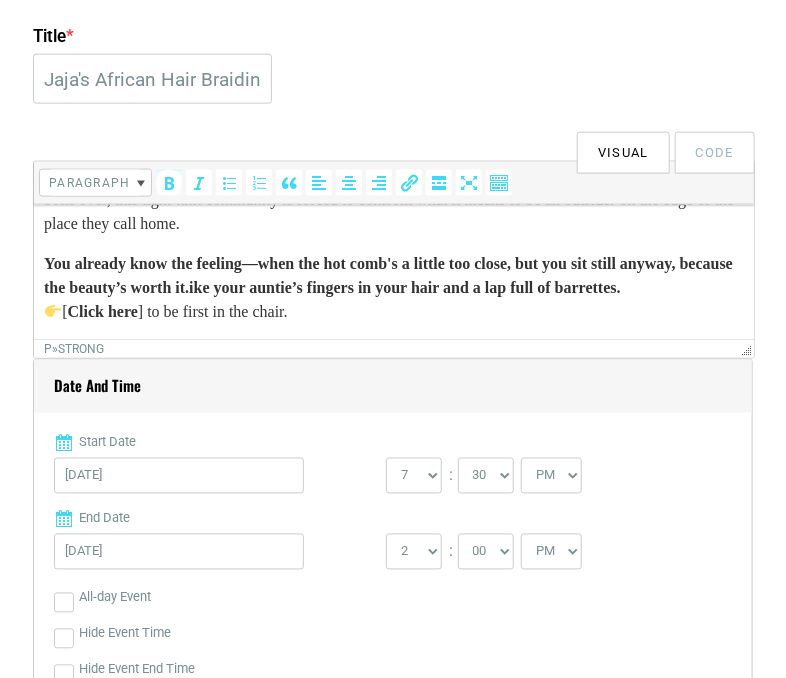 scroll, scrollTop: 192, scrollLeft: 0, axis: vertical 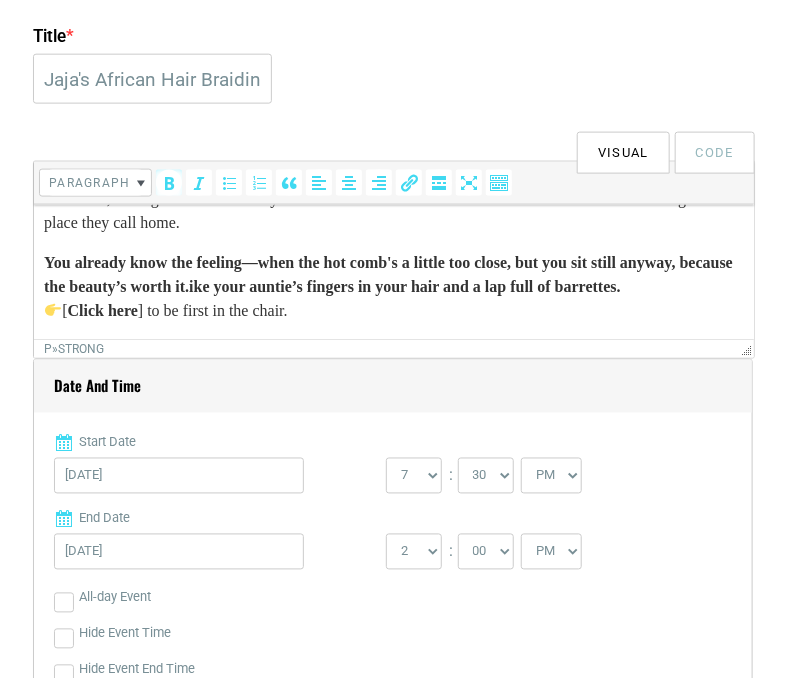 click on "You already know the feeling—when the hot comb's a little too close, but you sit still anyway, because the beauty’s worth it. ike your auntie’s fingers in your hair and a lap full of barrettes." at bounding box center [387, 273] 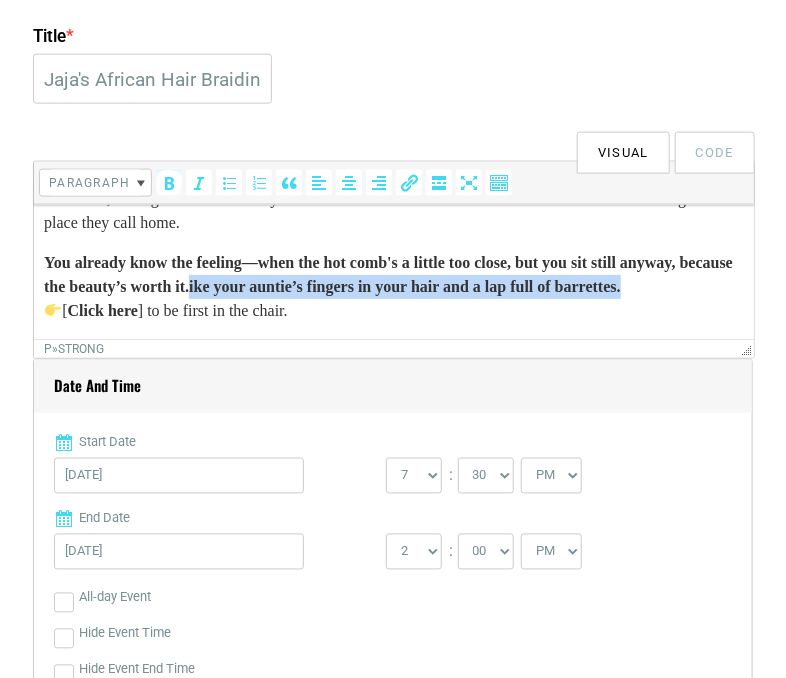 drag, startPoint x: 361, startPoint y: 264, endPoint x: 363, endPoint y: 280, distance: 16.124516 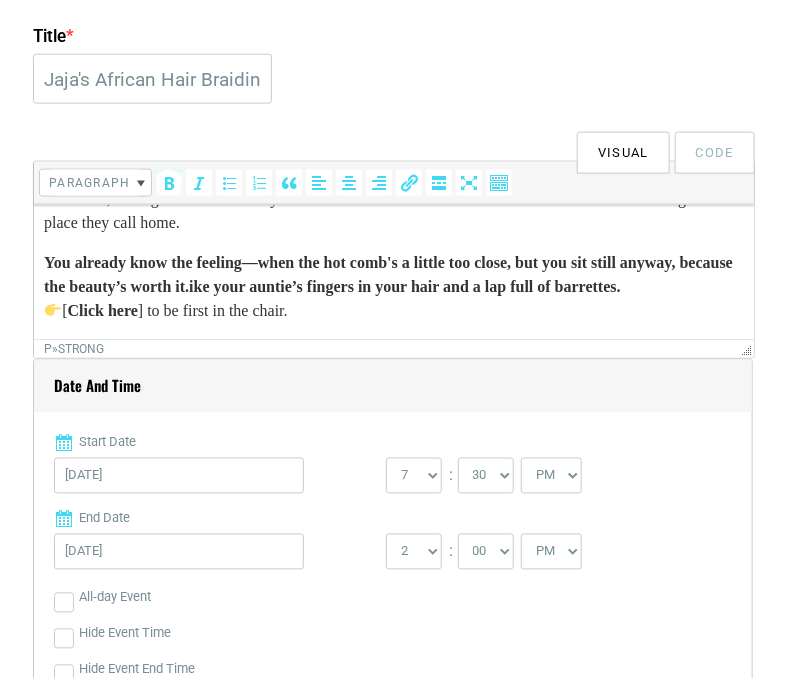 click on "You already know the feeling—when the hot comb's a little too close, but you sit still anyway, because the beauty’s worth it. ike your auntie’s fingers in your hair and a lap full of barrettes." at bounding box center [387, 273] 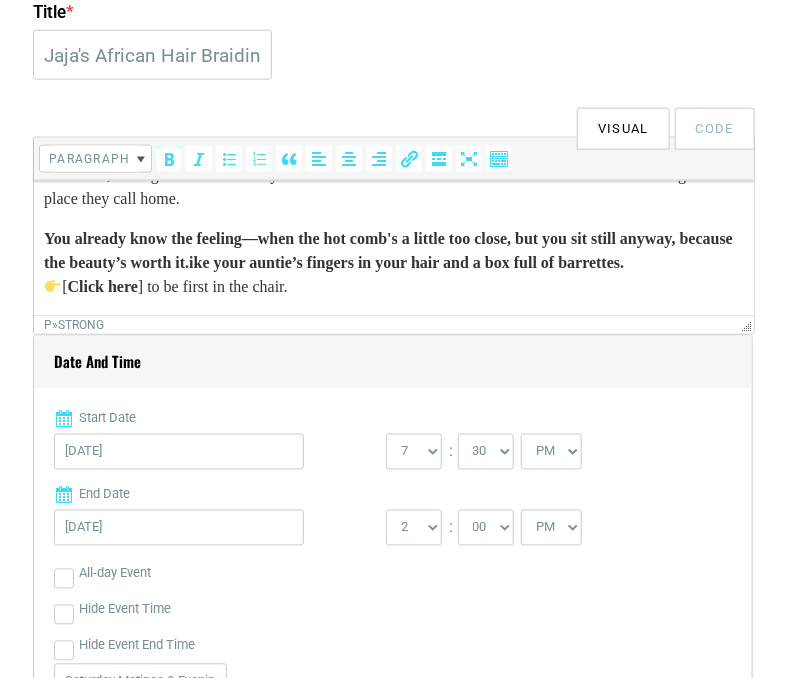 scroll, scrollTop: 641, scrollLeft: 0, axis: vertical 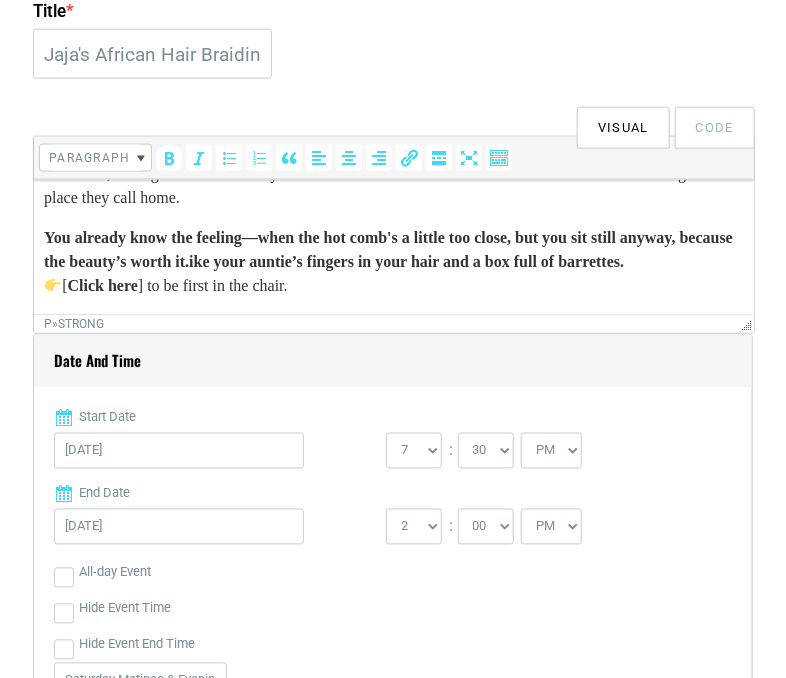 click on "You already know the feeling—when the hot comb's a little too close, but you sit still anyway, because the beauty’s worth it.  ike your auntie’s fingers in your hair and a box full of barrettes." at bounding box center (387, 248) 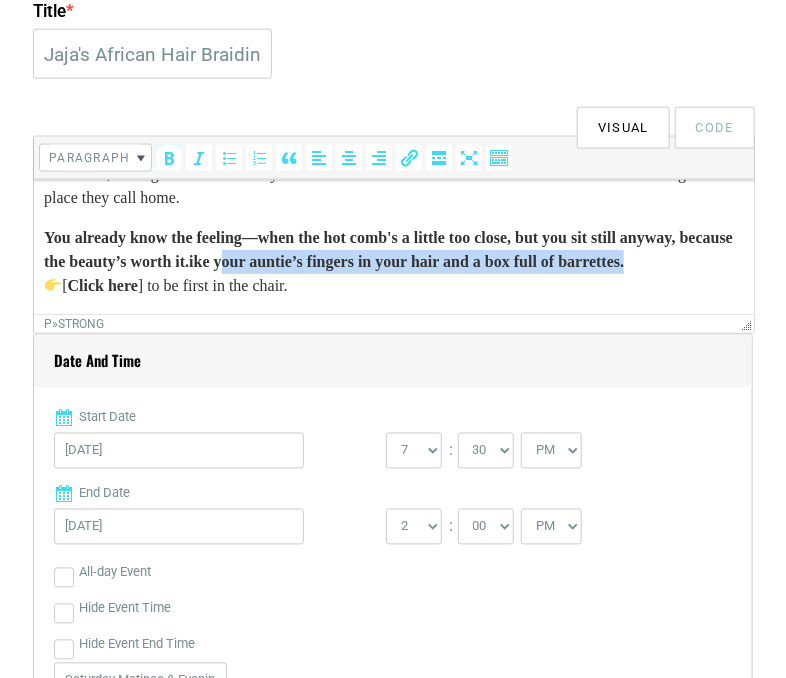 drag, startPoint x: 394, startPoint y: 239, endPoint x: 406, endPoint y: 259, distance: 23.323807 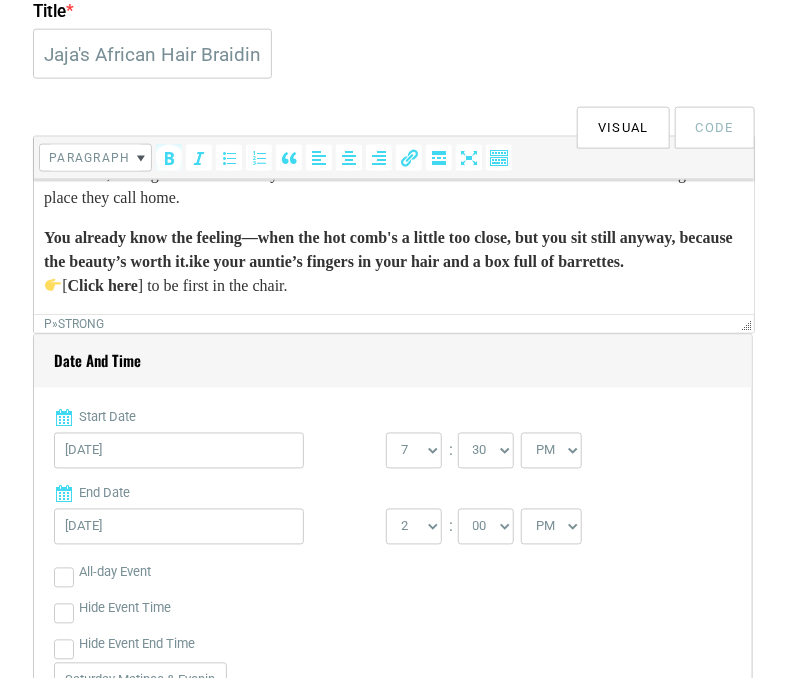 click on "You already know the feeling—when the hot comb's a little too close, but you sit still anyway, because the beauty’s worth it.  ike your auntie’s fingers in your hair and a box full of barrettes." at bounding box center (387, 248) 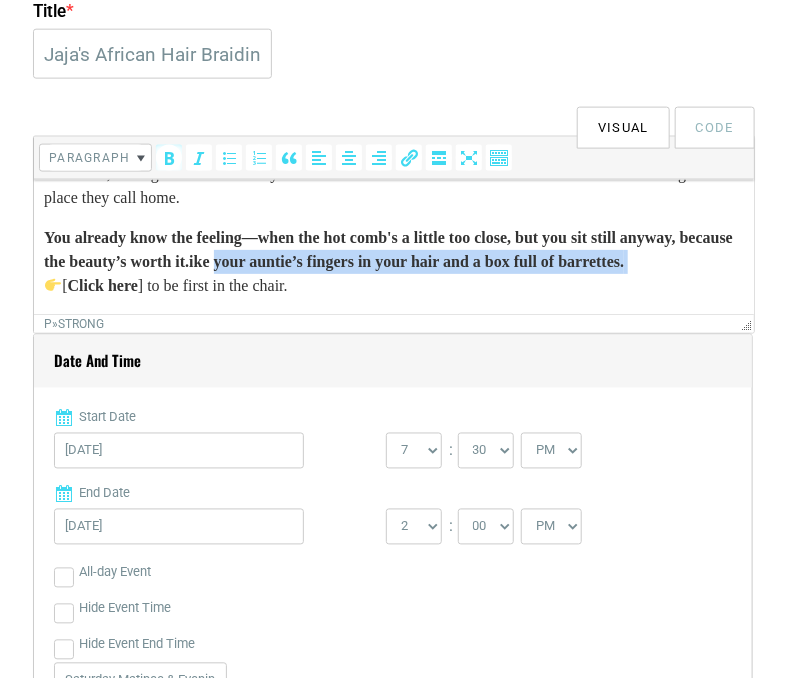 drag, startPoint x: 392, startPoint y: 242, endPoint x: 424, endPoint y: 256, distance: 34.928497 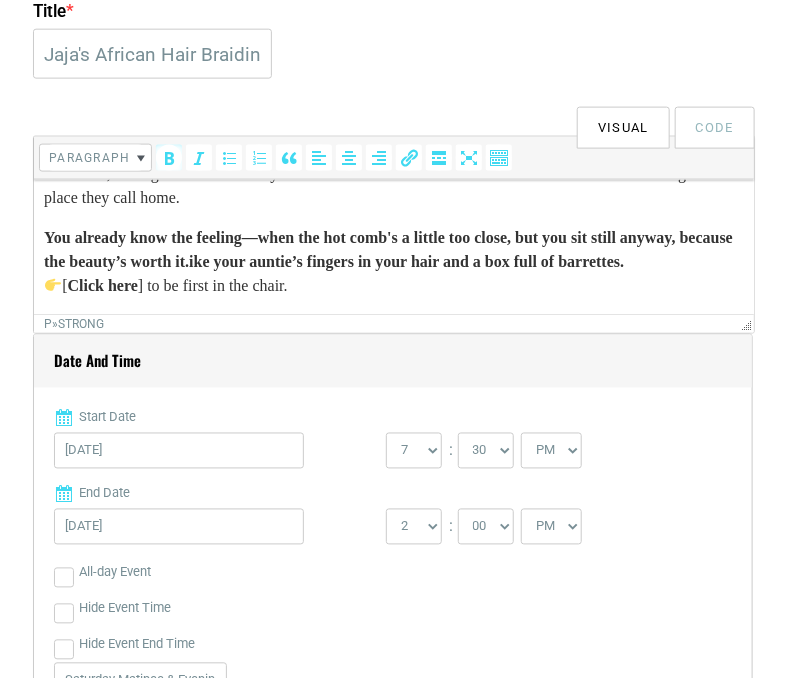 click on "You already know the feeling—when the hot comb's a little too close, but you sit still anyway, because the beauty’s worth it.  ike your auntie’s fingers in your hair and a box full of barrettes." at bounding box center (387, 248) 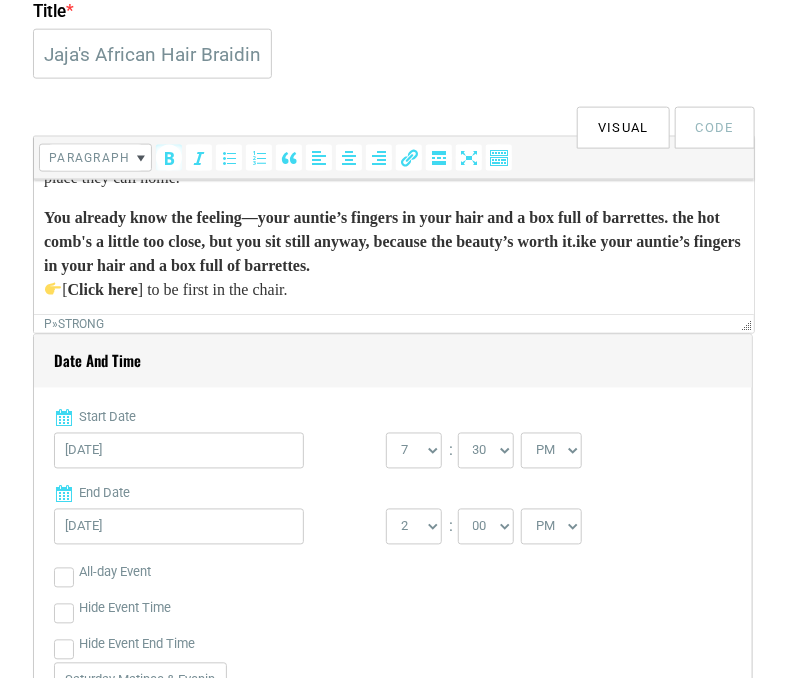 click on "You already know the feeling— your auntie’s fingers in your hair and a box full of barrettes. the hot comb's a little too close, but you sit still anyway, because the beauty’s worth it.  ike your auntie’s fingers in your hair and a box full of barrettes." at bounding box center (391, 240) 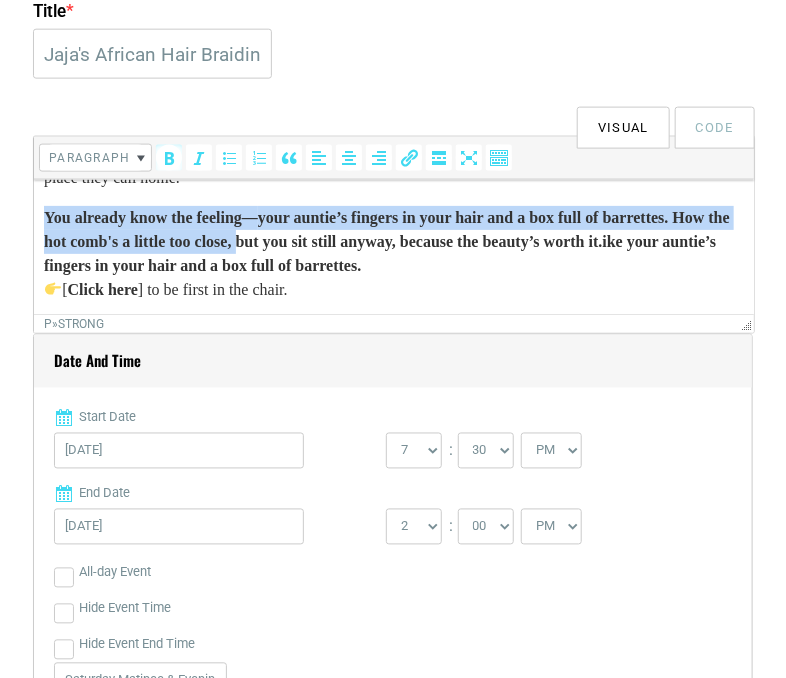 drag, startPoint x: 45, startPoint y: 215, endPoint x: 432, endPoint y: 247, distance: 388.32074 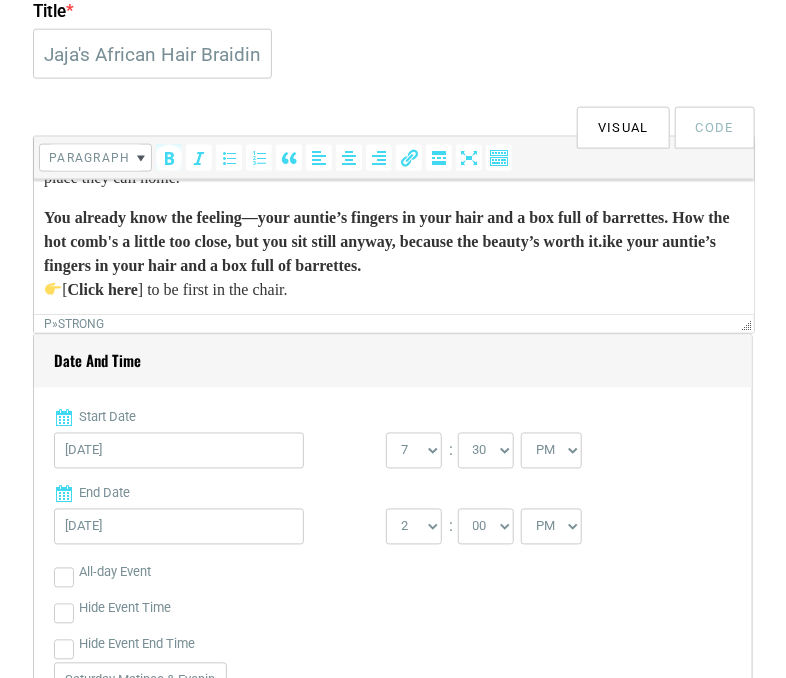 click on "You already know the feeling— your auntie’s fingers in your hair and a box full of barrettes. How the hot comb's a little too close, but you sit still anyway, because the beauty’s worth it.  ike your auntie’s fingers in your hair and a box full of barrettes.  [ Click here ] to be first in the chair." at bounding box center [393, 253] 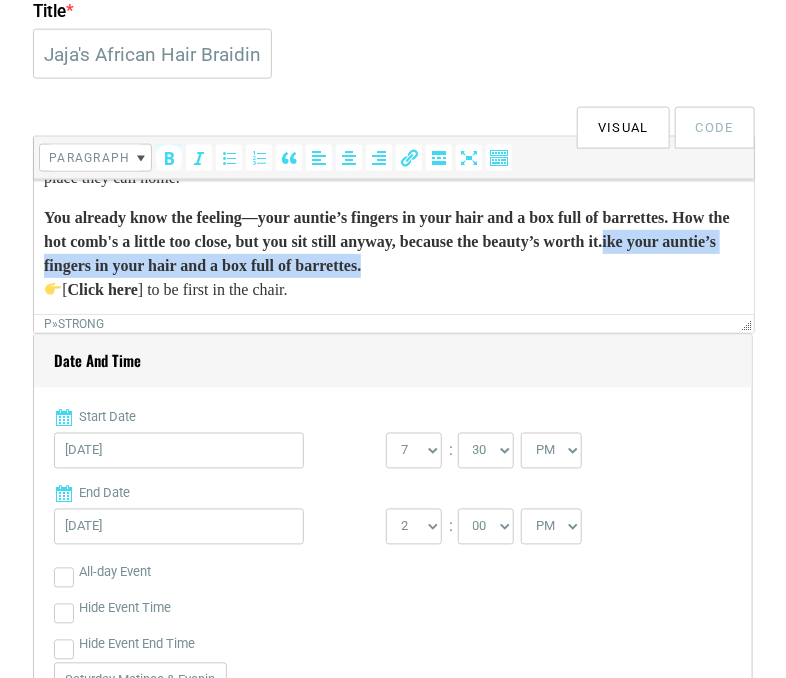 drag, startPoint x: 191, startPoint y: 265, endPoint x: 732, endPoint y: 270, distance: 541.02313 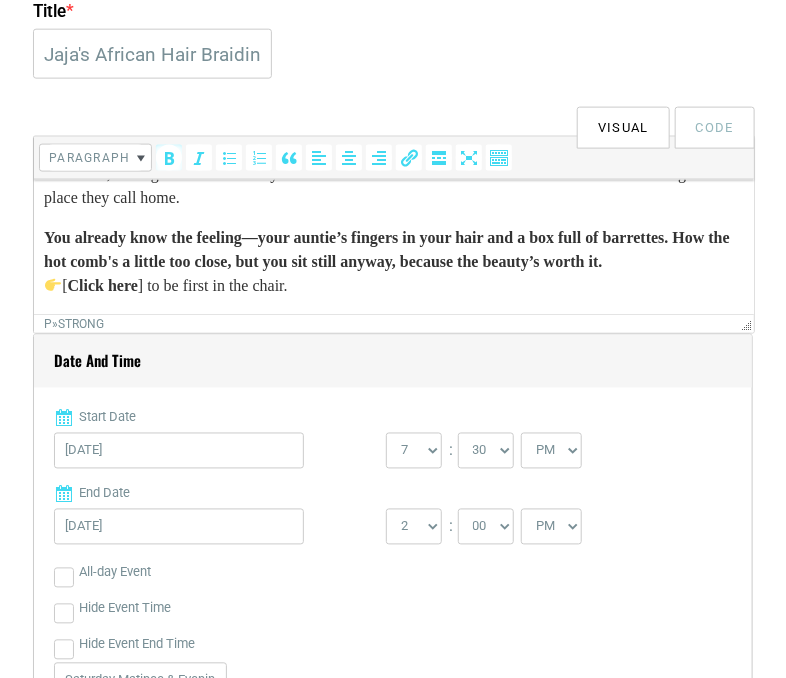 drag, startPoint x: 45, startPoint y: 216, endPoint x: 232, endPoint y: 266, distance: 193.5691 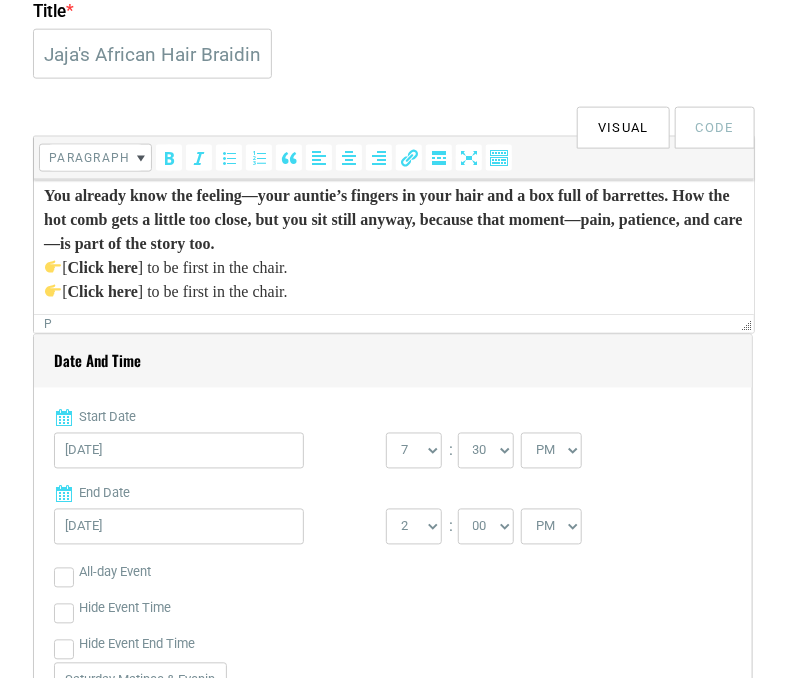 scroll, scrollTop: 214, scrollLeft: 0, axis: vertical 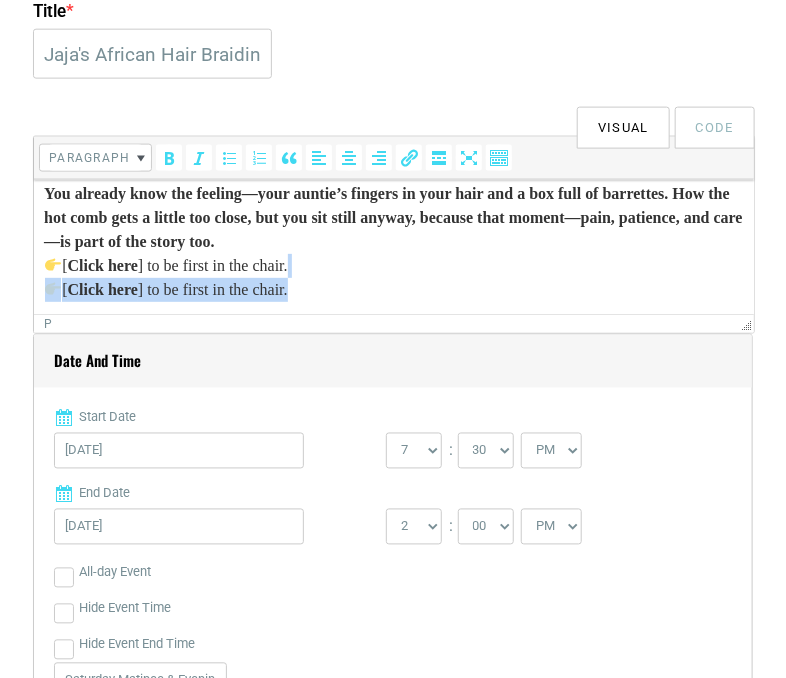 drag, startPoint x: 338, startPoint y: 295, endPoint x: 14, endPoint y: 281, distance: 324.30234 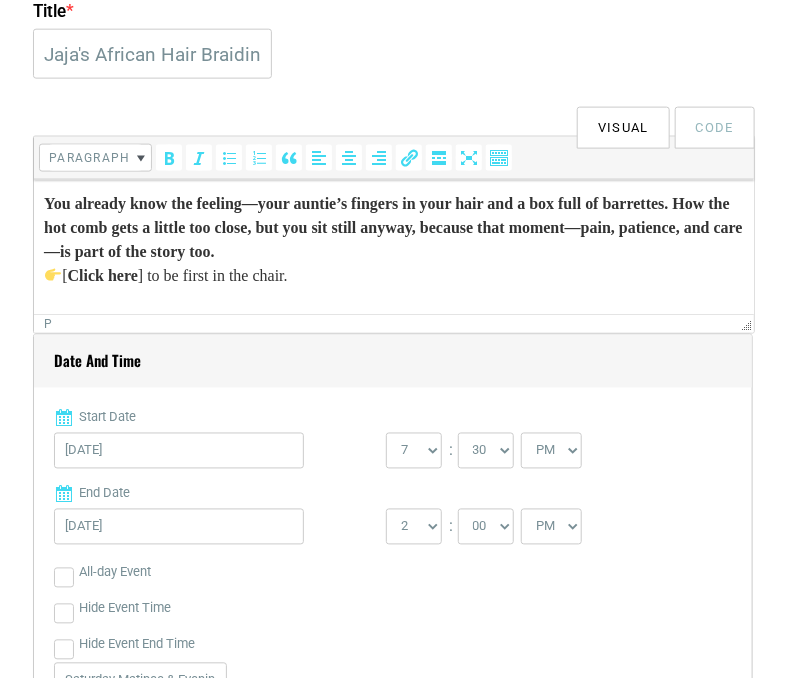 scroll, scrollTop: 206, scrollLeft: 0, axis: vertical 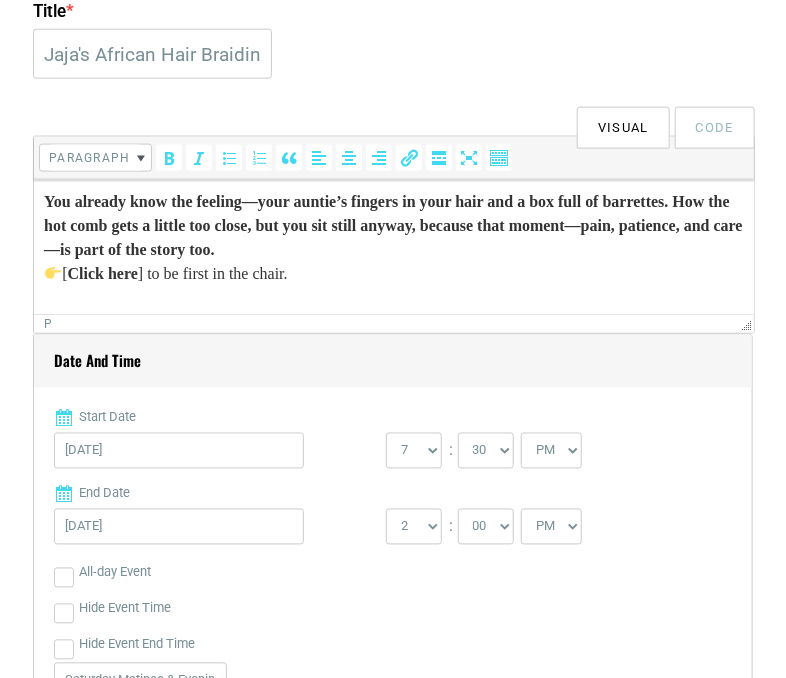 click on "You already know the feeling—your auntie’s fingers in your hair and a box full of barrettes. How the hot comb gets a little too close, but you sit still anyway, because that moment—pain, patience, and care—is part of the story too." at bounding box center [392, 224] 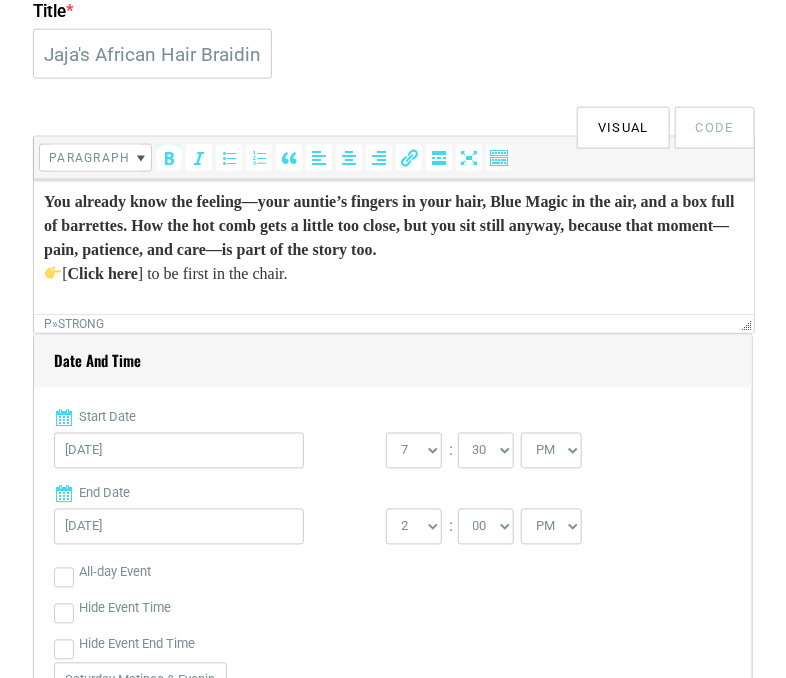 scroll, scrollTop: 216, scrollLeft: 0, axis: vertical 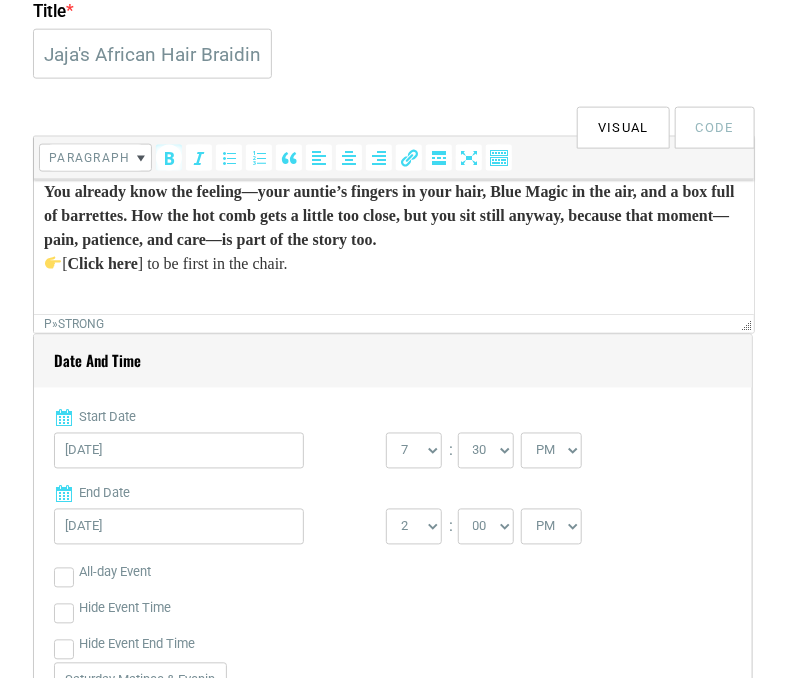 click on "You already know the feeling—your auntie’s fingers in your hair, Blue Magic in the air, and a box full of barrettes. How the hot comb gets a little too close, but you sit still anyway, because that moment—pain, patience, and care—is part of the story too." at bounding box center [388, 214] 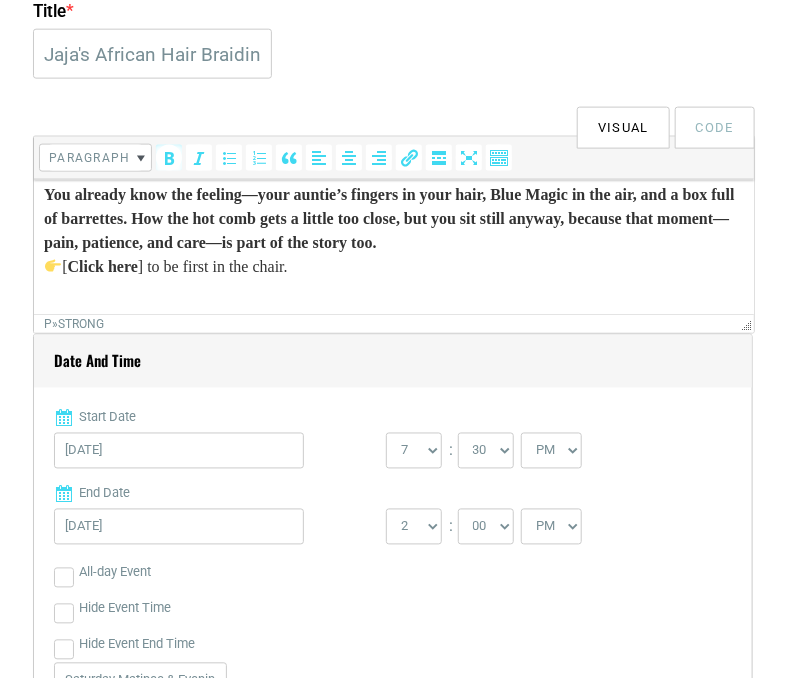 scroll, scrollTop: 194, scrollLeft: 0, axis: vertical 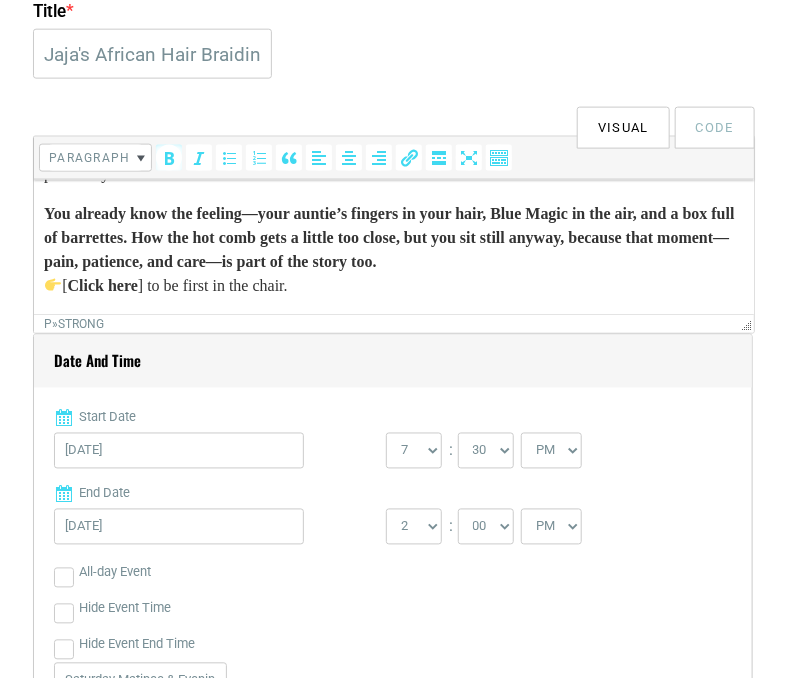 click on "You already know the feeling—your auntie’s fingers in your hair, Blue Magic in the air, and a box full of barrettes. How the hot comb gets a little too close, but you sit still anyway, because that moment—pain, patience, and care—is part of the story too." at bounding box center (388, 236) 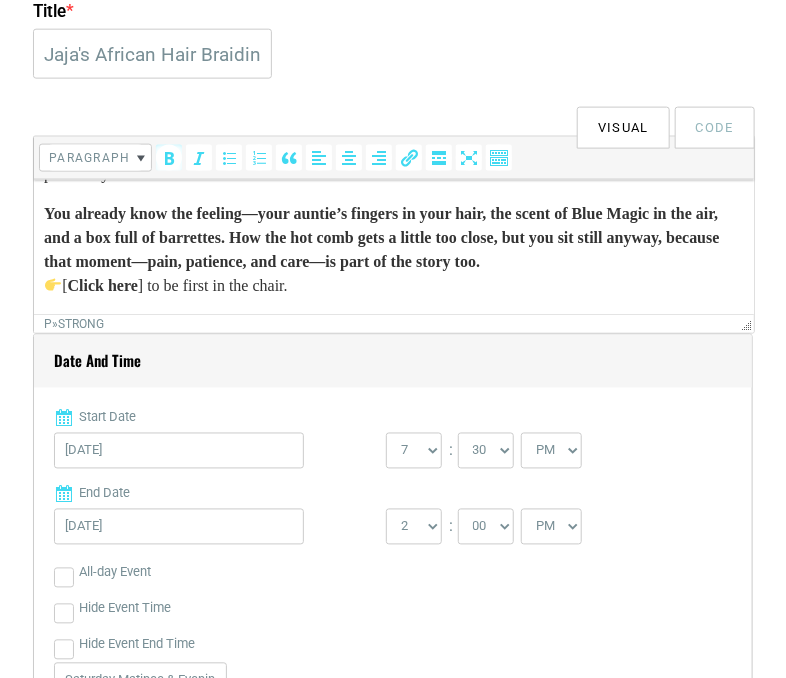click on "You already know the feeling—your auntie’s fingers in your hair, the scent of Blue Magic in the air, and a box full of barrettes. How the hot comb gets a little too close, but you sit still anyway, because that moment—pain, patience, and care—is part of the story too." at bounding box center (381, 236) 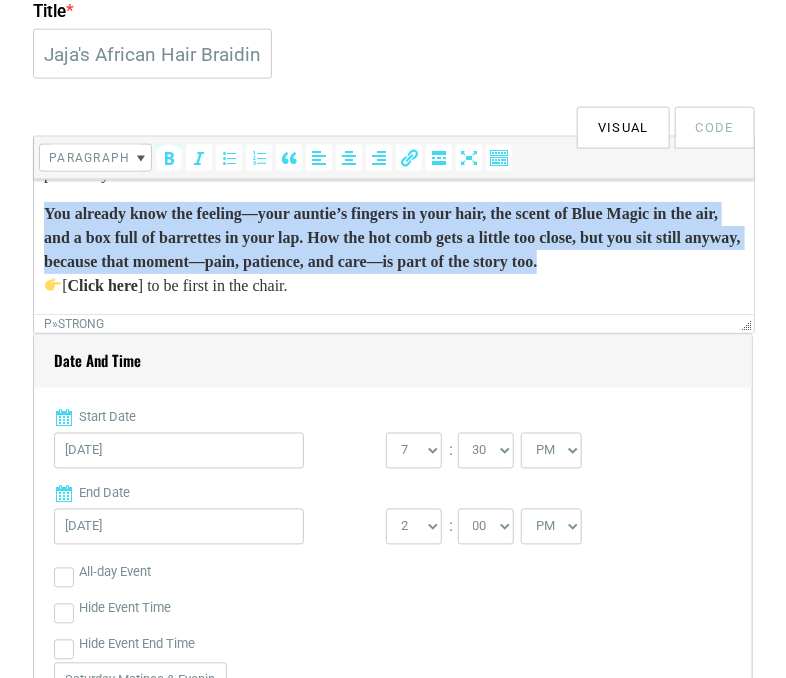 drag, startPoint x: 47, startPoint y: 211, endPoint x: 252, endPoint y: 282, distance: 216.94699 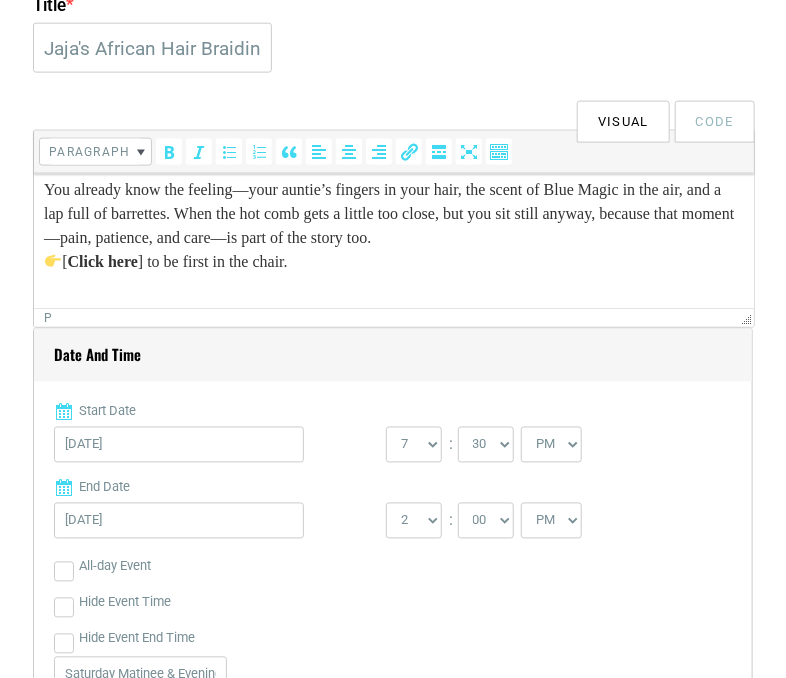 scroll, scrollTop: 207, scrollLeft: 0, axis: vertical 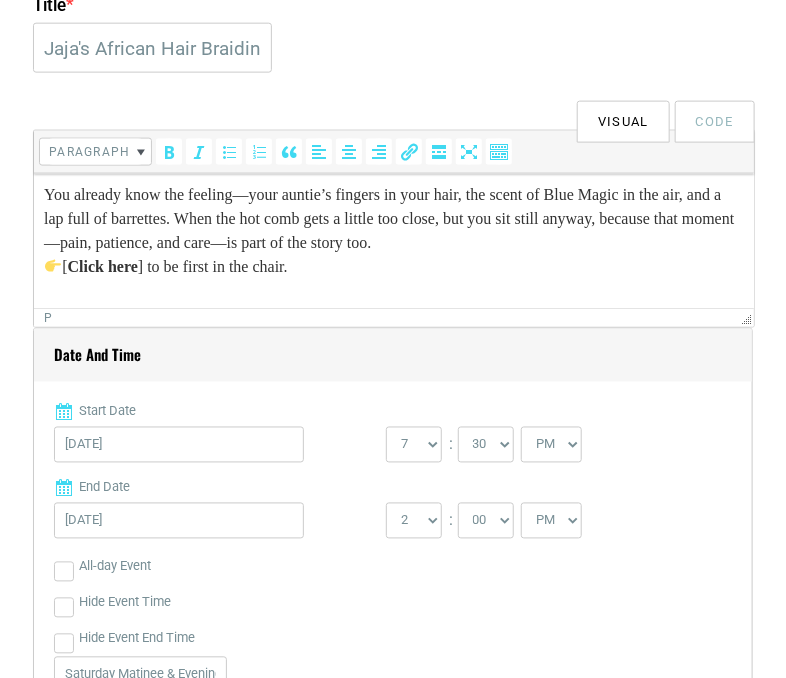 click on "You already know the feeling—your auntie’s fingers in your hair, the scent of Blue Magic in the air, and a lap full of barrettes. When the hot comb gets a little too close, but you sit still anyway, because that moment—pain, patience, and care—is part of the story too.  [ Click here ] to be first in the chair." at bounding box center [393, 242] 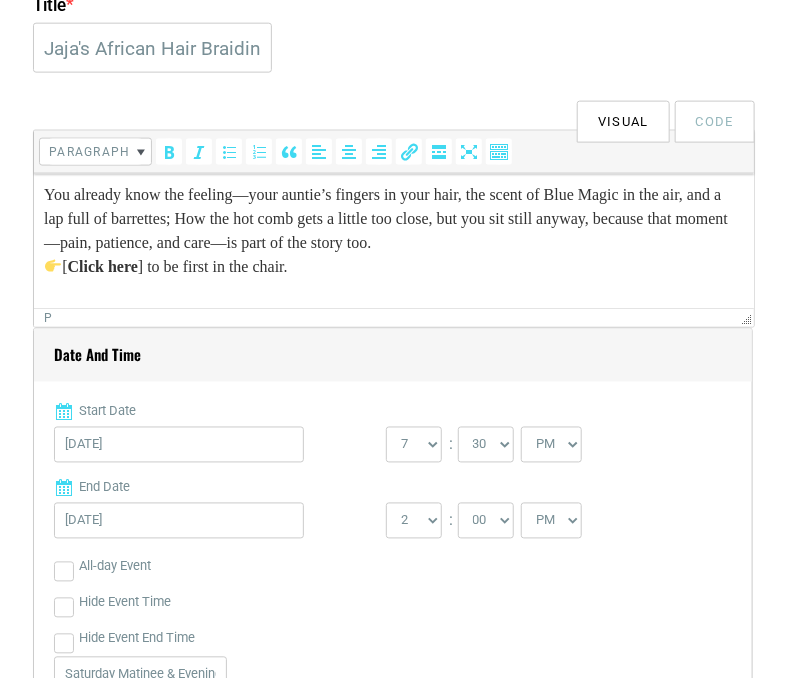 click on "You already know the feeling—your auntie’s fingers in your hair, the scent of Blue Magic in the air, and a lap full of barrettes; How the hot comb gets a little too close, but you sit still anyway, because that moment—pain, patience, and care—is part of the story too.  [ Click here ] to be first in the chair." at bounding box center (393, 242) 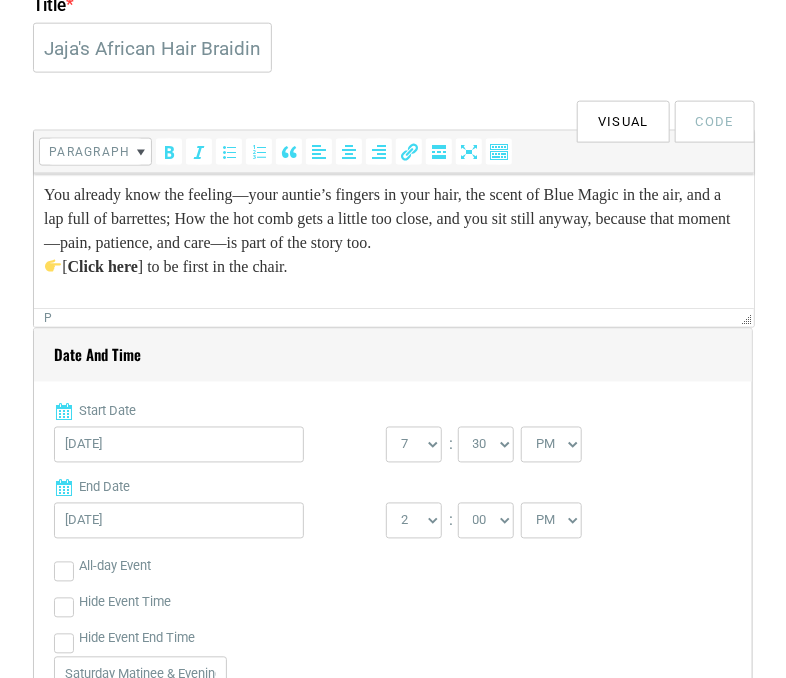scroll, scrollTop: 206, scrollLeft: 0, axis: vertical 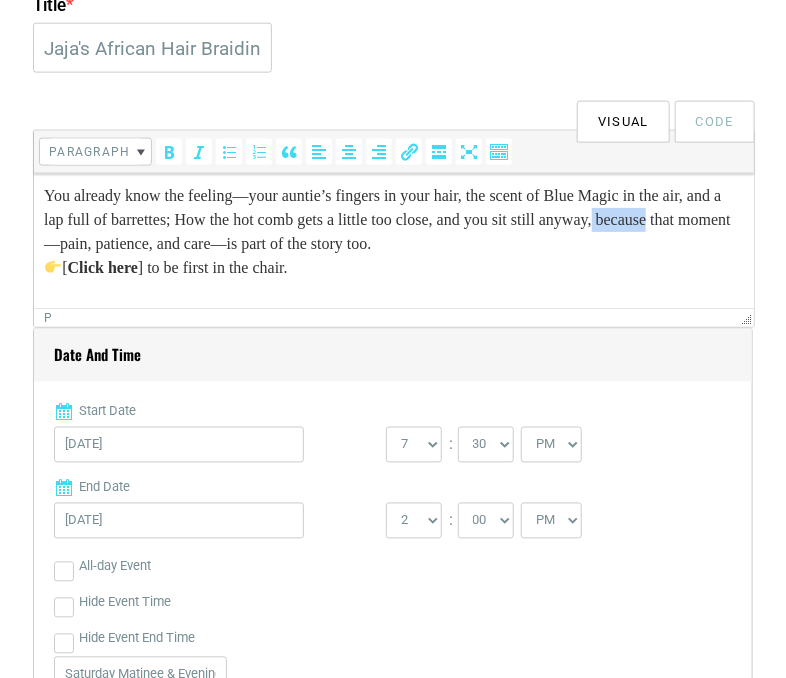 drag, startPoint x: 680, startPoint y: 224, endPoint x: 745, endPoint y: 226, distance: 65.03076 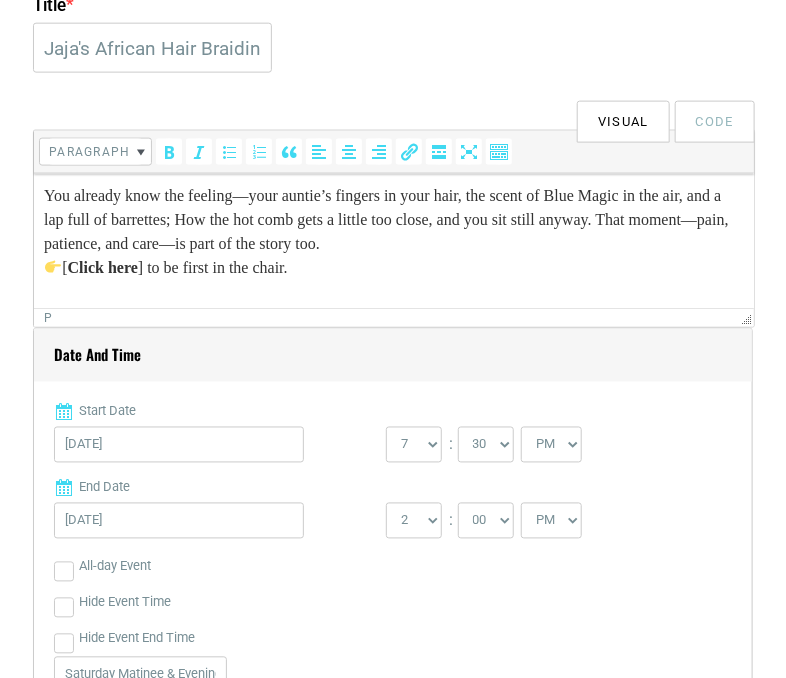 click on "You already know the feeling—your auntie’s fingers in your hair, the scent of Blue Magic in the air, and a lap full of barrettes; How the hot comb gets a little too close, and you sit still anyway. That moment—pain, patience, and care—is part of the story too.  [ Click here ] to be first in the chair." at bounding box center [393, 243] 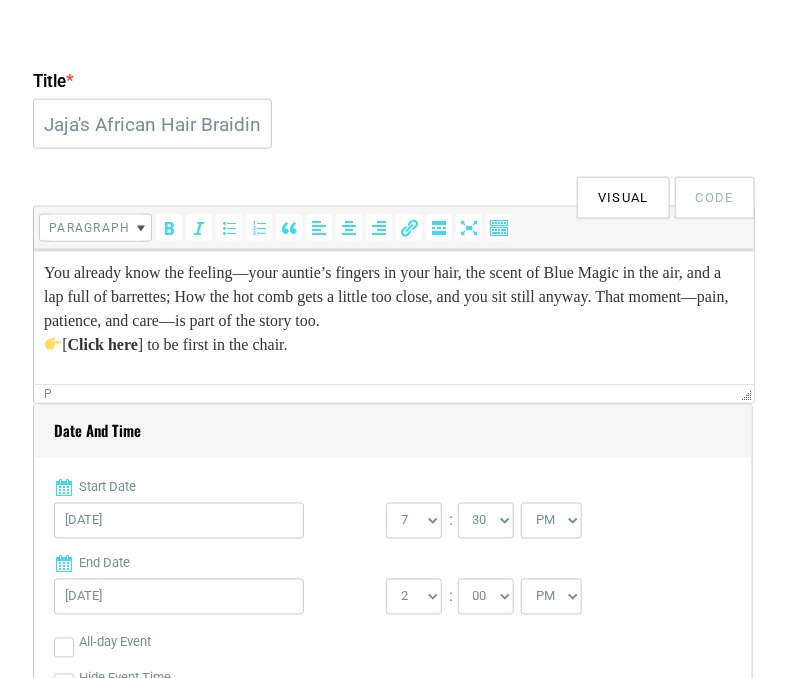 scroll, scrollTop: 204, scrollLeft: 0, axis: vertical 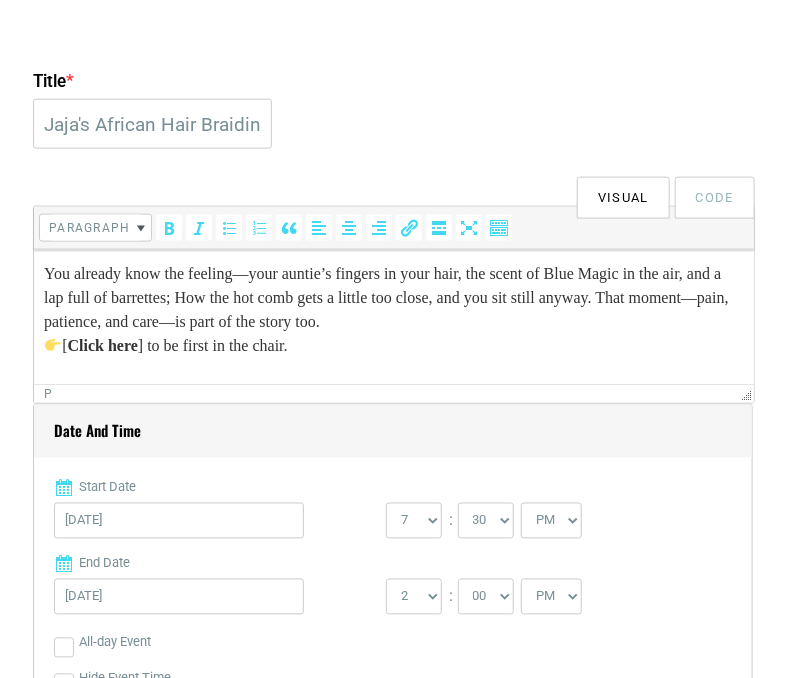 drag, startPoint x: 505, startPoint y: 301, endPoint x: 588, endPoint y: 321, distance: 85.37564 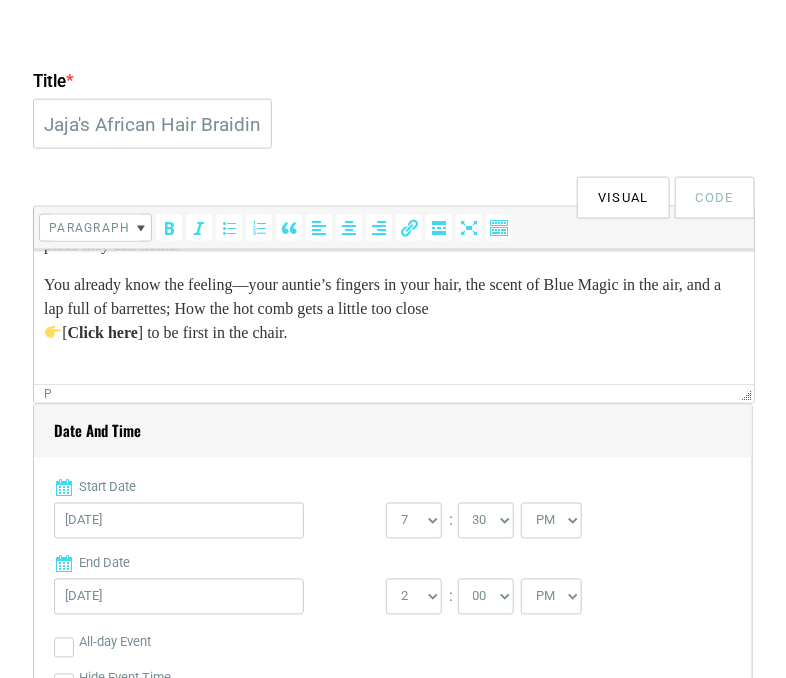 click on "You already know the feeling—your auntie’s fingers in your hair, the scent of Blue Magic in the air, and a lap full of barrettes; How the hot comb gets a little too close  [ Click here ] to be first in the chair." at bounding box center [393, 320] 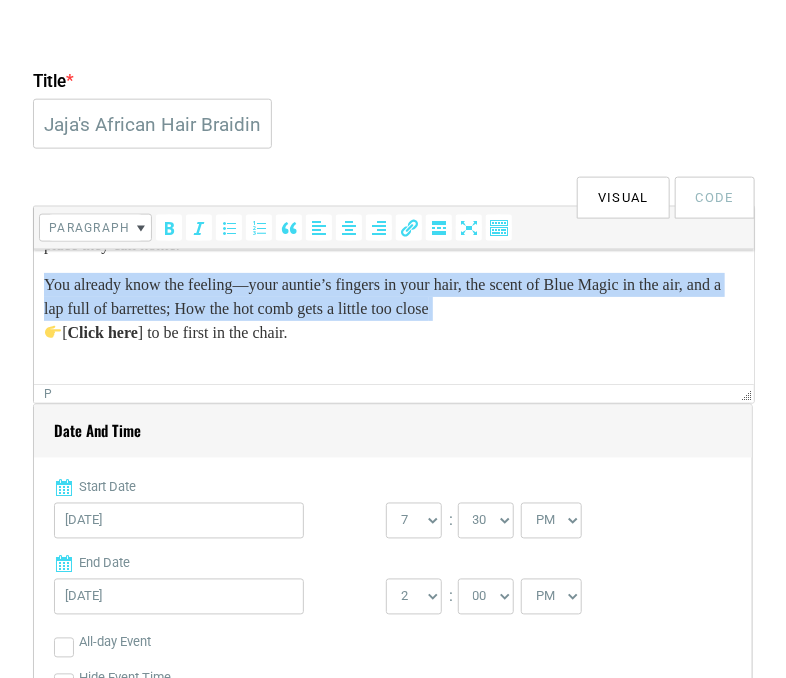 copy on "You already know the feeling—your auntie’s fingers in your hair, the scent of Blue Magic in the air, and a lap full of barrettes; How the hot comb gets a little too close" 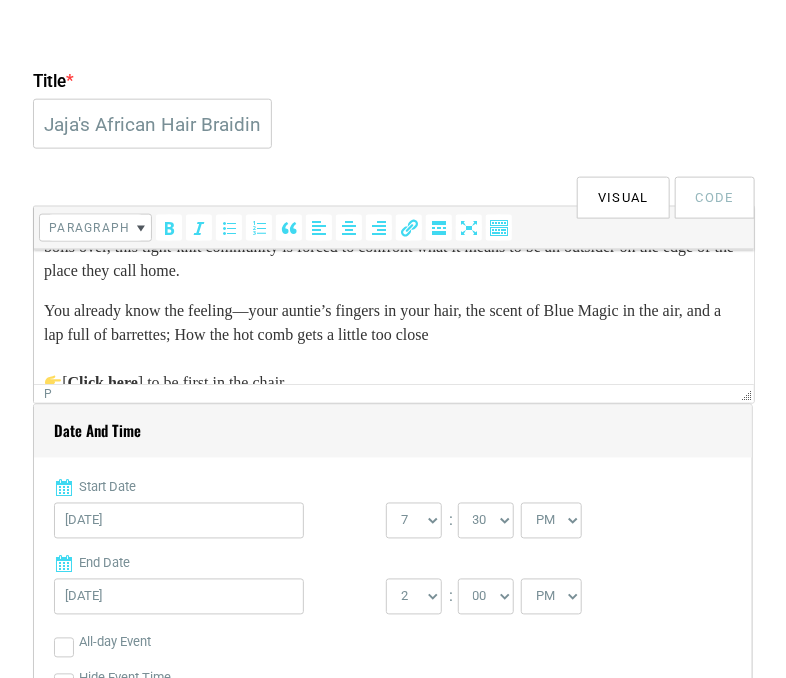 scroll, scrollTop: 217, scrollLeft: 0, axis: vertical 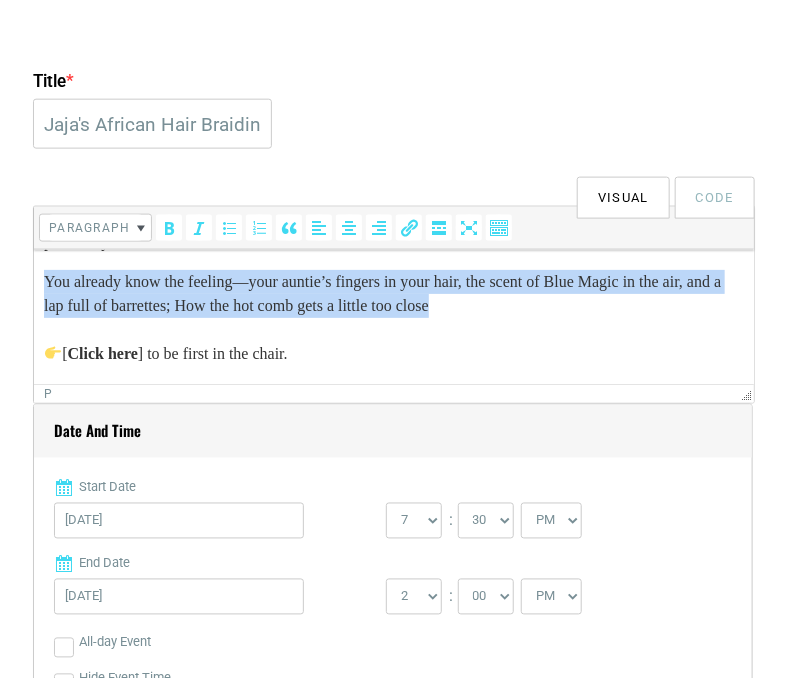 drag, startPoint x: 515, startPoint y: 311, endPoint x: -1, endPoint y: 284, distance: 516.70593 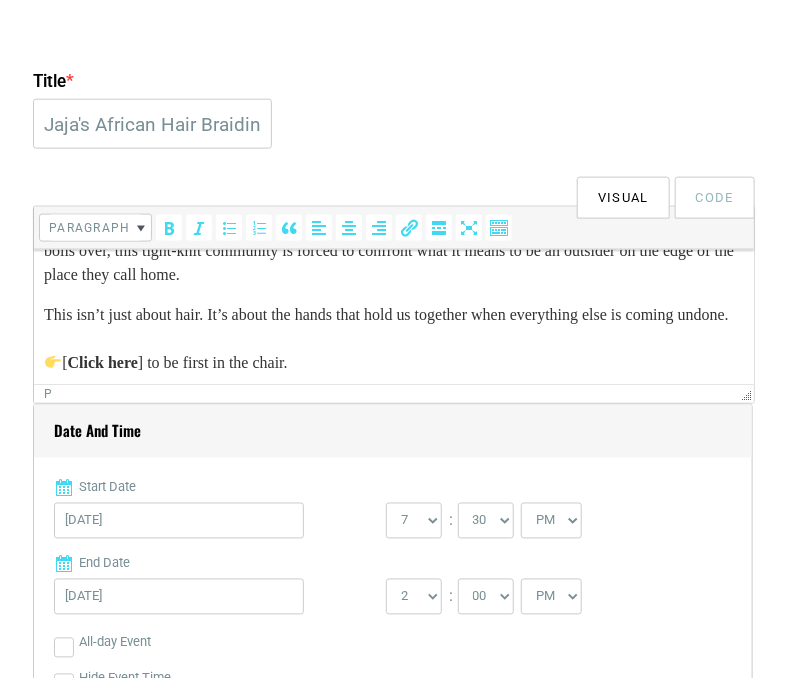 scroll, scrollTop: 179, scrollLeft: 0, axis: vertical 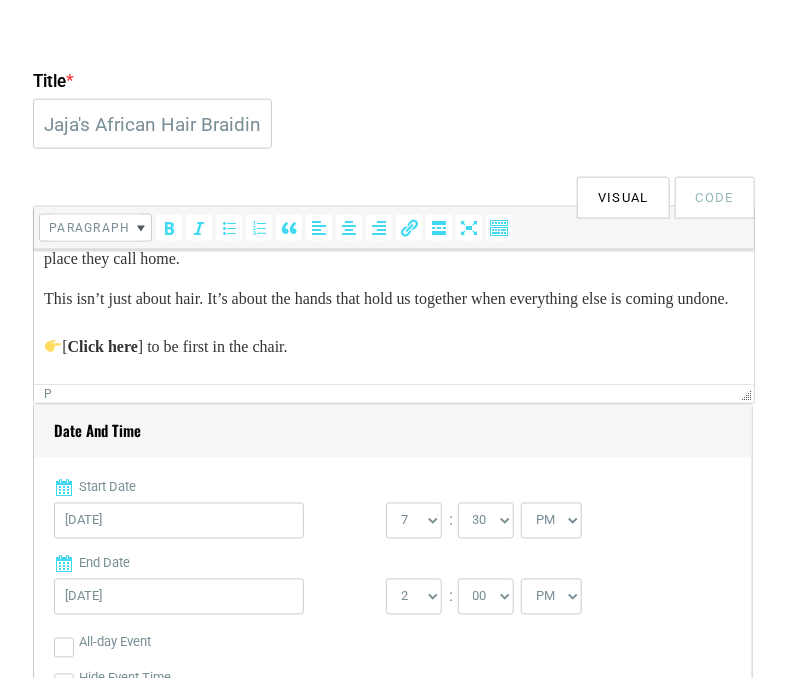 click on "This isn’t just about hair. It’s about the hands that hold us together when everything else is coming undone.  [ Click here ] to be first in the chair." at bounding box center [393, 334] 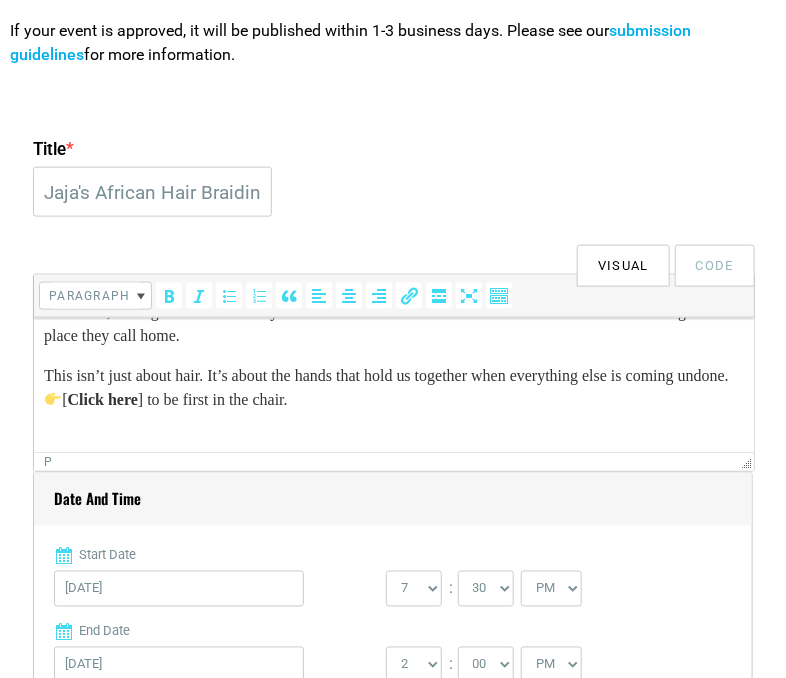 scroll, scrollTop: 512, scrollLeft: 0, axis: vertical 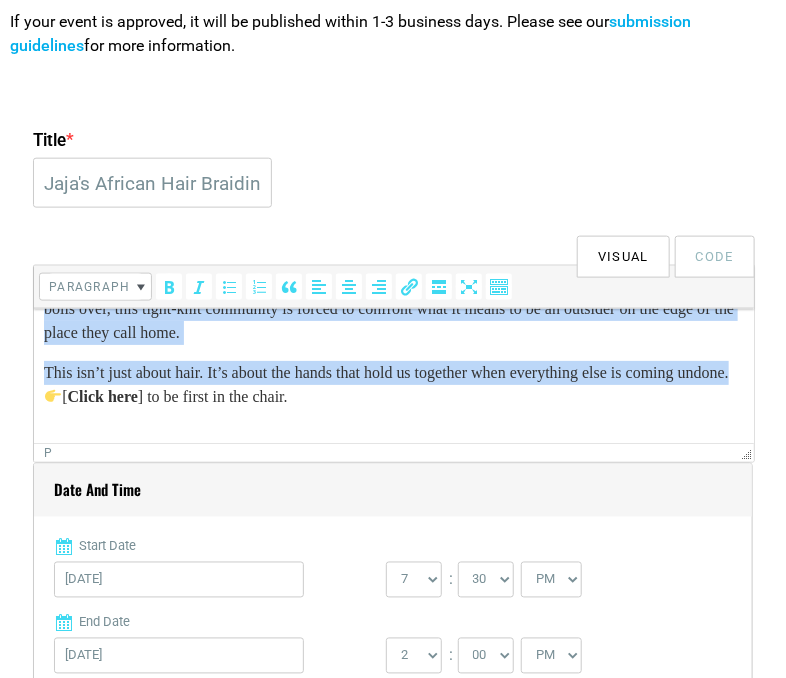 drag, startPoint x: 154, startPoint y: 367, endPoint x: -35, endPoint y: 319, distance: 195 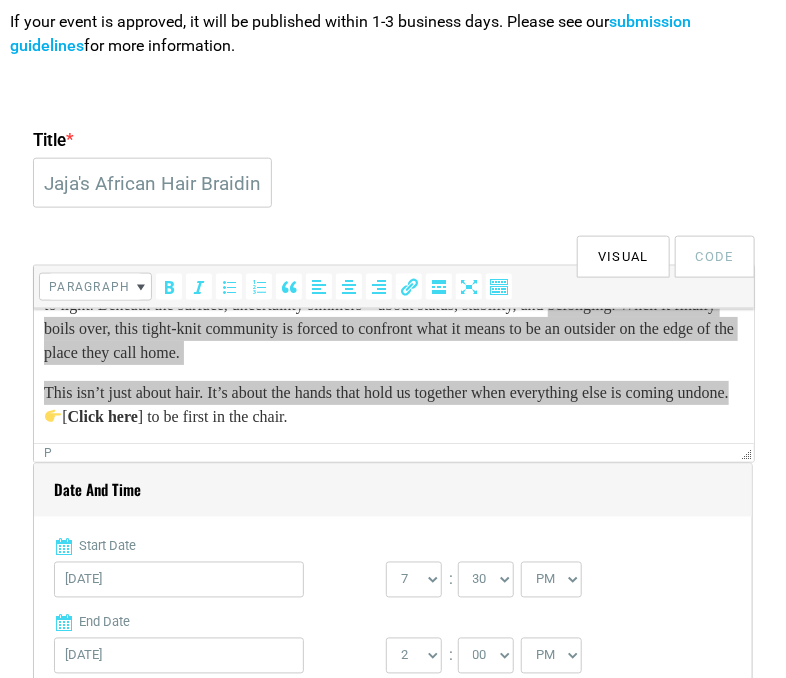 click on "p" at bounding box center [386, 453] 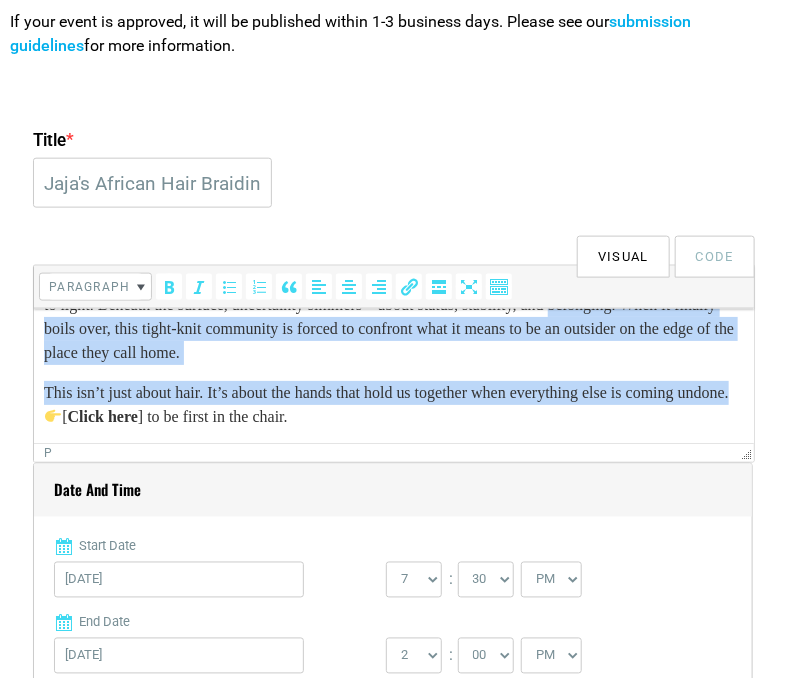 click on "This isn’t just about hair. It’s about the hands that hold us together when everything else is coming undone.  [ Click here ] to be first in the chair." at bounding box center (393, 416) 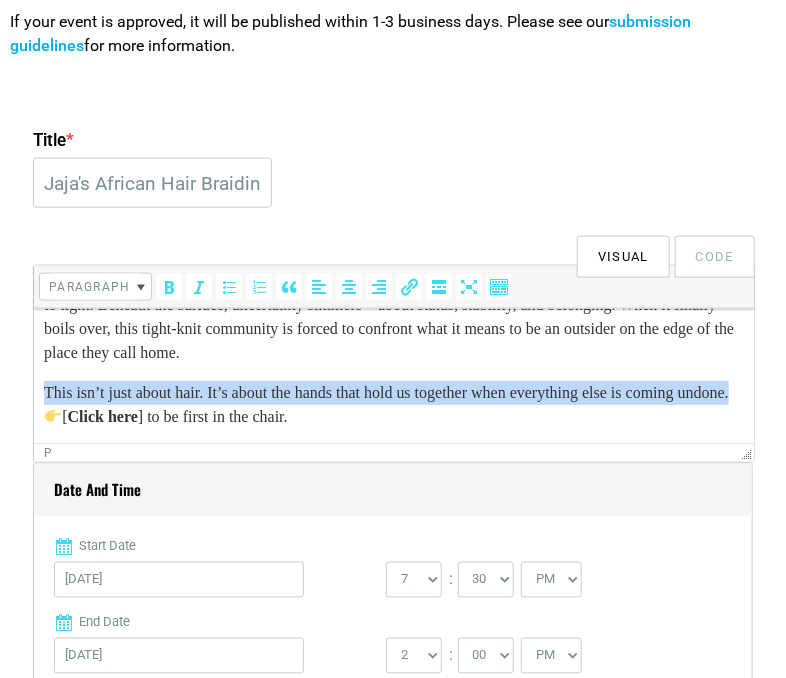 drag, startPoint x: 124, startPoint y: 414, endPoint x: 43, endPoint y: 392, distance: 83.9345 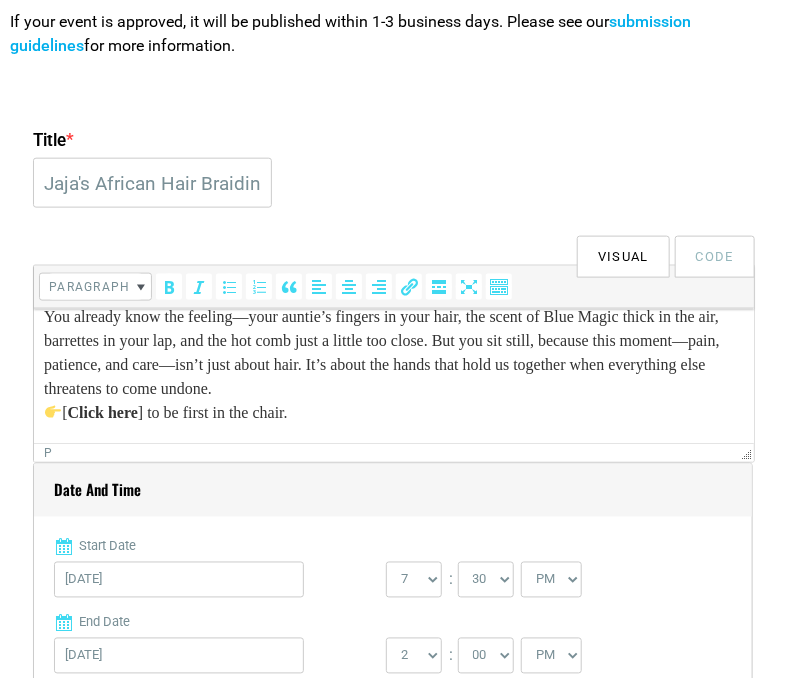 scroll, scrollTop: 219, scrollLeft: 0, axis: vertical 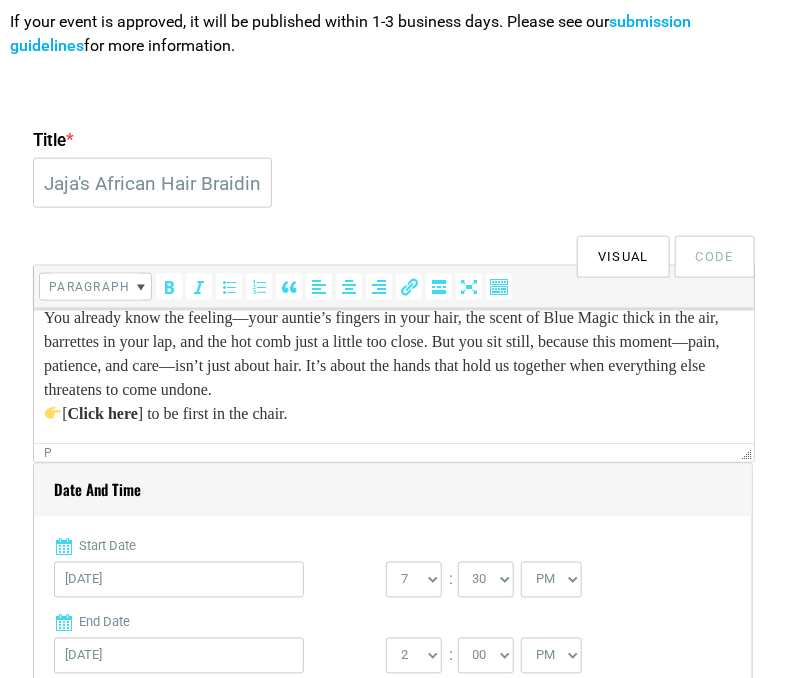 click on "You already know the feeling—your auntie’s fingers in your hair, the scent of Blue Magic thick in the air, barrettes in your lap, and the hot comb just a little too close. But you sit still, because this moment—pain, patience, and care—isn’t just about hair. It’s about the hands that hold us together when everything else threatens to come undone.  [ Click here ] to be first in the chair." at bounding box center (393, 377) 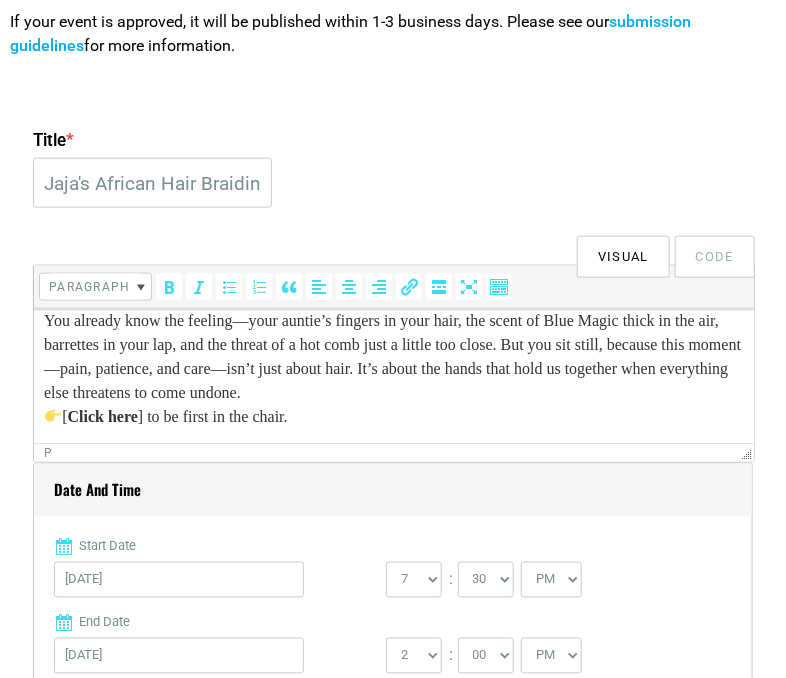click on "You already know the feeling—your auntie’s fingers in your hair, the scent of Blue Magic thick in the air, barrettes in your lap, and the threat of a hot comb just a little too close. But you sit still, because this moment—pain, patience, and care—isn’t just about hair. It’s about the hands that hold us together when everything else threatens to come undone.  [ Click here ] to be first in the chair." at bounding box center [393, 380] 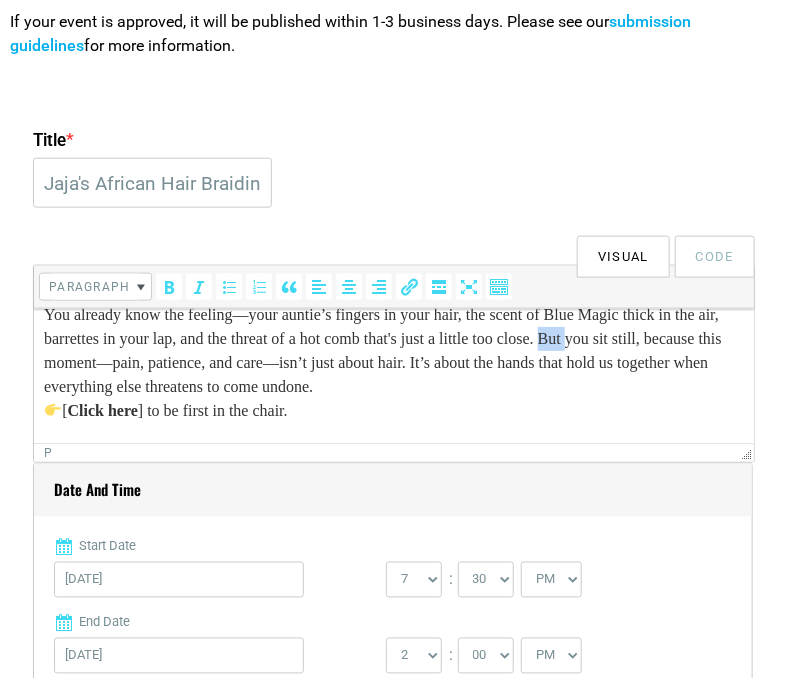 scroll, scrollTop: 224, scrollLeft: 0, axis: vertical 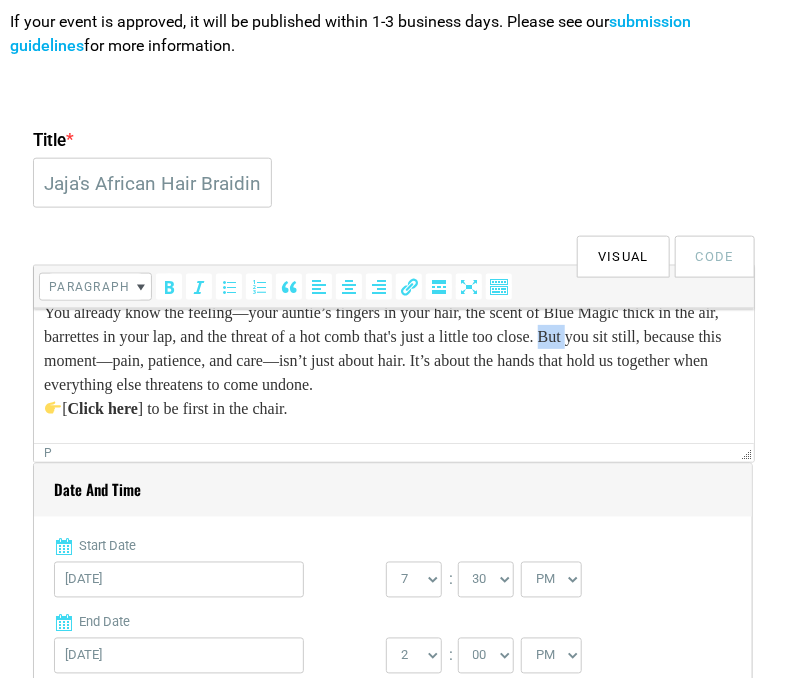 drag, startPoint x: 646, startPoint y: 345, endPoint x: 672, endPoint y: 345, distance: 26 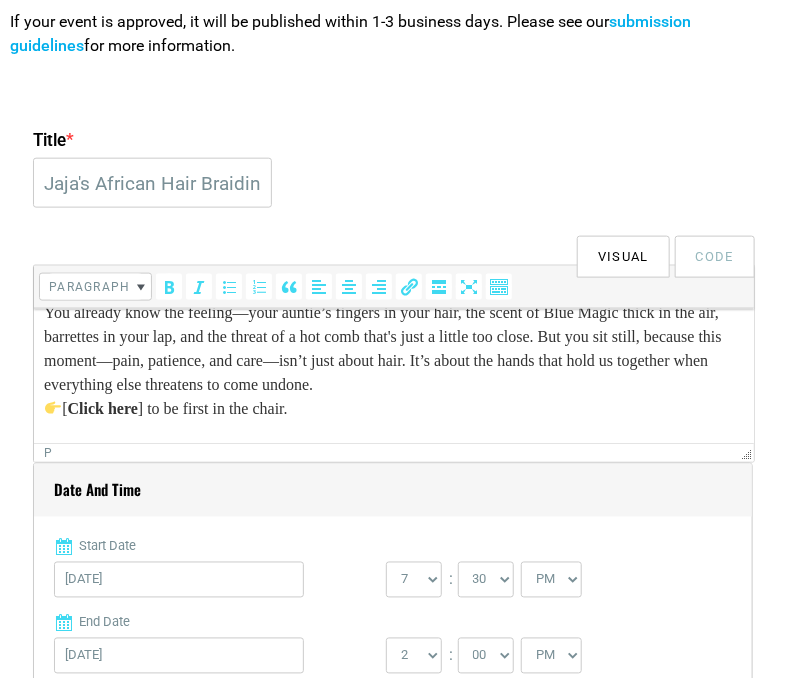 click on "You already know the feeling—your auntie’s fingers in your hair, the scent of Blue Magic thick in the air, barrettes in your lap, and the threat of a hot comb that's just a little too close. But you sit still, because this moment—pain, patience, and care—isn’t just about hair. It’s about the hands that hold us together when everything else threatens to come undone.  [ Click here ] to be first in the chair." at bounding box center (393, 372) 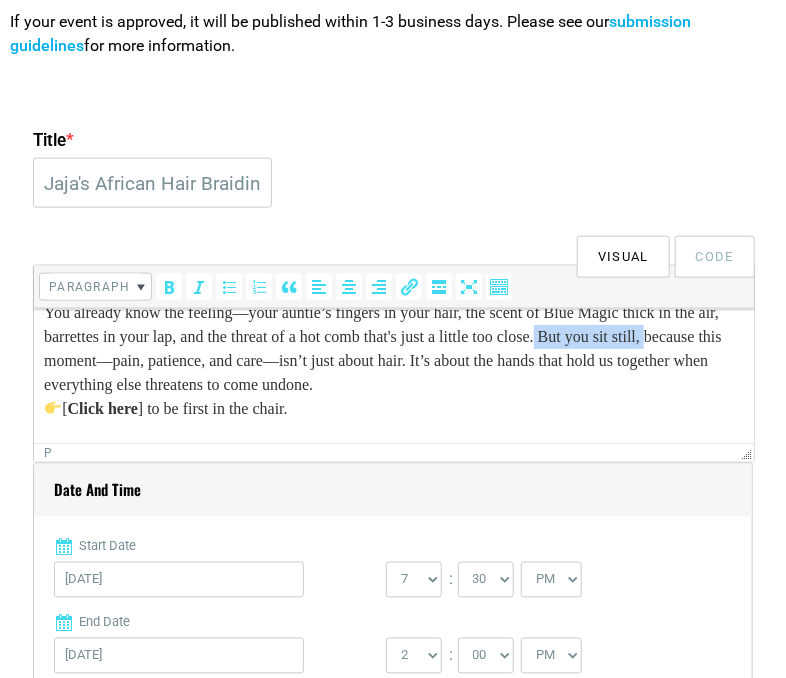 drag, startPoint x: 640, startPoint y: 336, endPoint x: 77, endPoint y: 354, distance: 563.28766 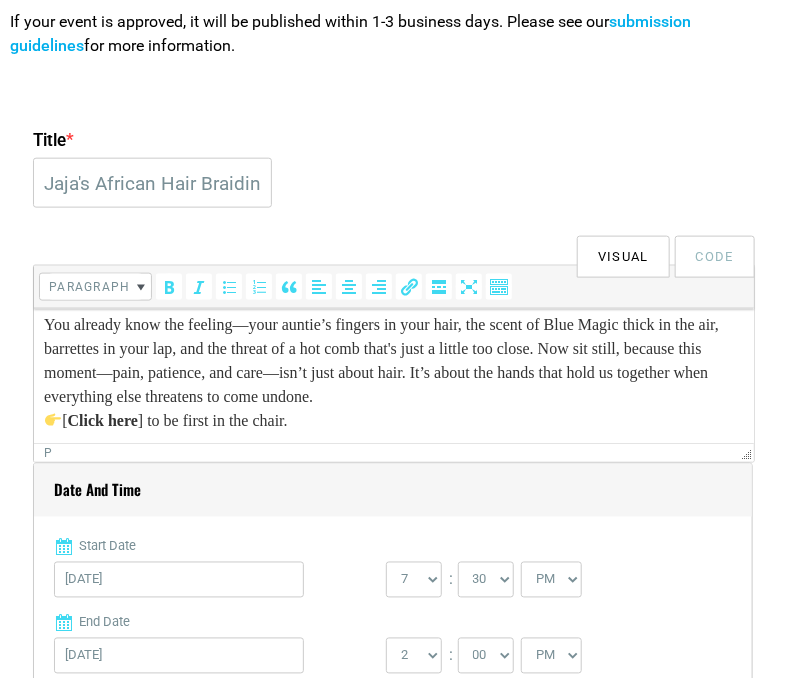 scroll, scrollTop: 213, scrollLeft: 0, axis: vertical 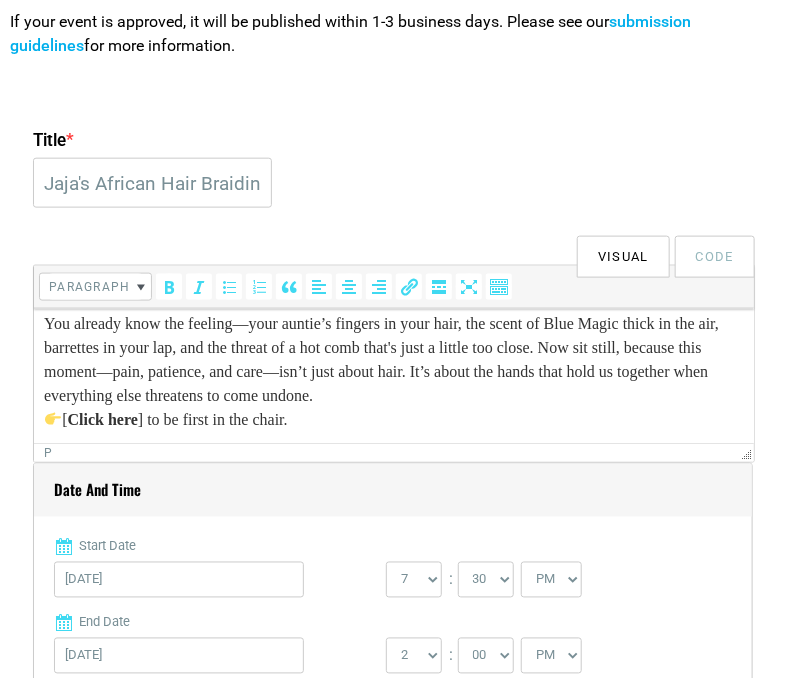 click on "You already know the feeling—your auntie’s fingers in your hair, the scent of Blue Magic thick in the air, barrettes in your lap, and the threat of a hot comb that's just a little too close. Now sit still, because this moment—pain, patience, and care—isn’t just about hair. It’s about the hands that hold us together when everything else threatens to come undone.  [ Click here ] to be first in the chair." at bounding box center (393, 383) 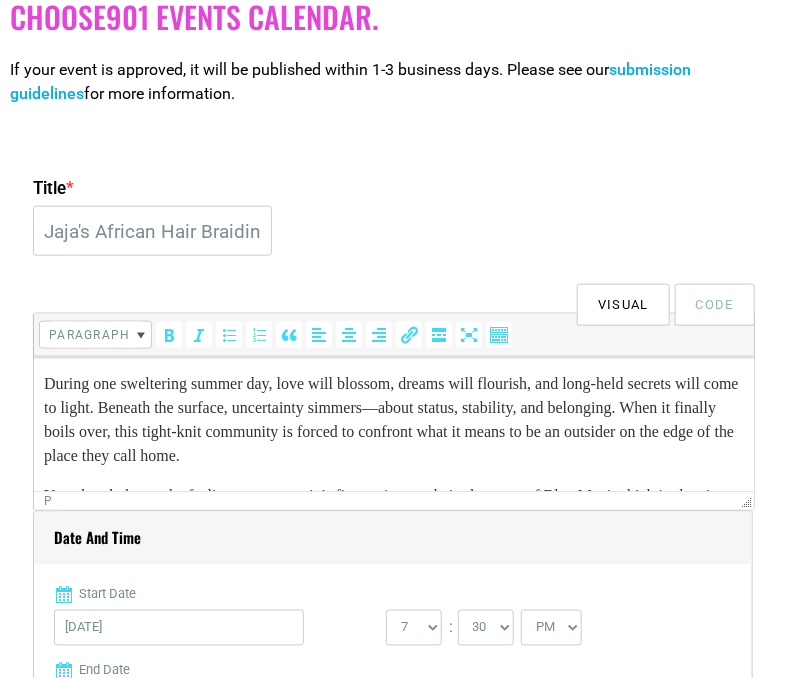 scroll, scrollTop: 84, scrollLeft: 0, axis: vertical 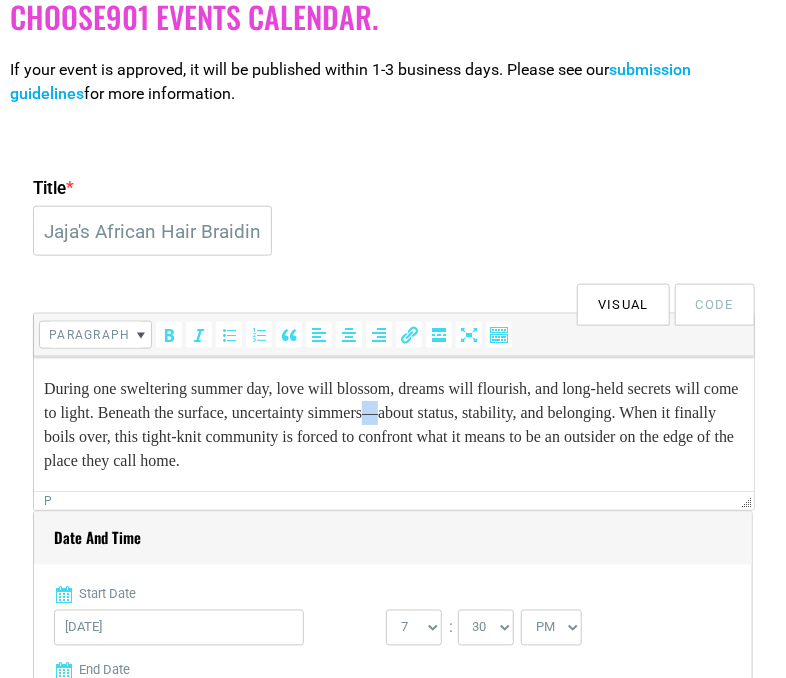 click on "During one sweltering summer day, love will blossom, dreams will flourish, and long-held secrets will come to light. Beneath the surface, uncertainty simmers—about status, stability, and belonging. When it finally boils over, this tight-knit community is forced to confront what it means to be an outsider on the edge of the place they call home." at bounding box center (393, 424) 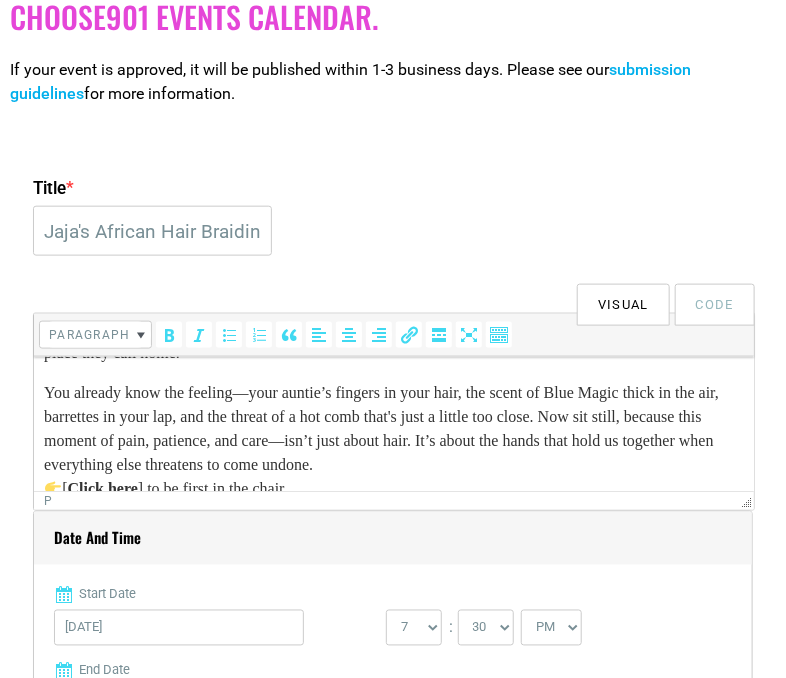 scroll, scrollTop: 193, scrollLeft: 0, axis: vertical 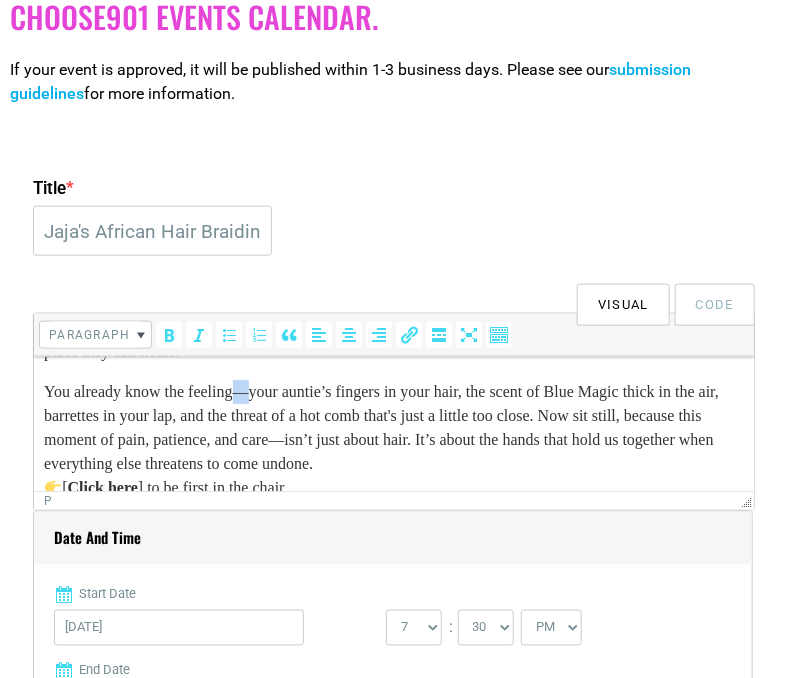 drag, startPoint x: 260, startPoint y: 390, endPoint x: 250, endPoint y: 392, distance: 10.198039 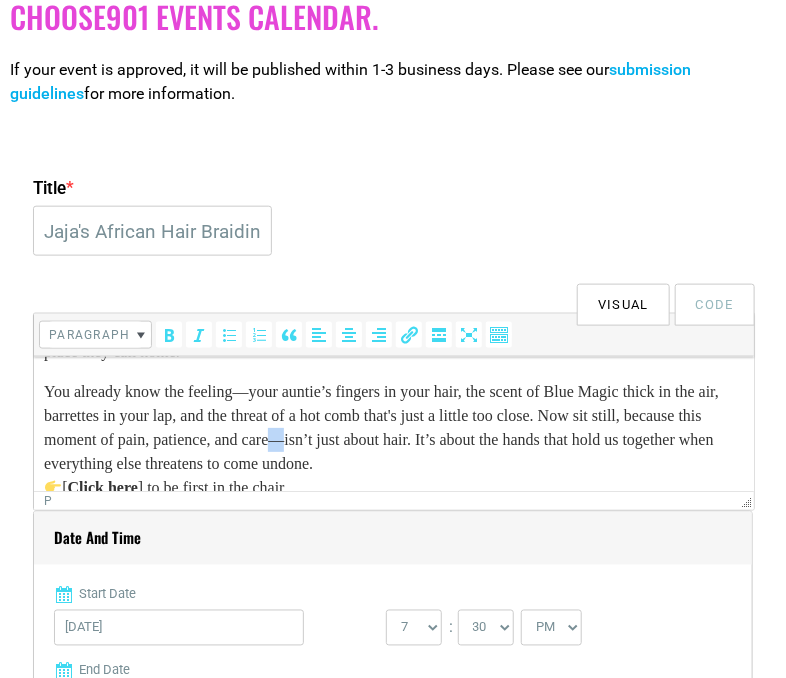 click on "You already know the feeling—your auntie’s fingers in your hair, the scent of Blue Magic thick in the air, barrettes in your lap, and the threat of a hot comb that's just a little too close. Now sit still, because this moment of pain, patience, and care—isn’t just about hair. It’s about the hands that hold us together when everything else threatens to come undone.  [ Click here ] to be first in the chair." at bounding box center [393, 451] 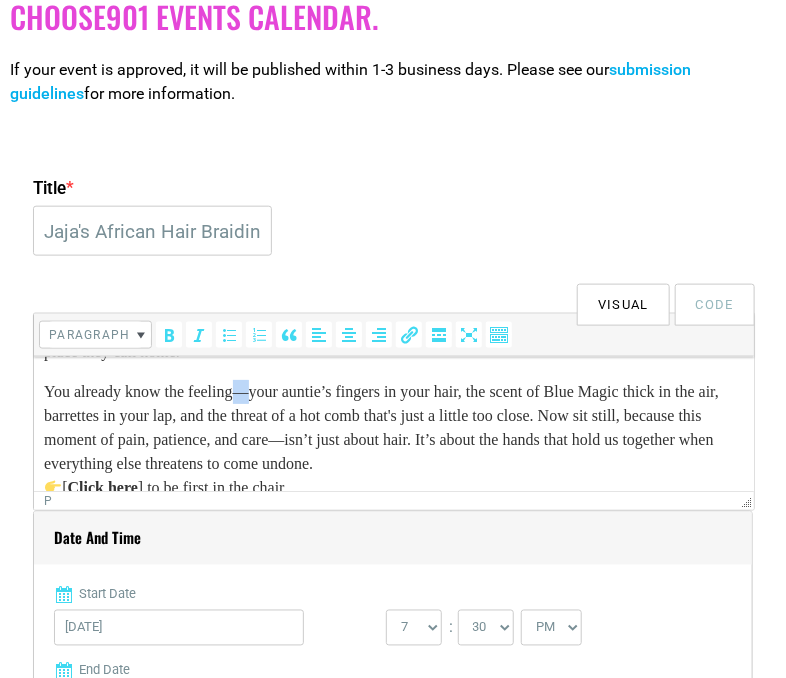 drag, startPoint x: 261, startPoint y: 388, endPoint x: 251, endPoint y: 393, distance: 11.18034 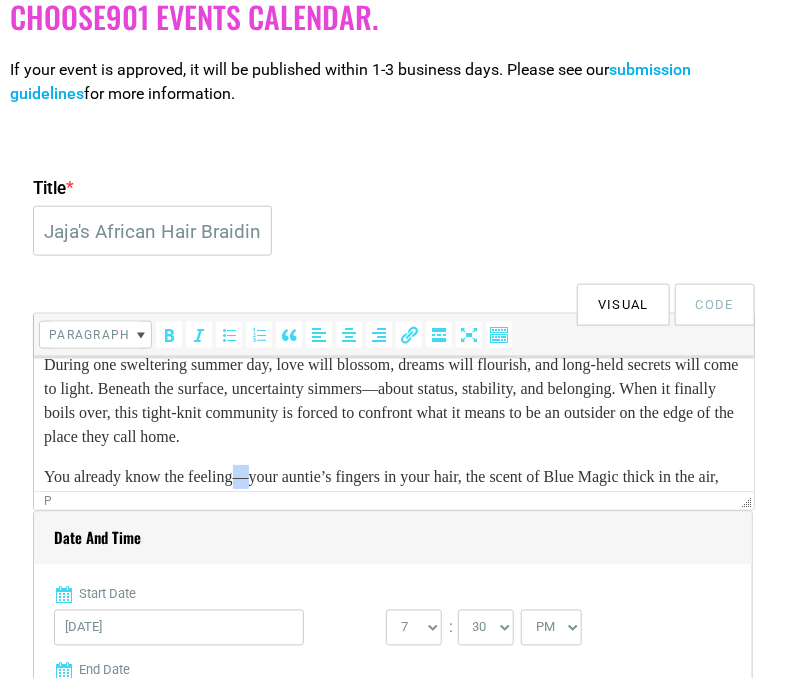 scroll, scrollTop: 120, scrollLeft: 0, axis: vertical 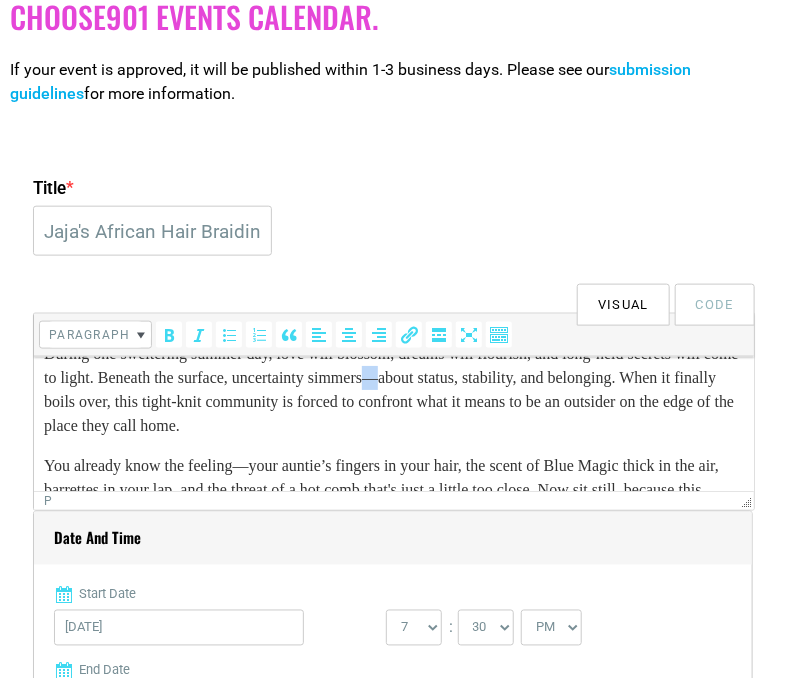 click on "During one sweltering summer day, love will blossom, dreams will flourish, and long-held secrets will come to light. Beneath the surface, uncertainty simmers—about status, stability, and belonging. When it finally boils over, this tight-knit community is forced to confront what it means to be an outsider on the edge of the place they call home." at bounding box center (393, 389) 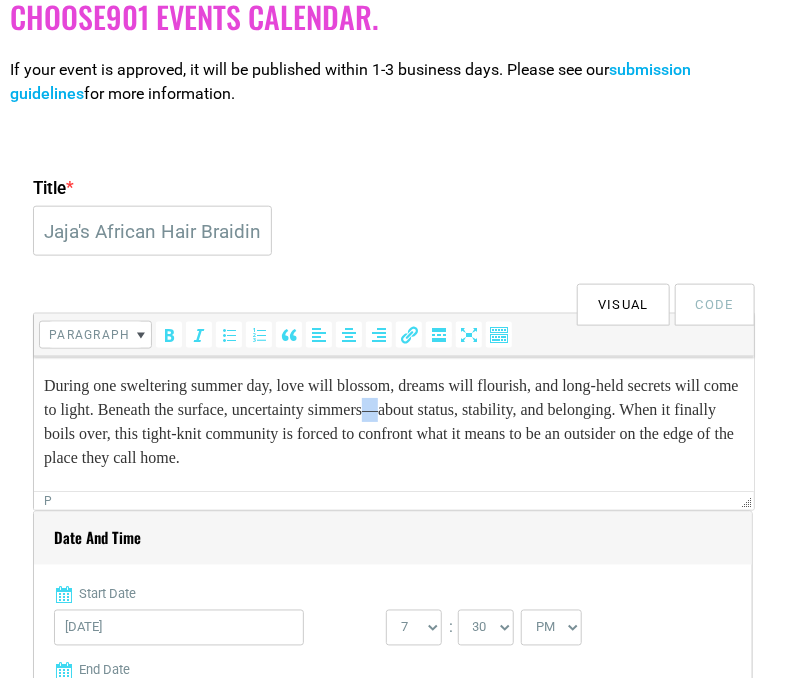 scroll, scrollTop: 83, scrollLeft: 0, axis: vertical 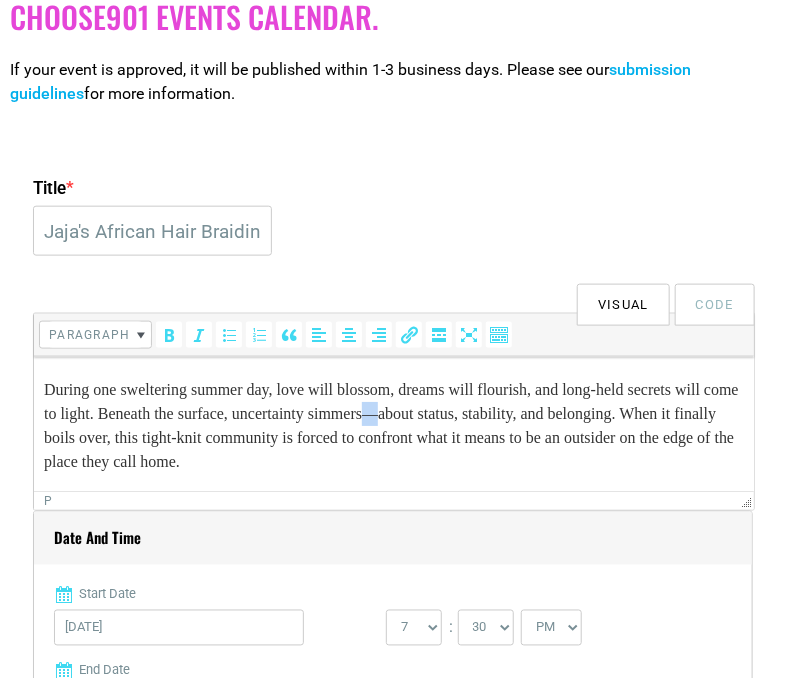 click on "During one sweltering summer day, love will blossom, dreams will flourish, and long-held secrets will come to light. Beneath the surface, uncertainty simmers—about status, stability, and belonging. When it finally boils over, this tight-knit community is forced to confront what it means to be an outsider on the edge of the place they call home." at bounding box center (393, 425) 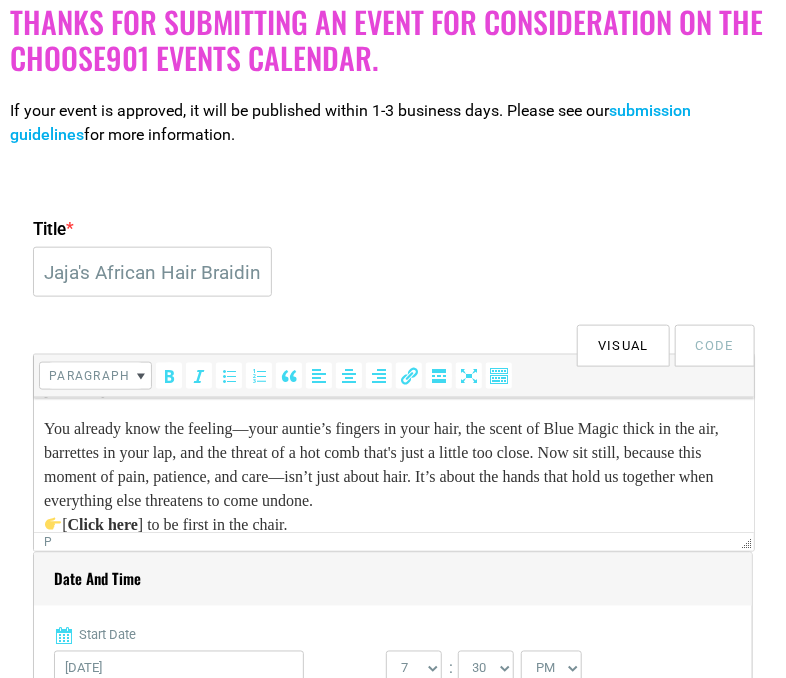 scroll, scrollTop: 191, scrollLeft: 0, axis: vertical 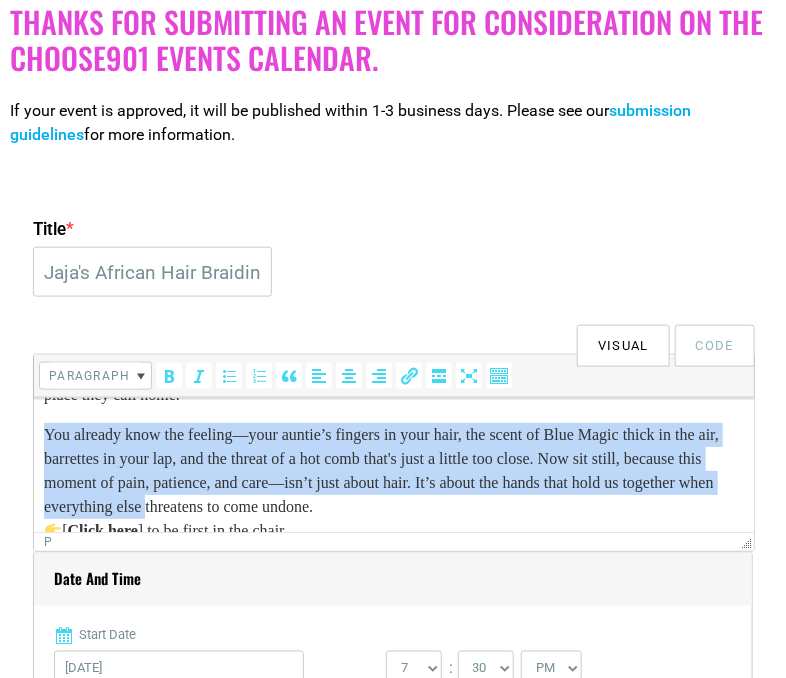 drag, startPoint x: 46, startPoint y: 428, endPoint x: 316, endPoint y: 513, distance: 283.0636 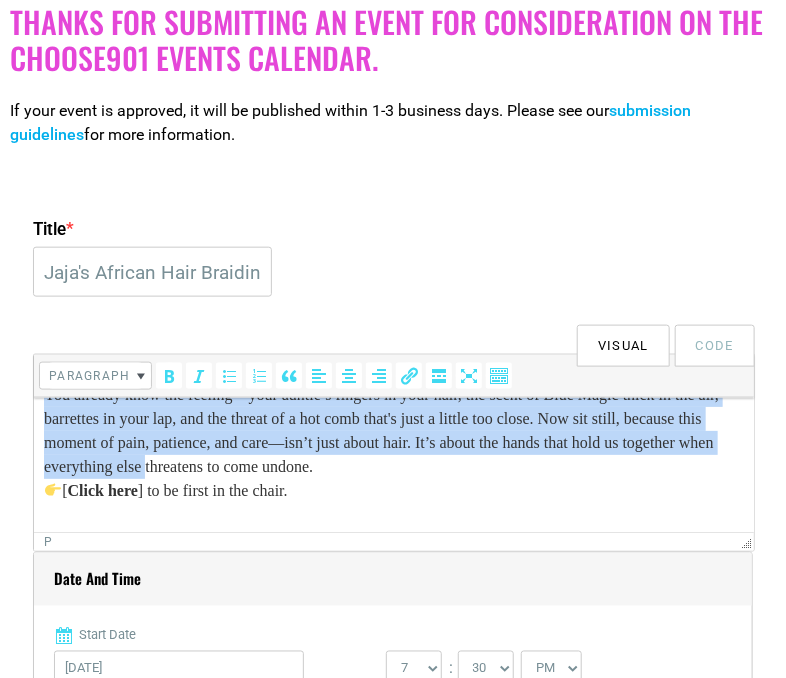 scroll, scrollTop: 241, scrollLeft: 0, axis: vertical 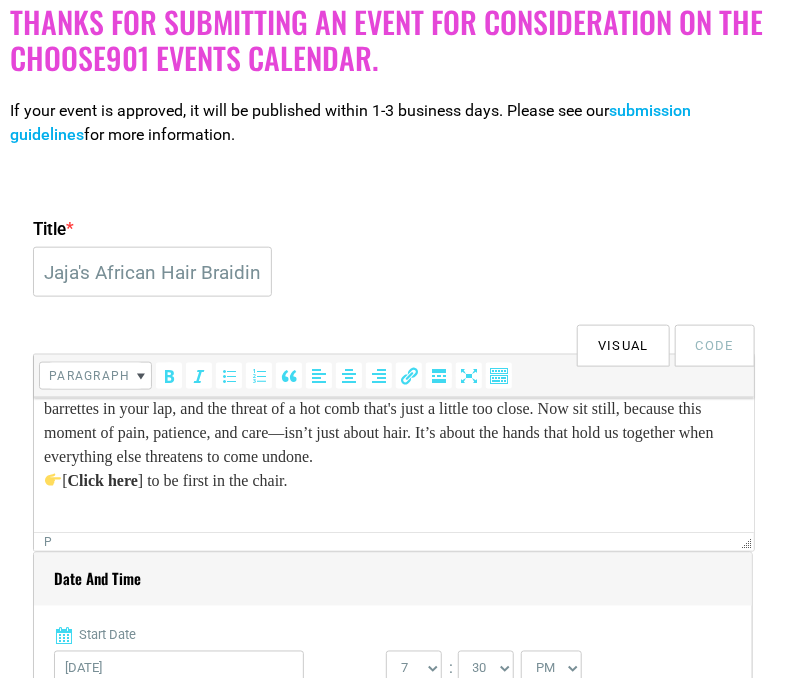 click on "You already know the feeling—your auntie’s fingers in your hair, the scent of Blue Magic thick in the air, barrettes in your lap, and the threat of a hot comb that's just a little too close. Now sit still, because this moment of pain, patience, and care—isn’t just about hair. It’s about the hands that hold us together when everything else threatens to come undone.  [ Click here ] to be first in the chair." at bounding box center (393, 444) 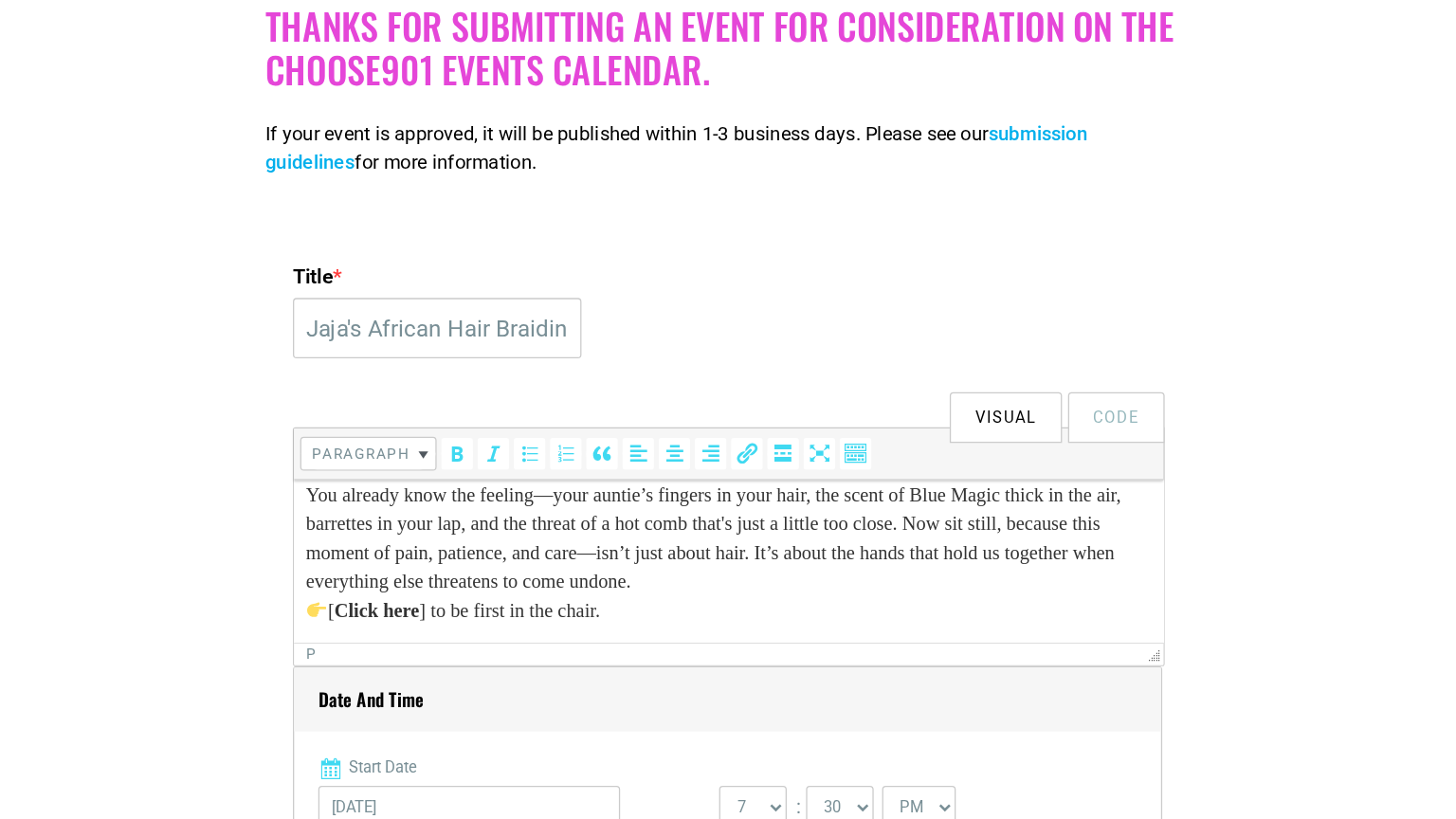 scroll, scrollTop: 172, scrollLeft: 0, axis: vertical 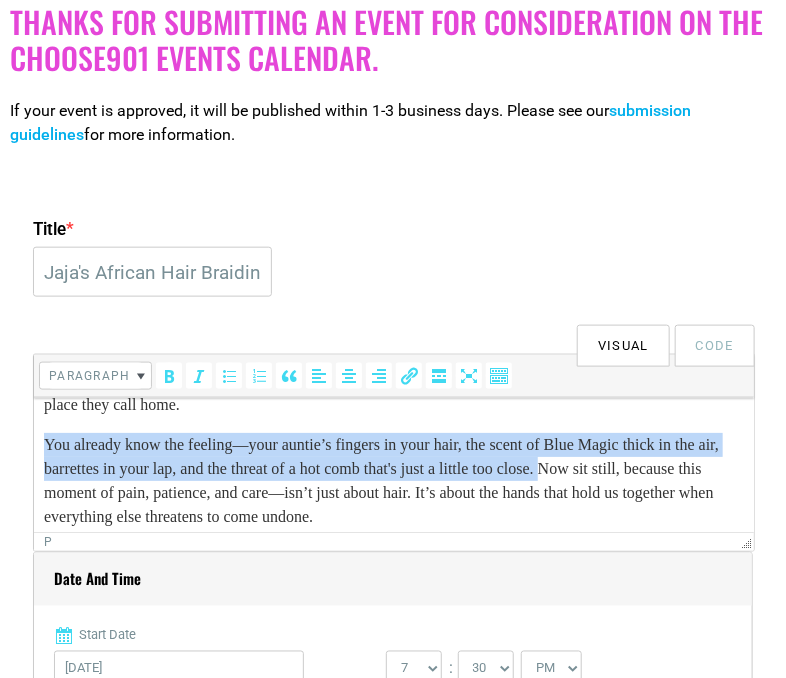 drag, startPoint x: 641, startPoint y: 469, endPoint x: 30, endPoint y: 437, distance: 611.8374 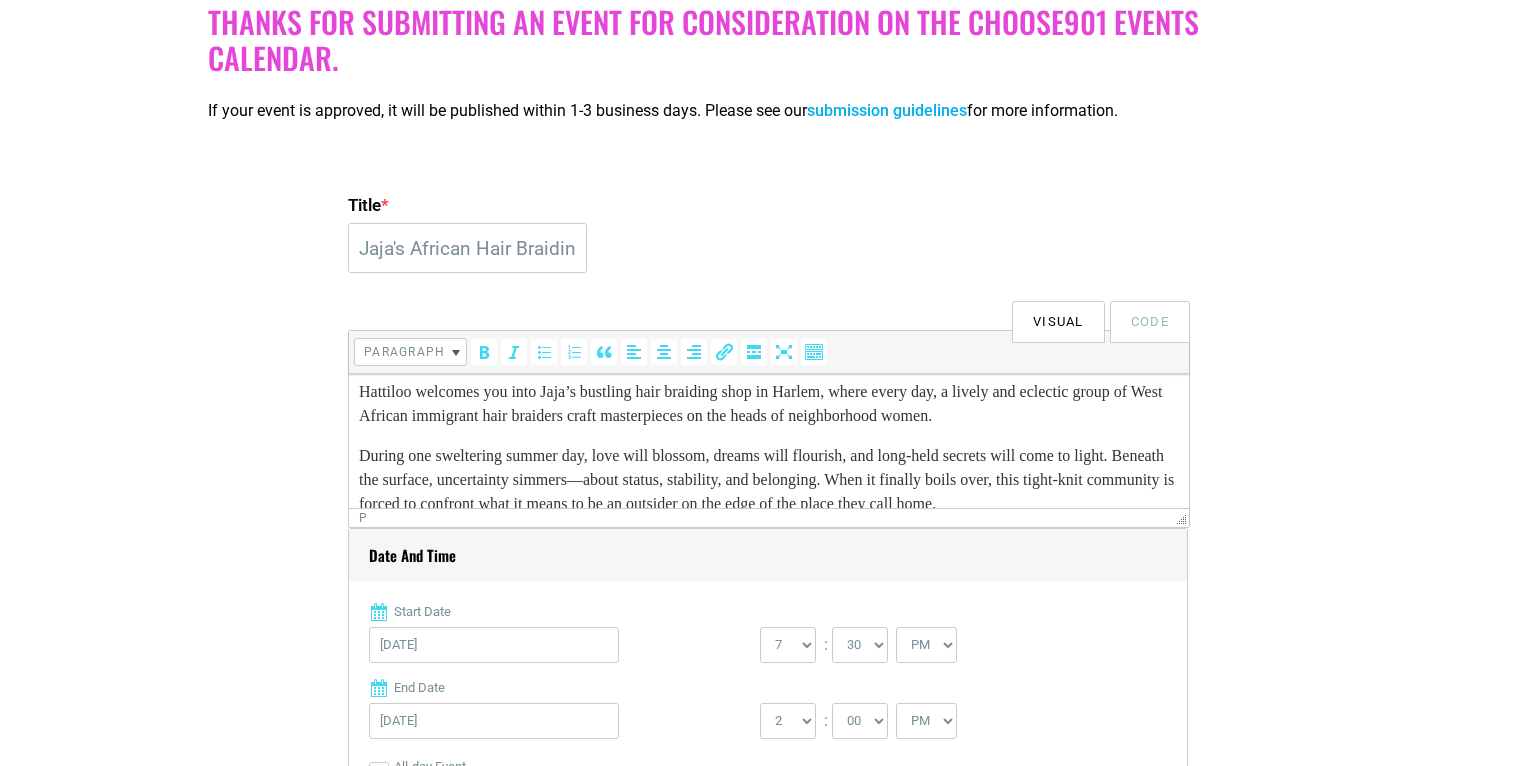 scroll, scrollTop: 0, scrollLeft: 0, axis: both 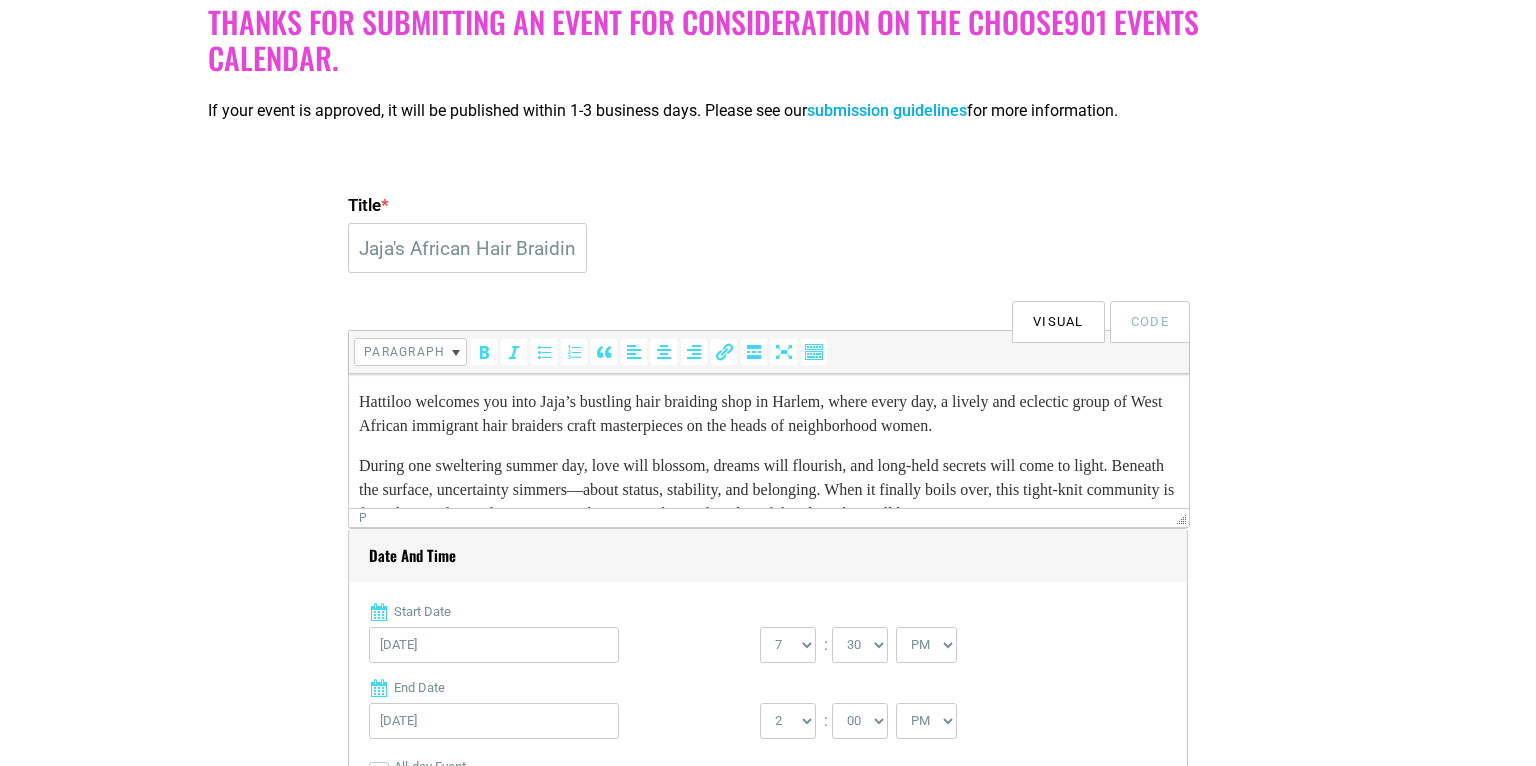 click on "[ORGANIZATION] [ORGANIZATION] [CITY], [COUNTRY], [STATE] [POSTAL_CODE]" at bounding box center [769, 514] 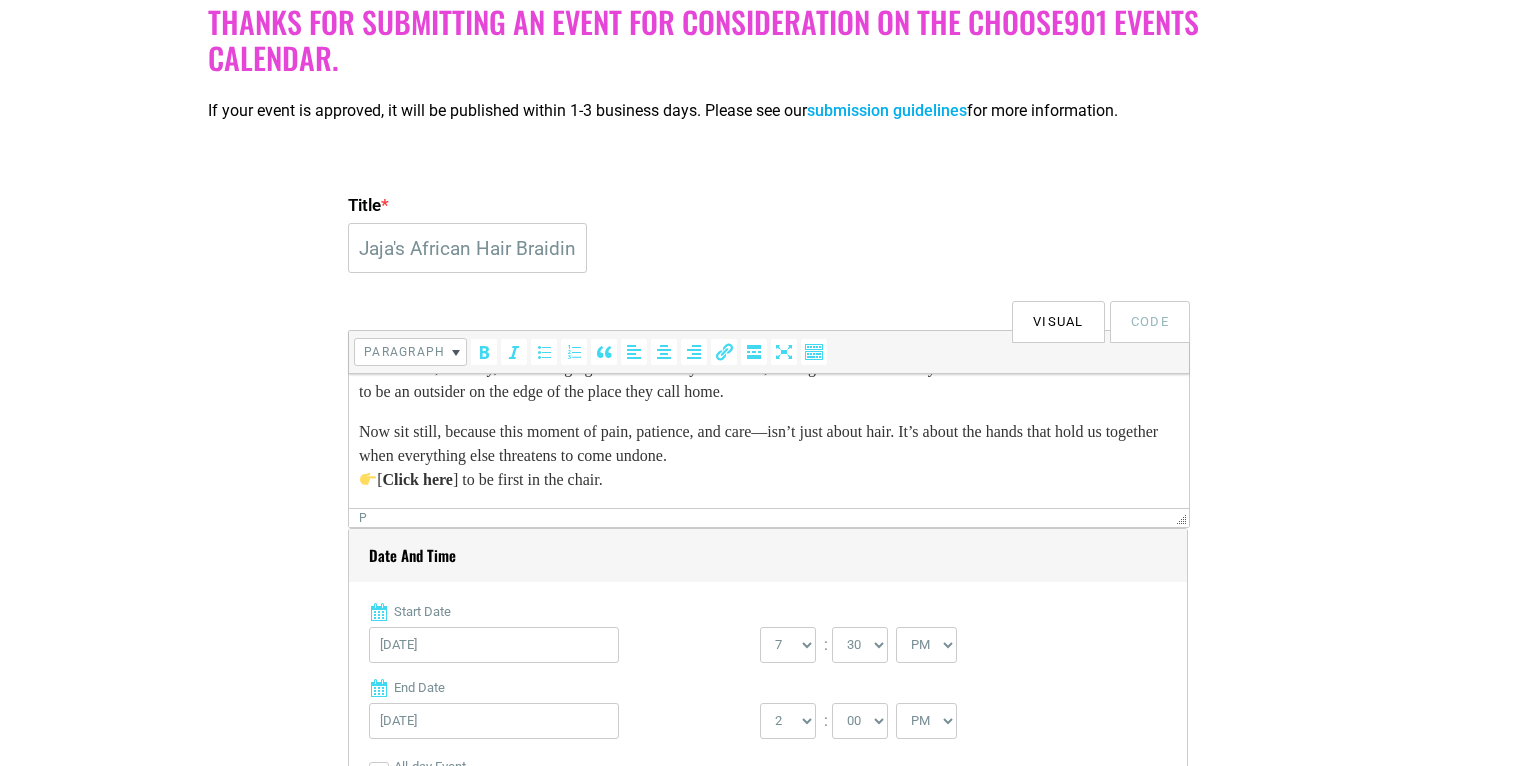 scroll, scrollTop: 108, scrollLeft: 0, axis: vertical 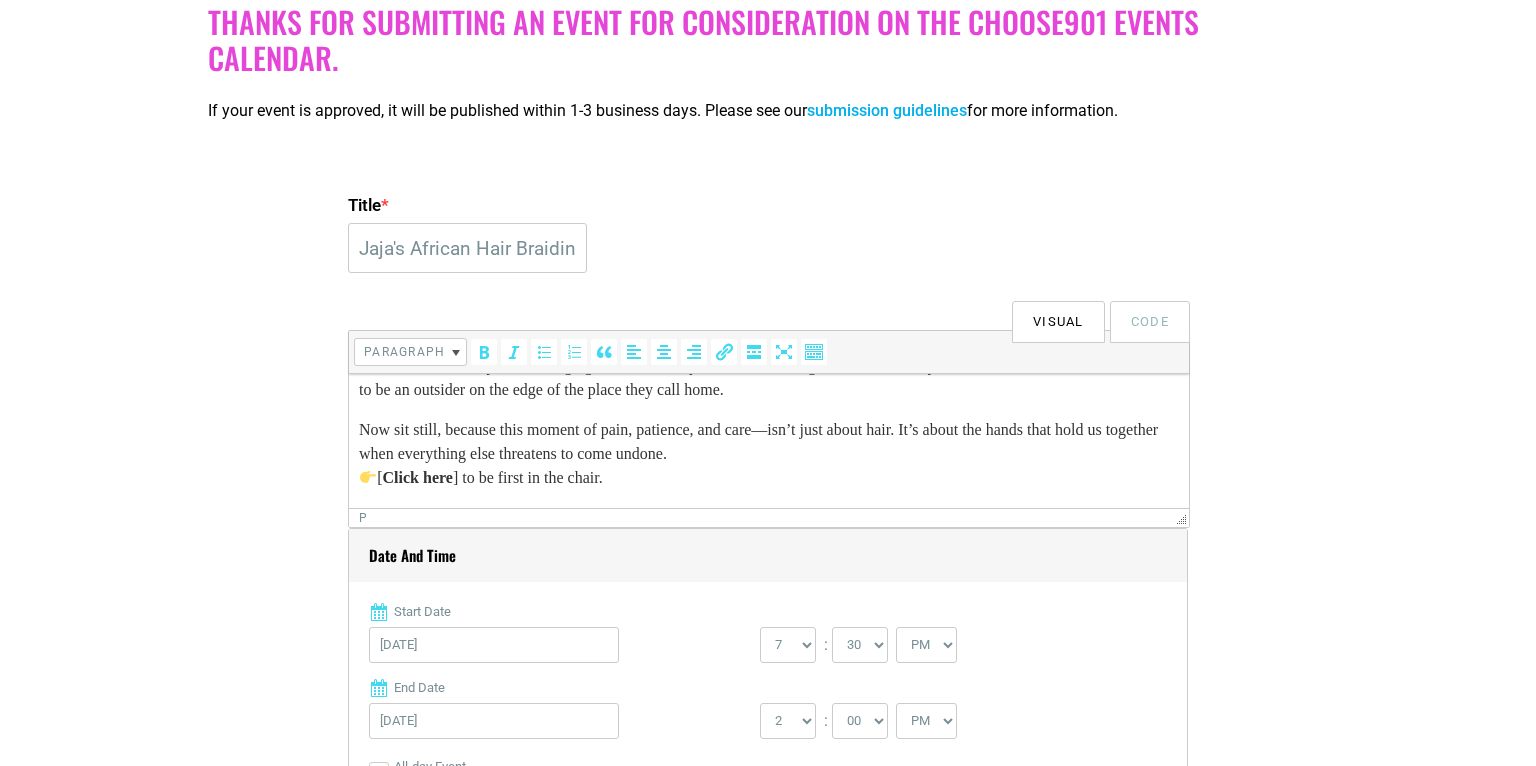 click on "Now sit still, because this moment of pain, patience, and care—isn’t just about hair. It’s about the hands that hold us together when everything else threatens to come undone.  [ Click here ] to be first in the chair." at bounding box center (769, 466) 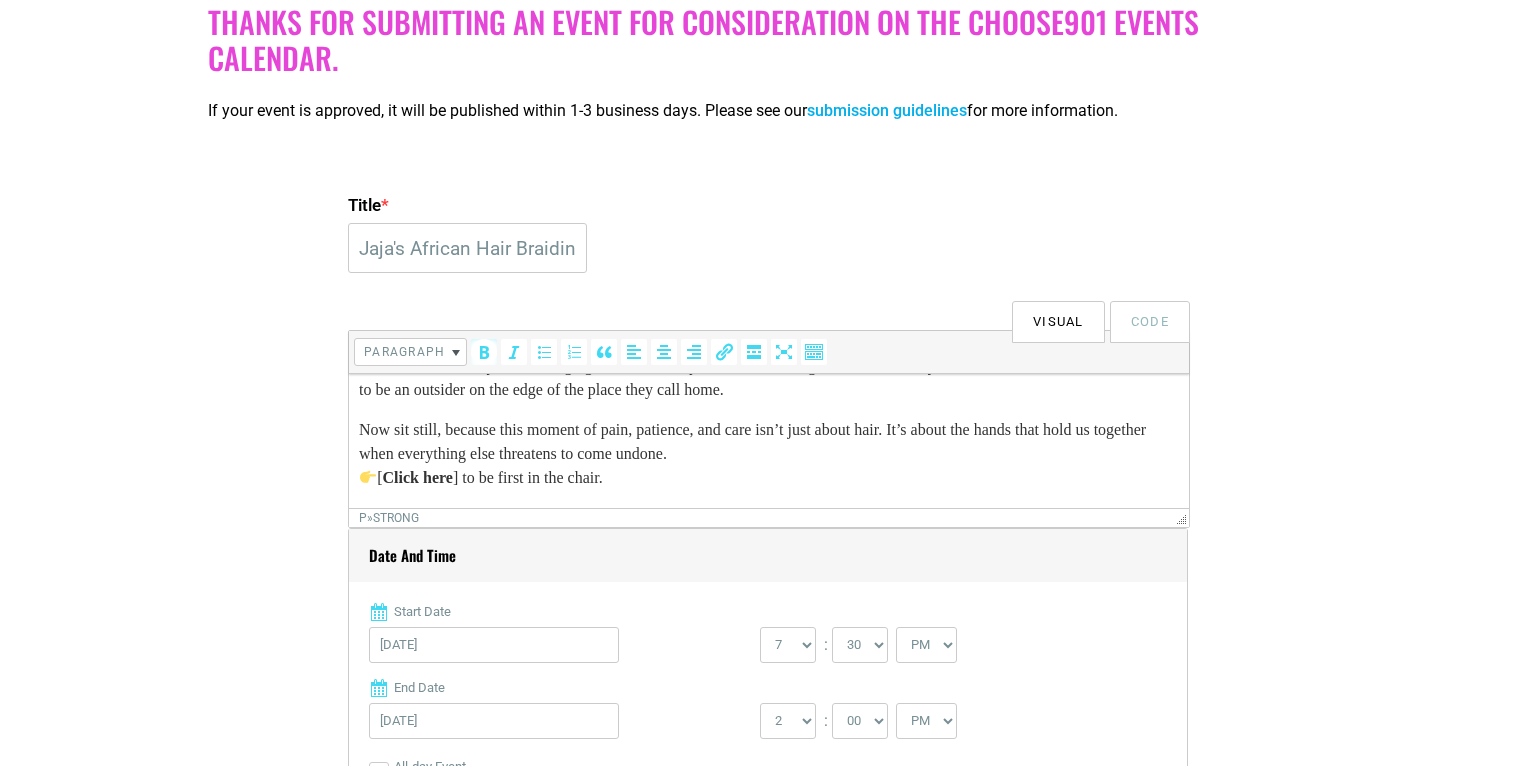 click on "Click here" 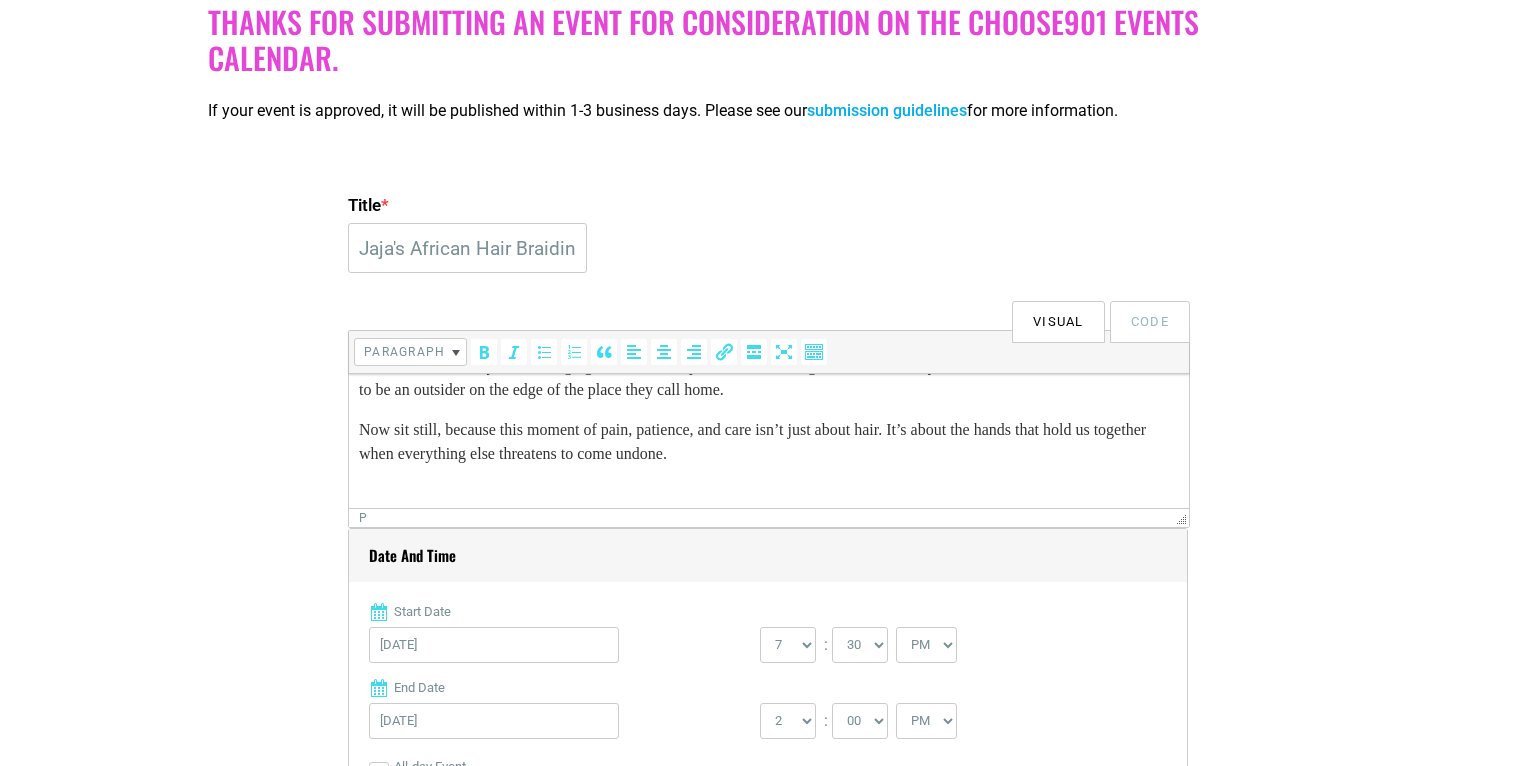 scroll, scrollTop: 169, scrollLeft: 0, axis: vertical 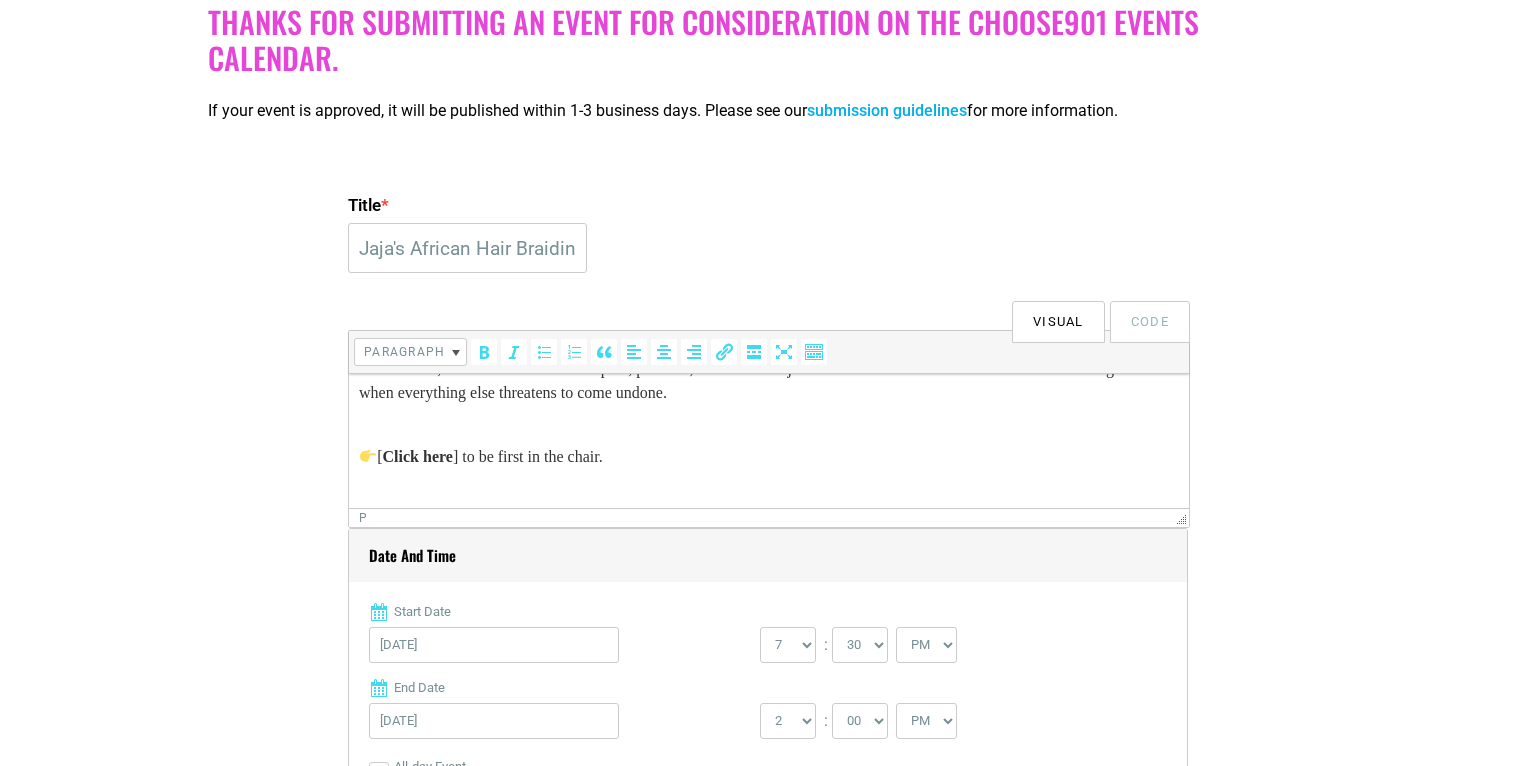 click on "[ Click here ] to be first in the chair." at bounding box center (769, 457) 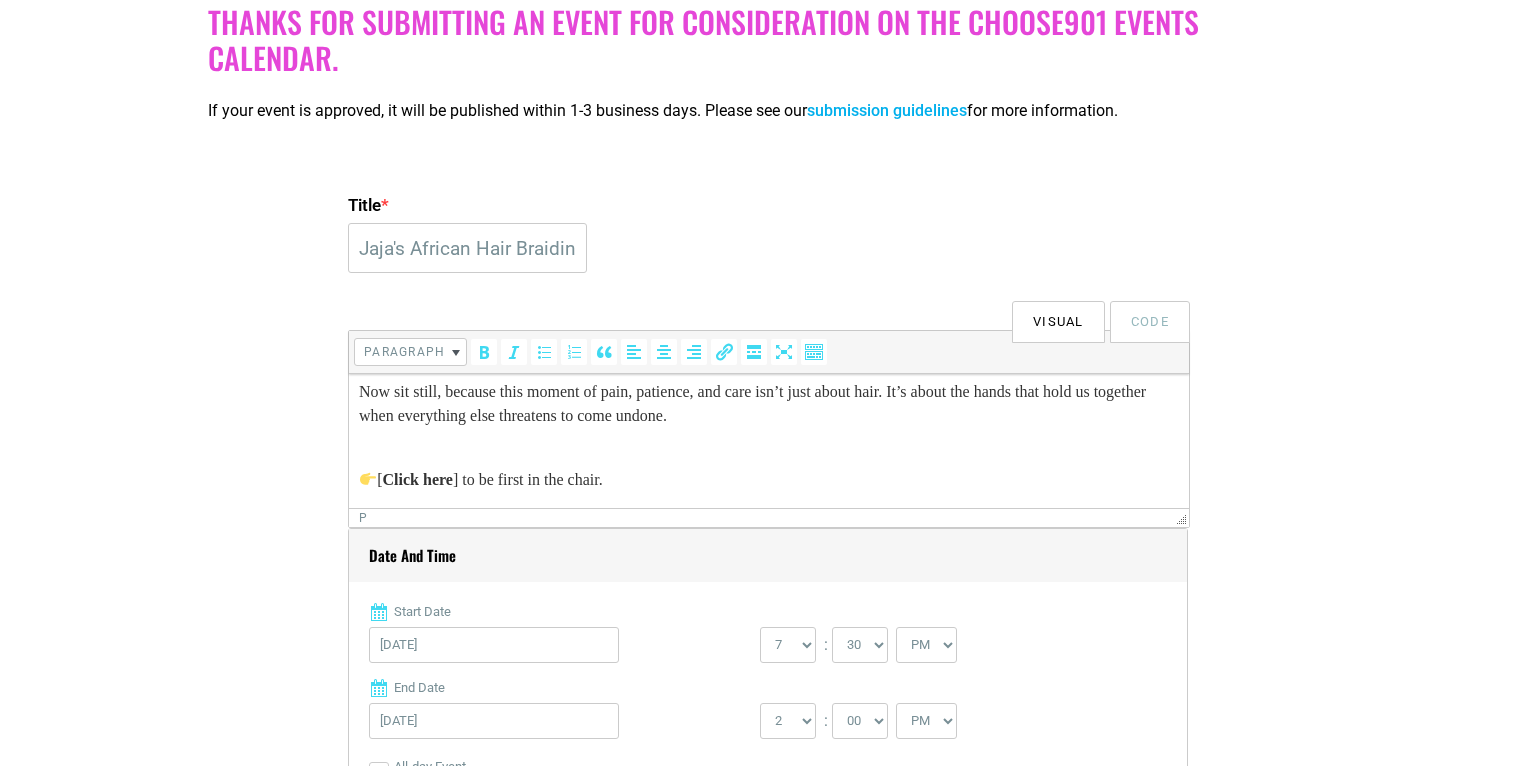 scroll, scrollTop: 145, scrollLeft: 0, axis: vertical 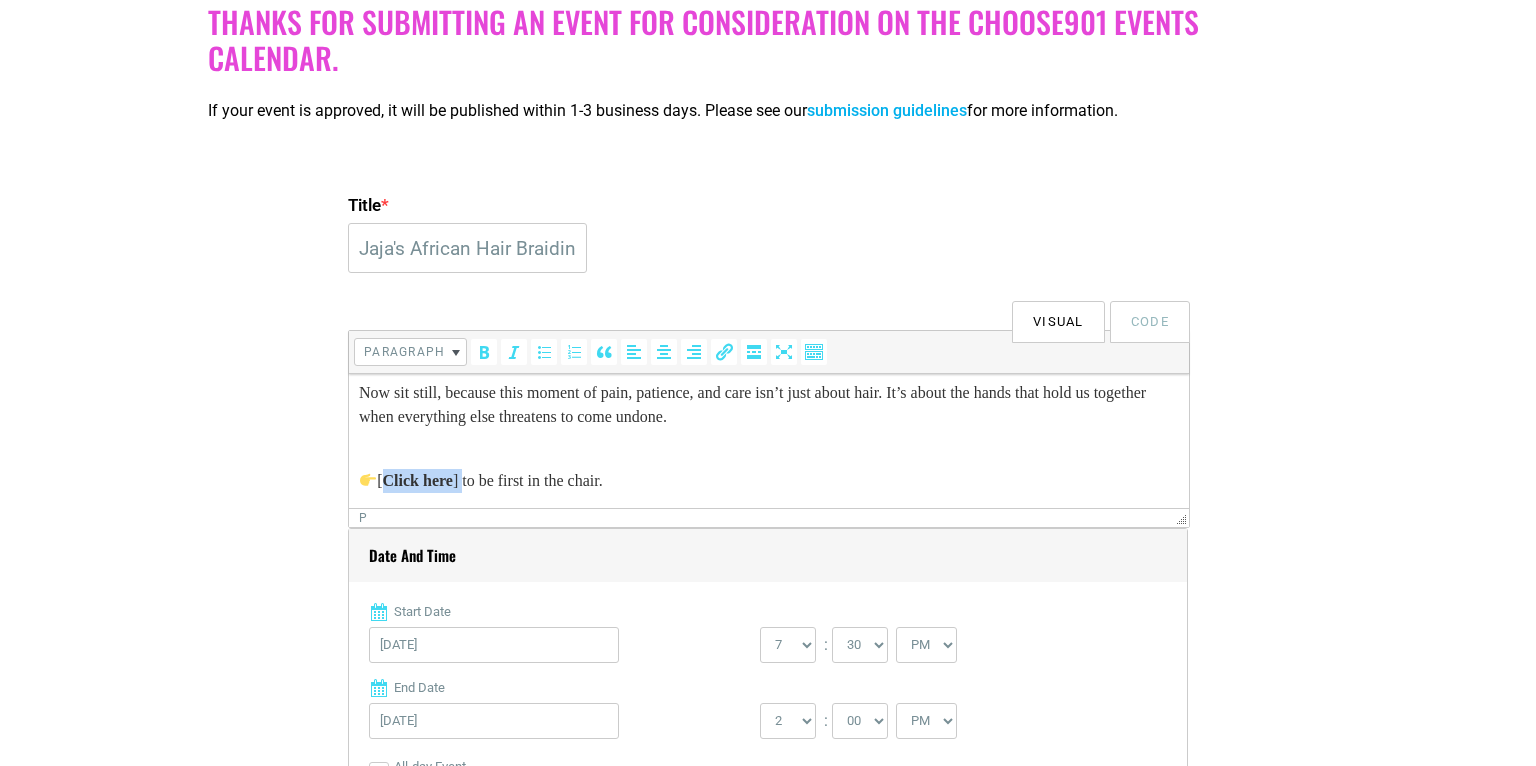 drag, startPoint x: 478, startPoint y: 479, endPoint x: 382, endPoint y: 481, distance: 96.02083 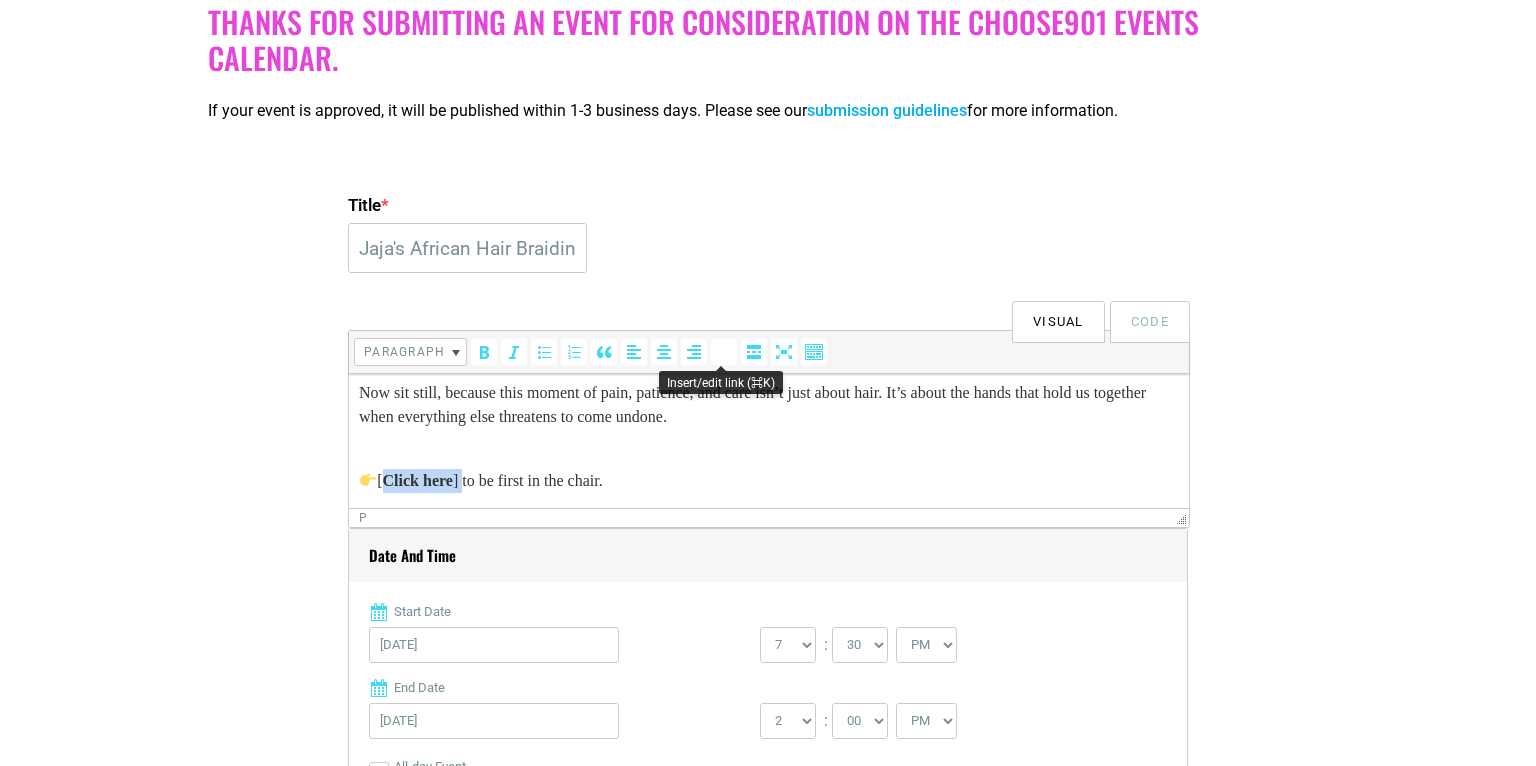 click at bounding box center (724, 352) 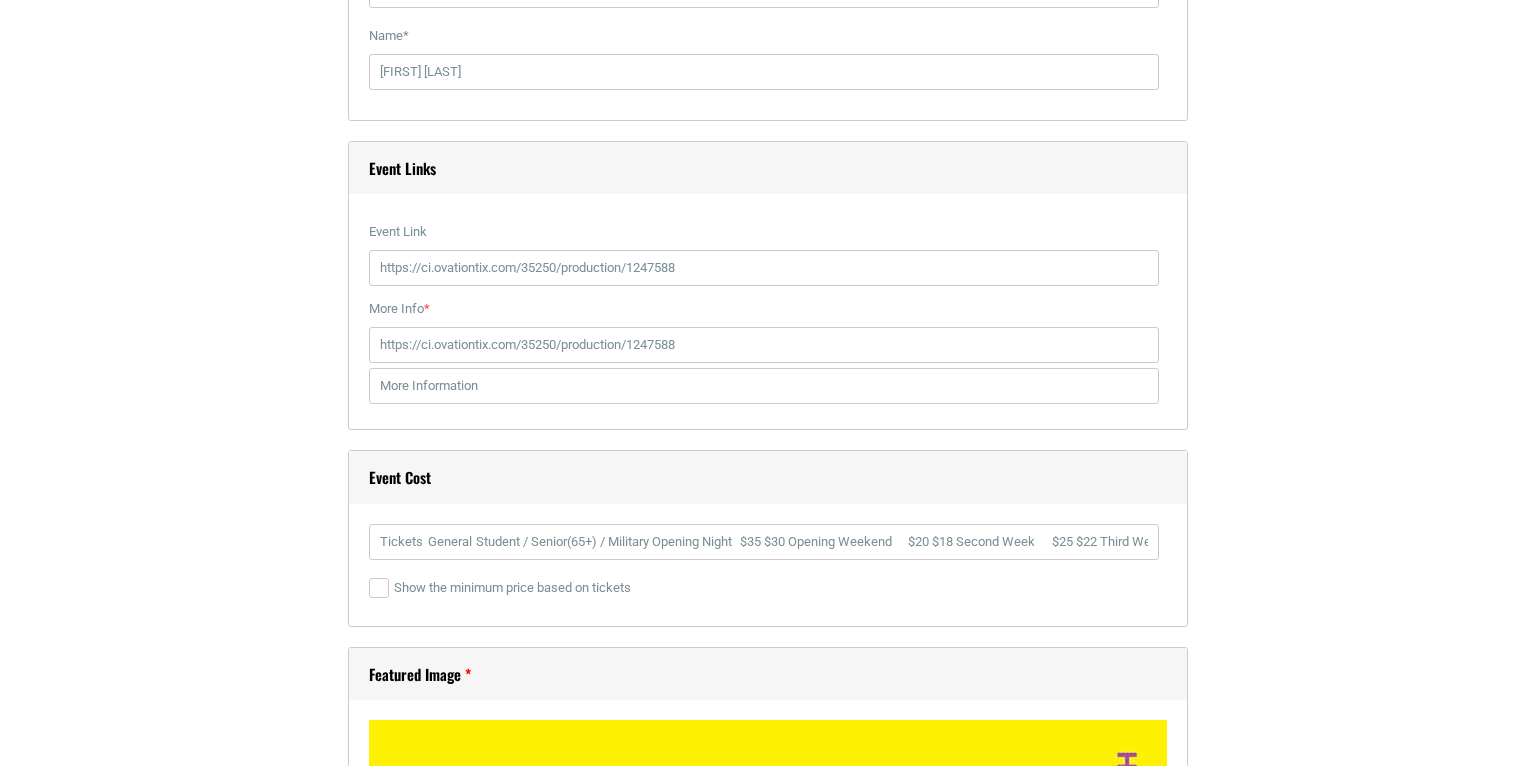 scroll, scrollTop: 2580, scrollLeft: 0, axis: vertical 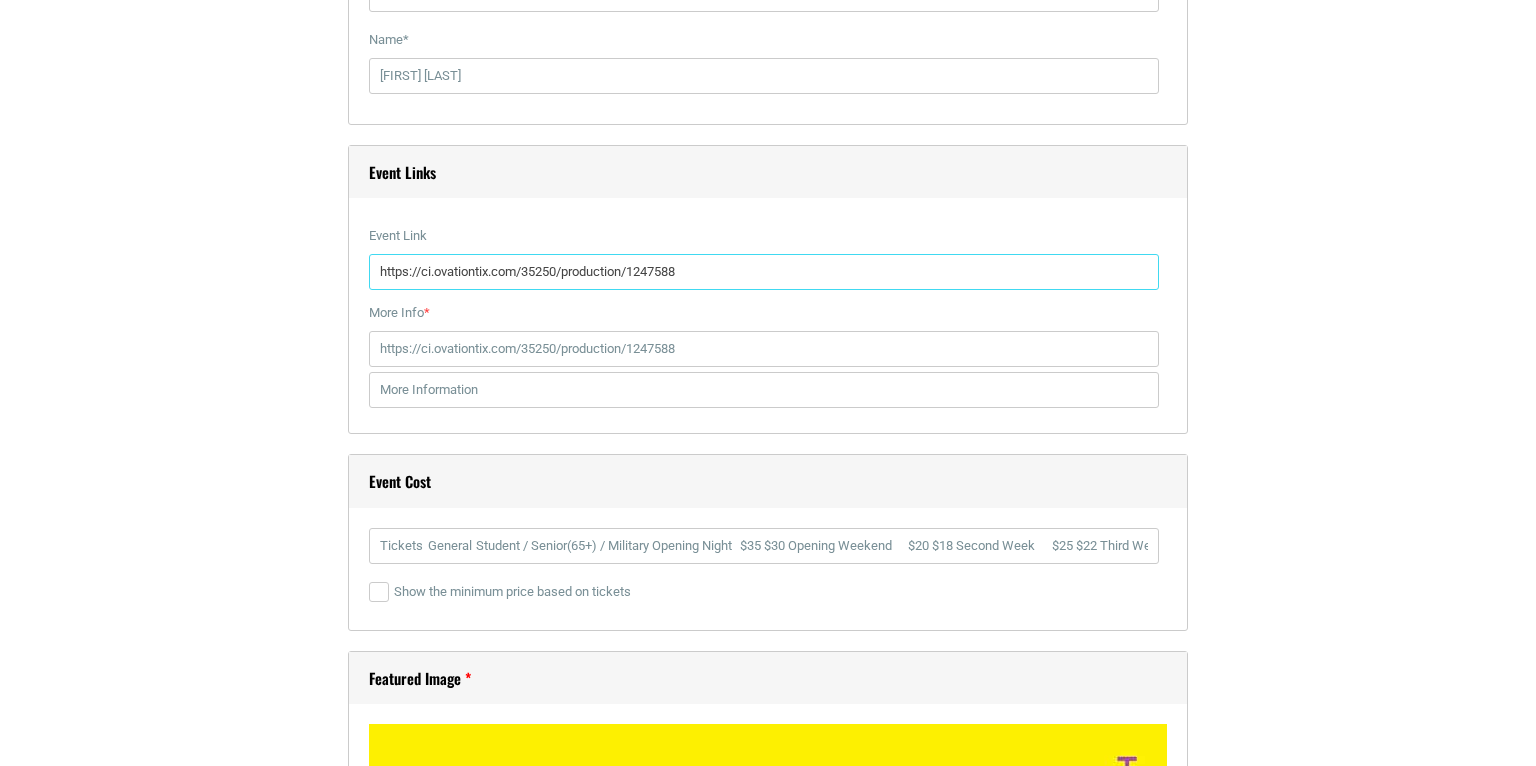 click on "https://ci.ovationtix.com/35250/production/1247588" at bounding box center [764, 272] 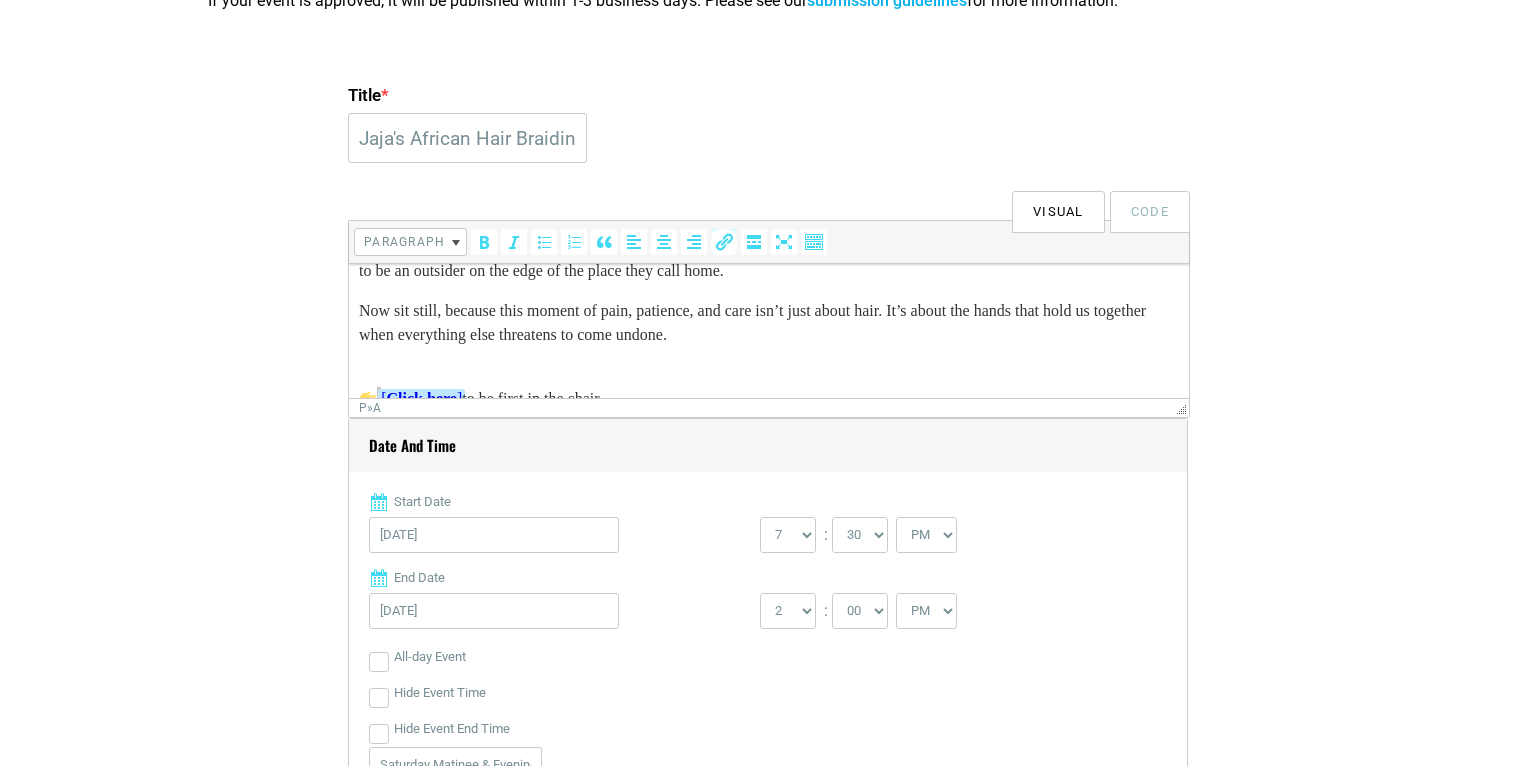 scroll, scrollTop: 145, scrollLeft: 0, axis: vertical 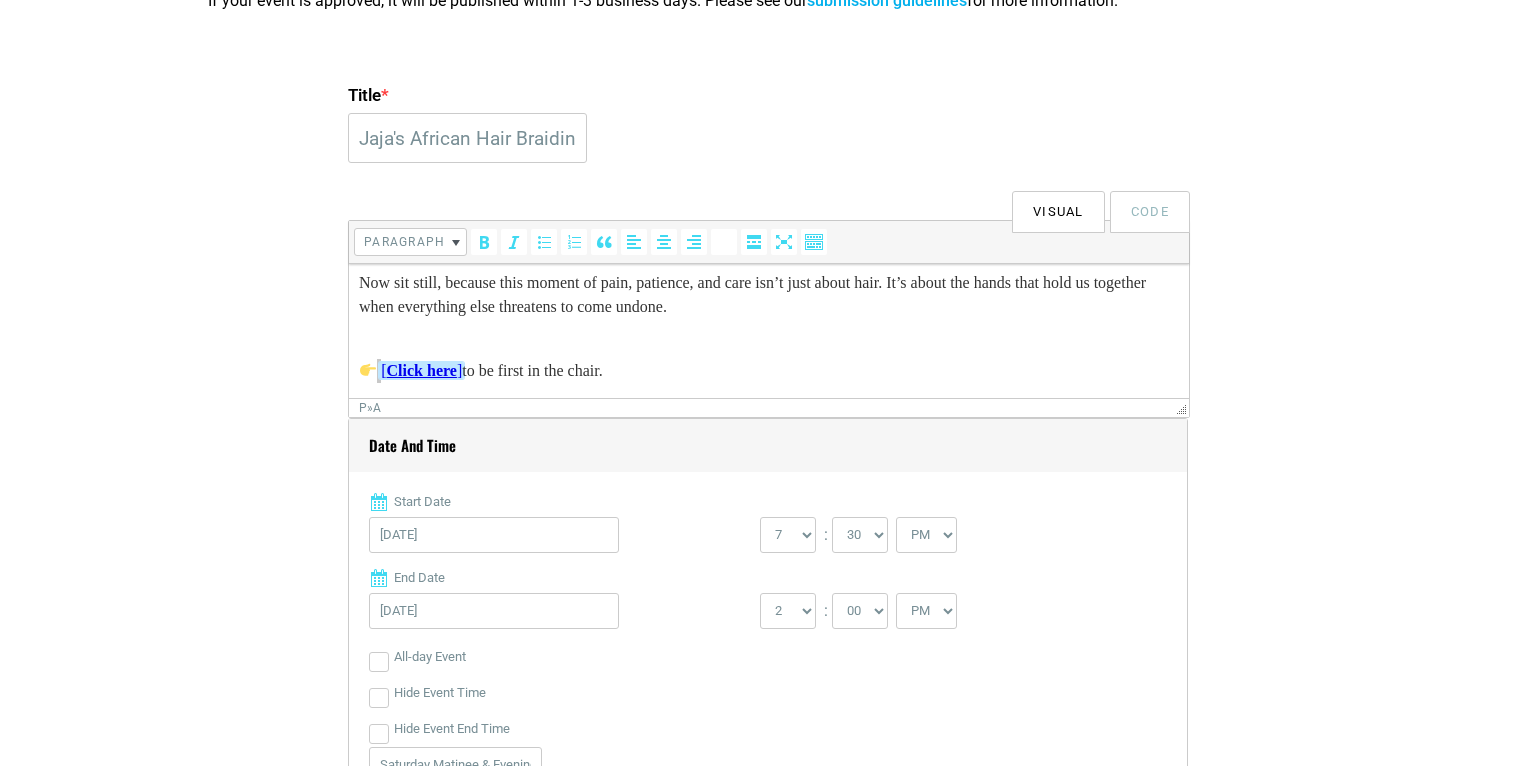 click at bounding box center [724, 242] 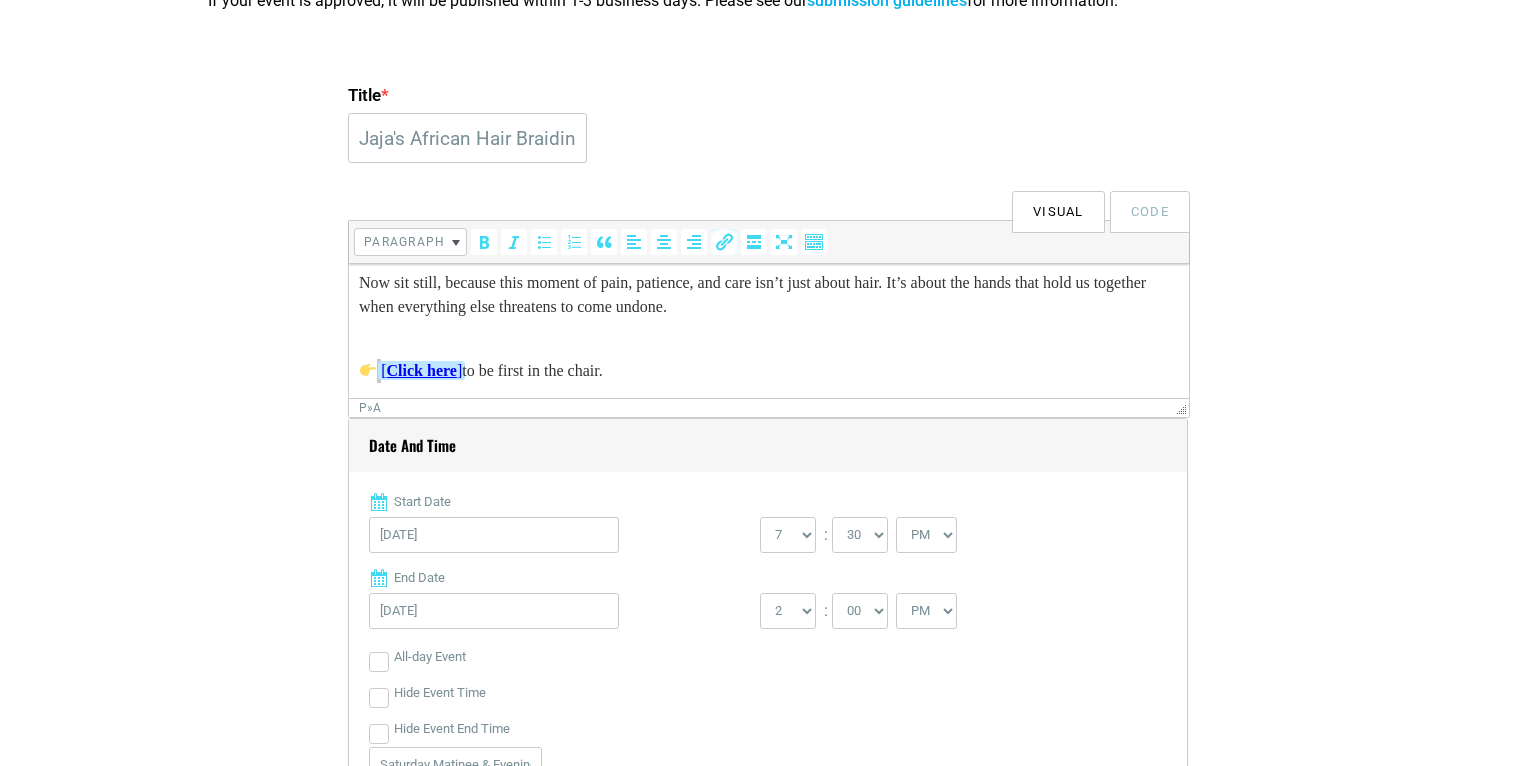click on "Click here" at bounding box center (422, 370) 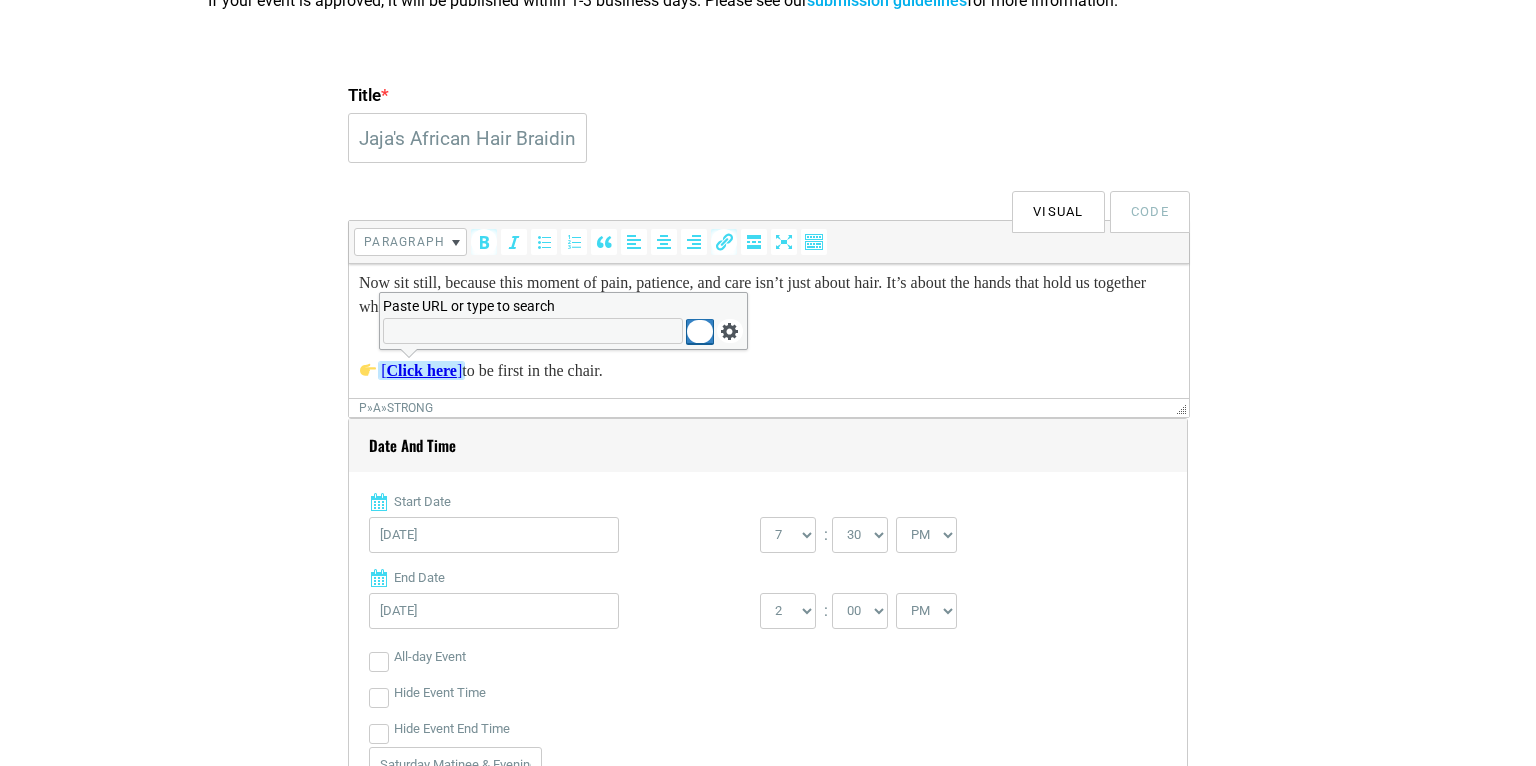 click on "Paste URL or type to search" at bounding box center (533, 331) 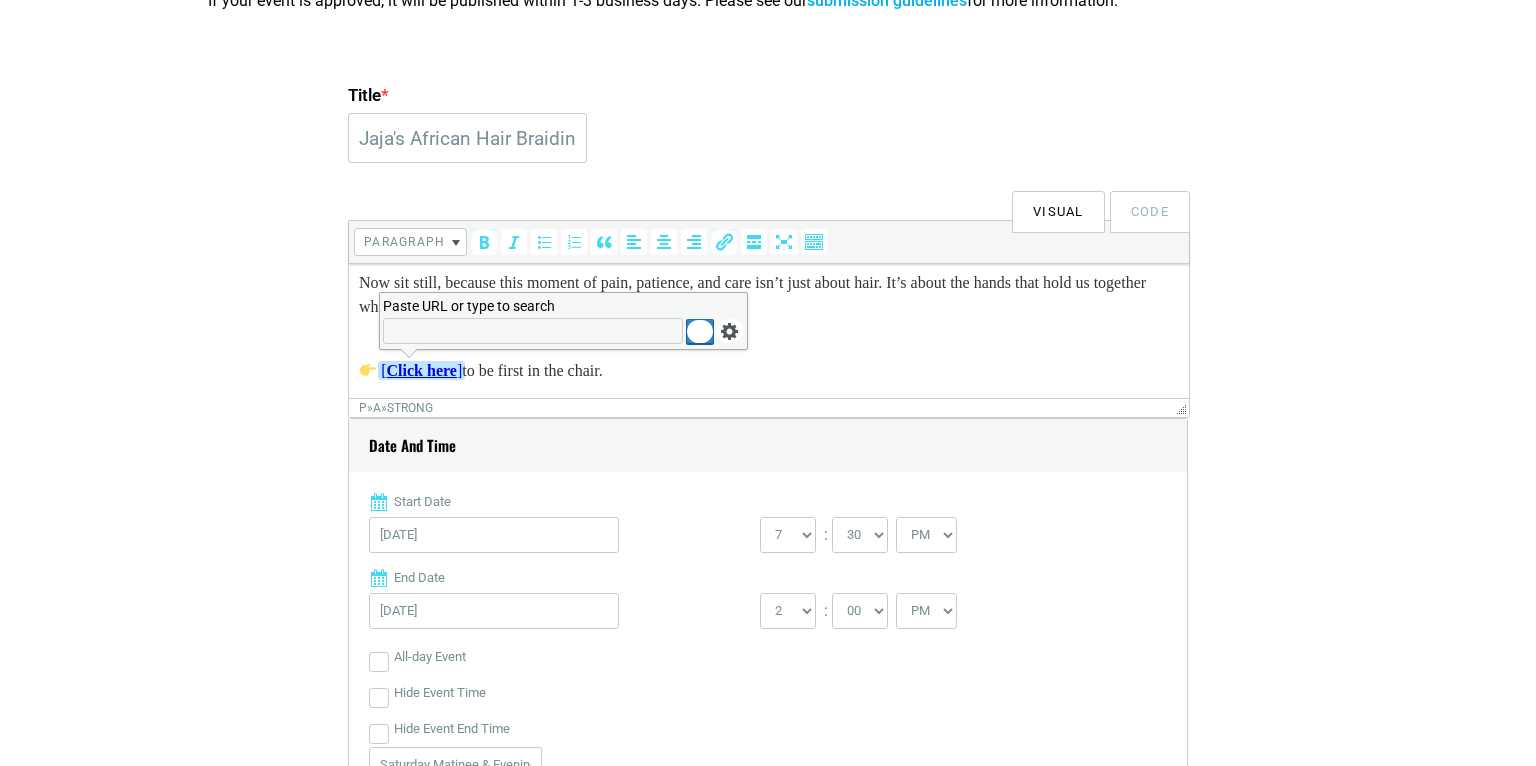 paste on "https://ci.ovationtix.com/35250/production/1247588" 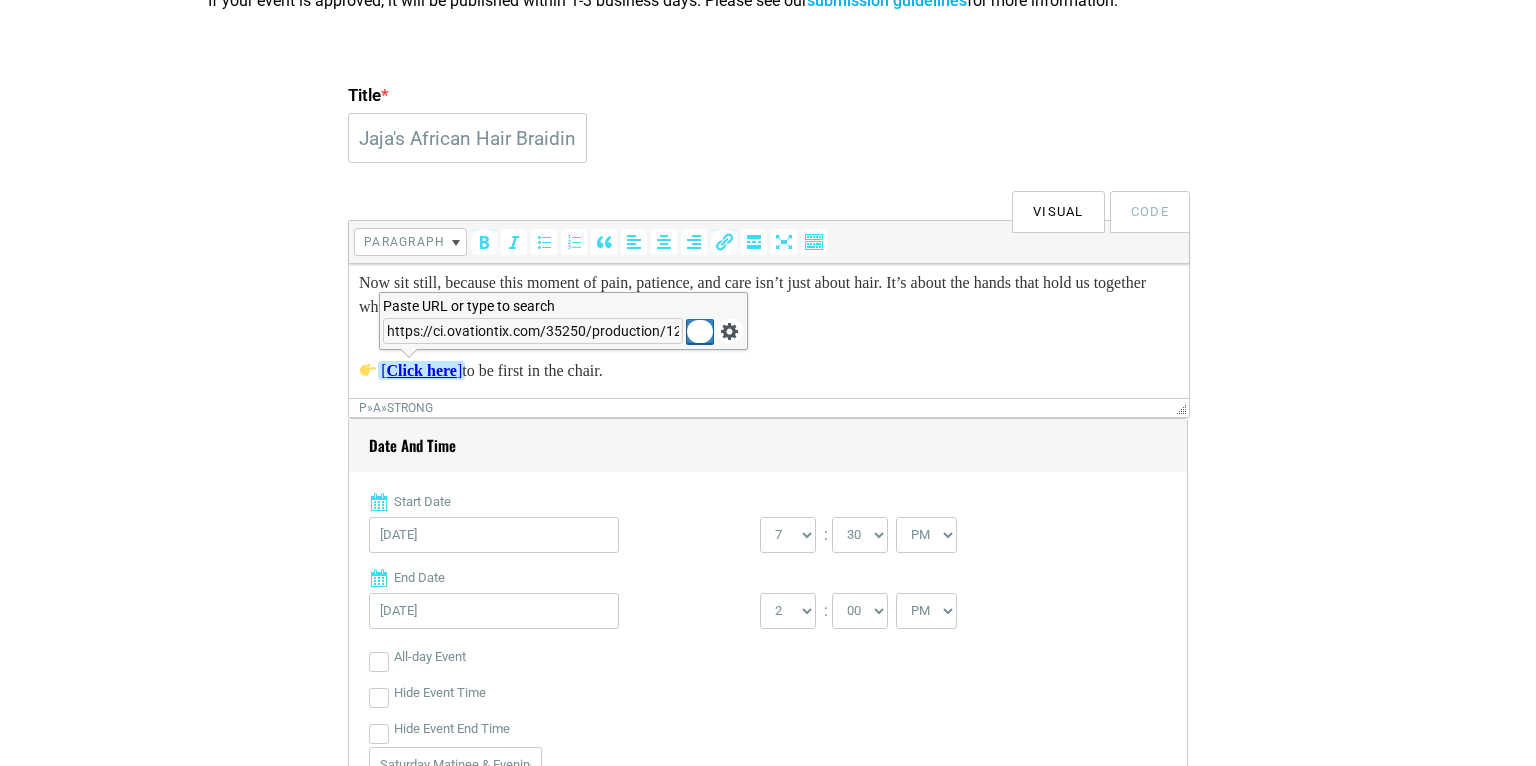 scroll, scrollTop: 0, scrollLeft: 44, axis: horizontal 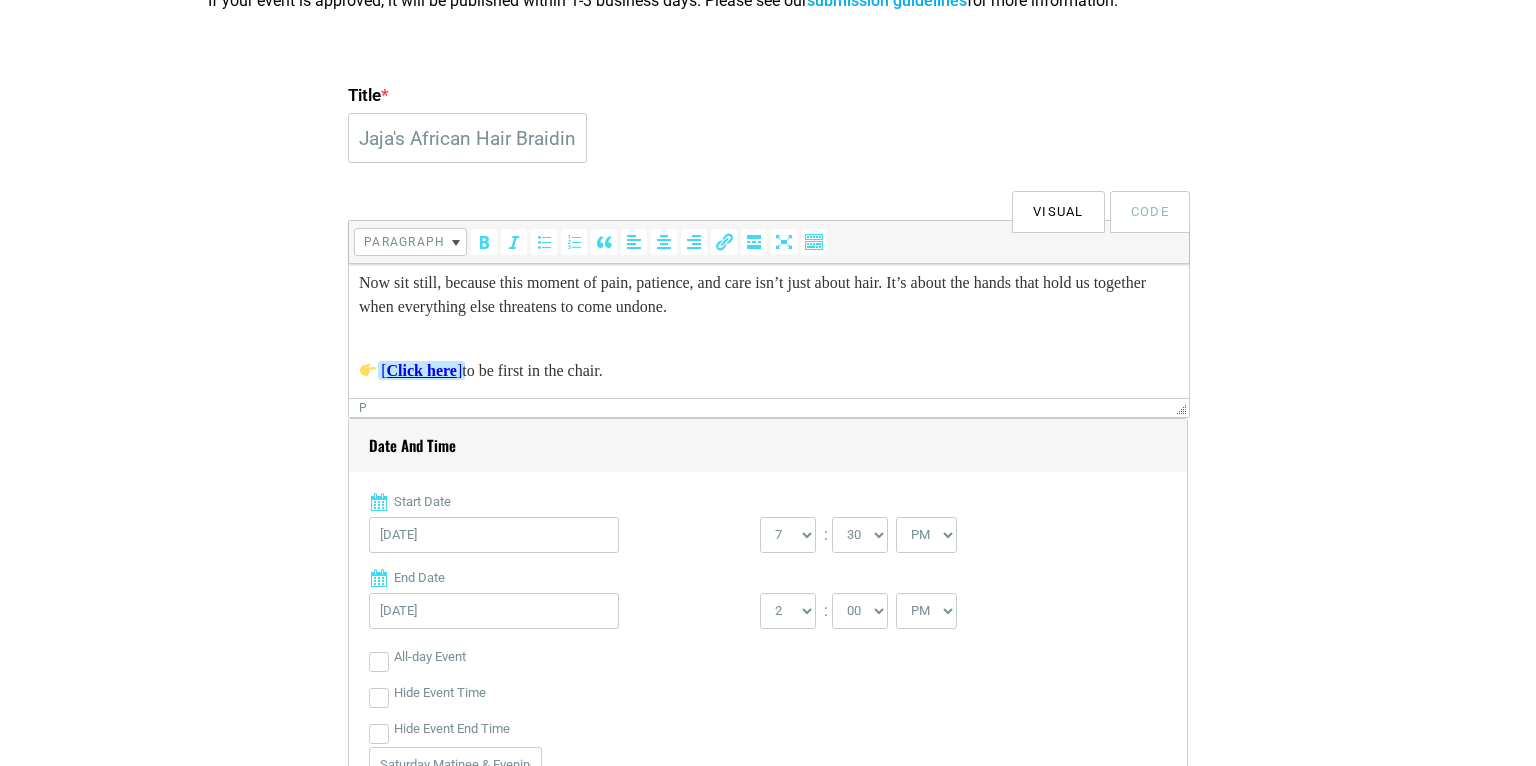 drag, startPoint x: 584, startPoint y: 378, endPoint x: 563, endPoint y: 377, distance: 21.023796 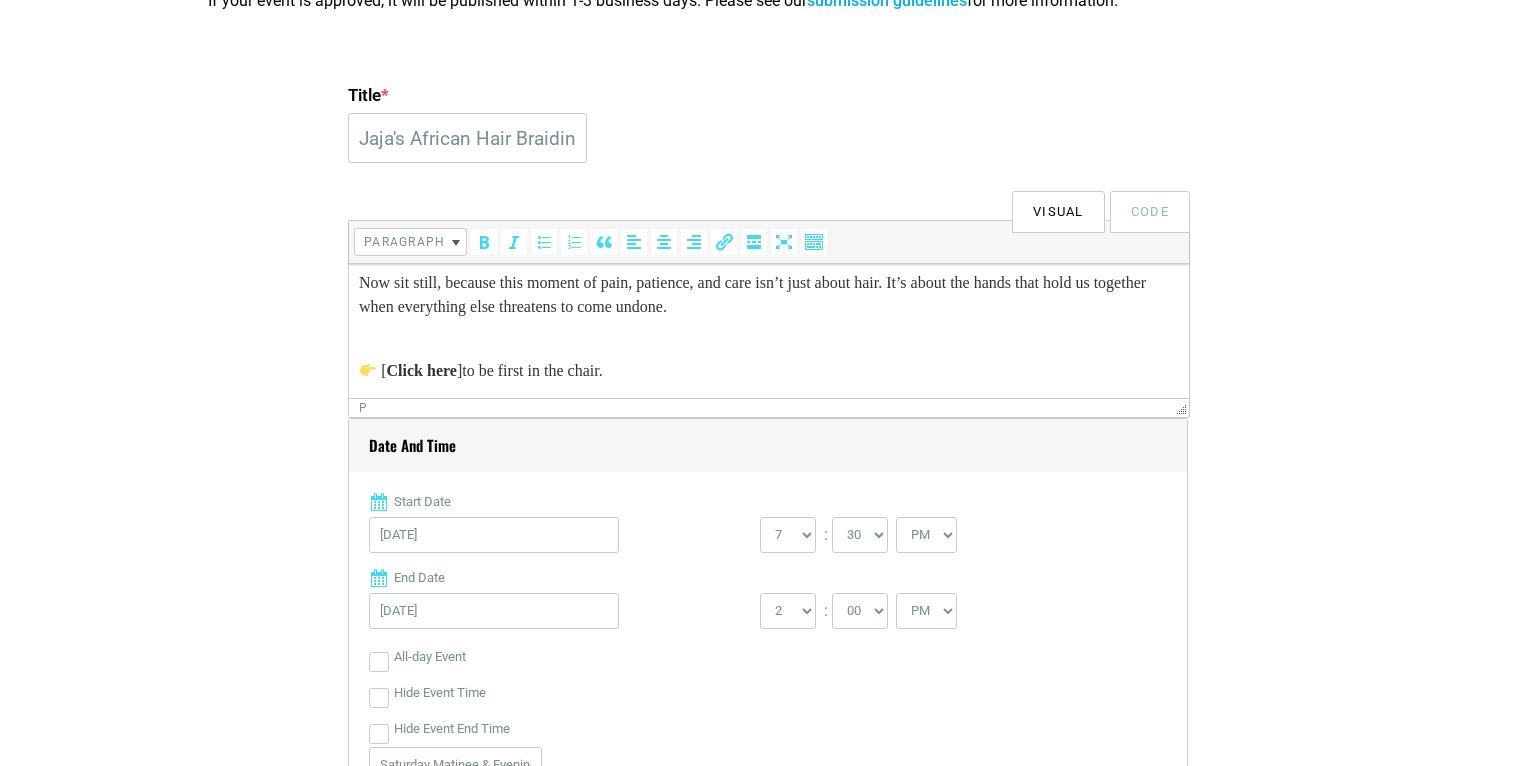 click on "[ Click here ]  to be first in the chair." at bounding box center (769, 359) 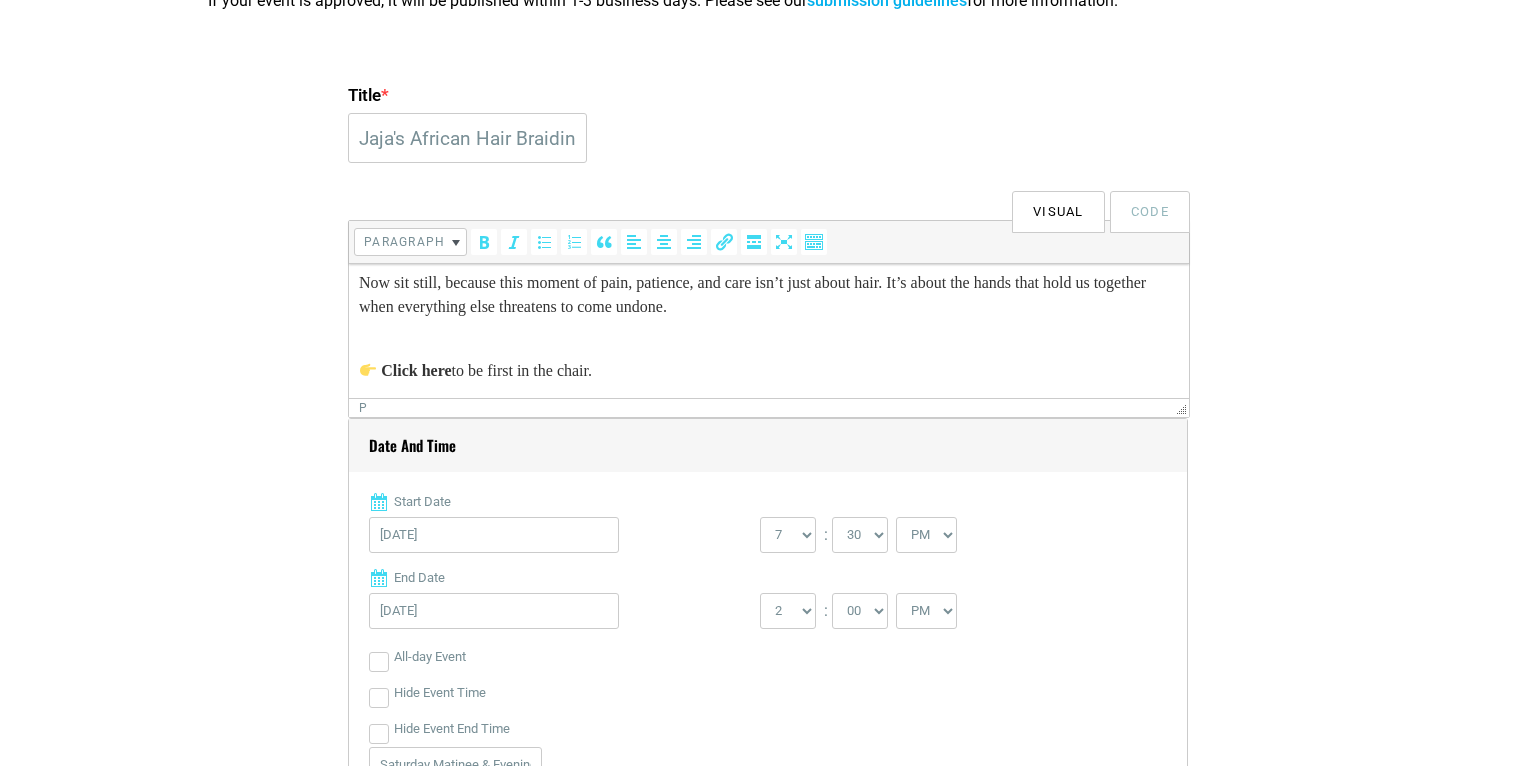 click on "Click here  to be first in the chair." at bounding box center (769, 359) 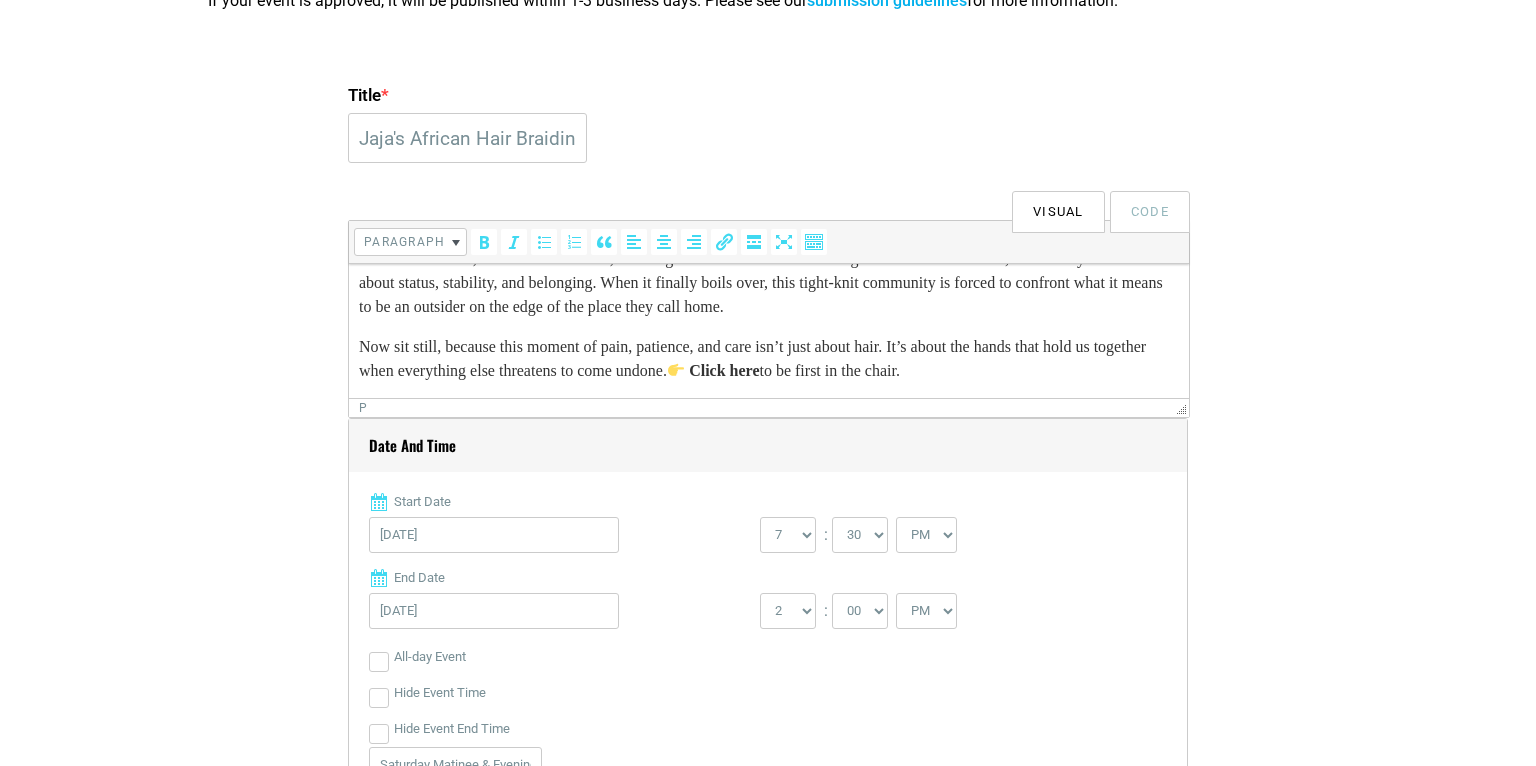 scroll, scrollTop: 121, scrollLeft: 0, axis: vertical 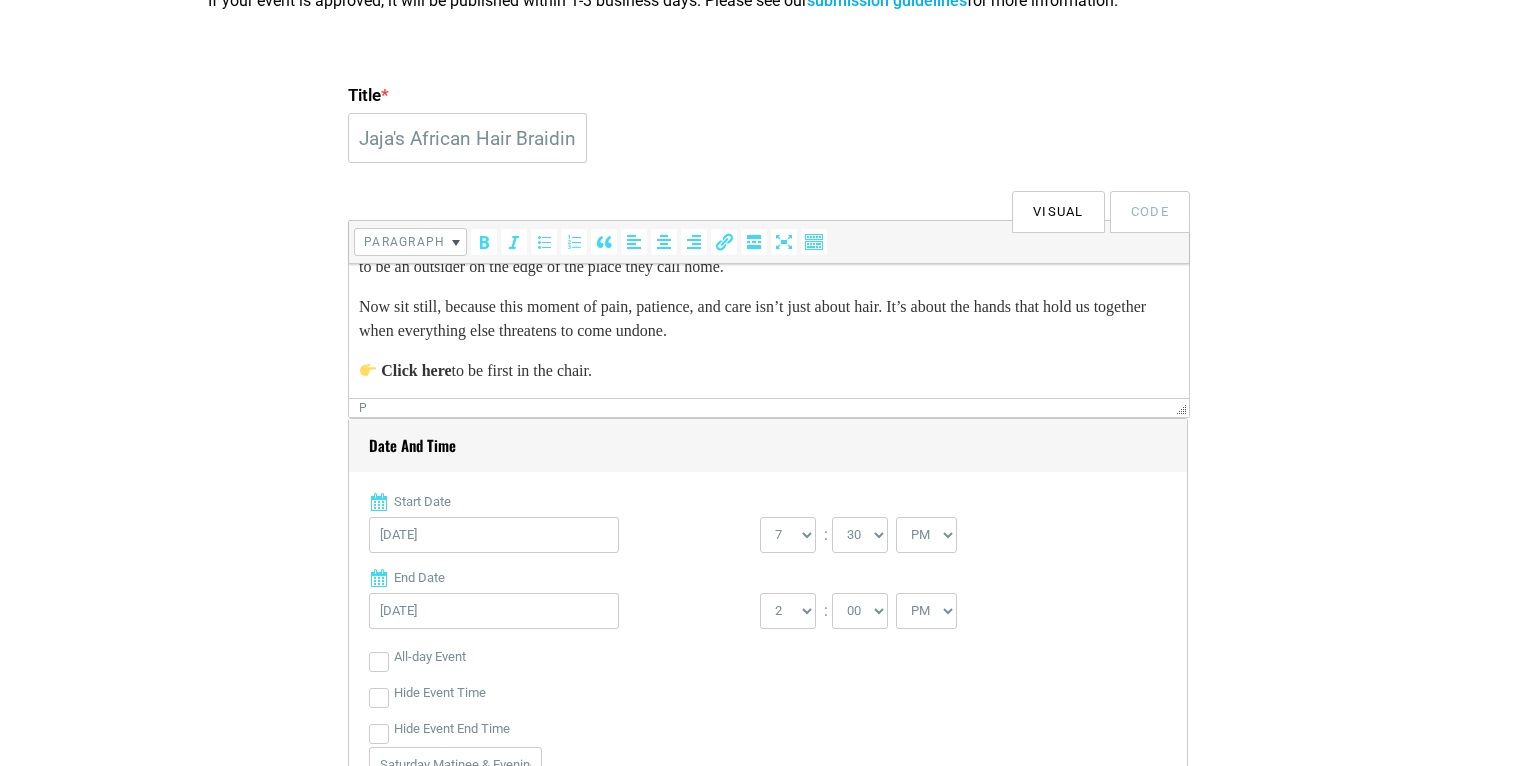click on "Click here  to be first in the chair." at bounding box center [769, 371] 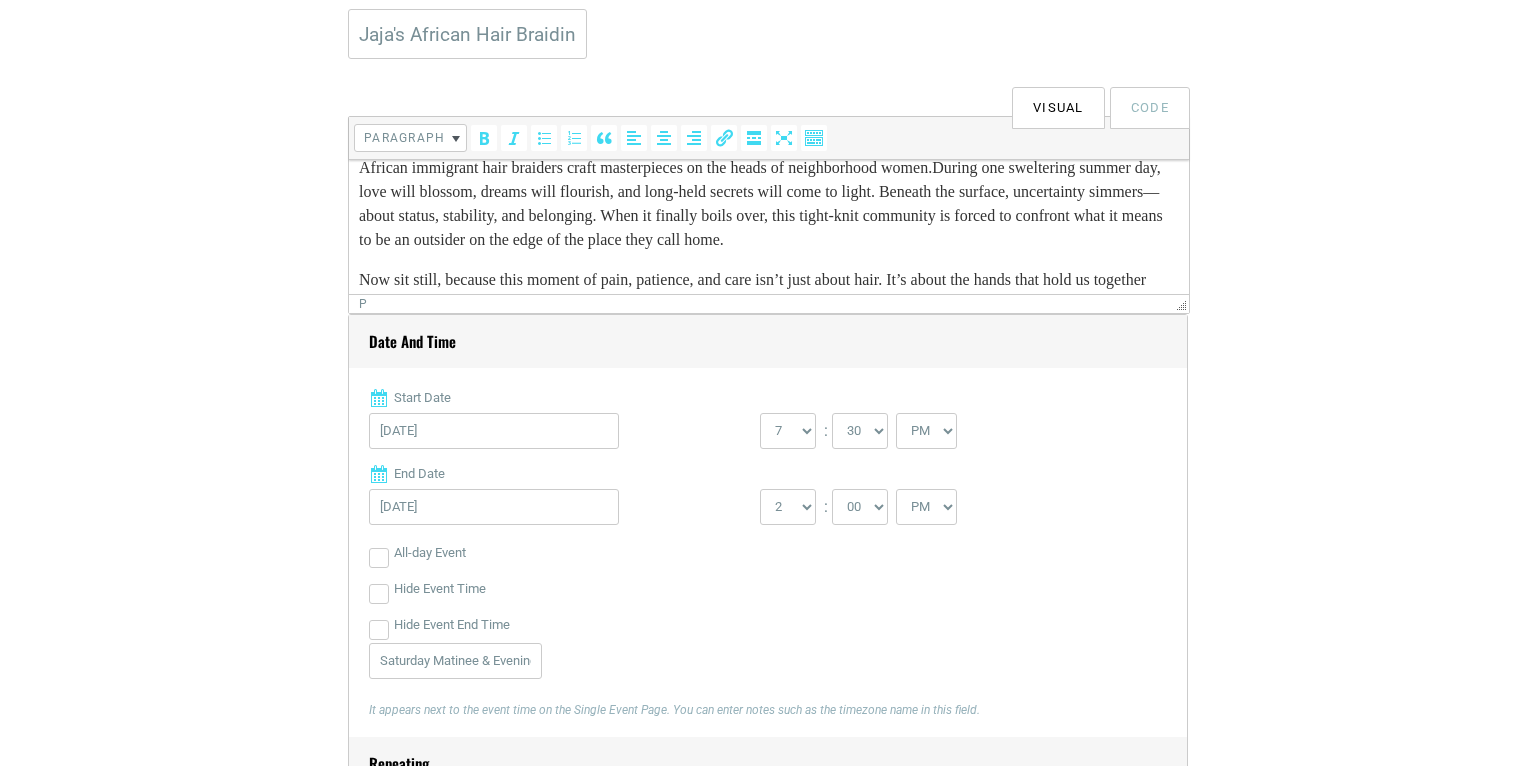 scroll, scrollTop: 121, scrollLeft: 0, axis: vertical 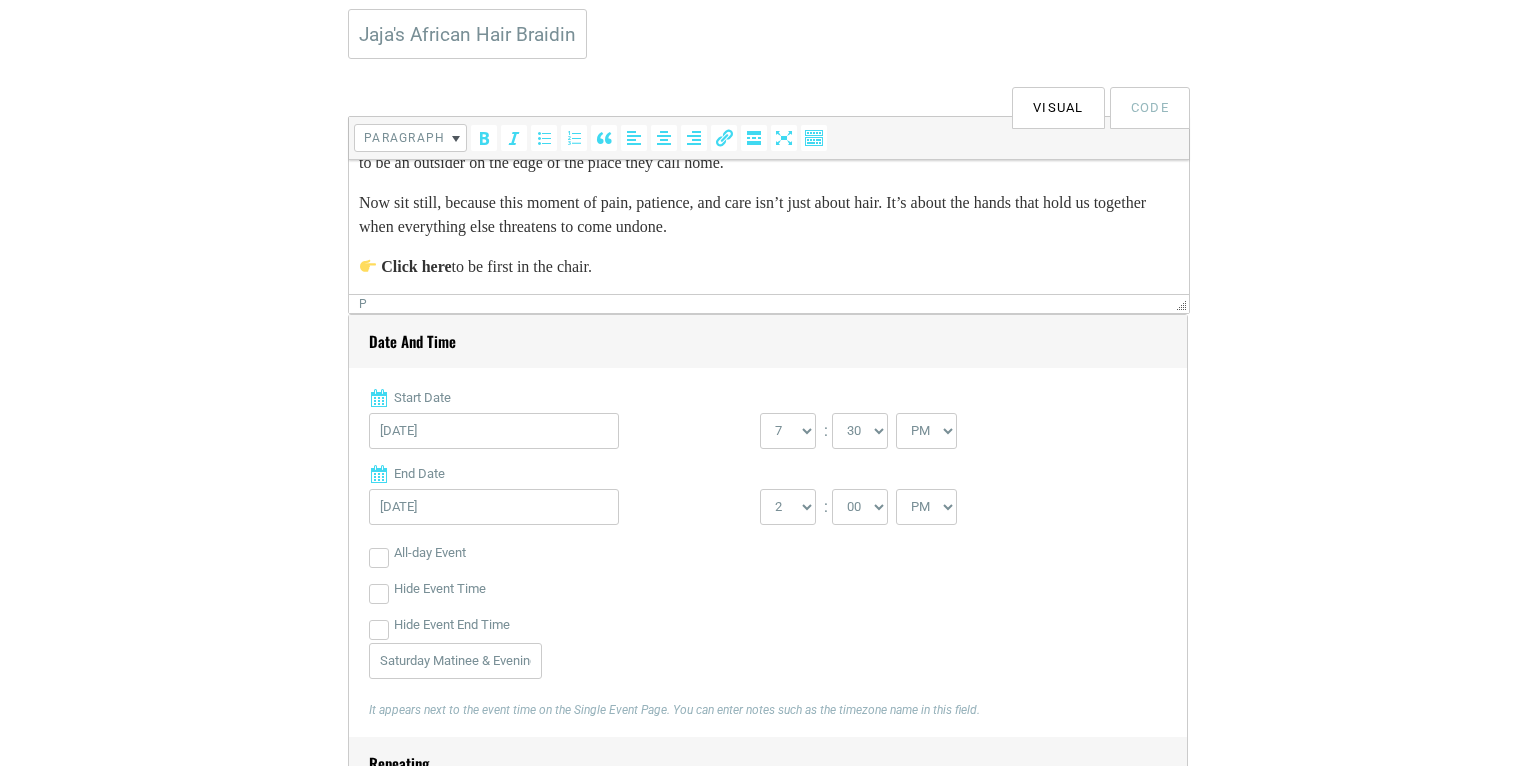 click on "Click here" at bounding box center [416, 266] 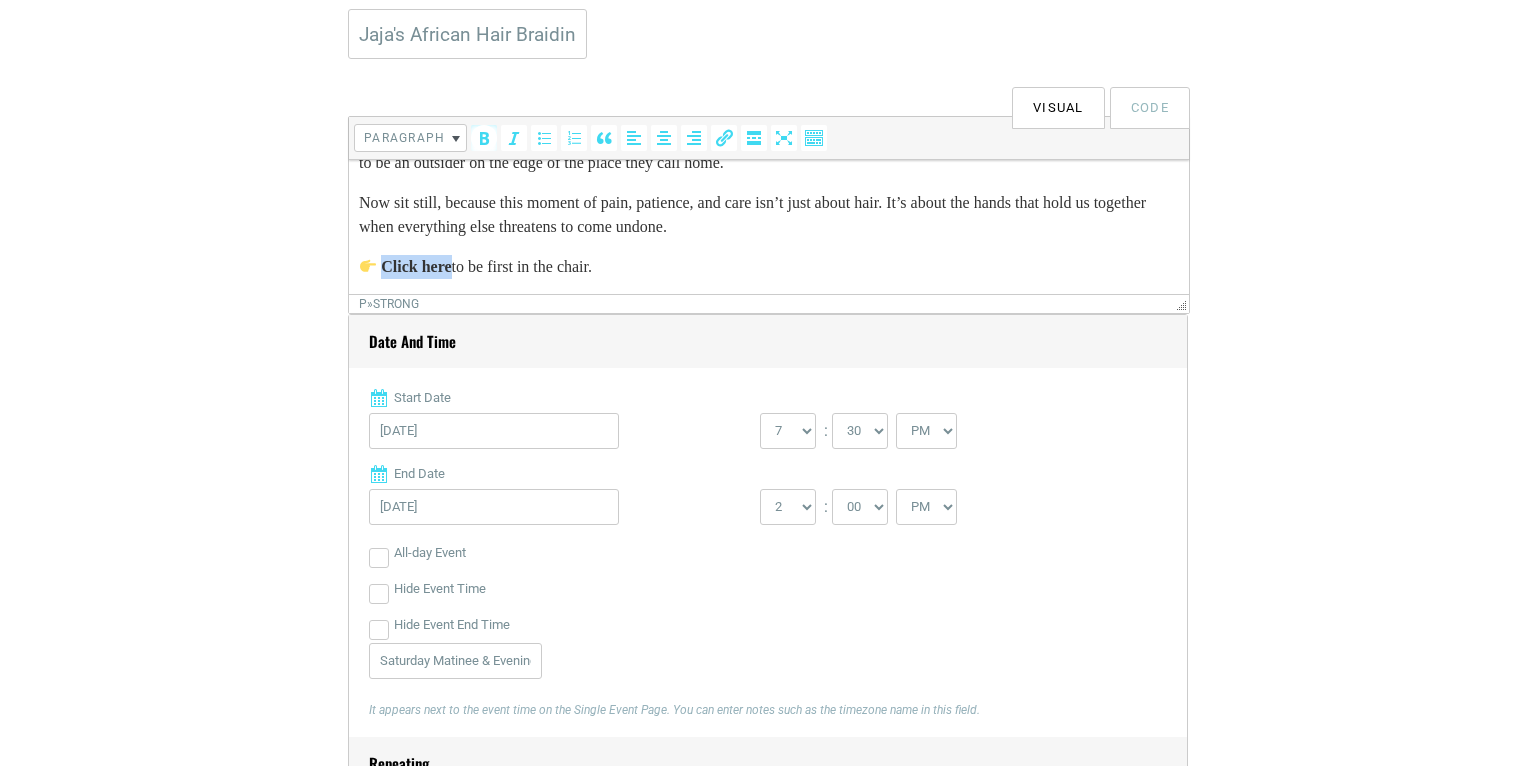 drag, startPoint x: 380, startPoint y: 263, endPoint x: 465, endPoint y: 266, distance: 85.052925 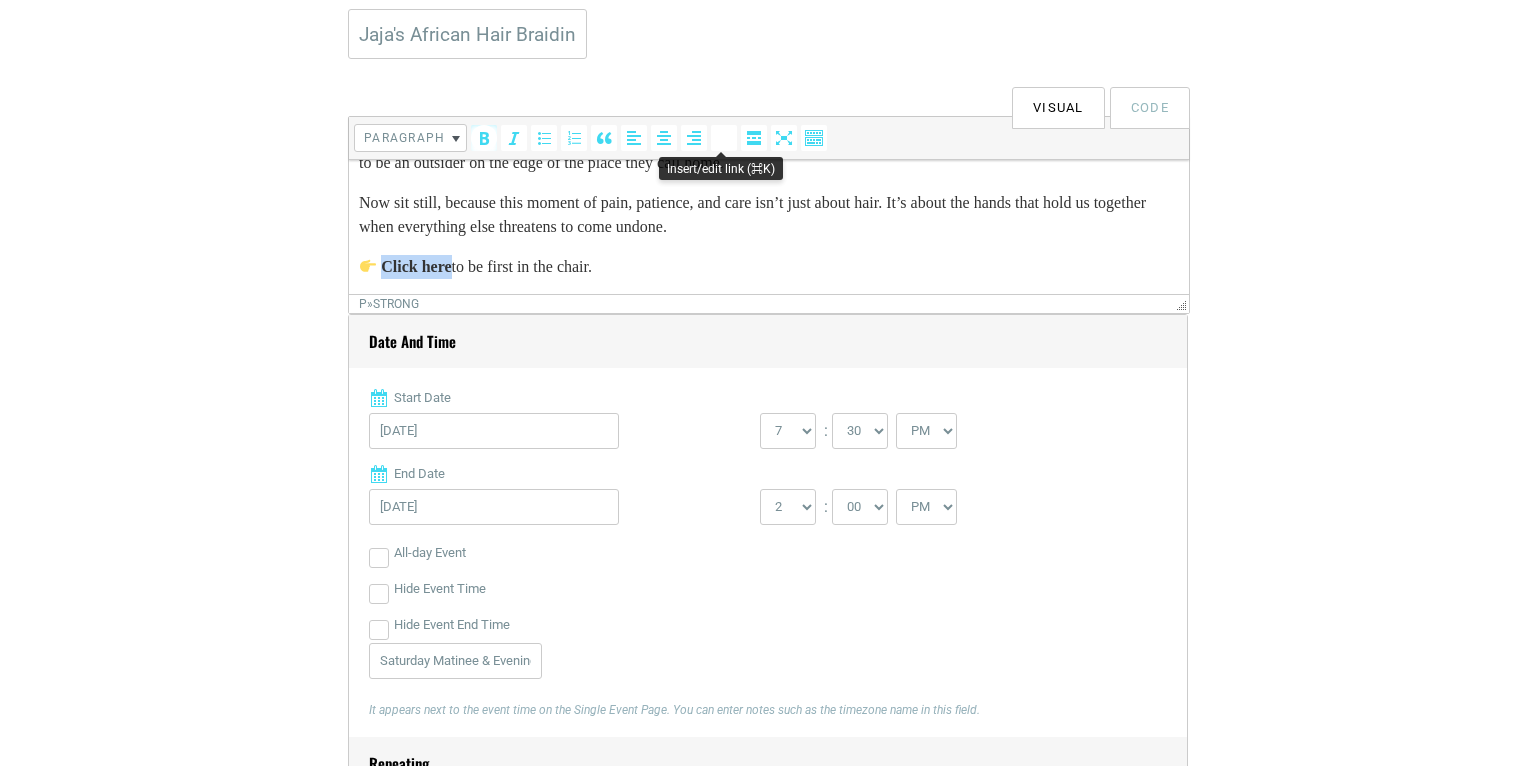 click at bounding box center (724, 138) 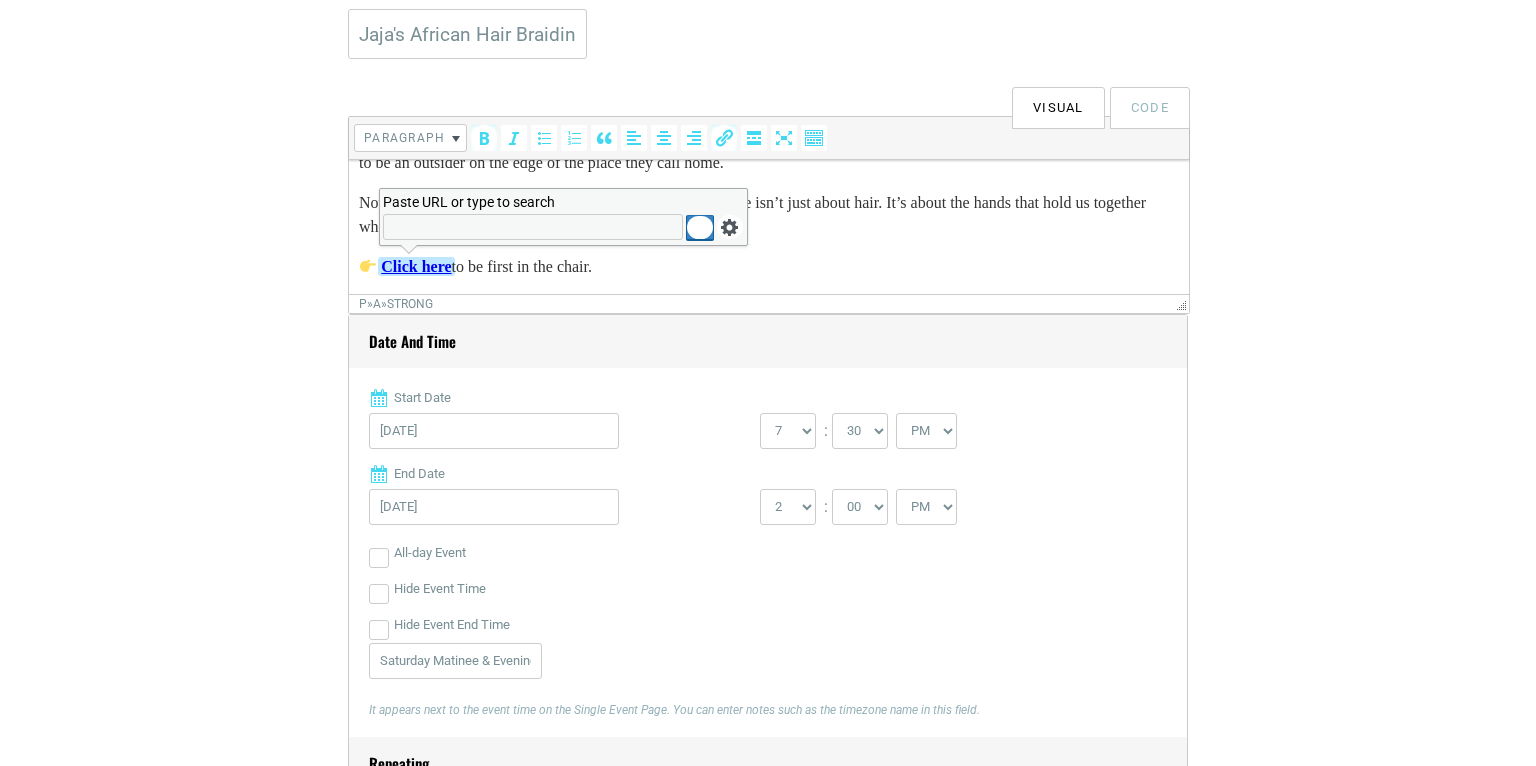 type on "https://ci.ovationtix.com/35250/production/1247588" 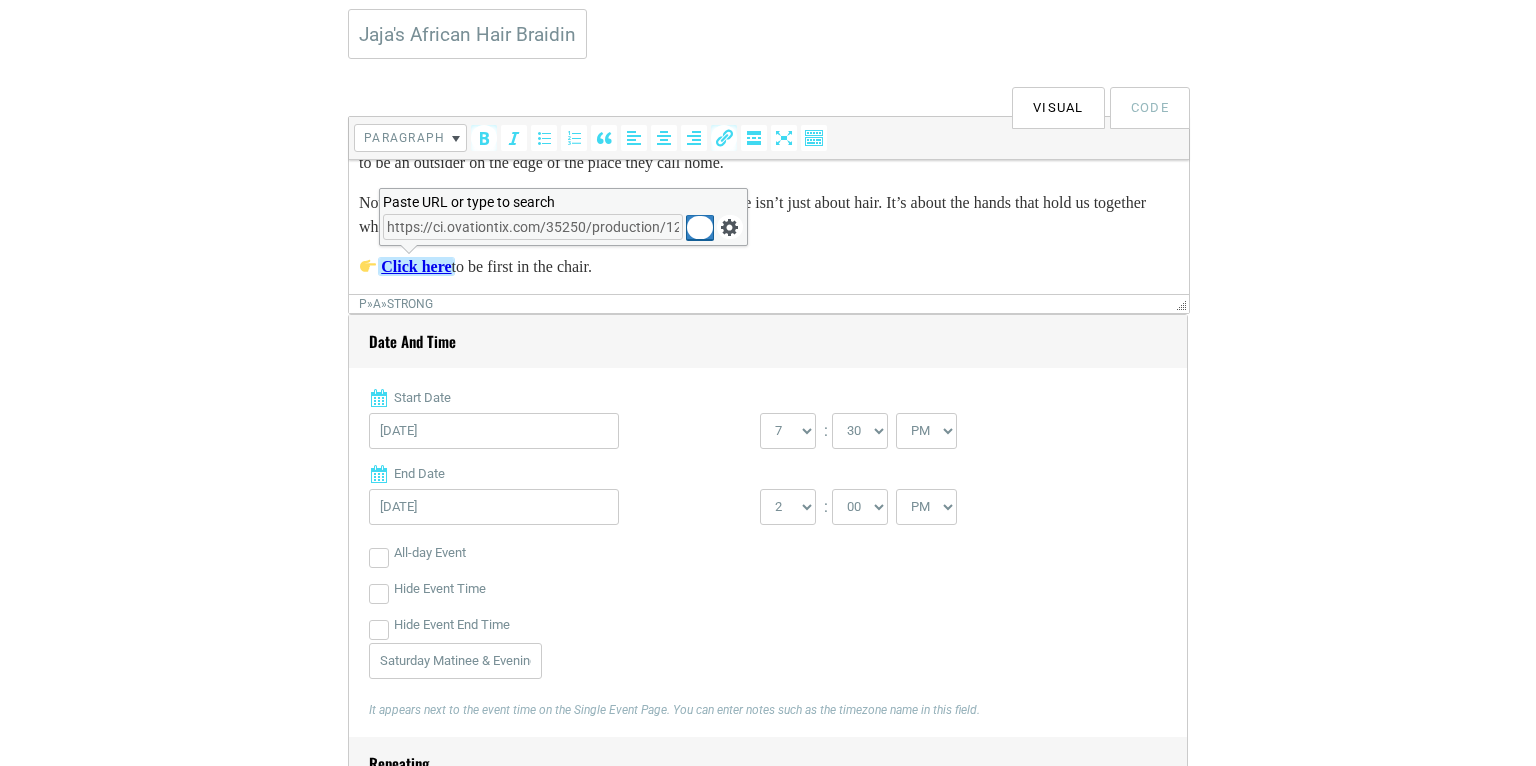 scroll, scrollTop: 0, scrollLeft: 44, axis: horizontal 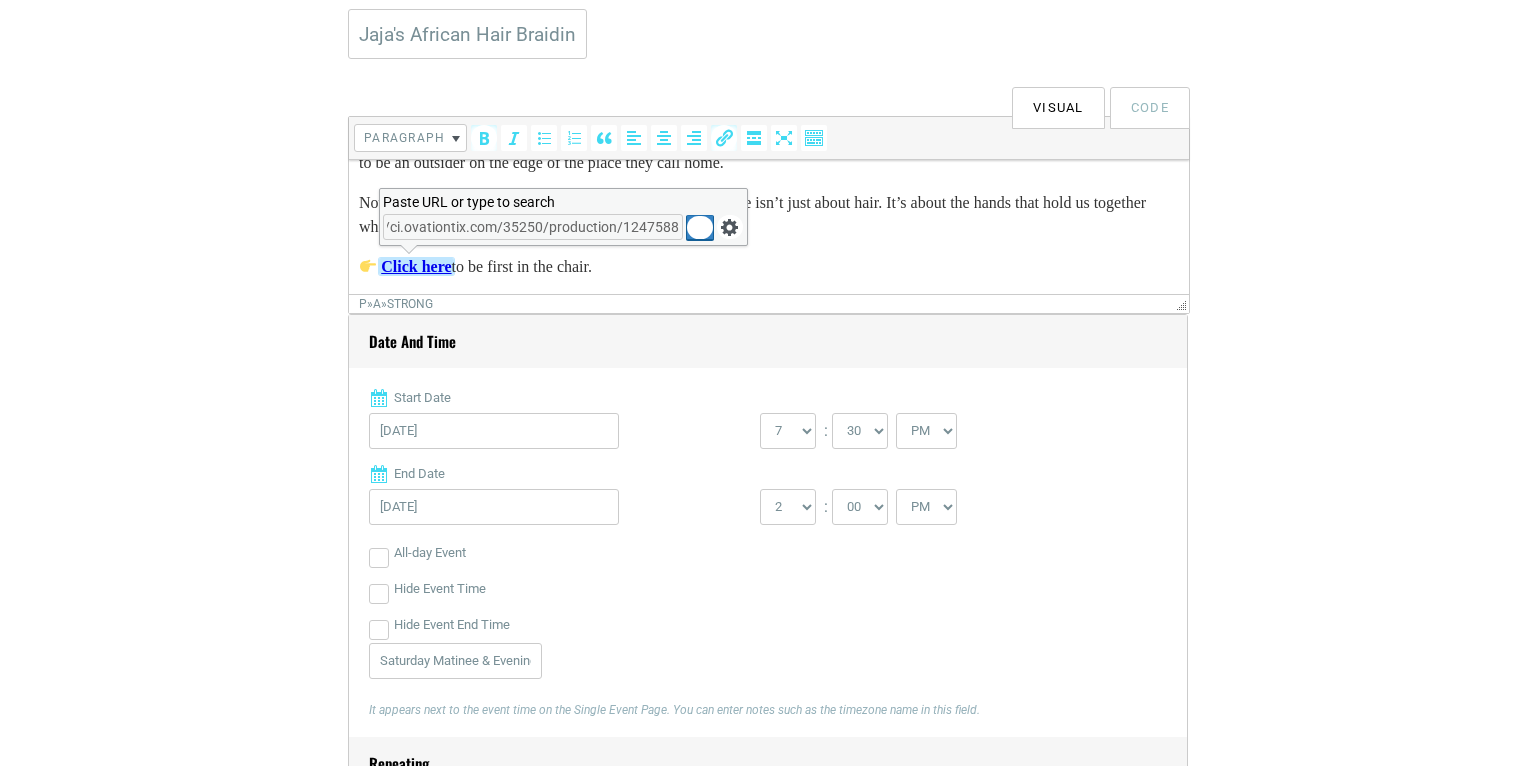 click at bounding box center (700, 228) 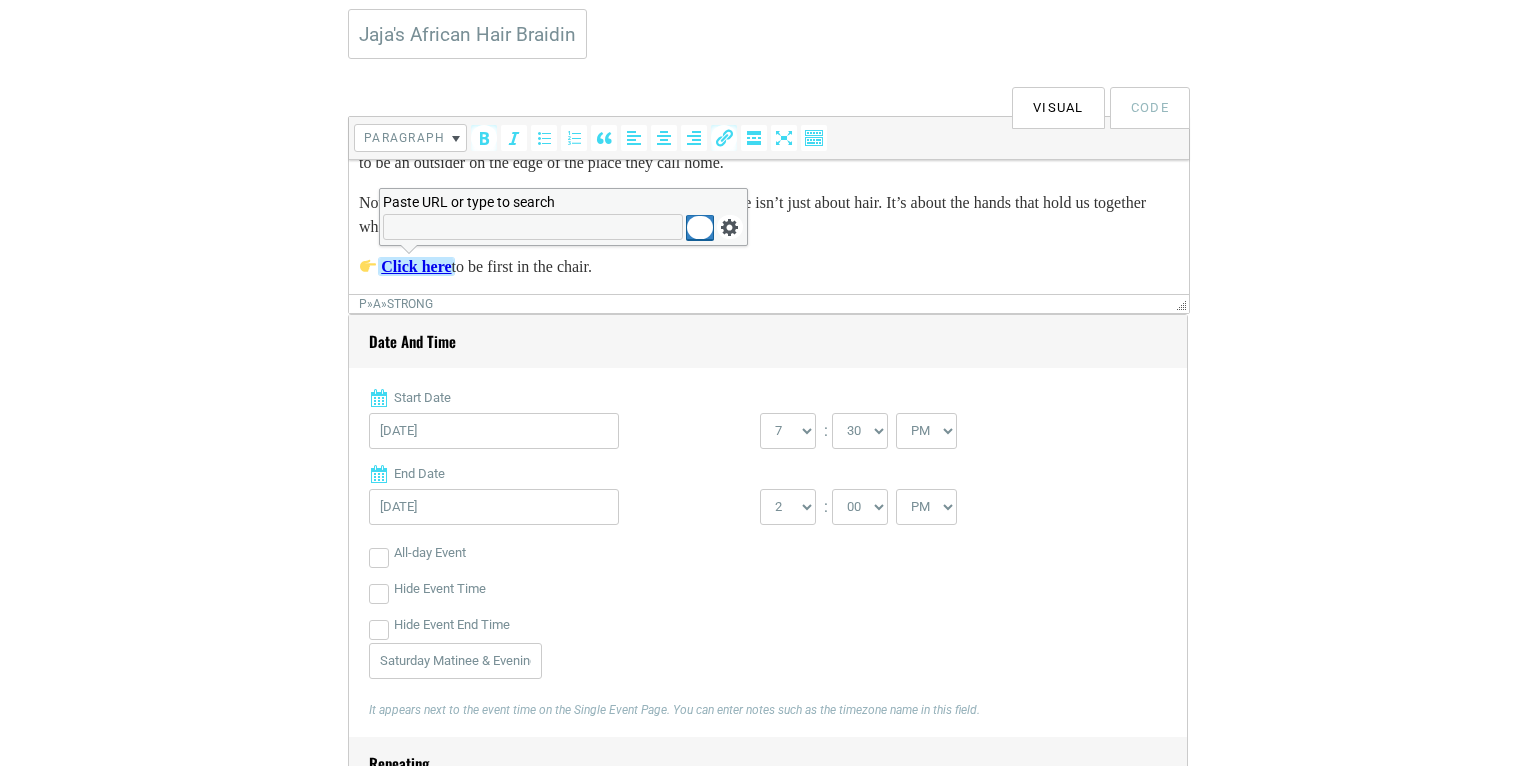 scroll, scrollTop: 0, scrollLeft: 0, axis: both 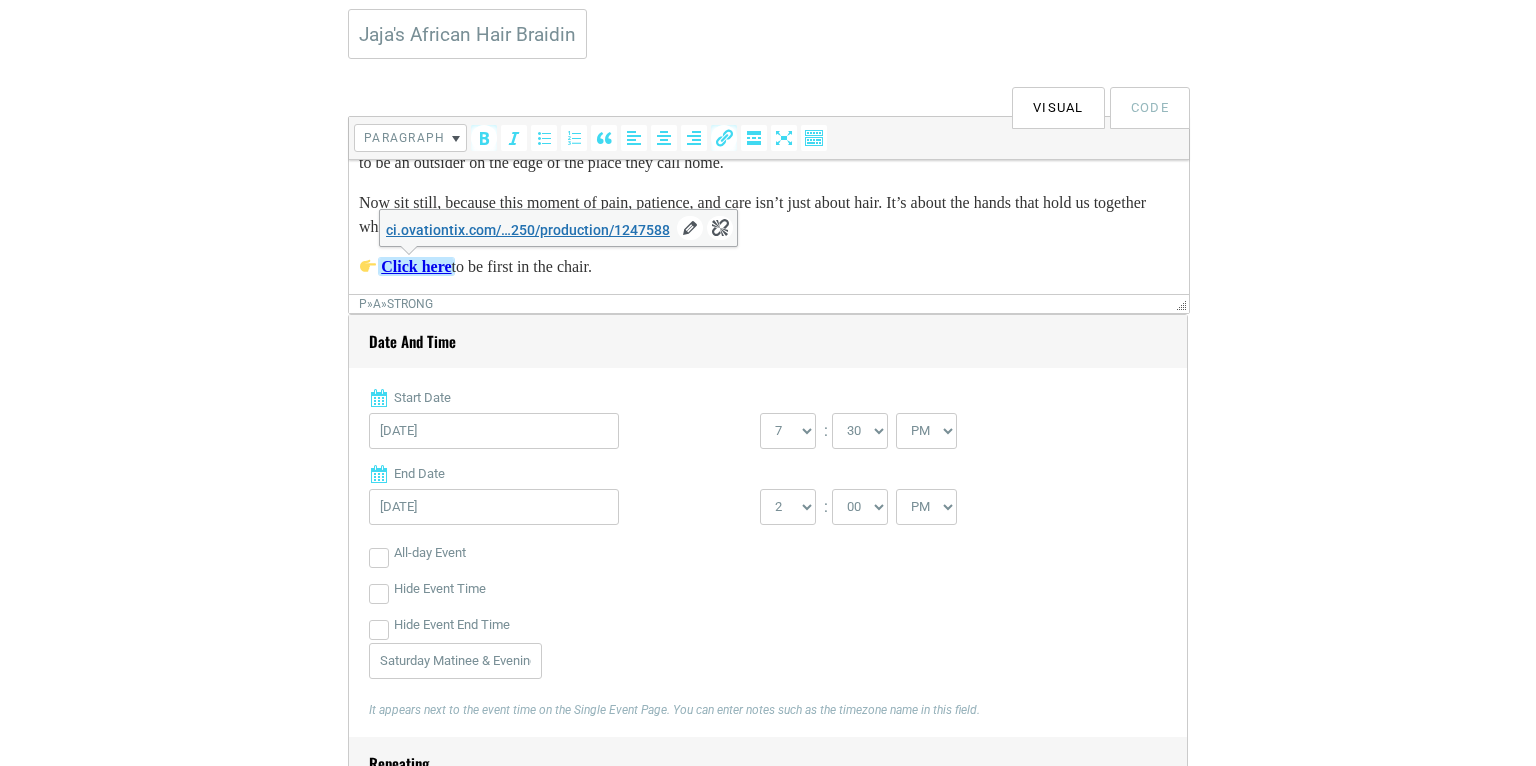click on "Click here  to be first in the chair." at bounding box center (769, 267) 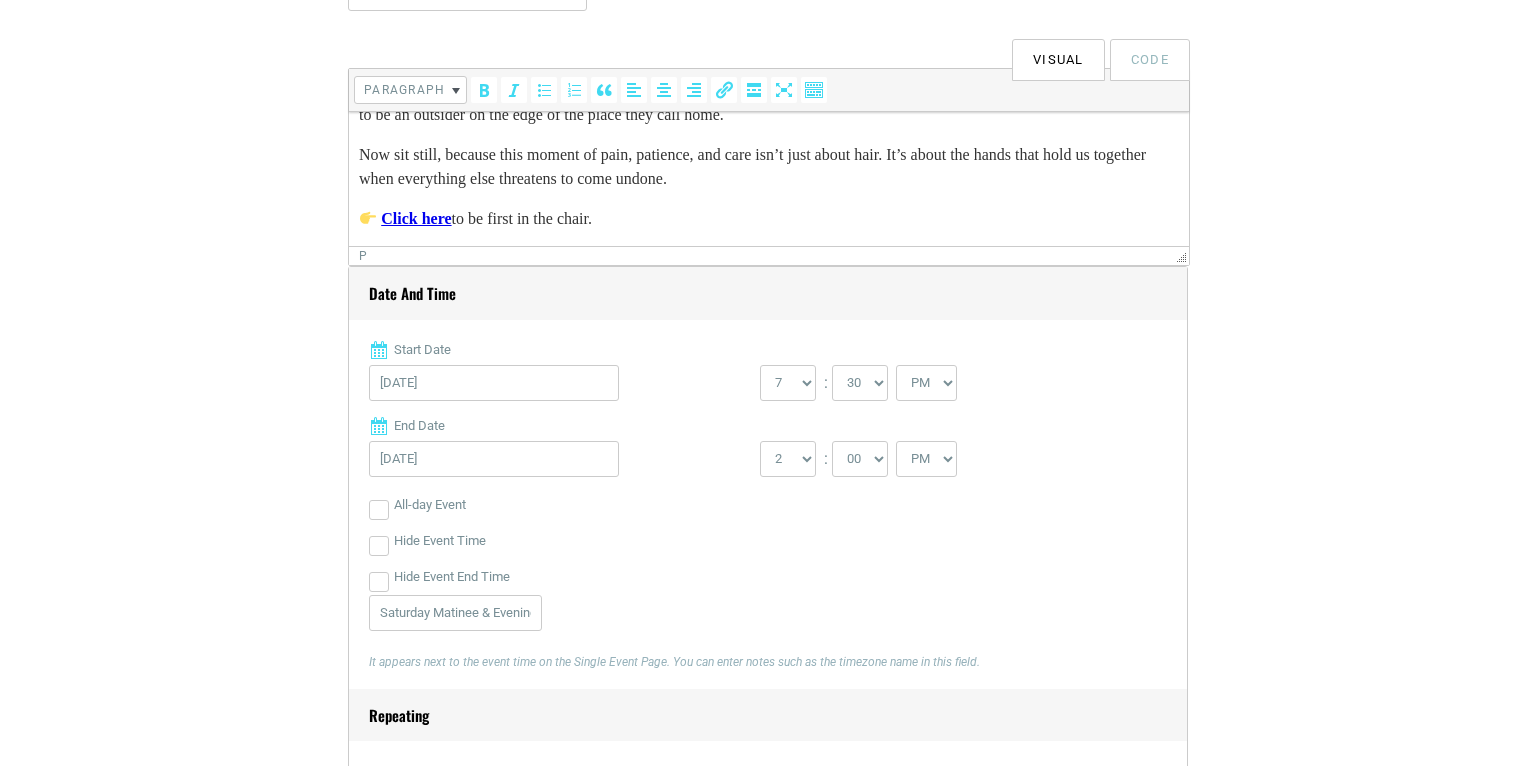 scroll, scrollTop: 691, scrollLeft: 0, axis: vertical 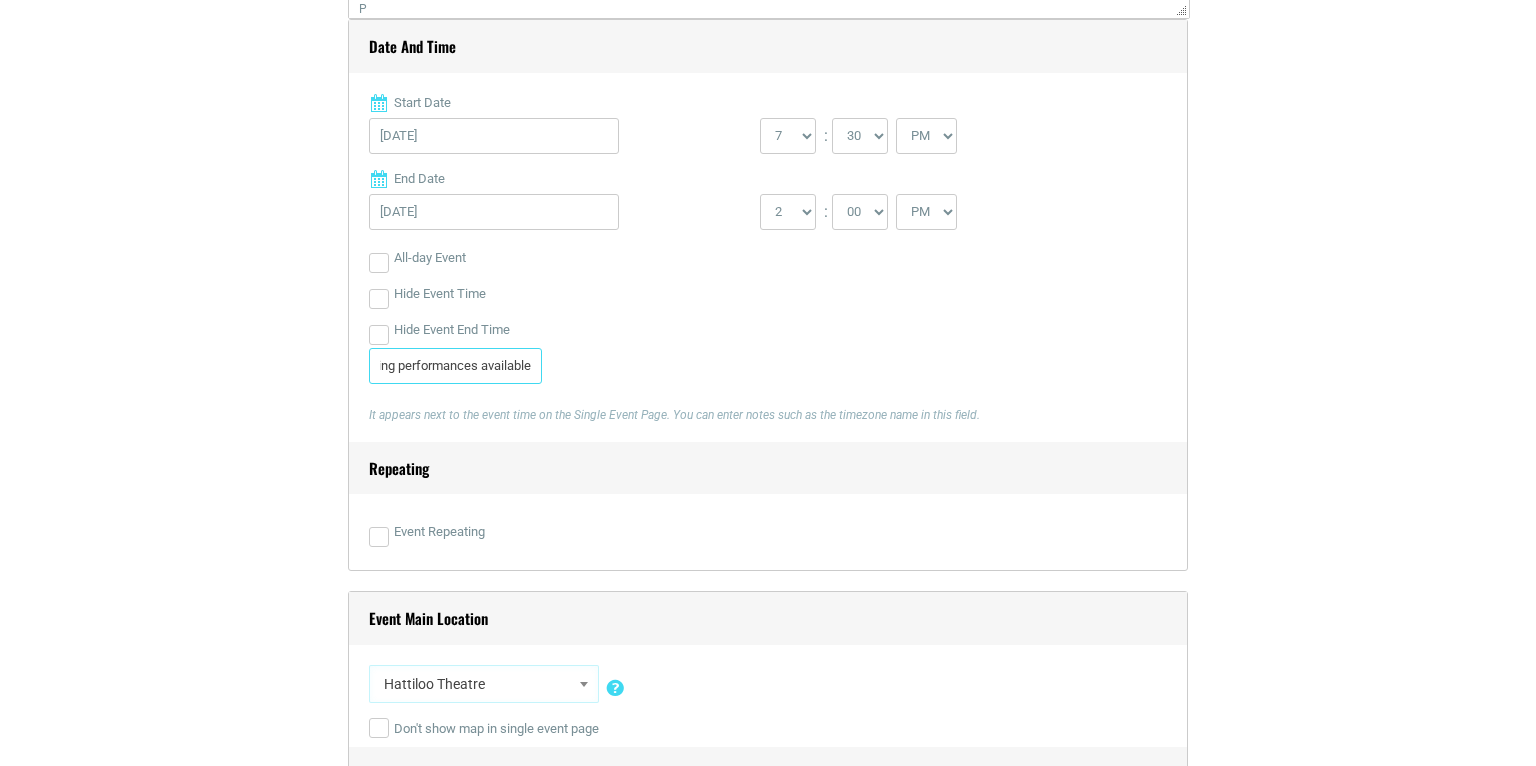 drag, startPoint x: 375, startPoint y: 368, endPoint x: 547, endPoint y: 369, distance: 172.00291 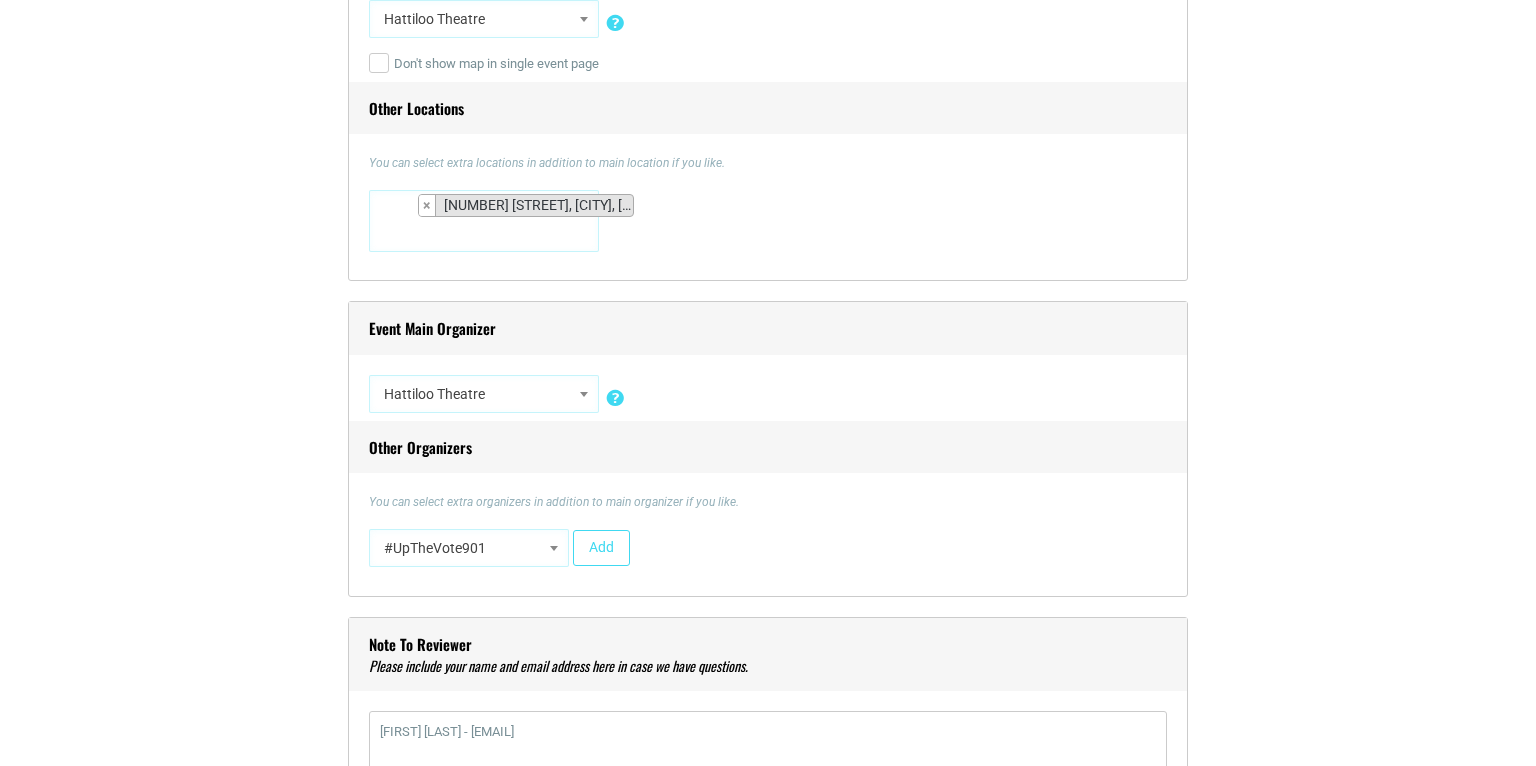 scroll, scrollTop: 1602, scrollLeft: 0, axis: vertical 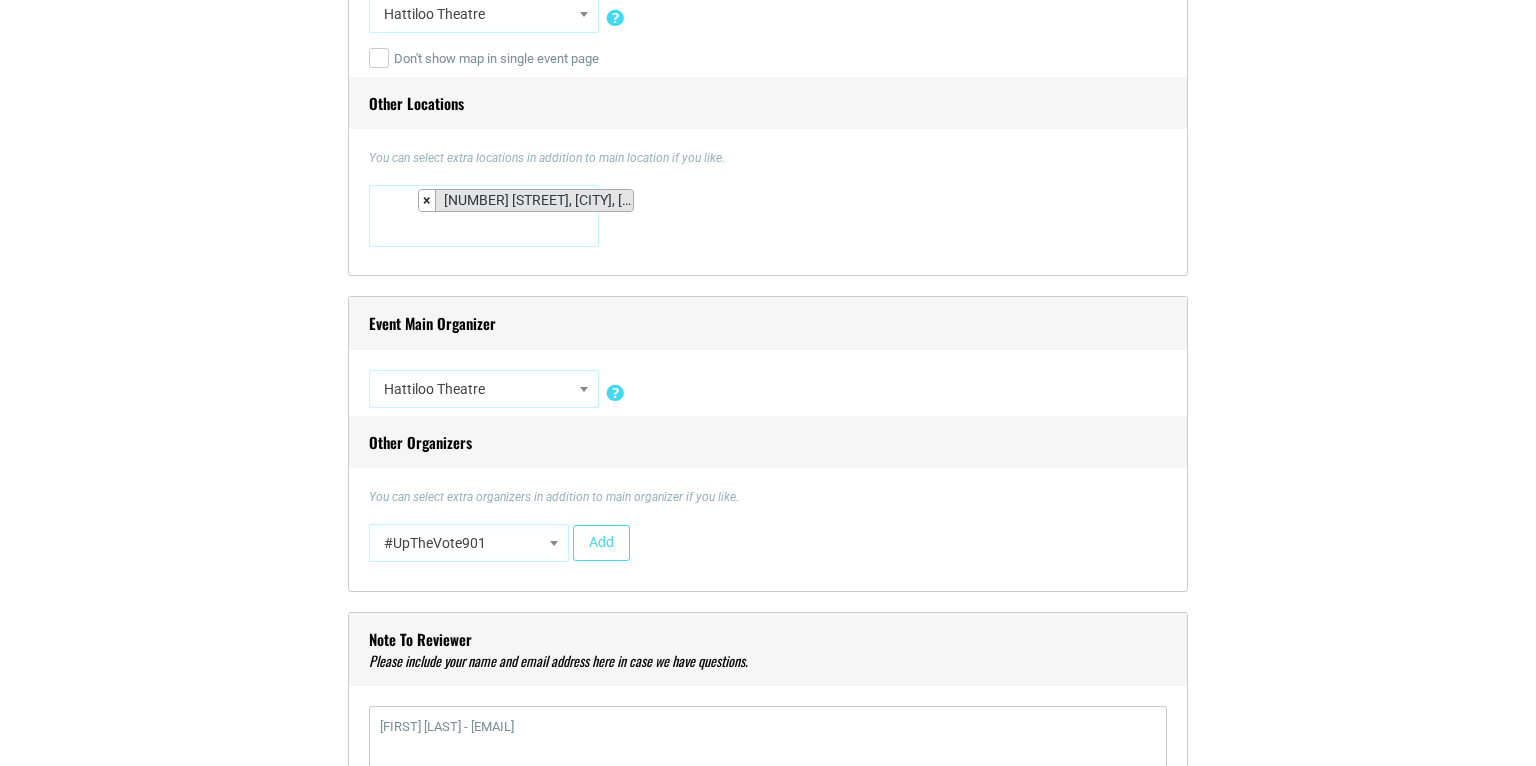 click on "×" at bounding box center (427, 200) 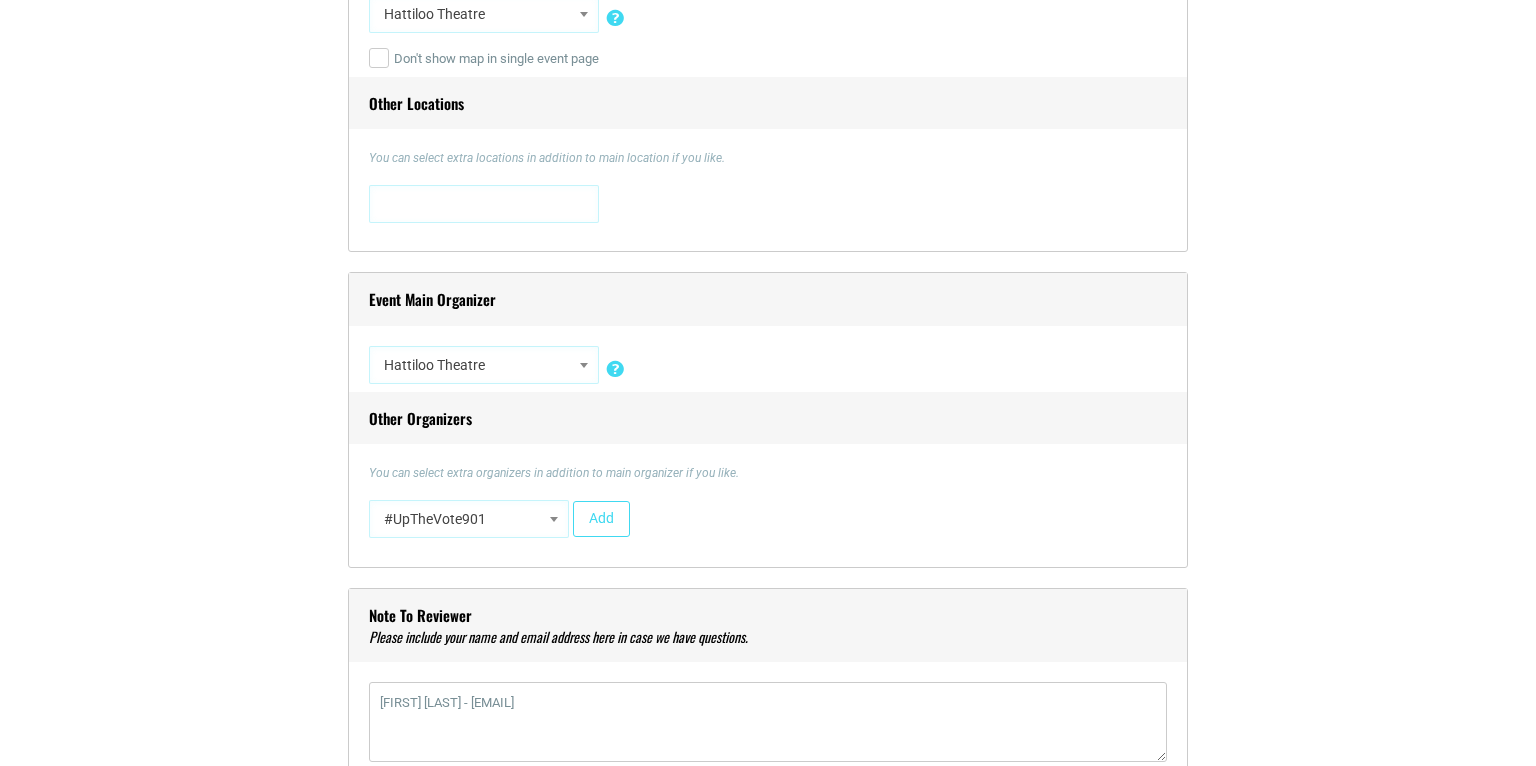 click on "[NUMBER] [STREET]
[NUMBER] [STREET] , [CITY], [STATE], [COUNTRY], [STATE] [POSTAL_CODE]
[NUMBER] [STREET]
[NUMBER] [STREET] [SUITE]
[NUMBER] [STREET] [SUITE], [CITY], [STATE], [COUNTRY], [STATE] [POSTAL_CODE]
[NUMBER] [STREET]" at bounding box center (768, 208) 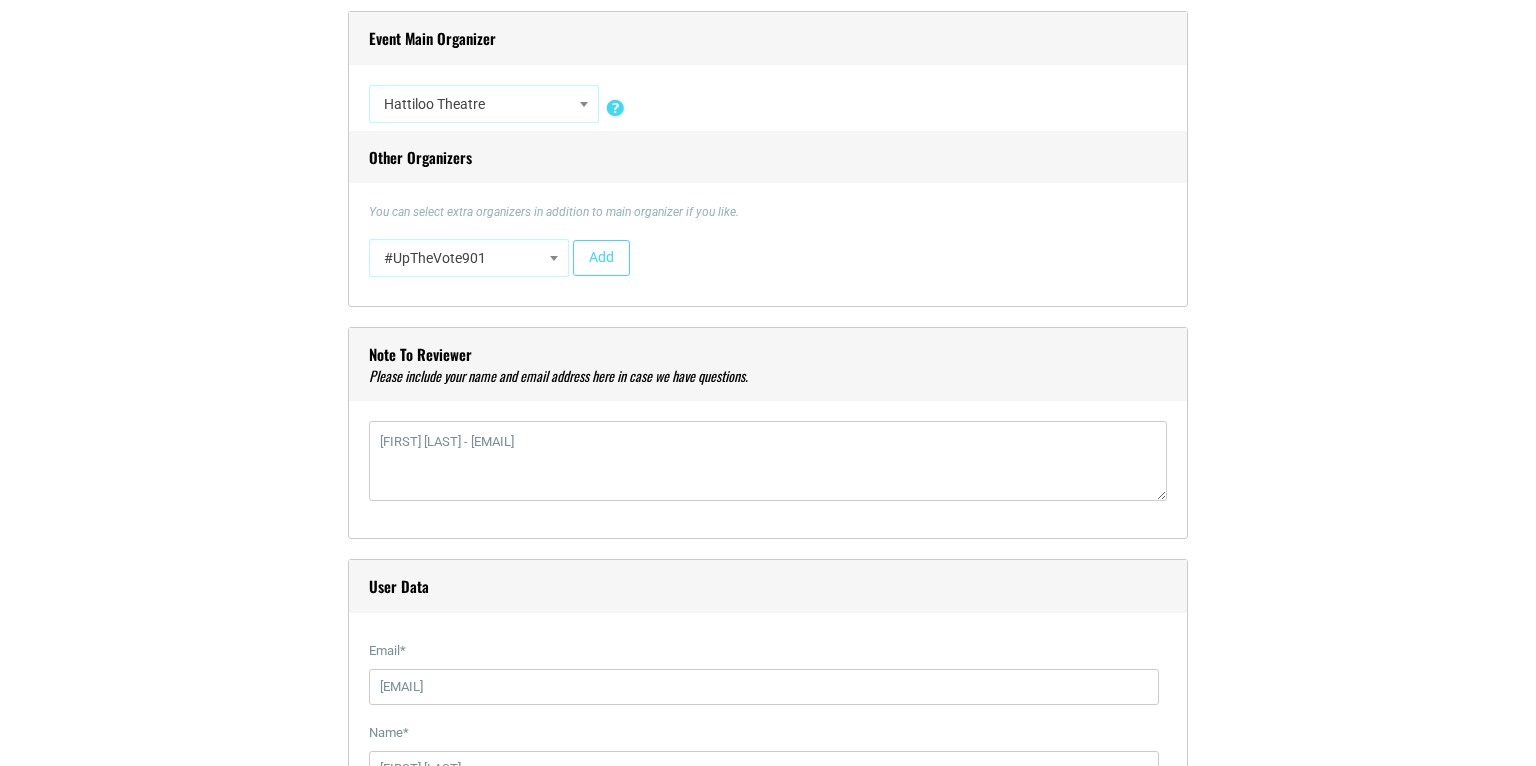 scroll, scrollTop: 1864, scrollLeft: 0, axis: vertical 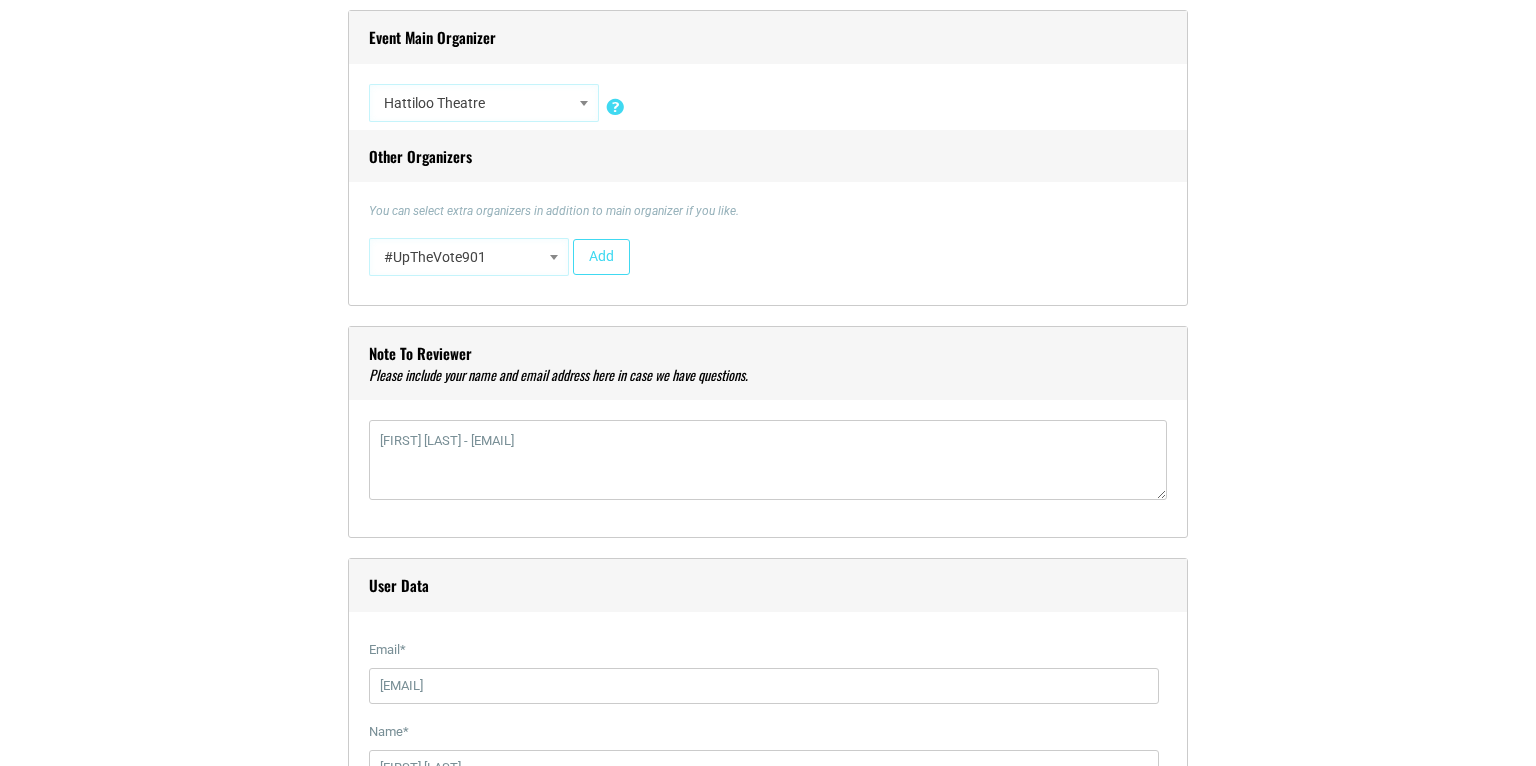 click on "#UpTheVote901" at bounding box center (469, 257) 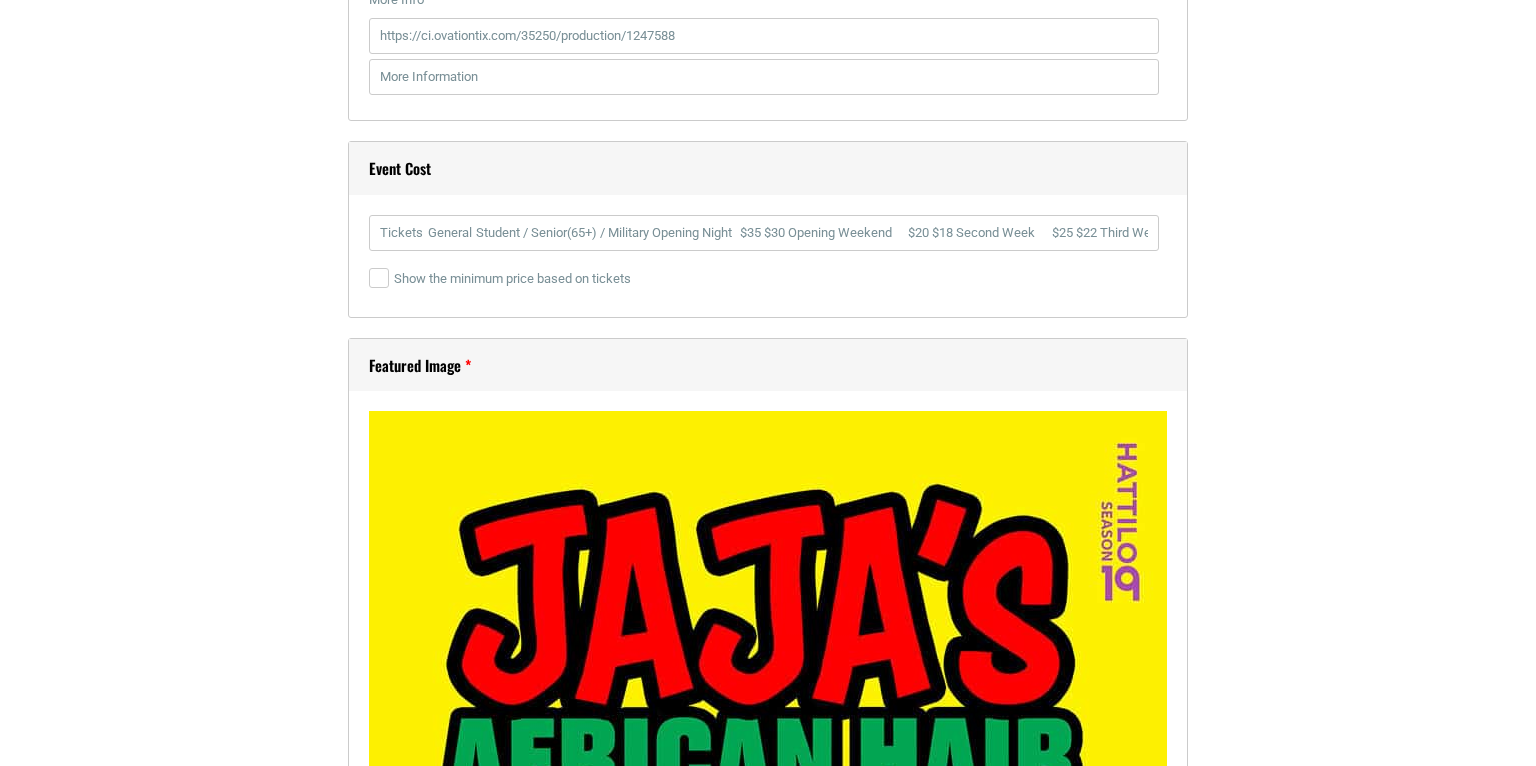scroll, scrollTop: 2823, scrollLeft: 0, axis: vertical 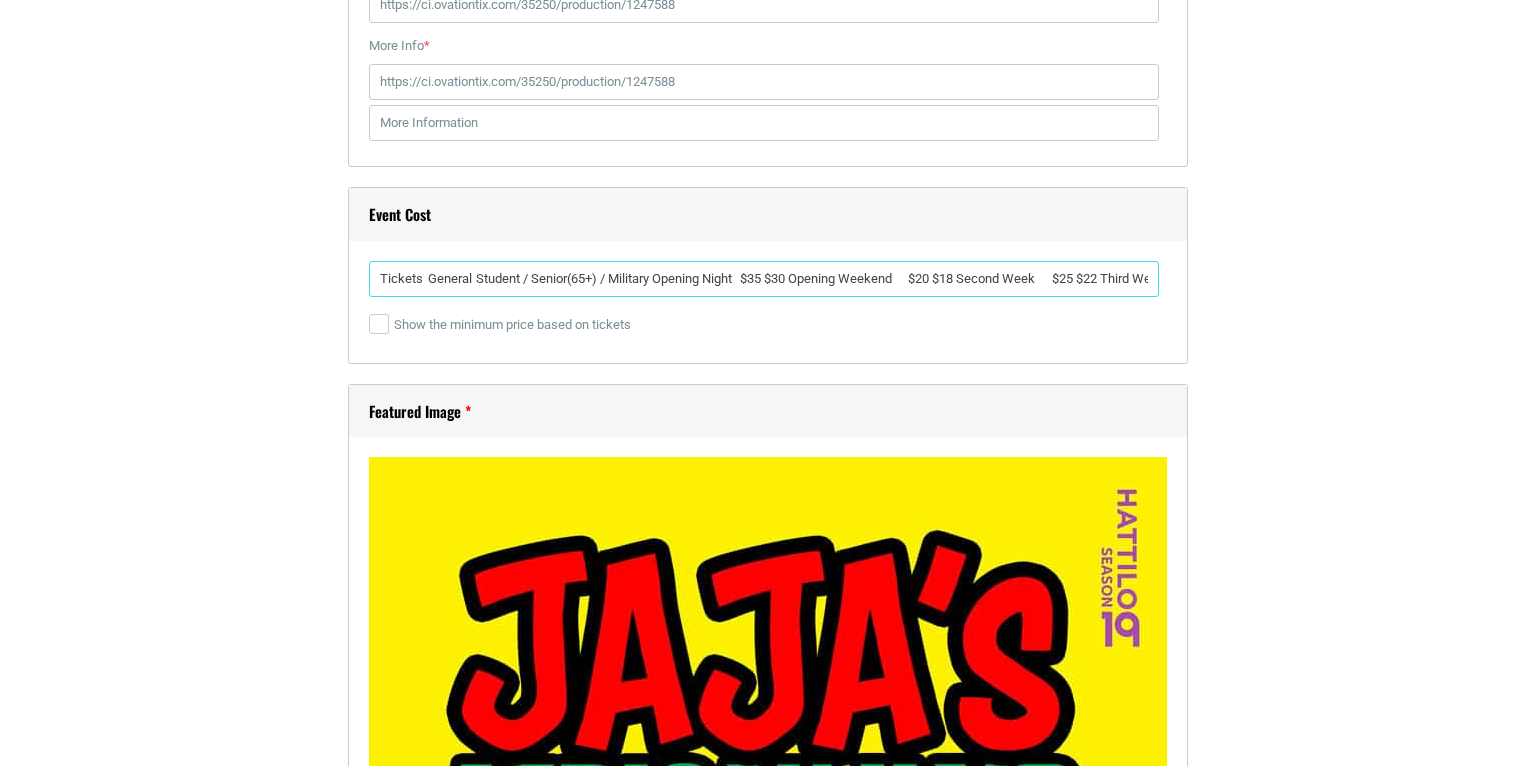 click on "Tickets	General	Student / Senior(65+) / Military Opening Night	$35	$30 Opening Weekend	$20	$18 Second Week	$25	$22 Third Week	$30	$28 Closing	$35	$32 Group Sales 10+ Tickets: $22.50 30+ Tickets: $20.00 50+ Tickets: $18.00" at bounding box center (764, 279) 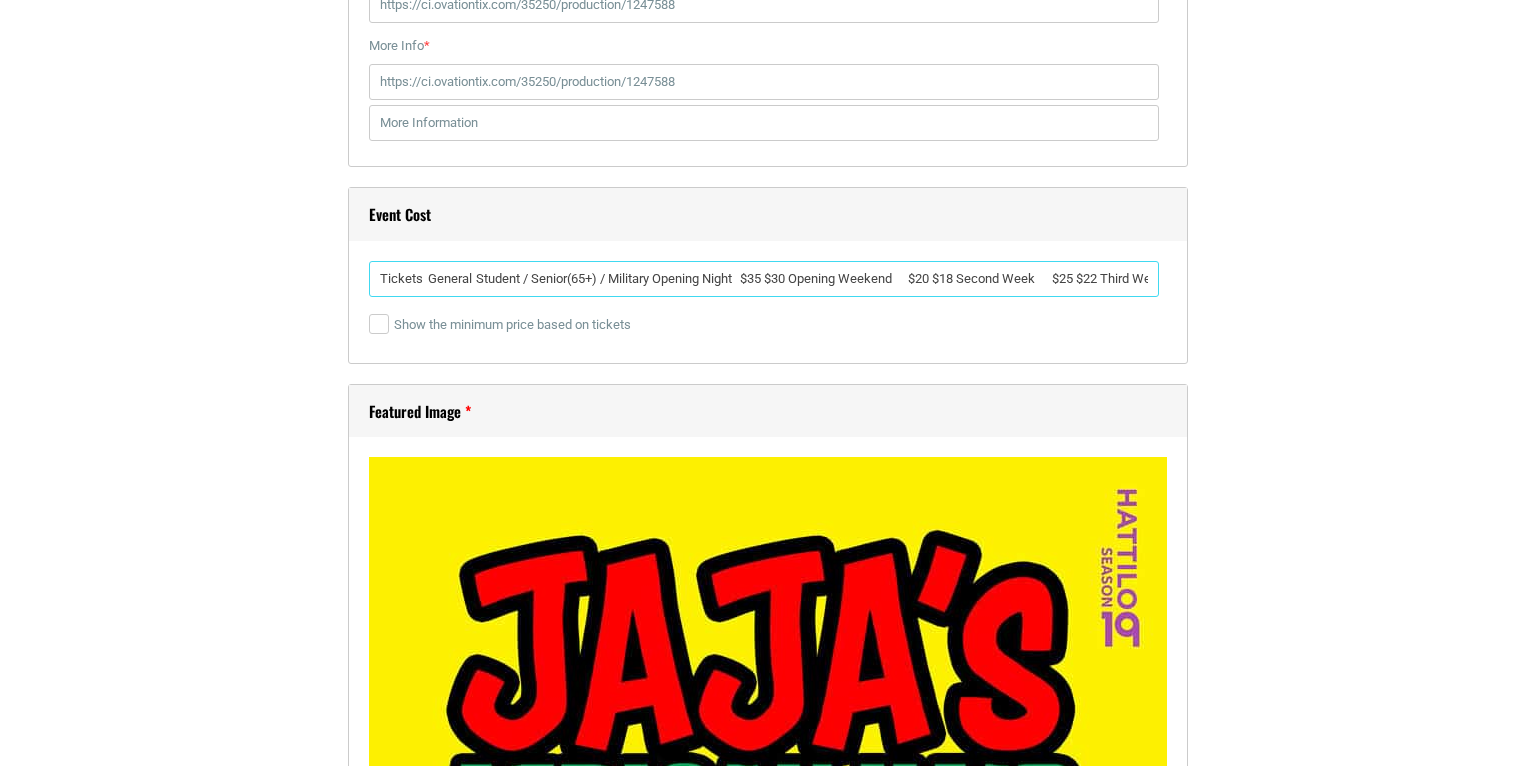 click on "Tickets	General	Student / Senior(65+) / Military Opening Night	$35	$30 Opening Weekend	$20	$18 Second Week	$25	$22 Third Week	$30	$28 Closing	$35	$32 Group Sales 10+ Tickets: $22.50 30+ Tickets: $20.00 50+ Tickets: $18.00" at bounding box center (764, 279) 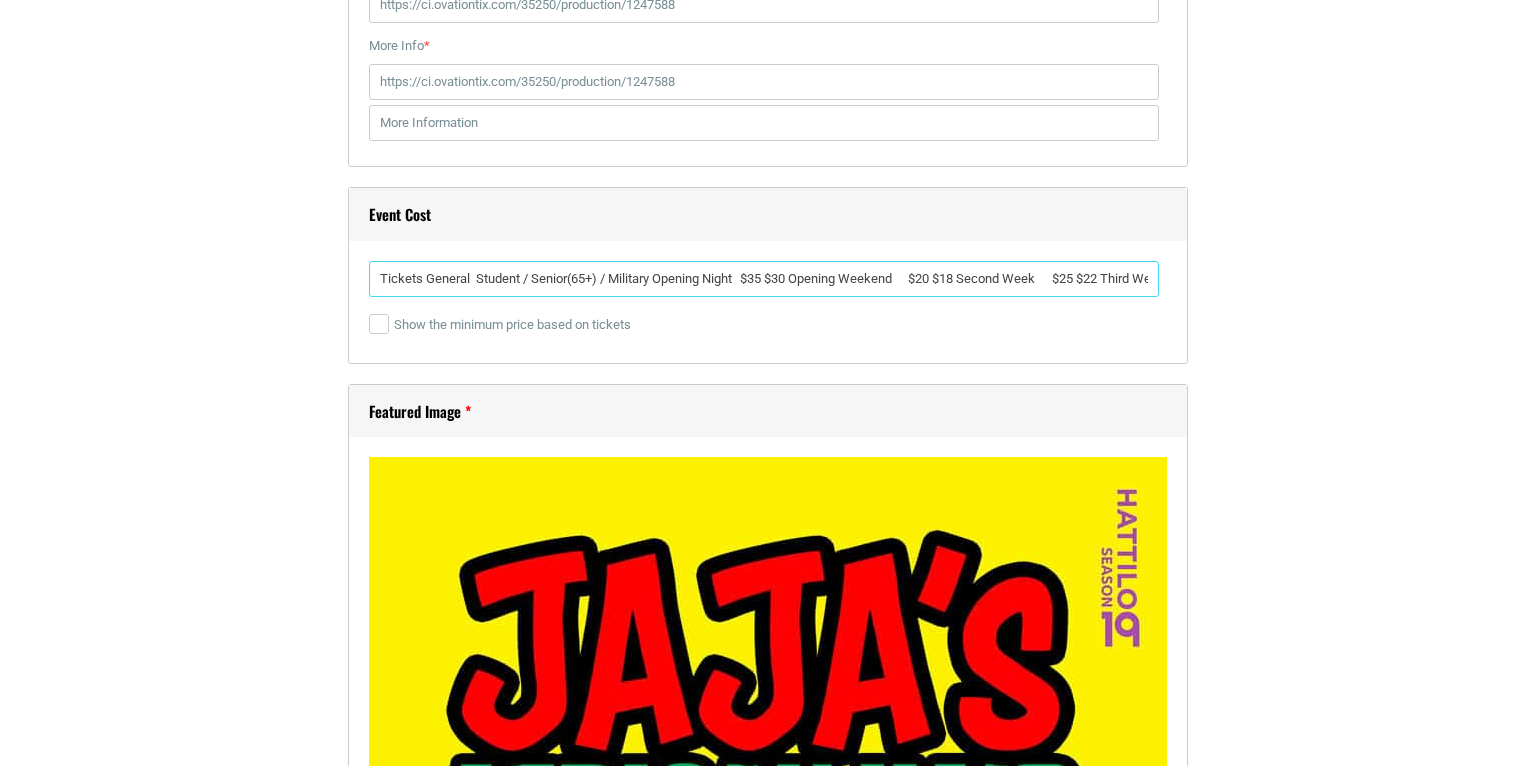 click on "Tickets General	Student / Senior(65+) / Military Opening Night	$35	$30 Opening Weekend	$20	$18 Second Week	$25	$22 Third Week	$30	$28 Closing	$35	$32 Group Sales 10+ Tickets: $22.50 30+ Tickets: $20.00 50+ Tickets: $18.00" at bounding box center (764, 279) 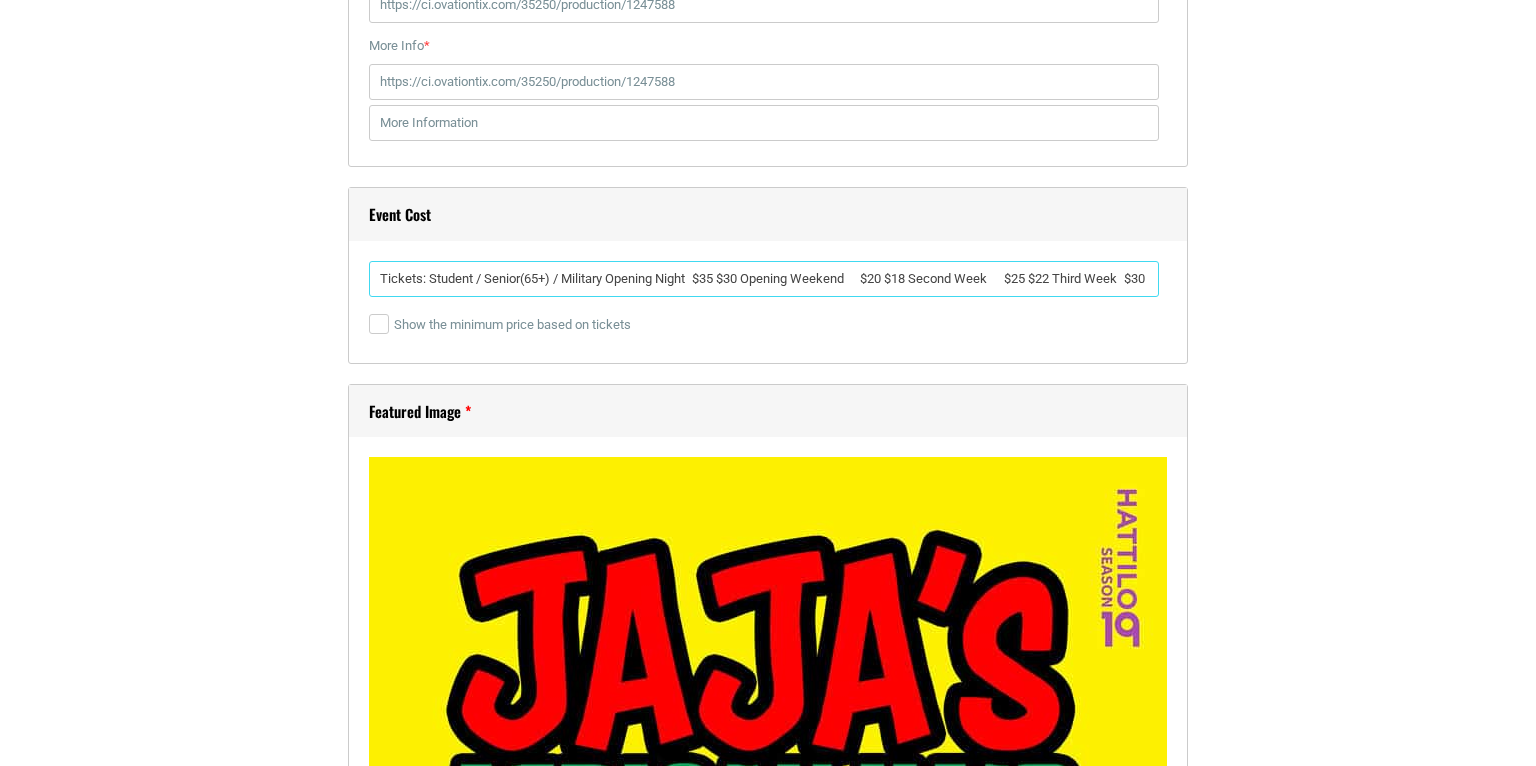 drag, startPoint x: 728, startPoint y: 274, endPoint x: 432, endPoint y: 265, distance: 296.13678 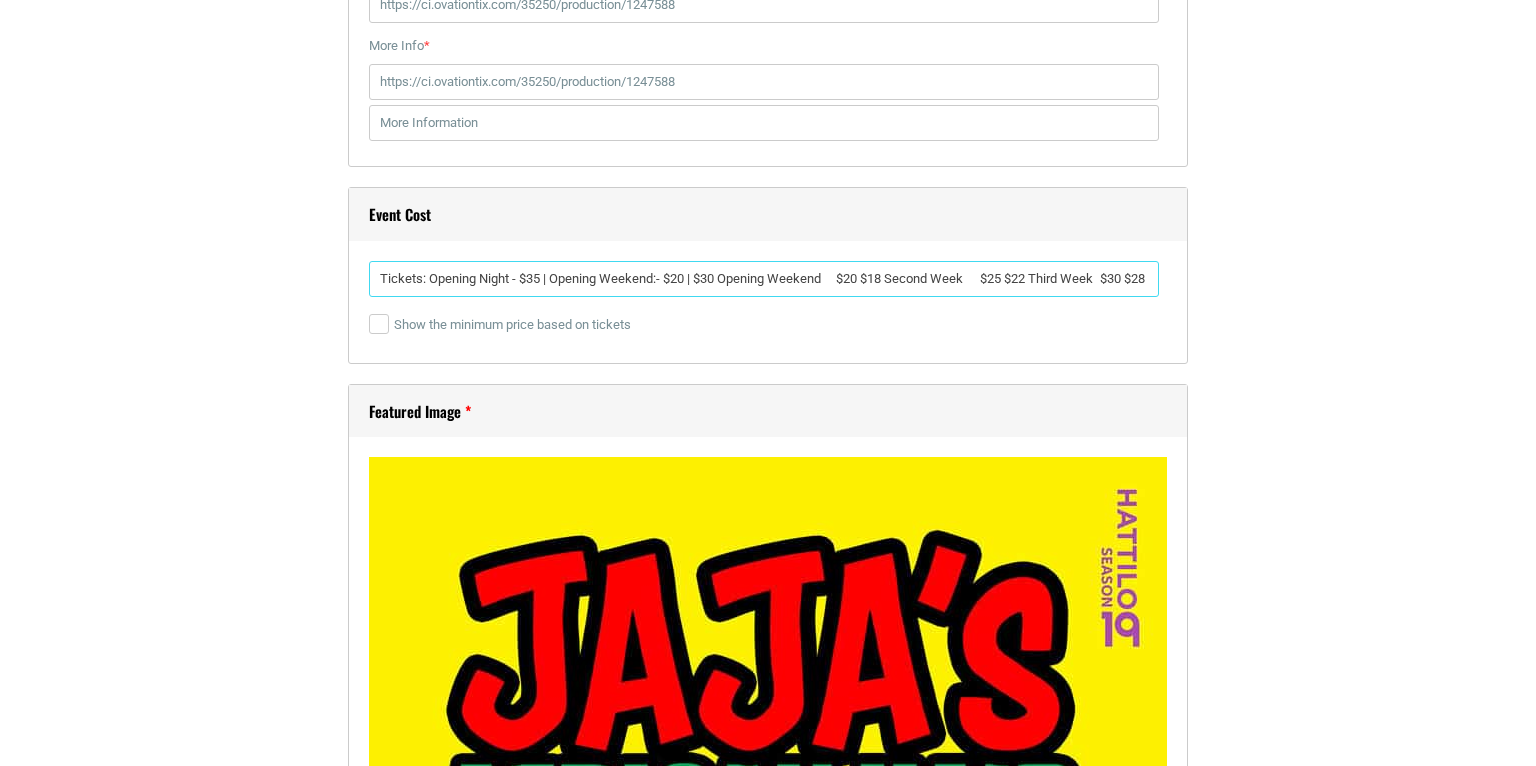 drag, startPoint x: 932, startPoint y: 277, endPoint x: 752, endPoint y: 273, distance: 180.04443 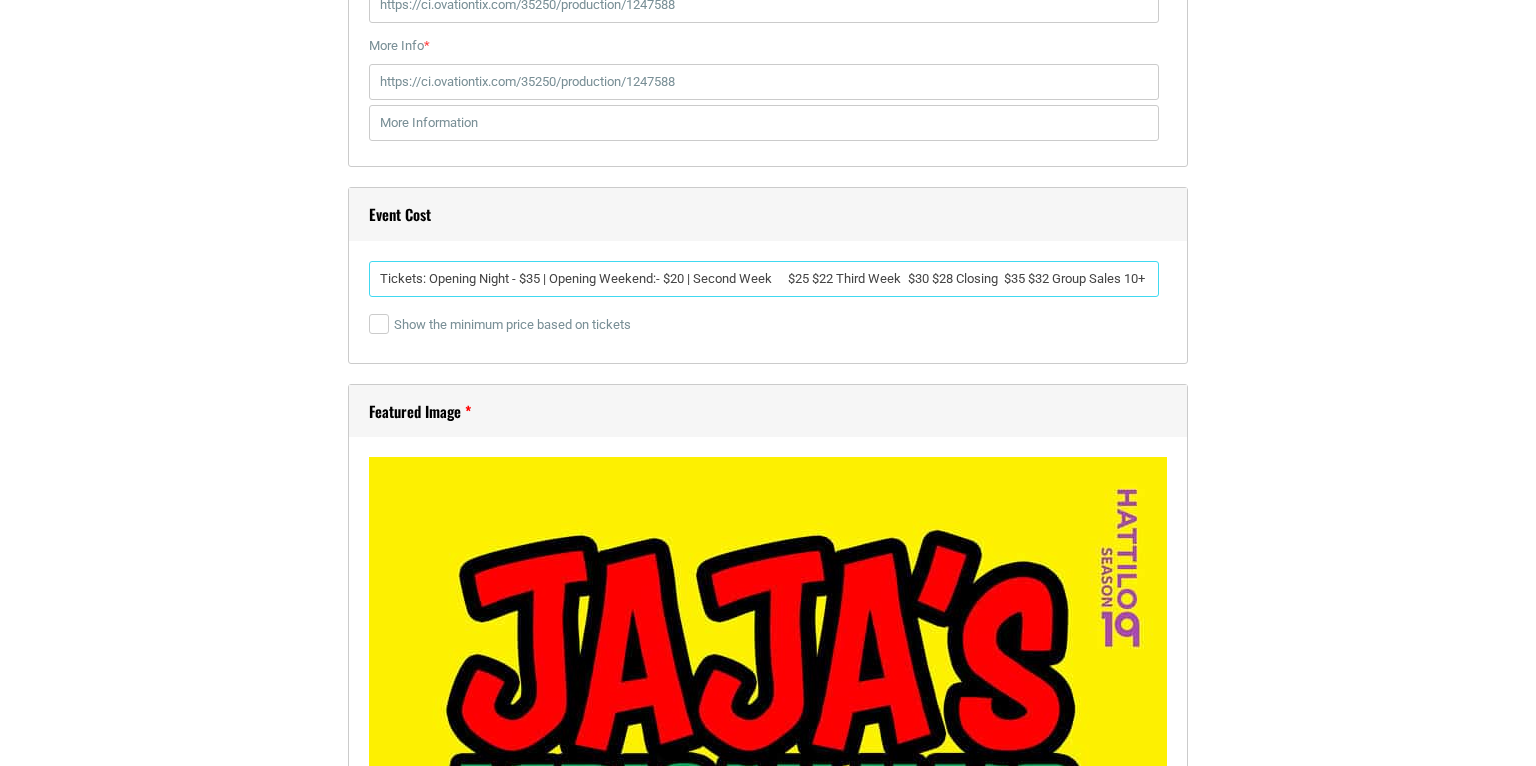 drag, startPoint x: 965, startPoint y: 273, endPoint x: 840, endPoint y: 283, distance: 125.39936 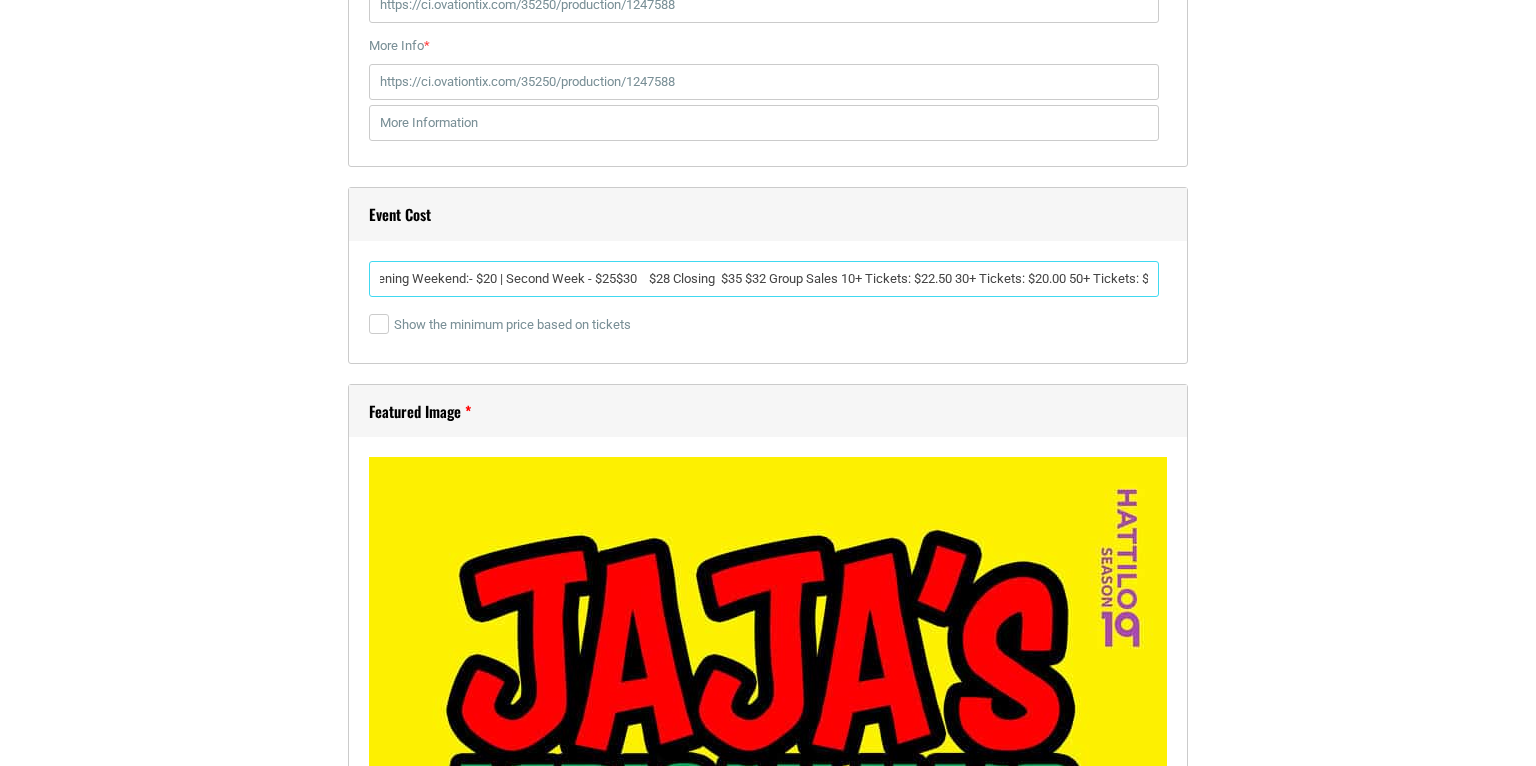 scroll, scrollTop: 0, scrollLeft: 318, axis: horizontal 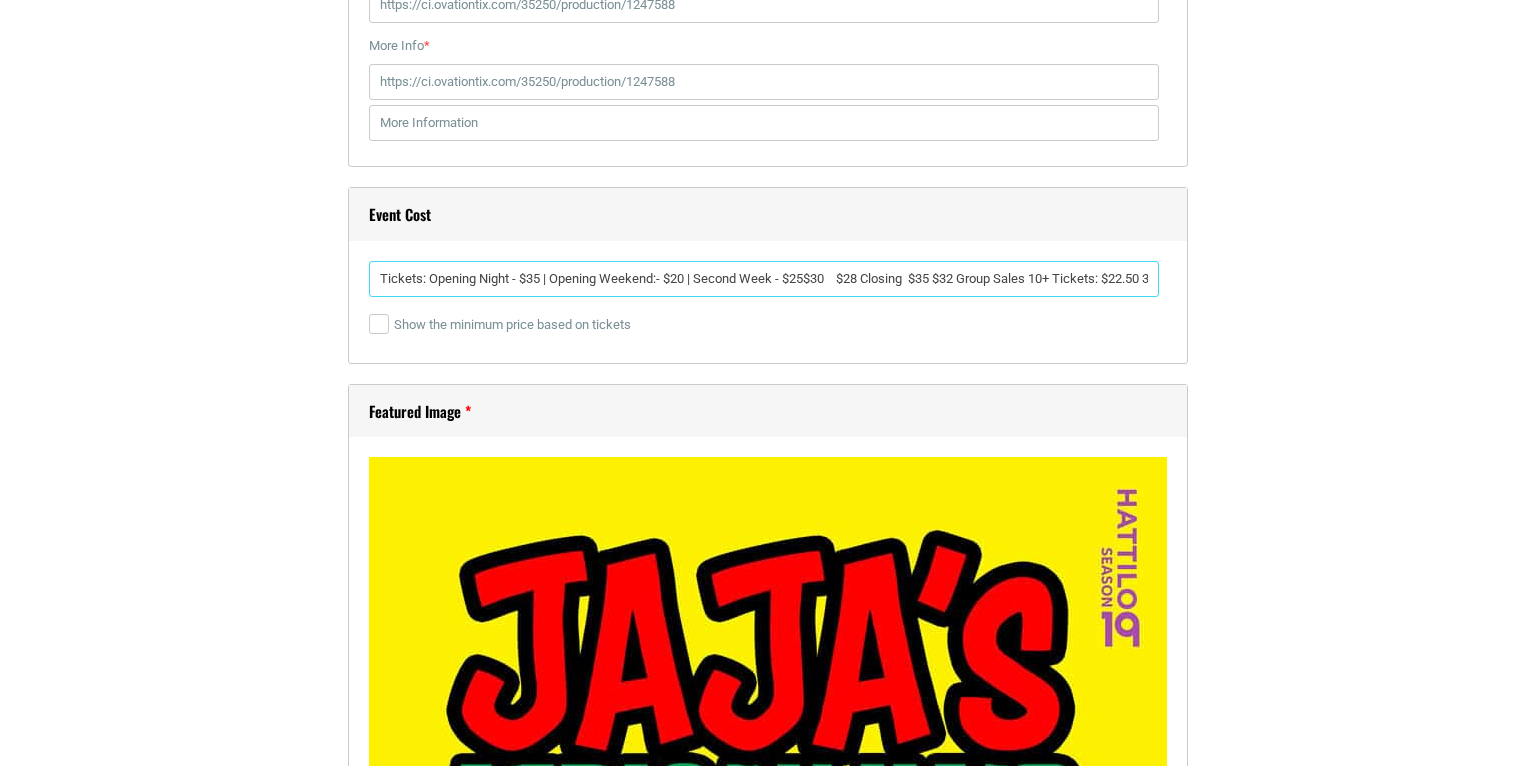 drag, startPoint x: 1150, startPoint y: 273, endPoint x: 846, endPoint y: 285, distance: 304.23676 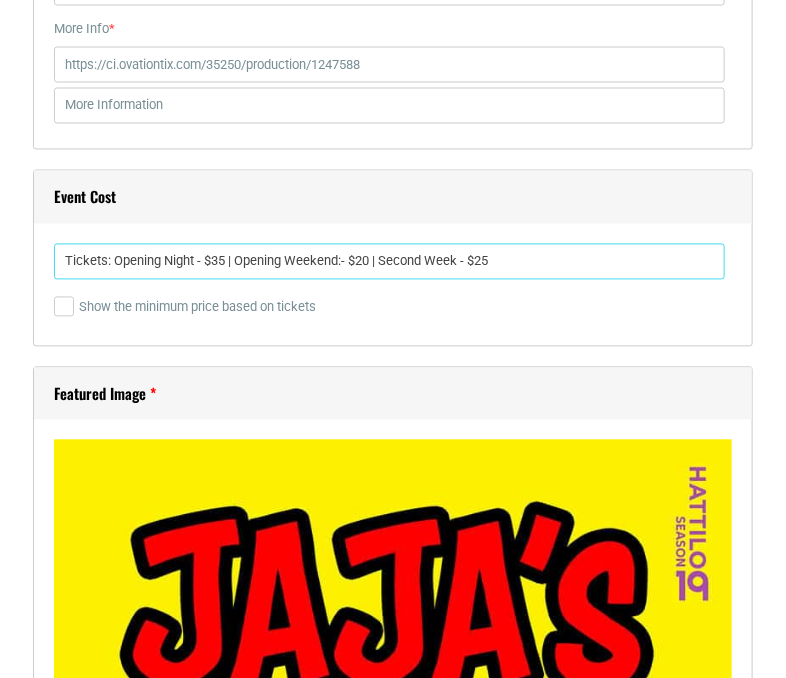 scroll, scrollTop: 145, scrollLeft: 0, axis: vertical 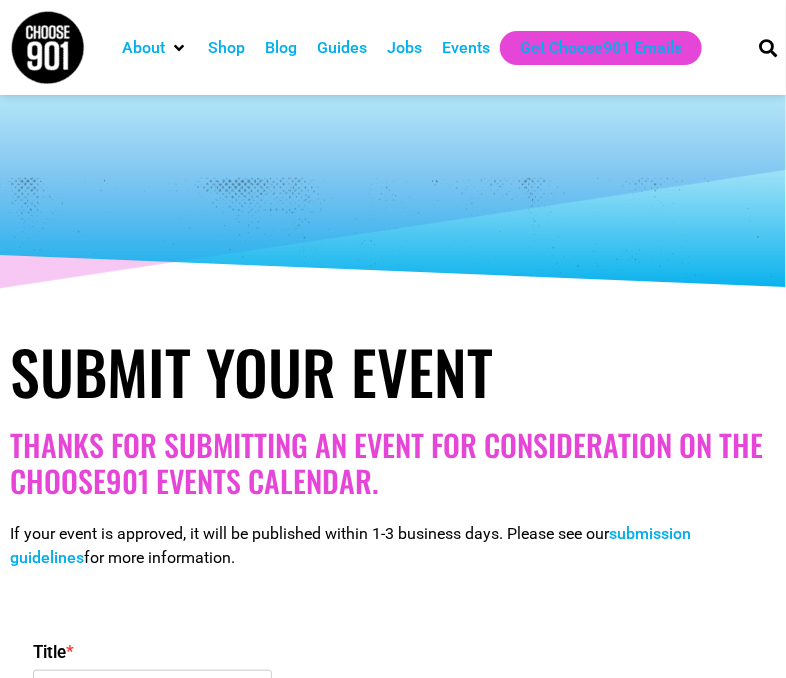 type on "Tickets: Opening Night - $35 | Opening Weekend:- $20 | Second Week - $25 | Third Week - $30 | Fourth Week - $35 | Closing Week - $40" 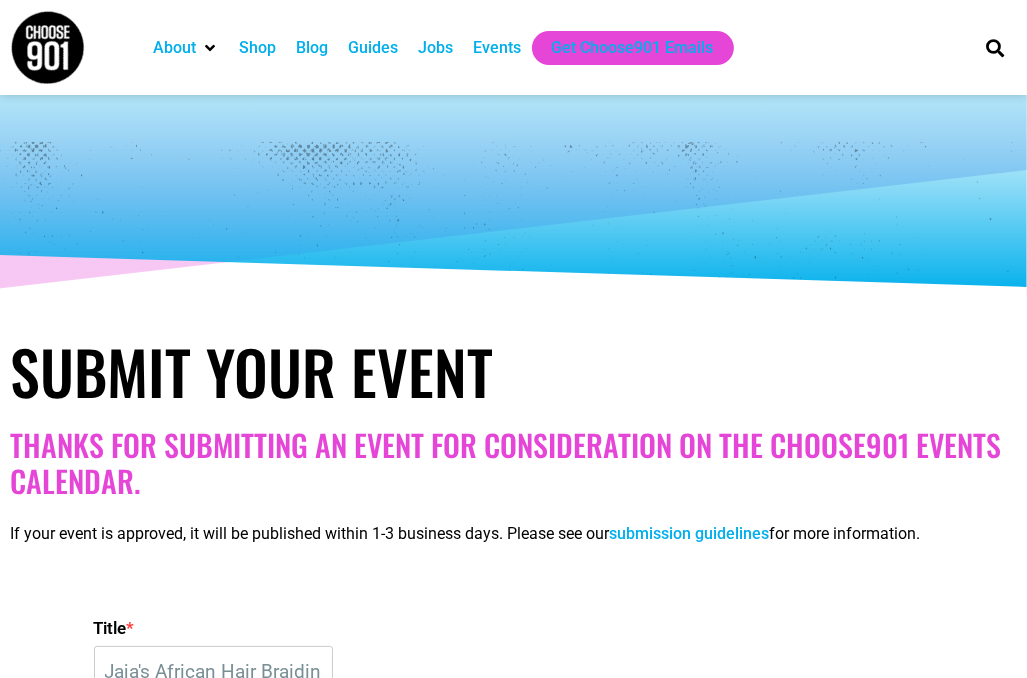 scroll, scrollTop: 121, scrollLeft: 0, axis: vertical 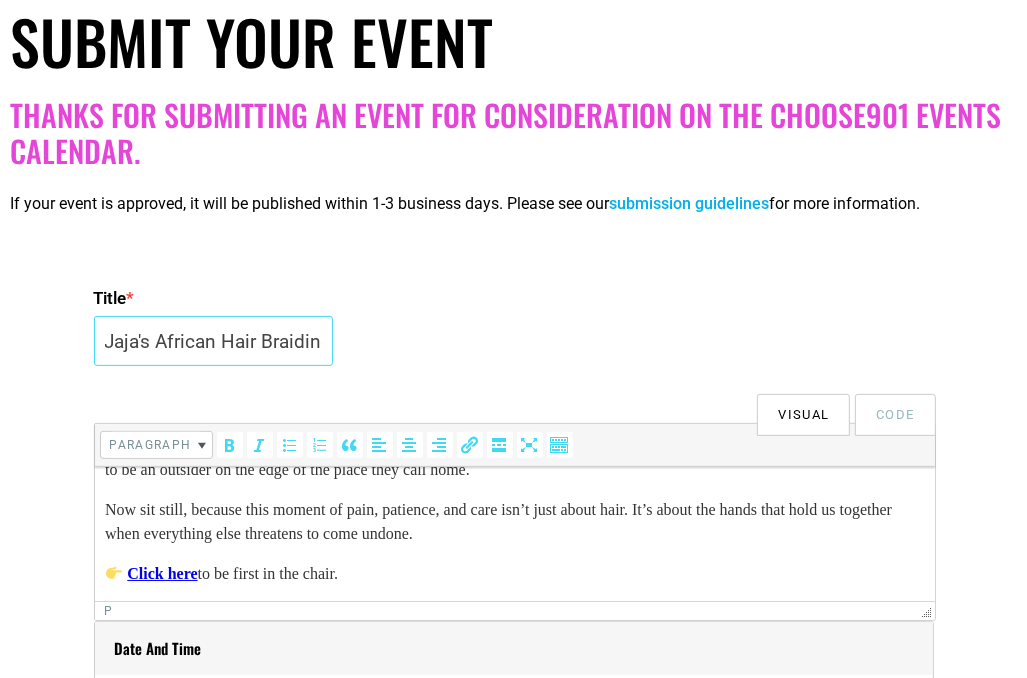 click on "Jaja's African Hair Braiding" at bounding box center [213, 341] 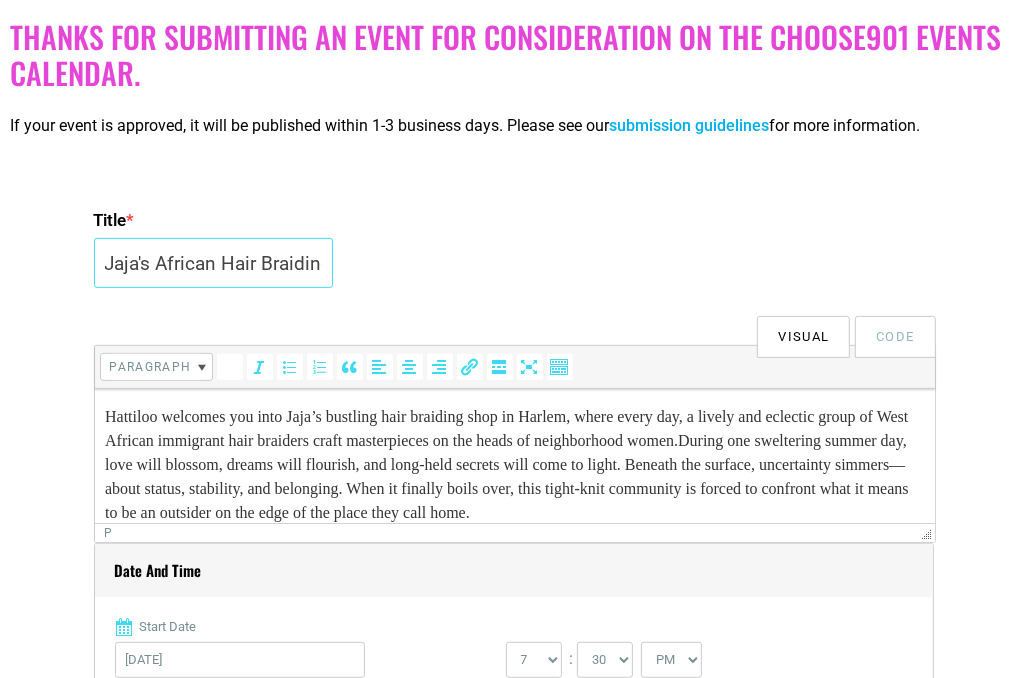 scroll, scrollTop: 390, scrollLeft: 0, axis: vertical 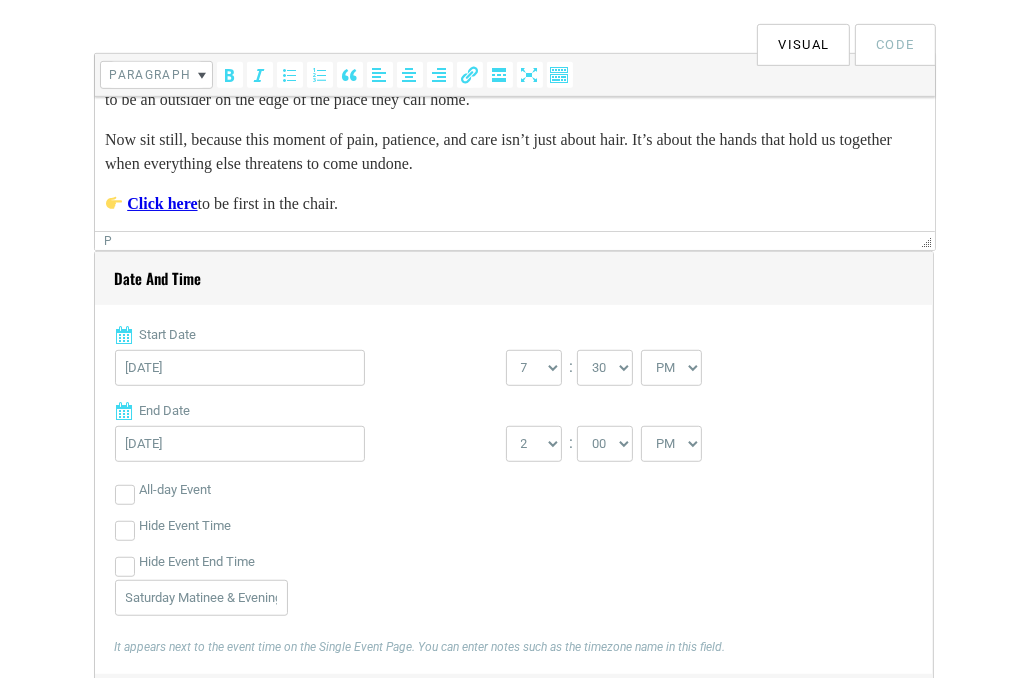 drag, startPoint x: 105, startPoint y: 124, endPoint x: 950, endPoint y: 677, distance: 1009.8683 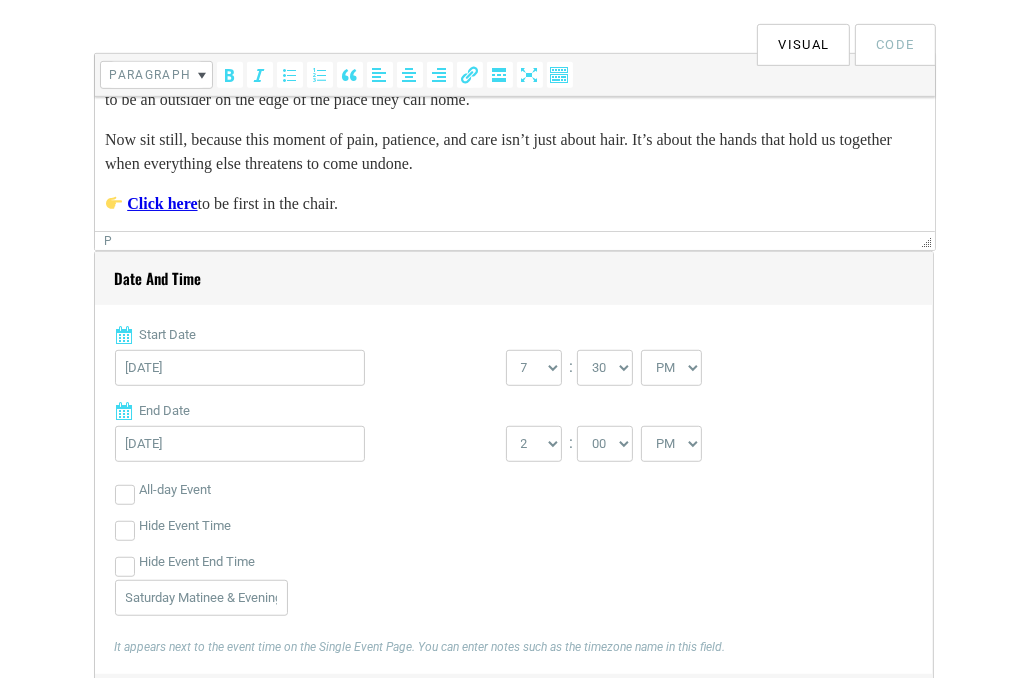copy on "[ORGANIZATION] [ORGANIZATION] [CITY], [COUNTRY], [STATE] [POSTAL_CODE]" 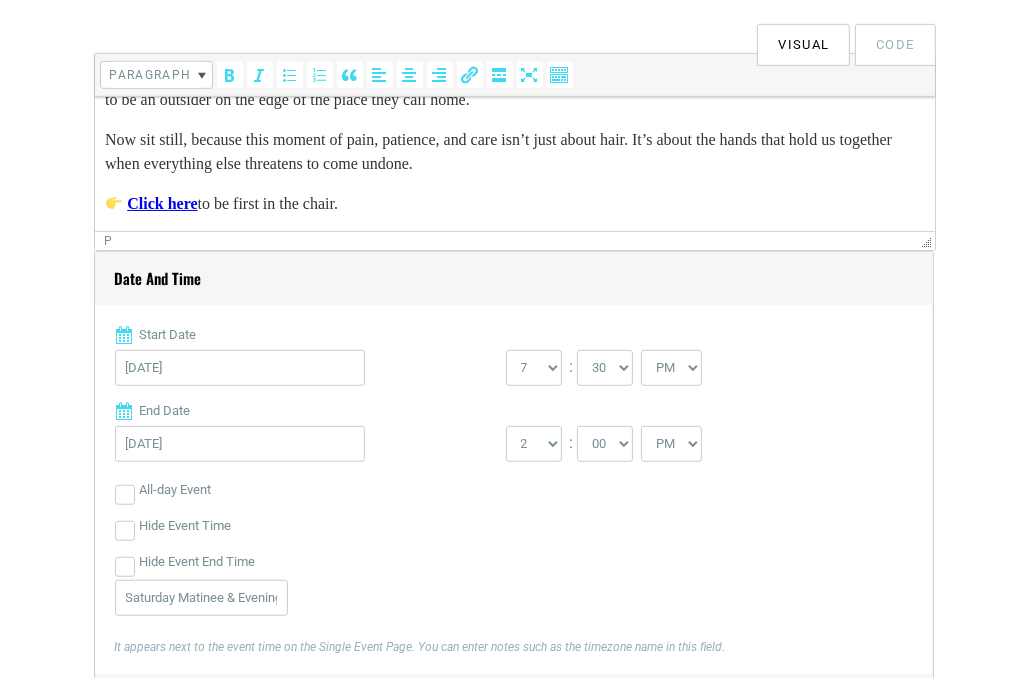 click on "Click here  to be first in the chair." at bounding box center [514, 203] 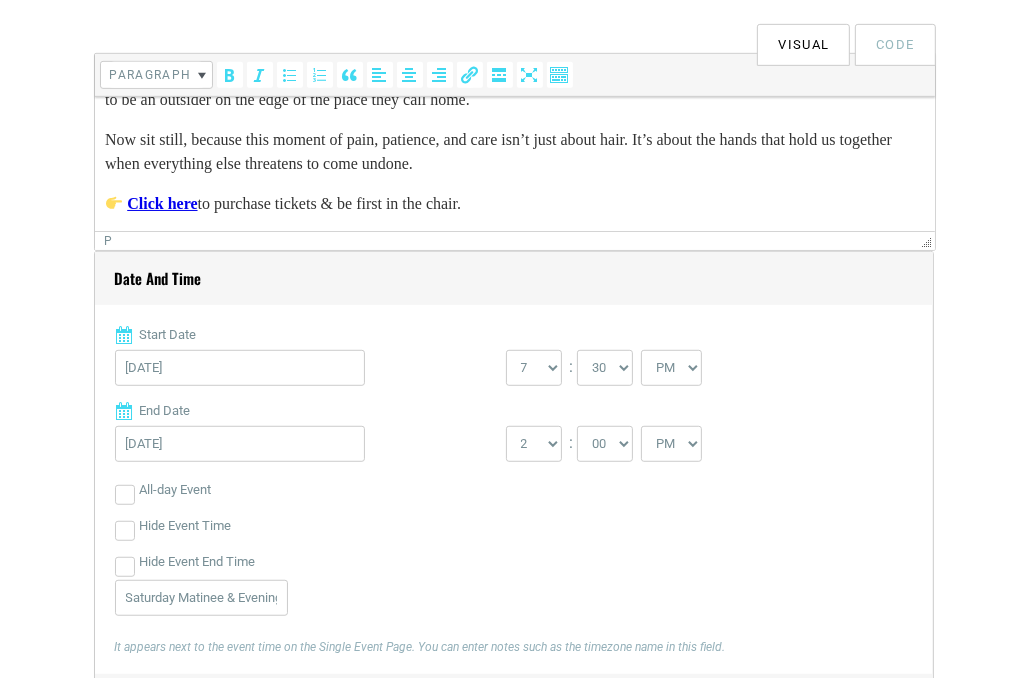 click on "Click here  to purchase tickets & be first in the chair." at bounding box center [514, 203] 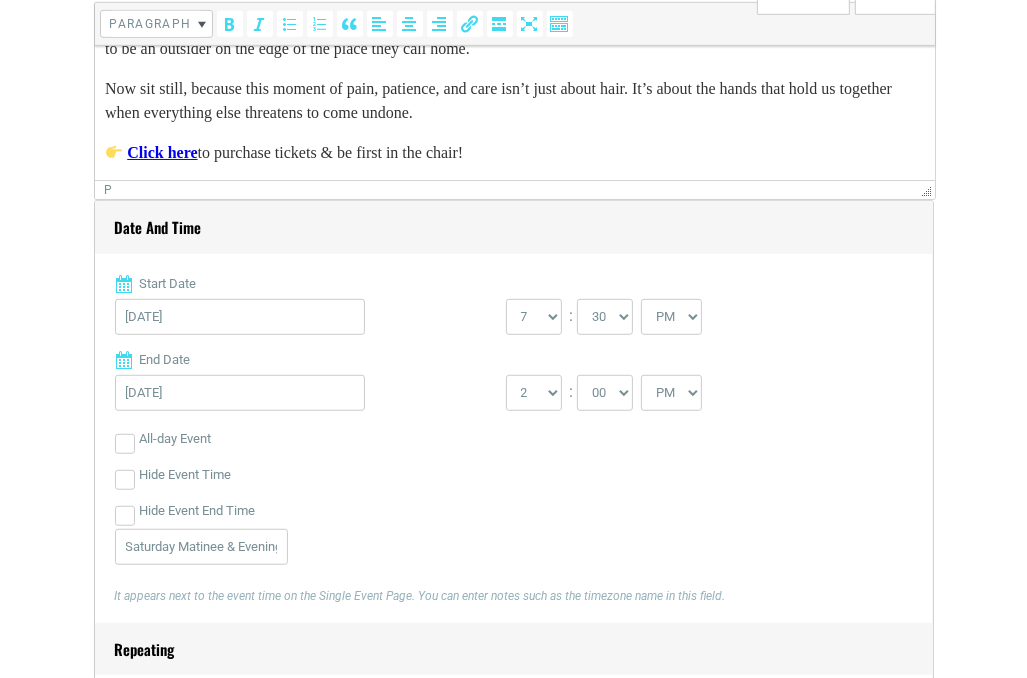 scroll, scrollTop: 511, scrollLeft: 0, axis: vertical 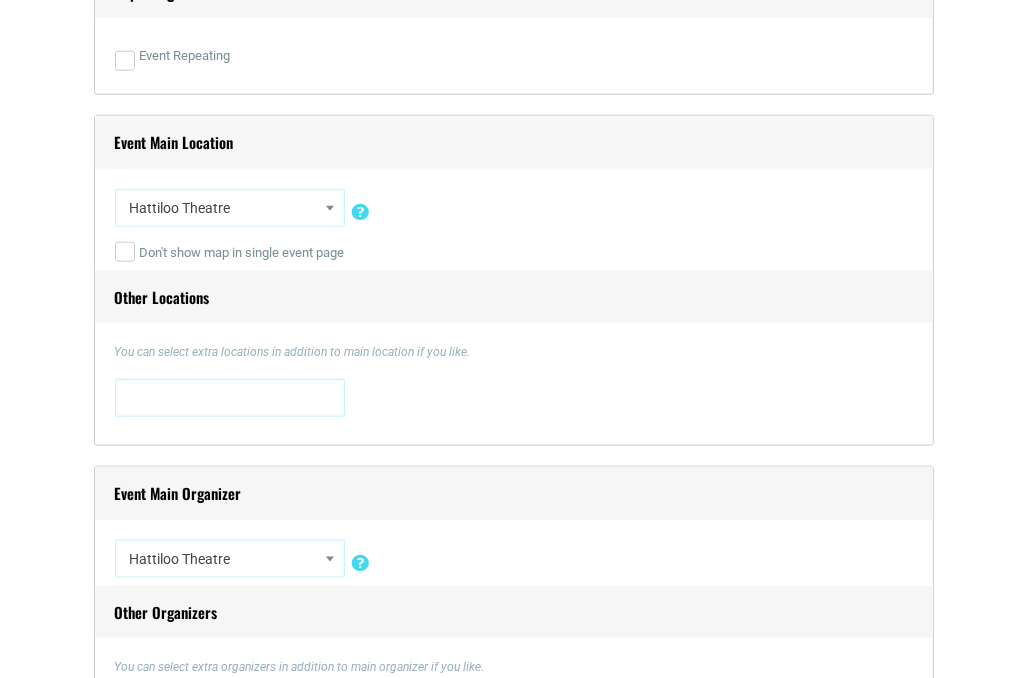click at bounding box center (230, 396) 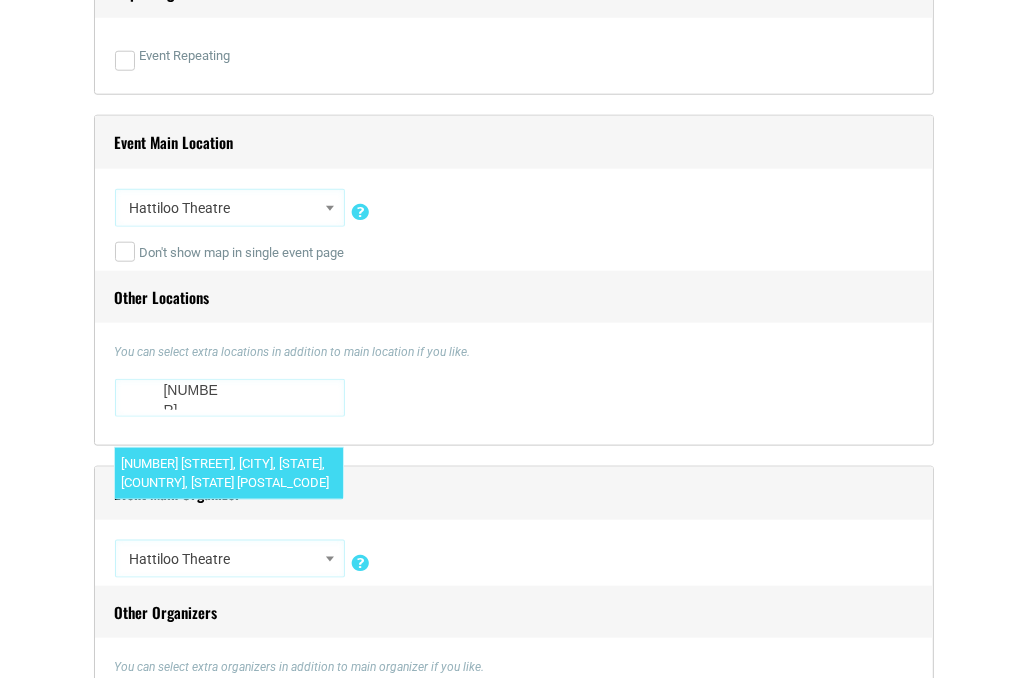 click on "[NUMBER] [STREET]" at bounding box center [195, 395] 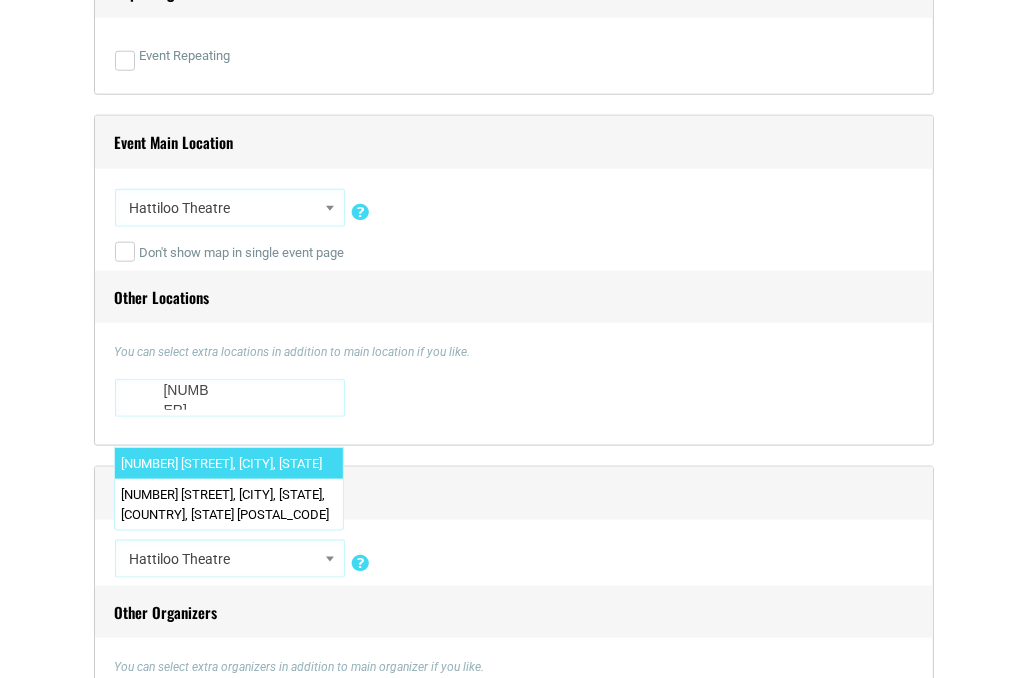 type on "[NUMBER] [STREET]" 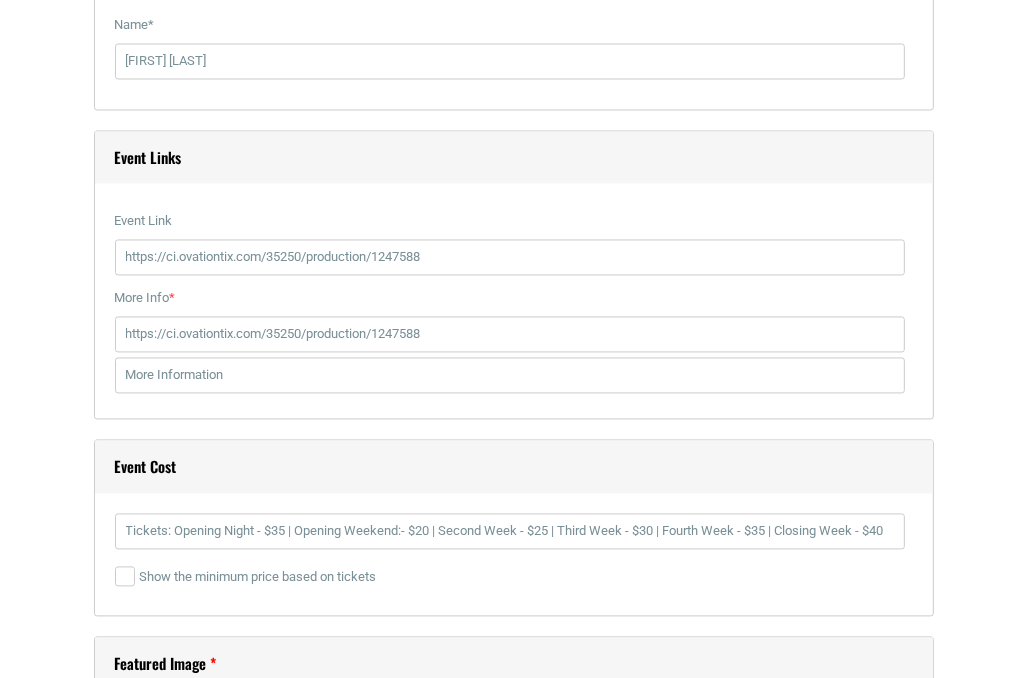 scroll, scrollTop: 2656, scrollLeft: 0, axis: vertical 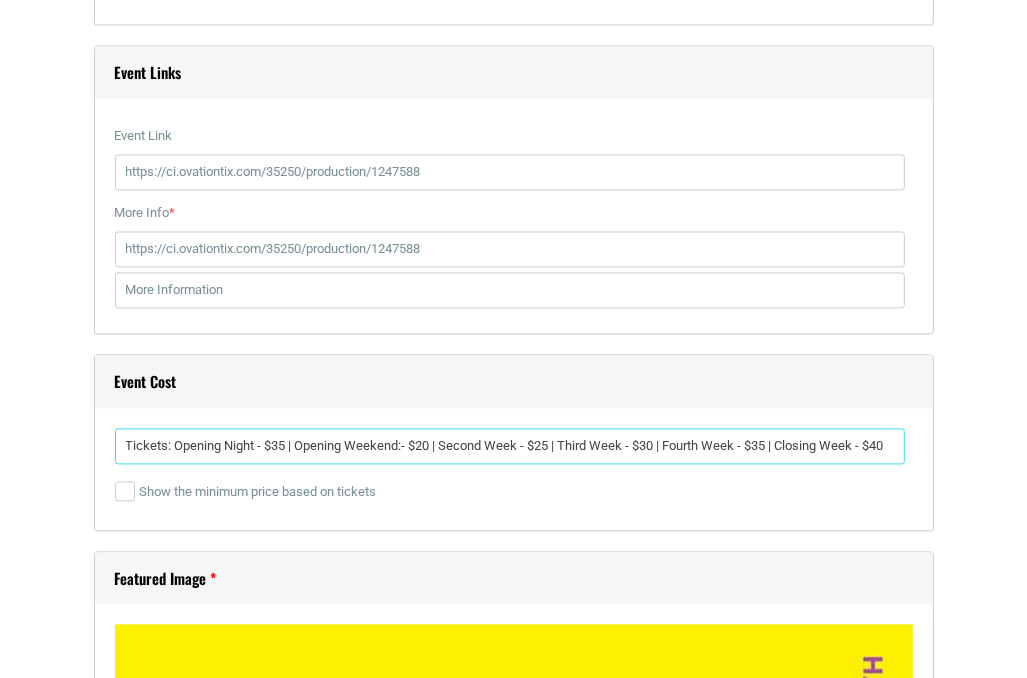 type 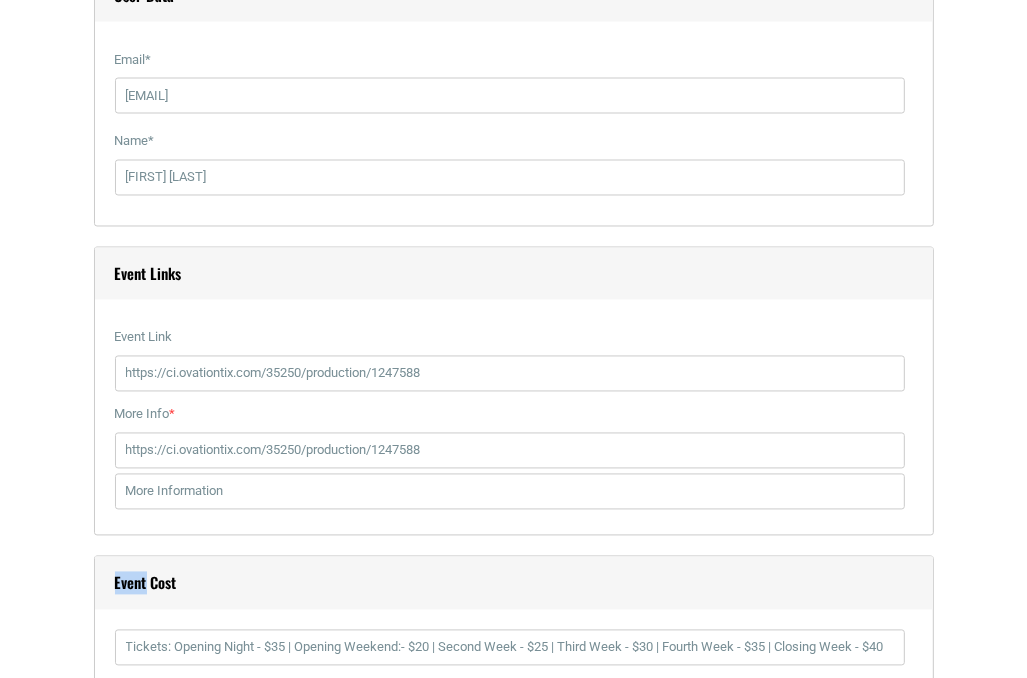 click on "User Data
Email *
[EMAIL]
Name *
[PERSON]
Event Links
Event Link
[URL]
If you fill it, it will replace the default event page link. Insert full link including http(s)://
More Info  *
[URL]
This link will appear on the single event page. Insert full link including http(s)://
Event Cost" at bounding box center (514, 1446) 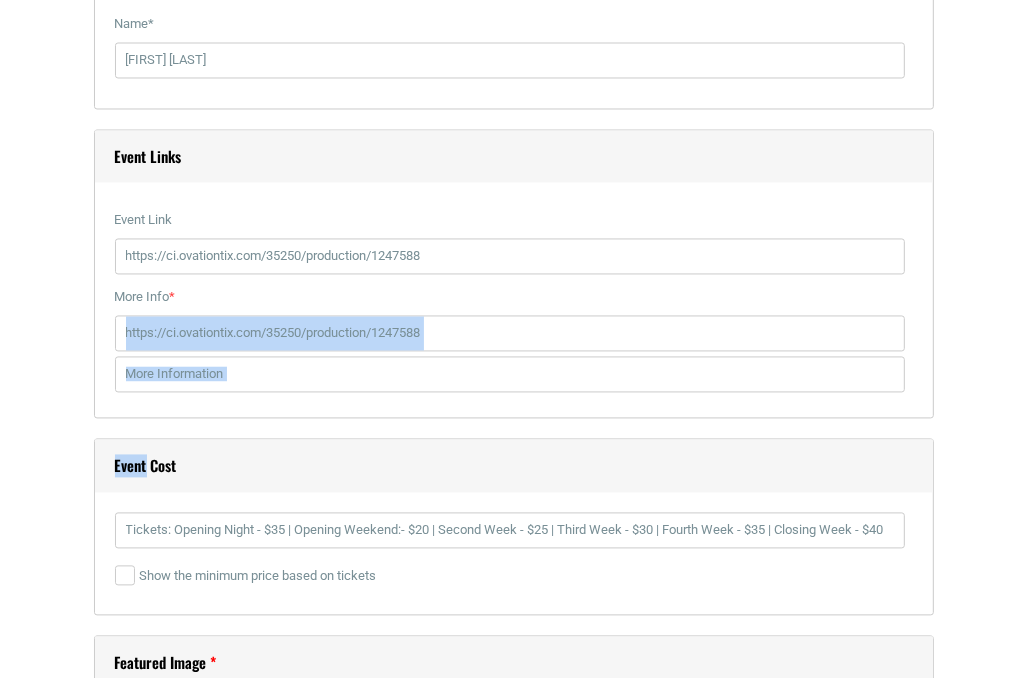 scroll, scrollTop: 2569, scrollLeft: 0, axis: vertical 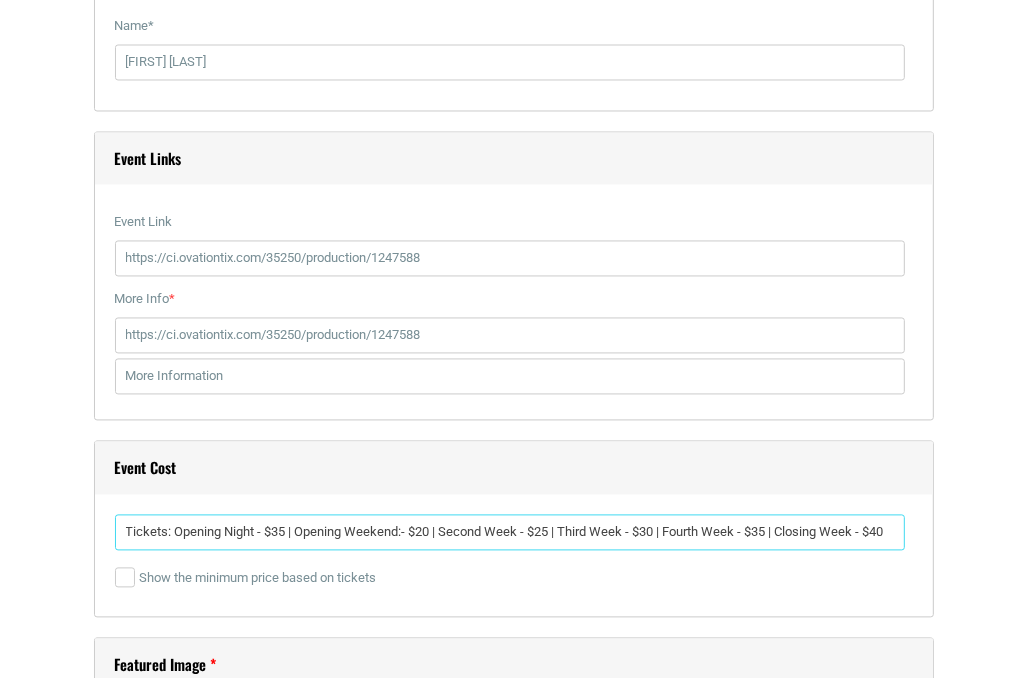 click on "Tickets: Opening Night - $35 | Opening Weekend:- $20 | Second Week - $25 | Third Week - $30 | Fourth Week - $35 | Closing Week - $40" at bounding box center [510, 533] 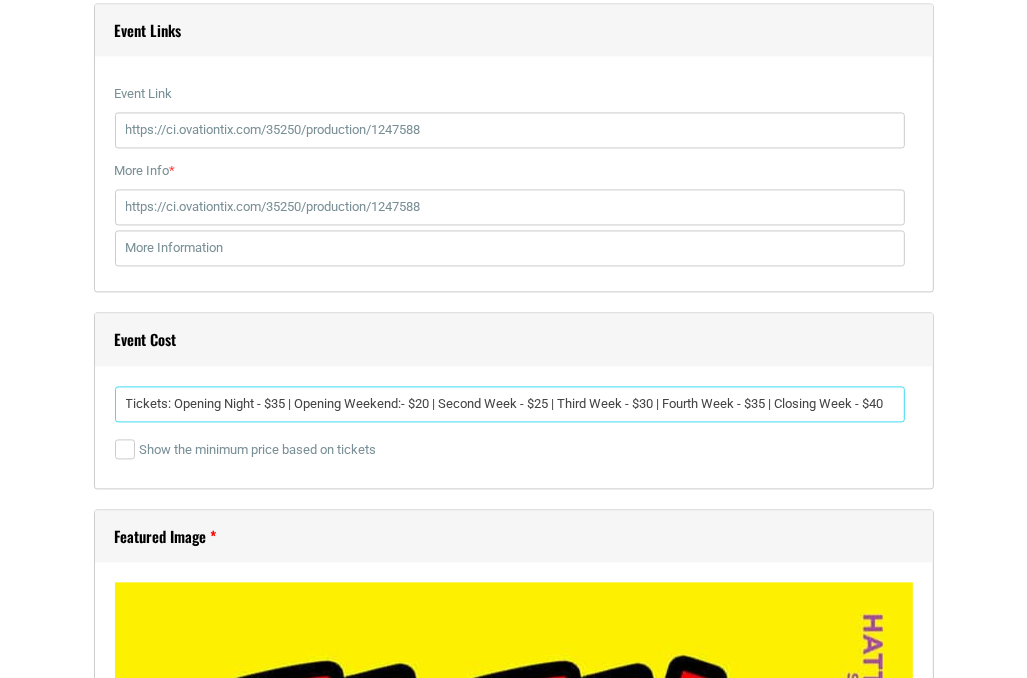 scroll, scrollTop: 2771, scrollLeft: 0, axis: vertical 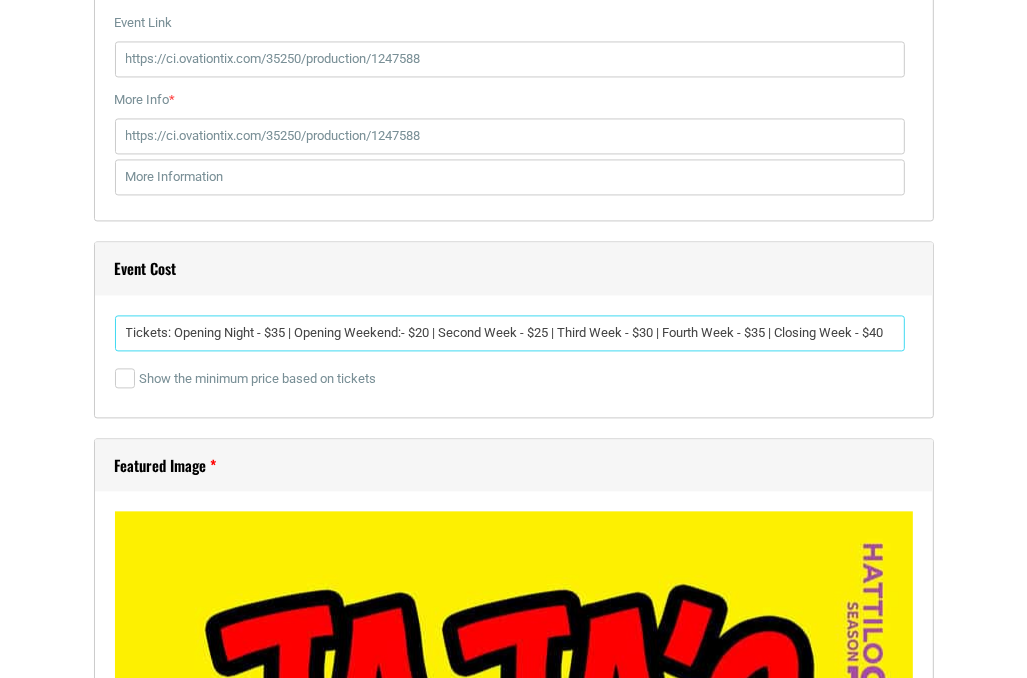 click on "Tickets: Opening Night - $35 | Opening Weekend:- $20 | Second Week - $25 | Third Week - $30 | Fourth Week - $35 | Closing Week - $40" at bounding box center (510, 333) 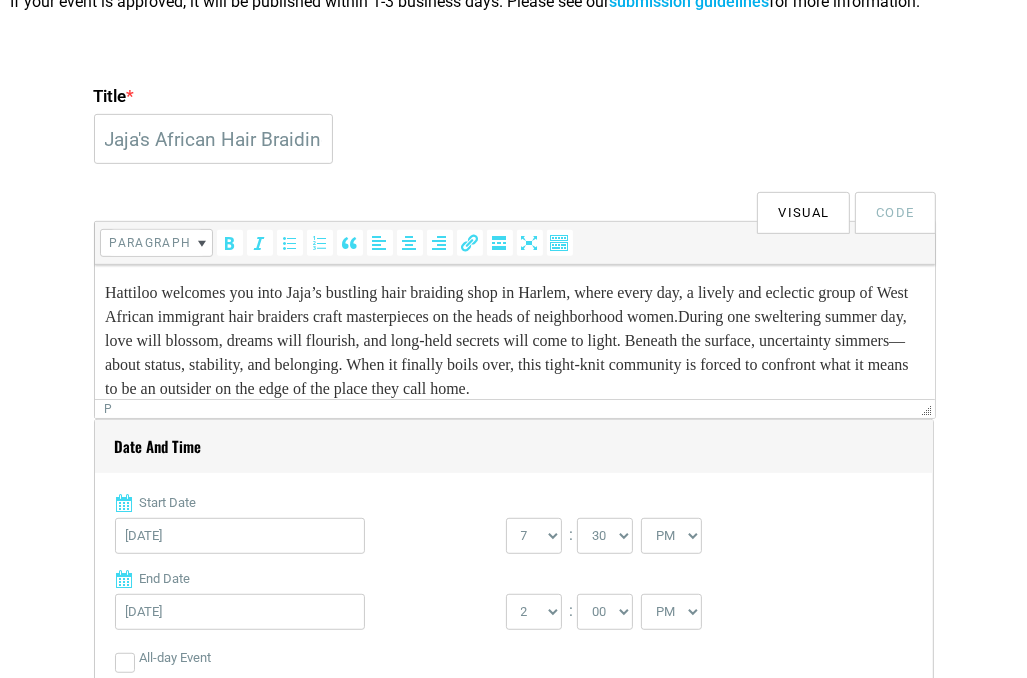 scroll, scrollTop: 121, scrollLeft: 0, axis: vertical 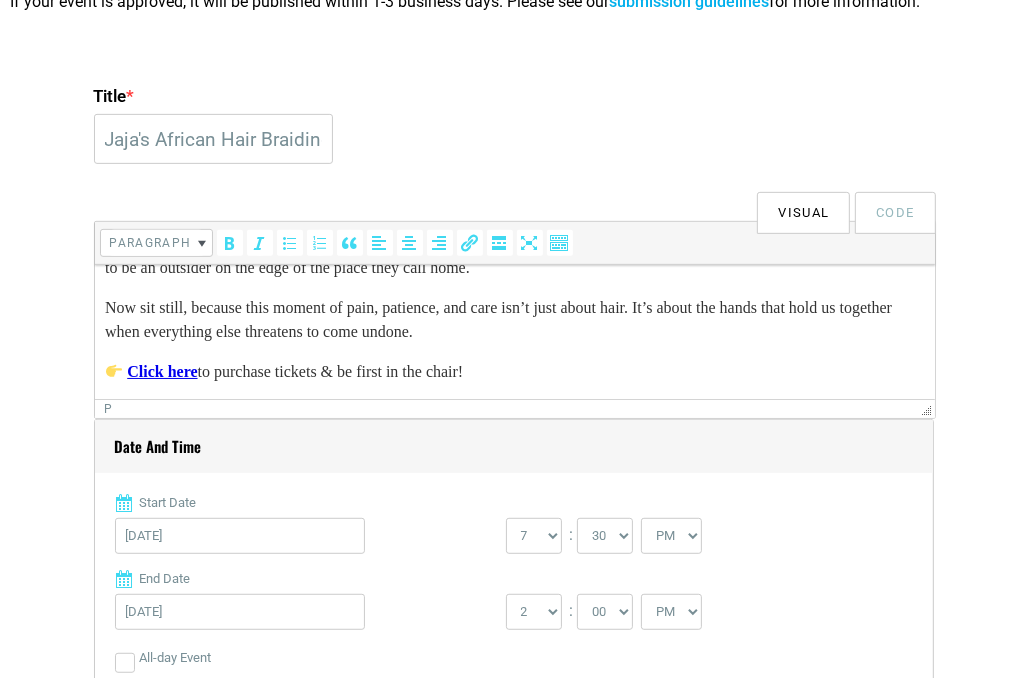 type on "Tickets: Opening Night - $35 | Opening Weekend - $20 | Second Week - $25 | Third Week - $30 | Fourth Week - $35 | Closing Week - $40" 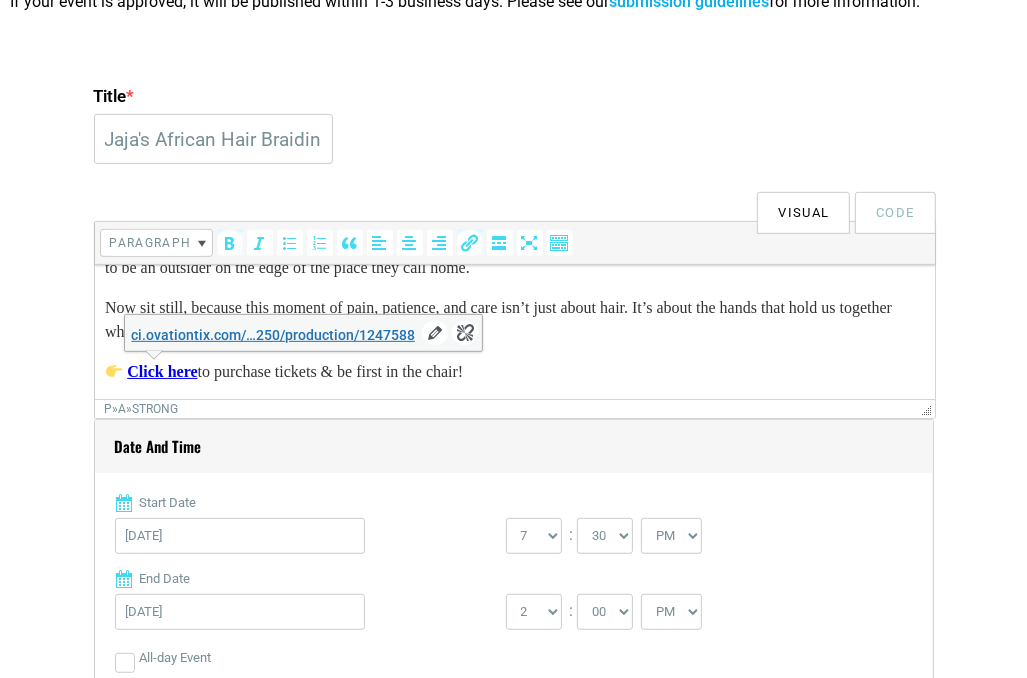 click on "Click here" at bounding box center (161, 370) 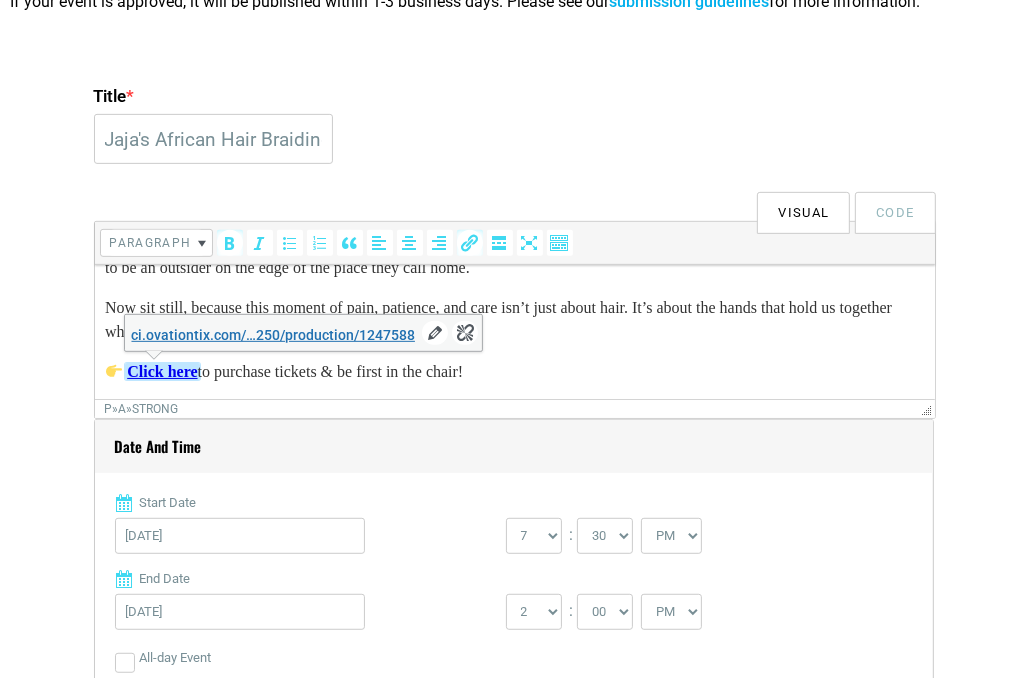 scroll, scrollTop: 530, scrollLeft: 0, axis: vertical 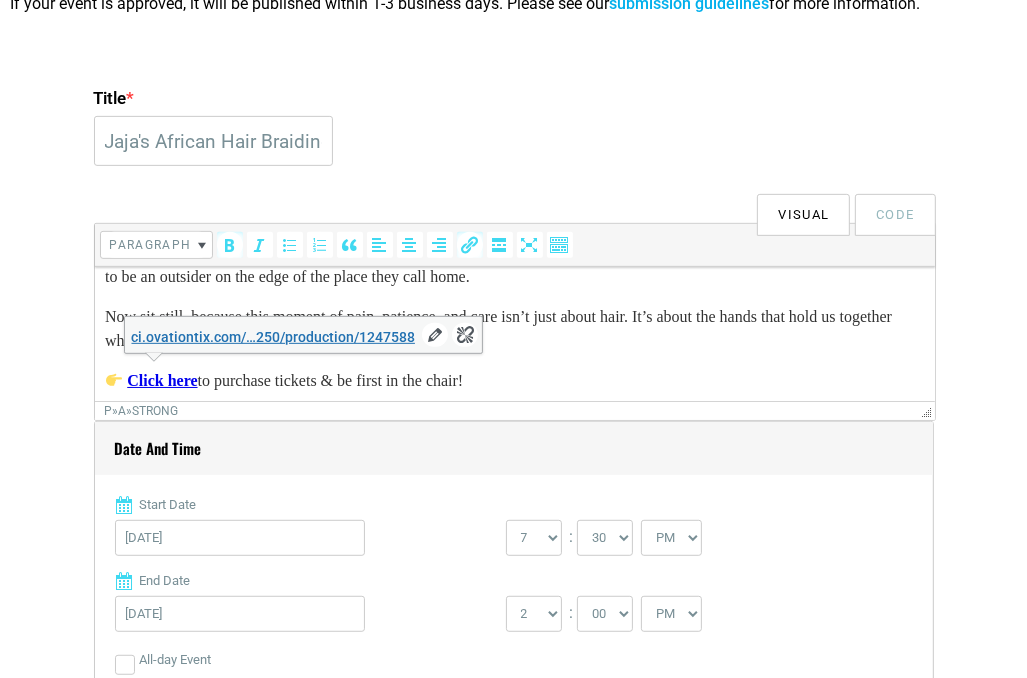 click on "Click here  to purchase tickets & be first in the chair!" at bounding box center (514, 380) 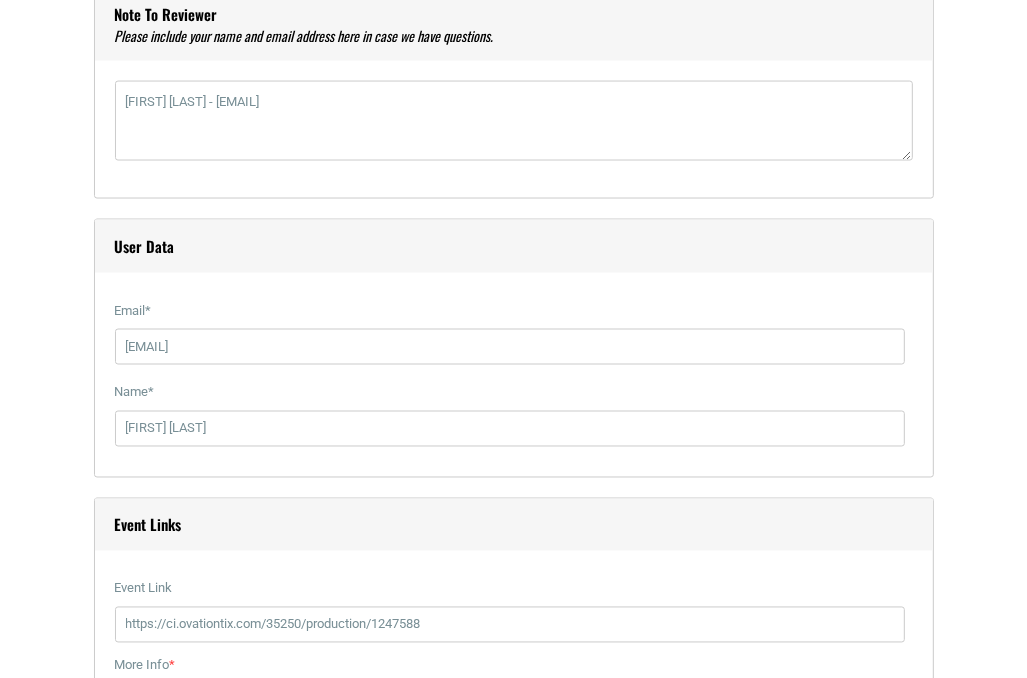 scroll, scrollTop: 2226, scrollLeft: 0, axis: vertical 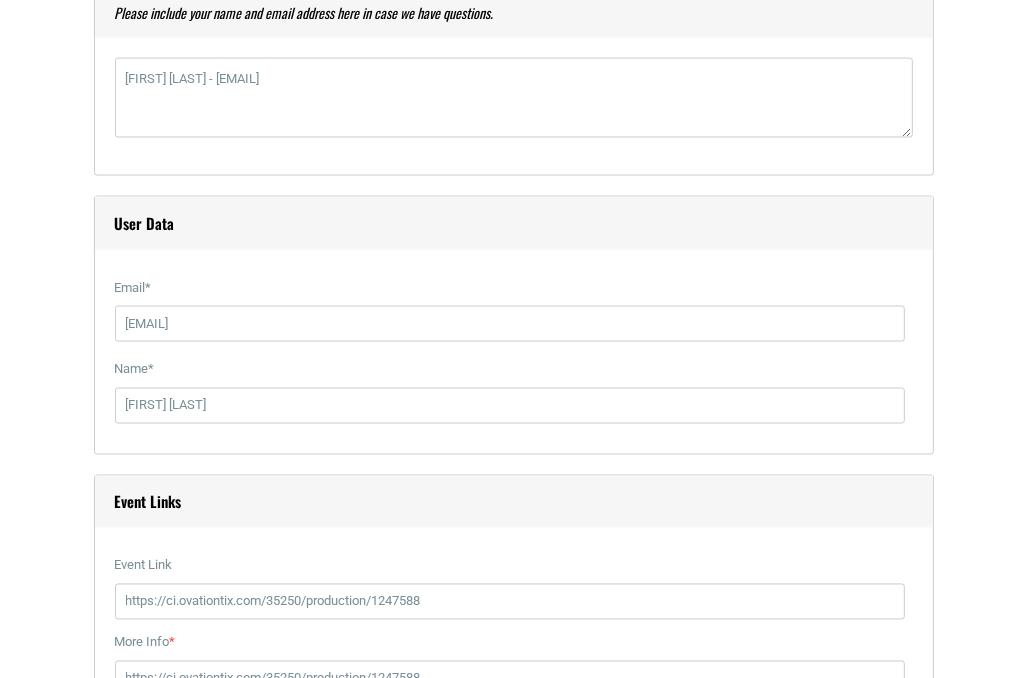 click on "[FIRST] [LAST] - [EMAIL]" at bounding box center (514, 98) 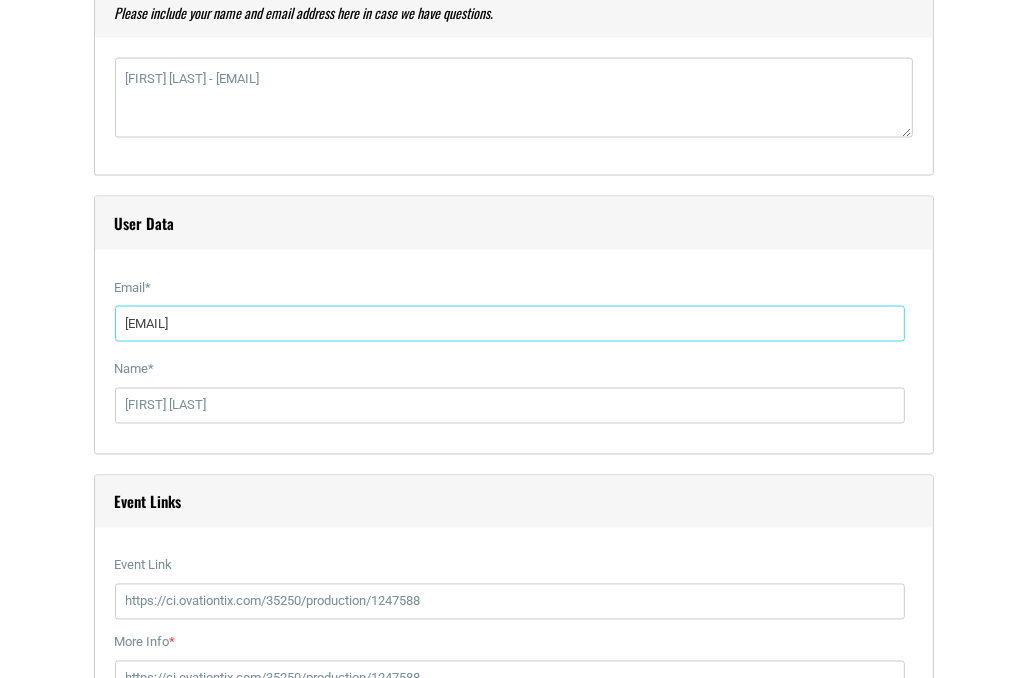 drag, startPoint x: 276, startPoint y: 321, endPoint x: 352, endPoint y: 309, distance: 76.941536 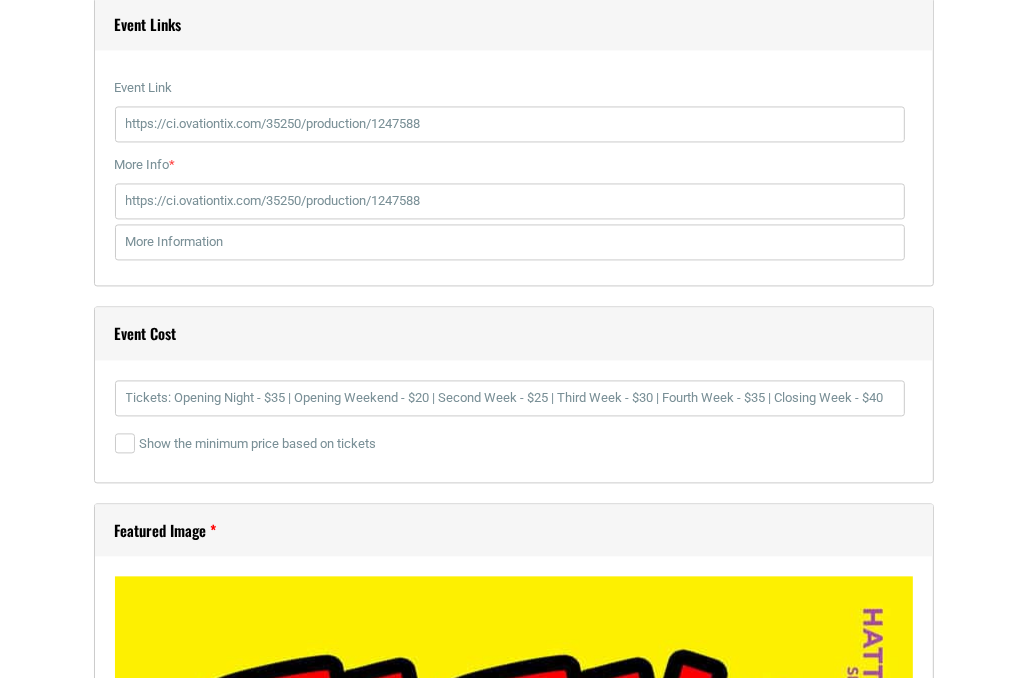 scroll, scrollTop: 2712, scrollLeft: 0, axis: vertical 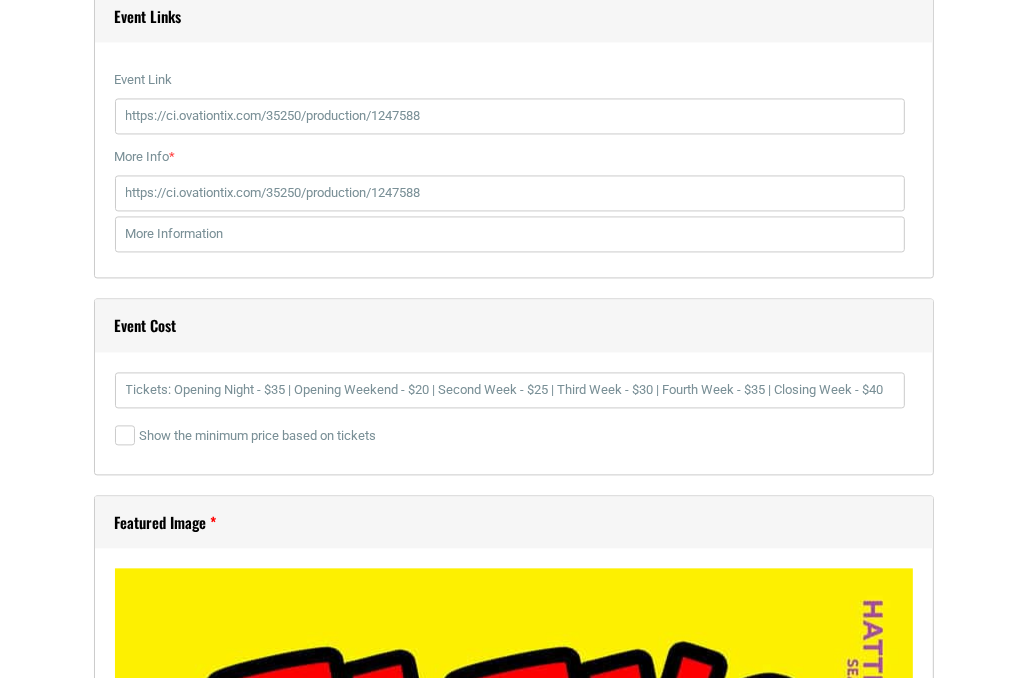 type on "[FIRST] [LAST] - [EMAIL]" 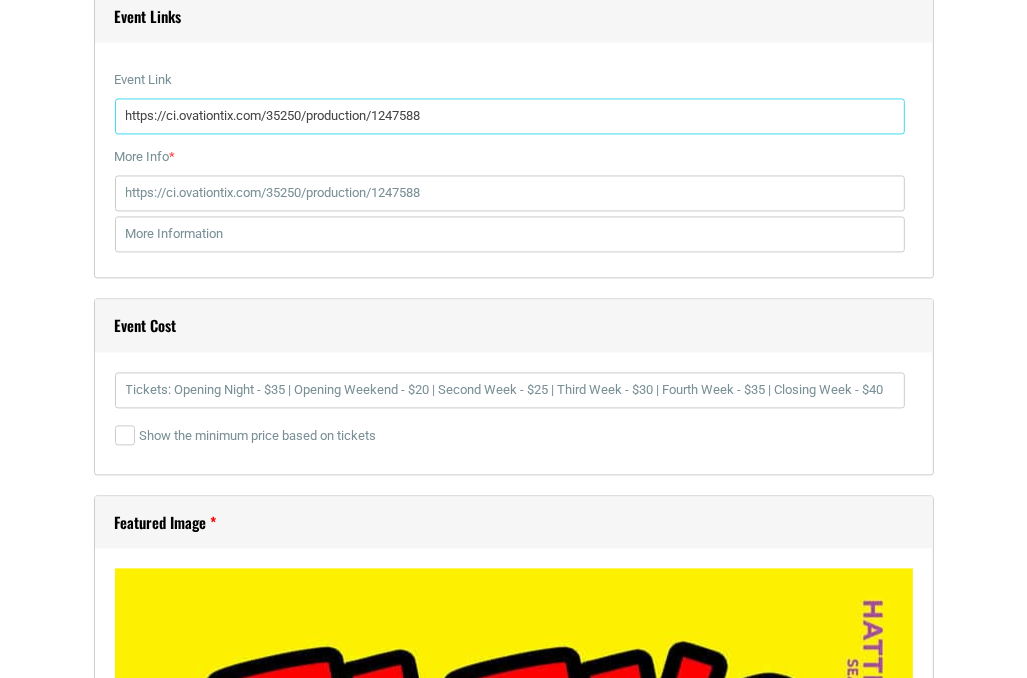 click on "https://ci.ovationtix.com/35250/production/1247588" at bounding box center (510, 116) 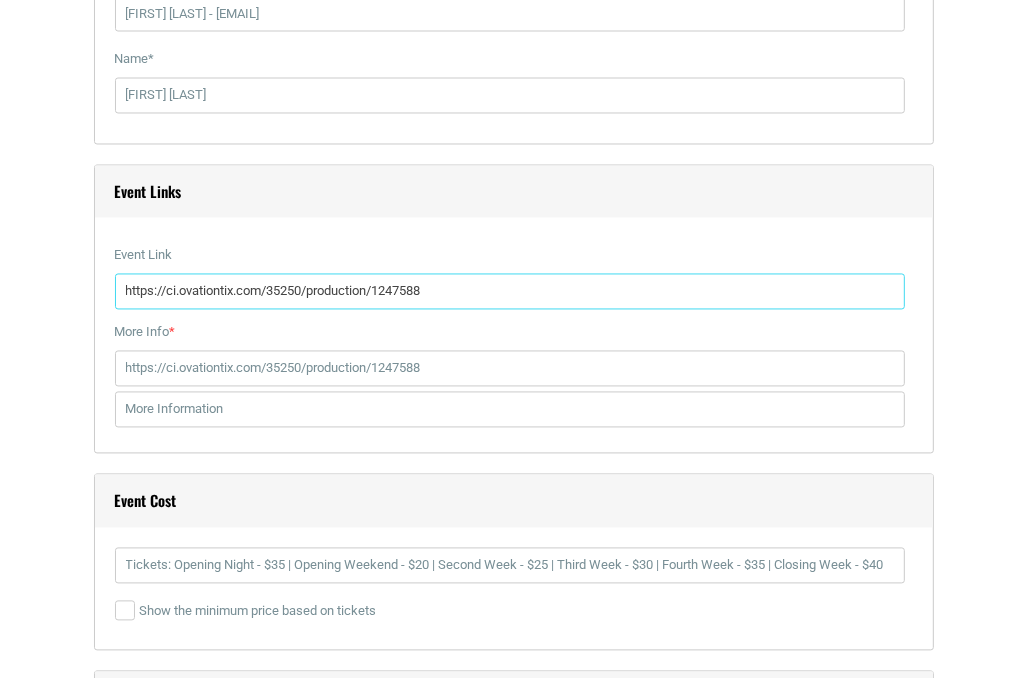 scroll, scrollTop: 2561, scrollLeft: 0, axis: vertical 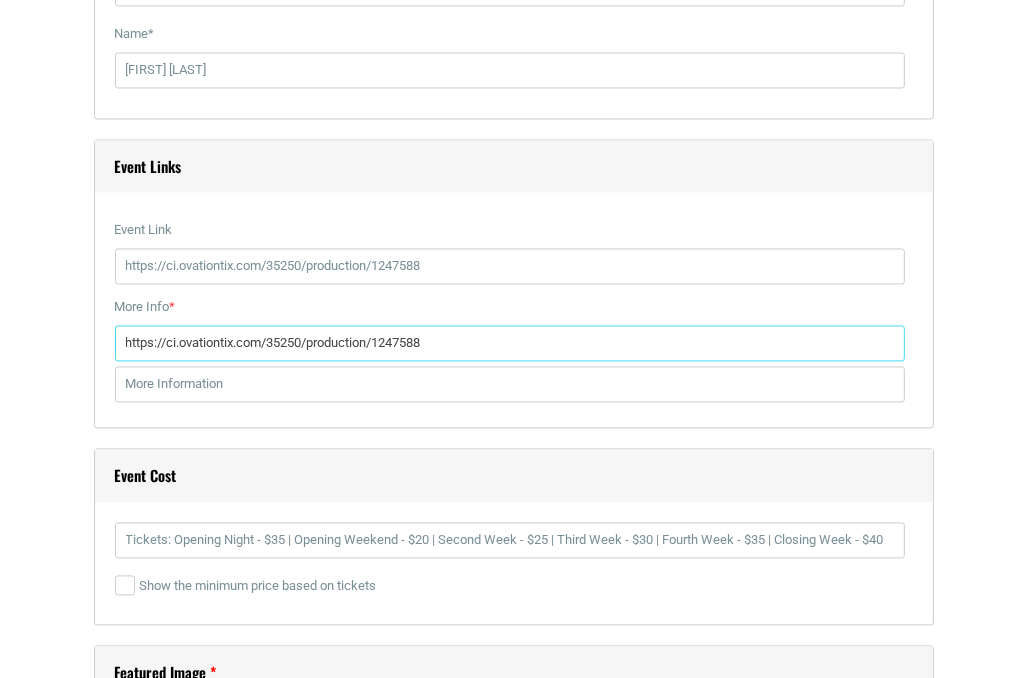 click on "https://ci.ovationtix.com/35250/production/1247588" at bounding box center (510, 344) 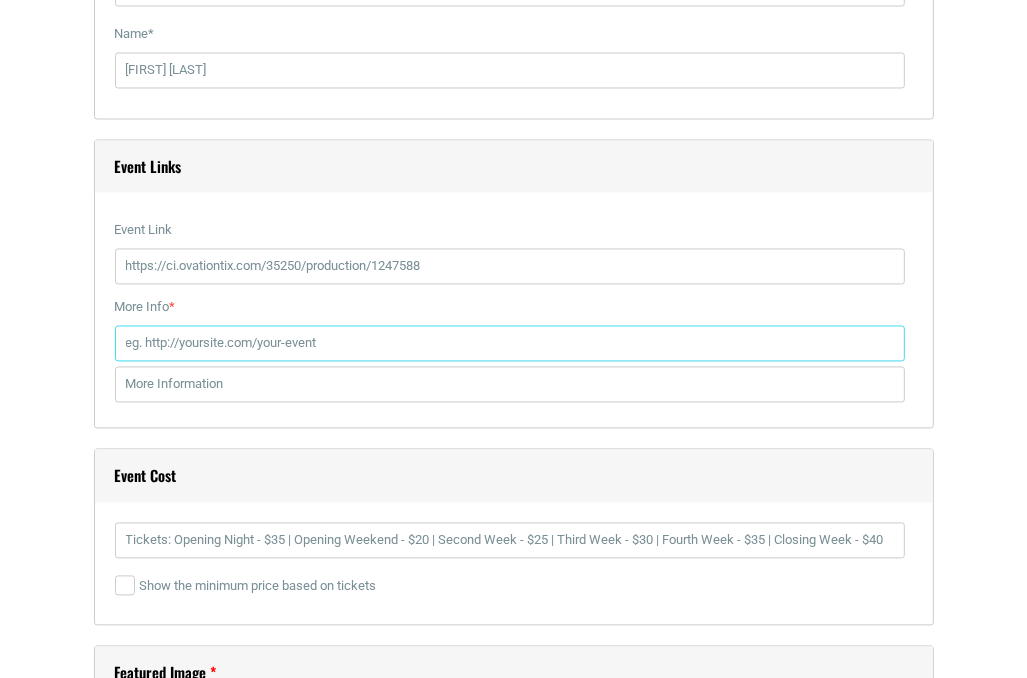 scroll, scrollTop: 2563, scrollLeft: 0, axis: vertical 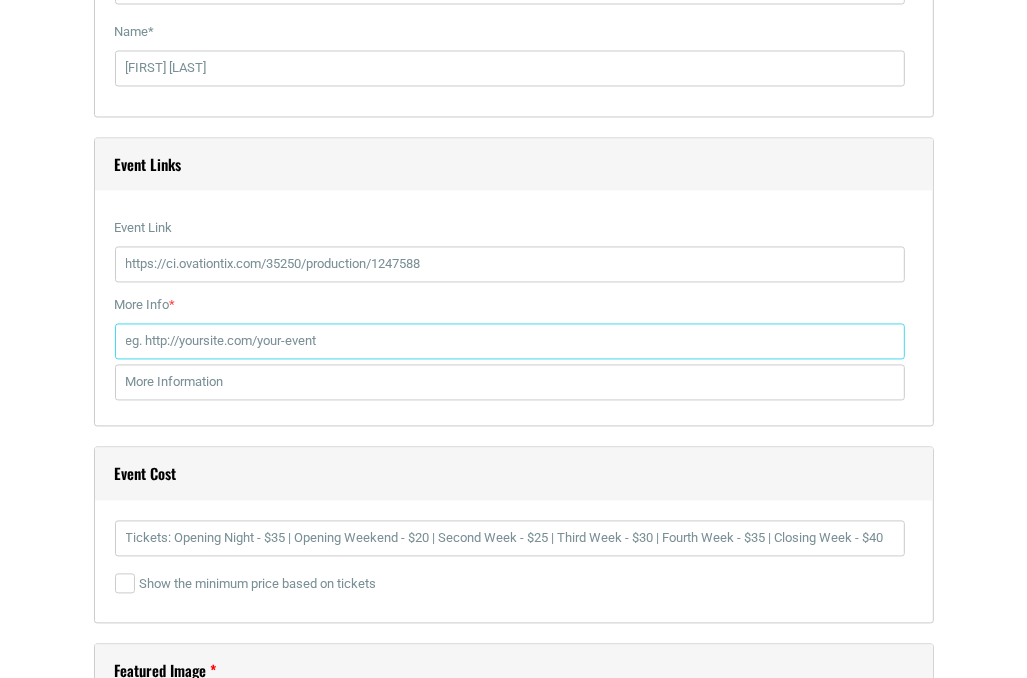 click on "More Info  *" at bounding box center (510, 342) 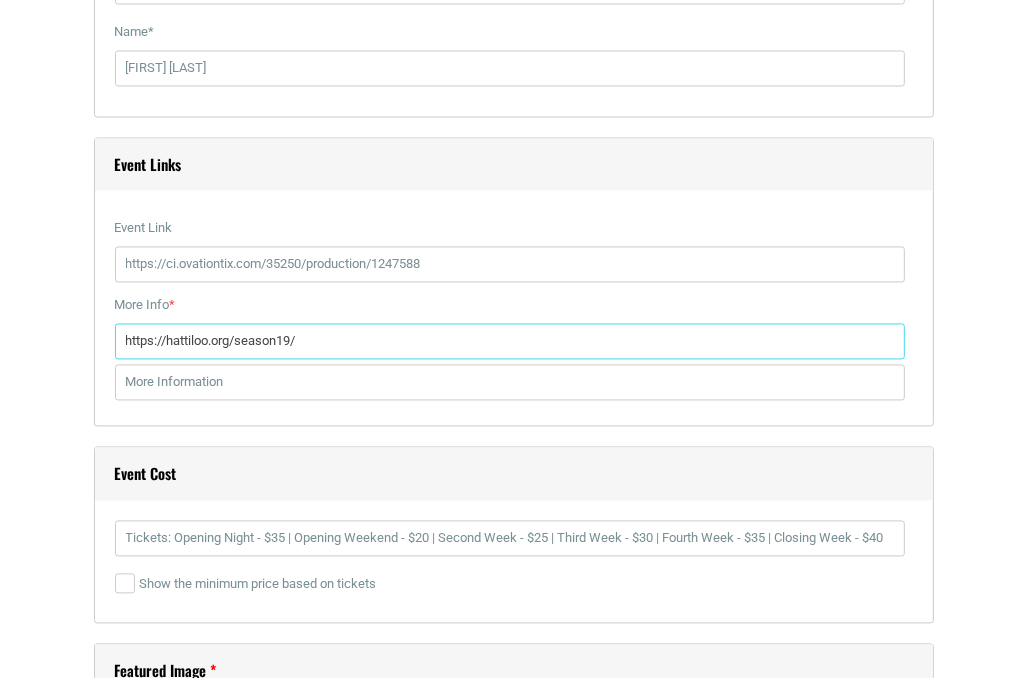 type on "https://hattiloo.org/season19/" 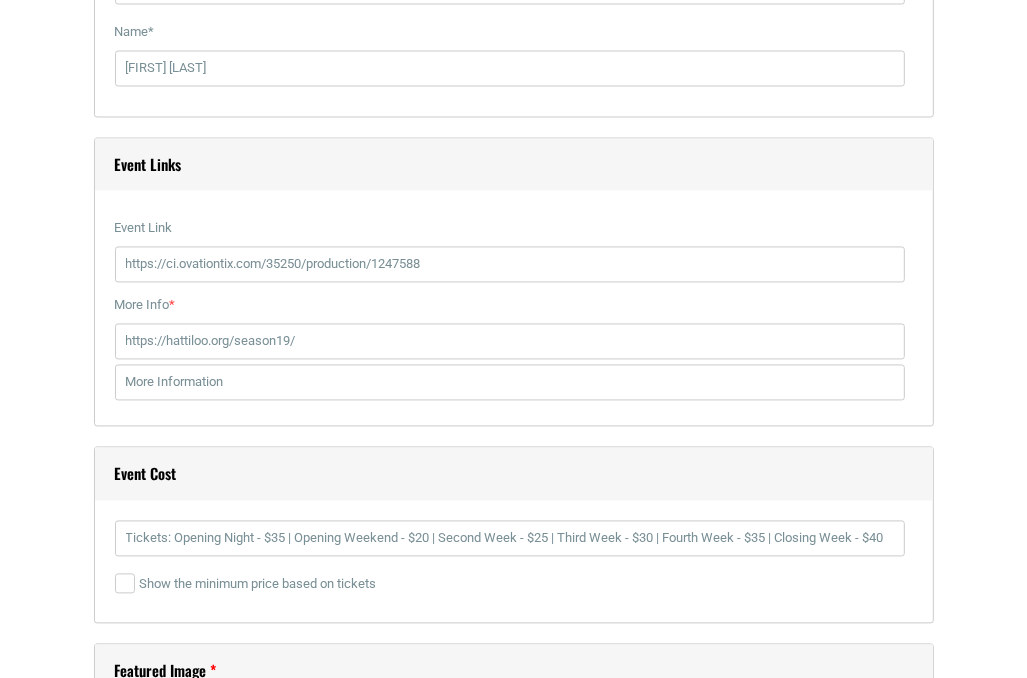 click on "Event Cost" at bounding box center (514, 474) 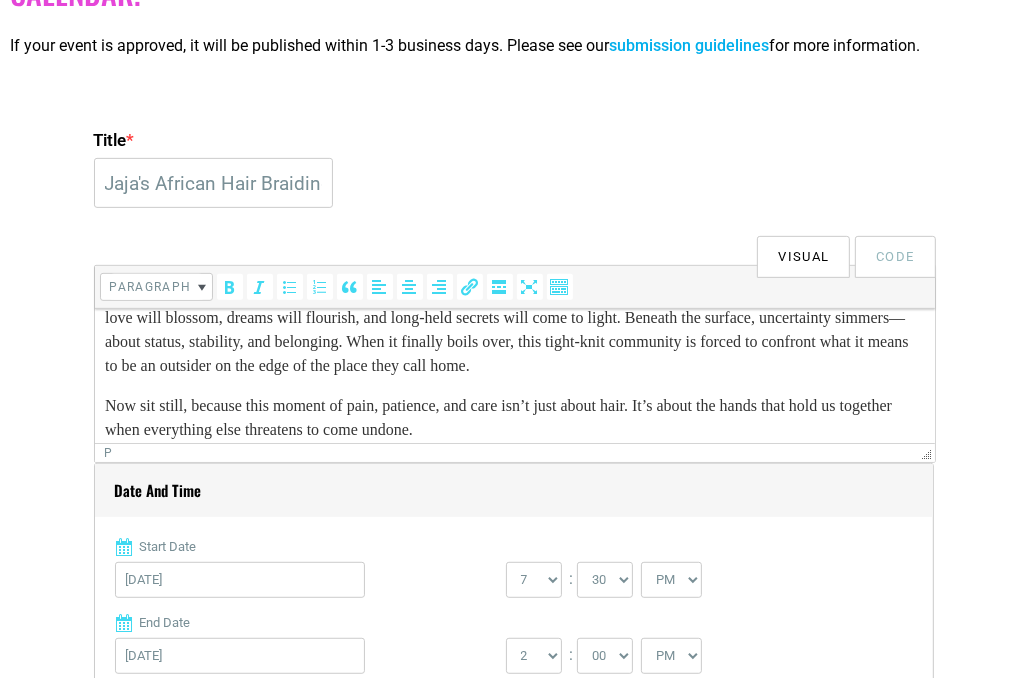 scroll, scrollTop: 121, scrollLeft: 0, axis: vertical 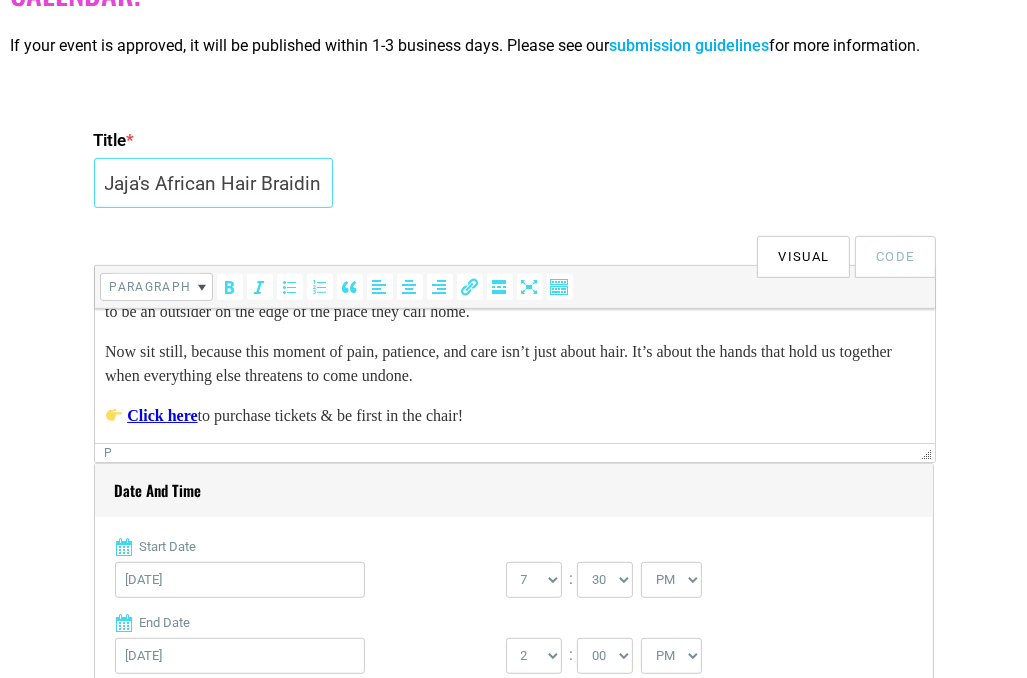 drag, startPoint x: 136, startPoint y: 184, endPoint x: -28, endPoint y: 189, distance: 164.0762 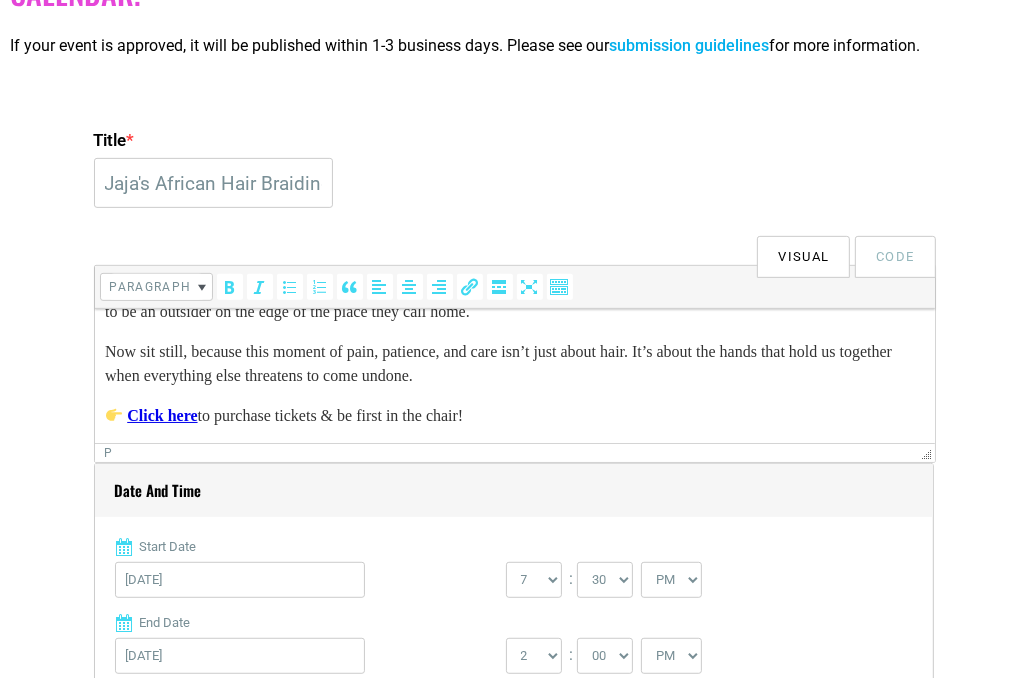 click on "Title  *
Jaja's African Hair Braiding" at bounding box center [514, 170] 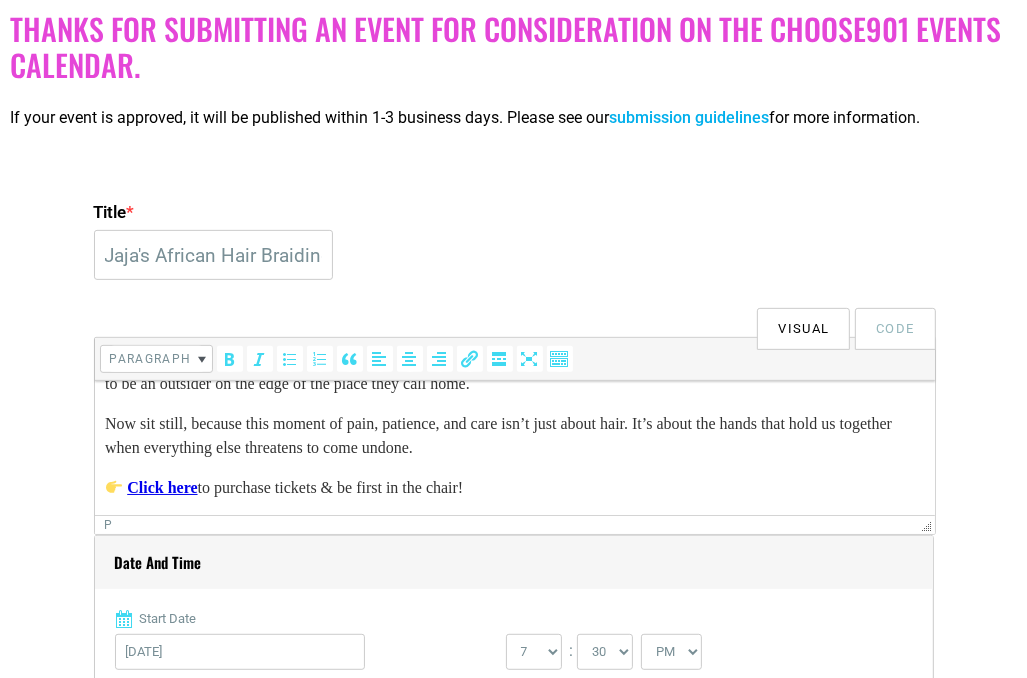 scroll, scrollTop: 416, scrollLeft: 0, axis: vertical 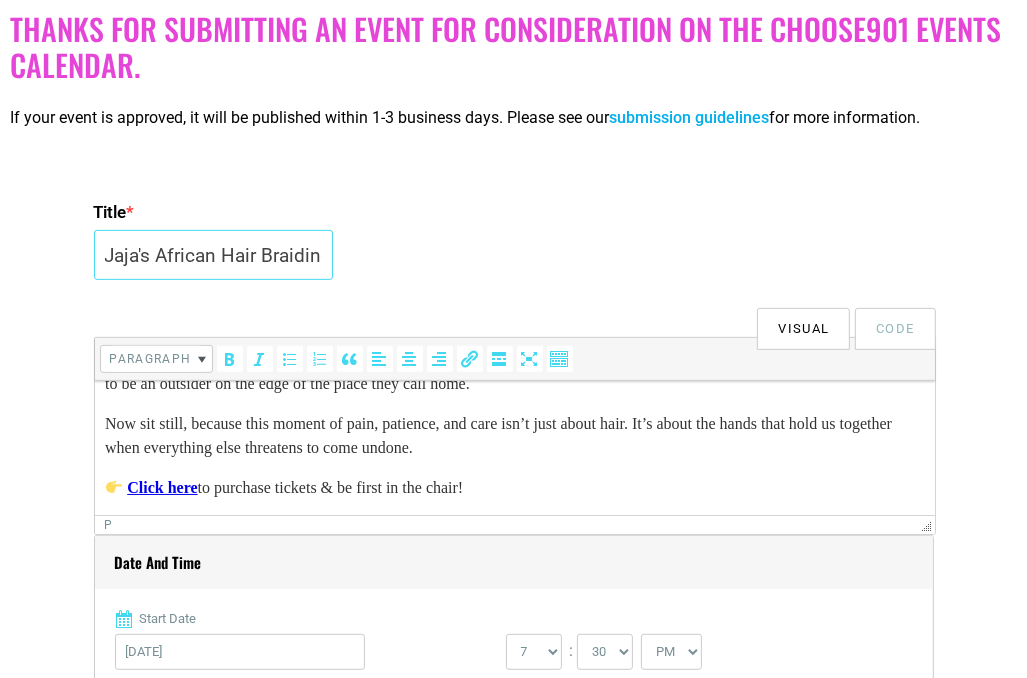 click on "Jaja's African Hair Braiding" at bounding box center [213, 255] 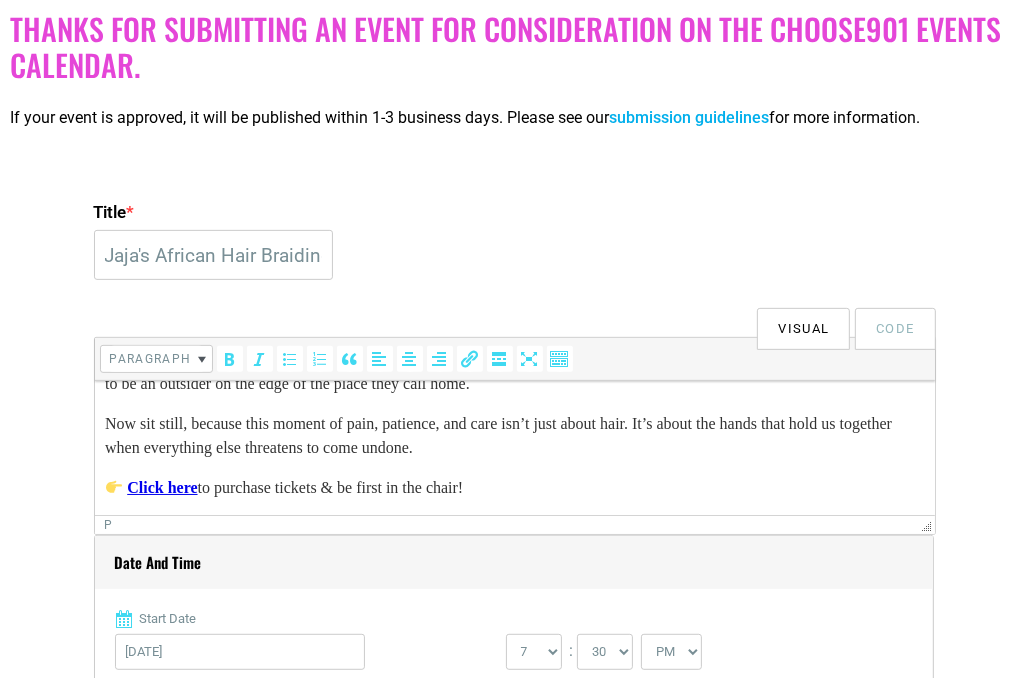 click on "If your event is approved, it will be published within 1-3 business days. Please see our  submission guidelines  for more information." at bounding box center (513, 122) 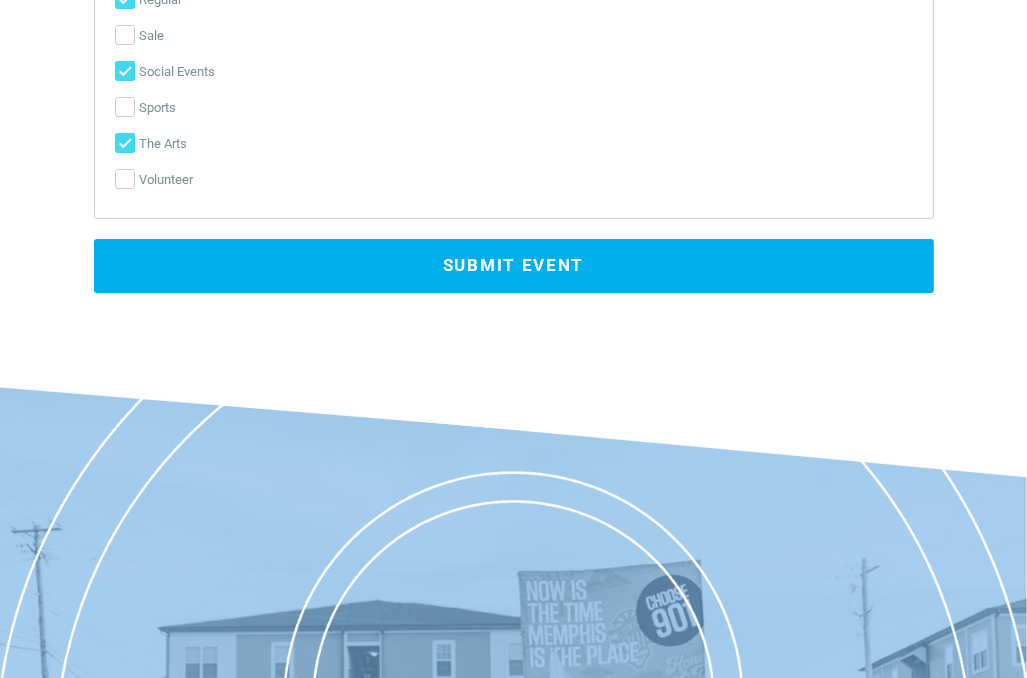 scroll, scrollTop: 5157, scrollLeft: 0, axis: vertical 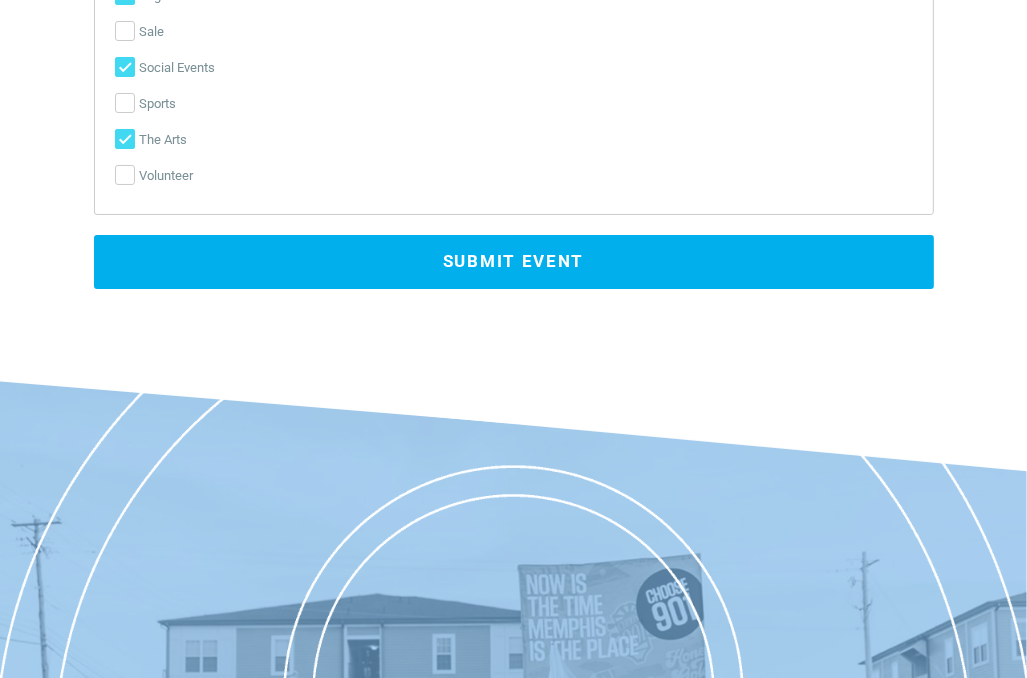 click on "Submit Event" at bounding box center (514, 262) 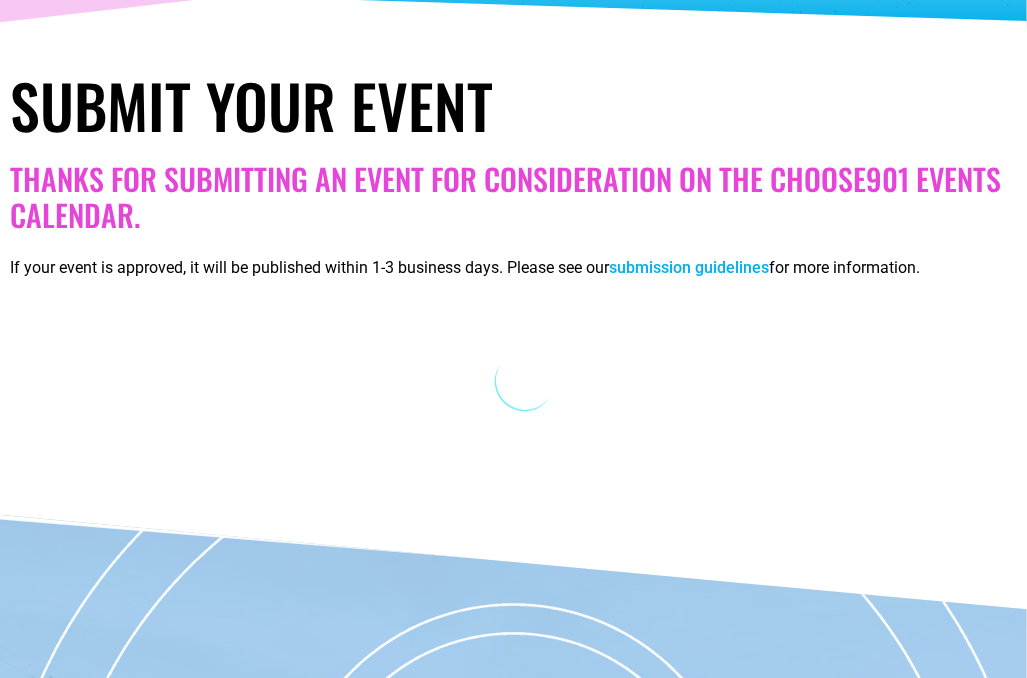 scroll, scrollTop: 268, scrollLeft: 0, axis: vertical 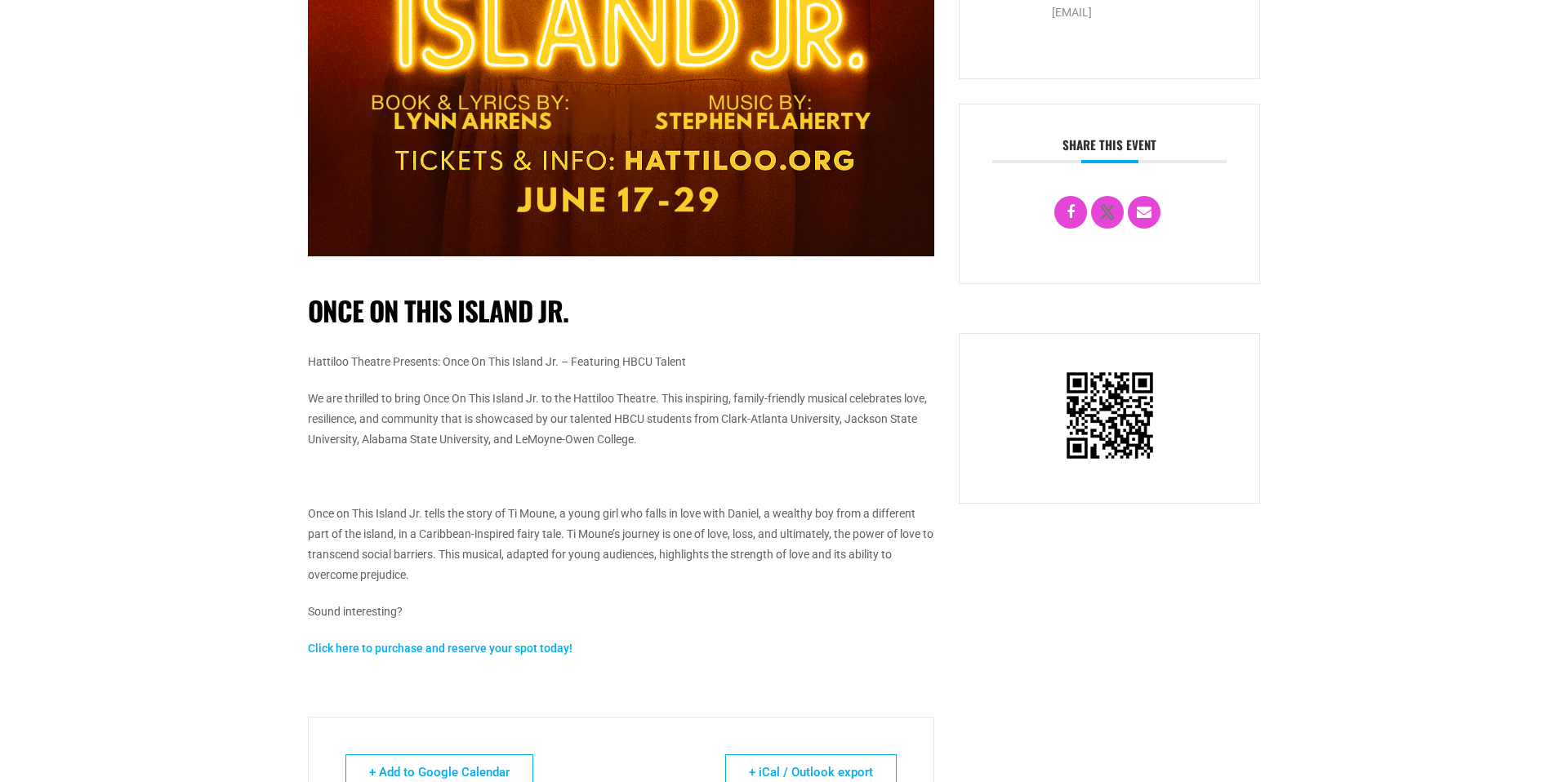 click on "Hattiloo Theatre Presents: Once On This Island Jr. – Featuring HBCU Talent
We are thrilled to bring Once On This Island Jr. to the Hattiloo Theatre. This inspiring, family-friendly musical celebrates love, resilience, and community that is showcased by our talented HBCU students from Clark-Atlanta University, Jackson State University, Alabama State University, and LeMoyne-Owen College.
Once on This Island Jr. tells the story of Ti Moune, a young girl who falls in love with Daniel, a wealthy boy from a different part of the island, in a Caribbean-inspired fairy tale. Ti Moune’s journey is one of love, loss, and ultimately, the power of love to transcend social barriers. This musical, adapted for young audiences, highlights the strength of love and its ability to overcome prejudice.
Sound interesting?
Click here to purchase and reserve your spot today!" at bounding box center (621, 505) 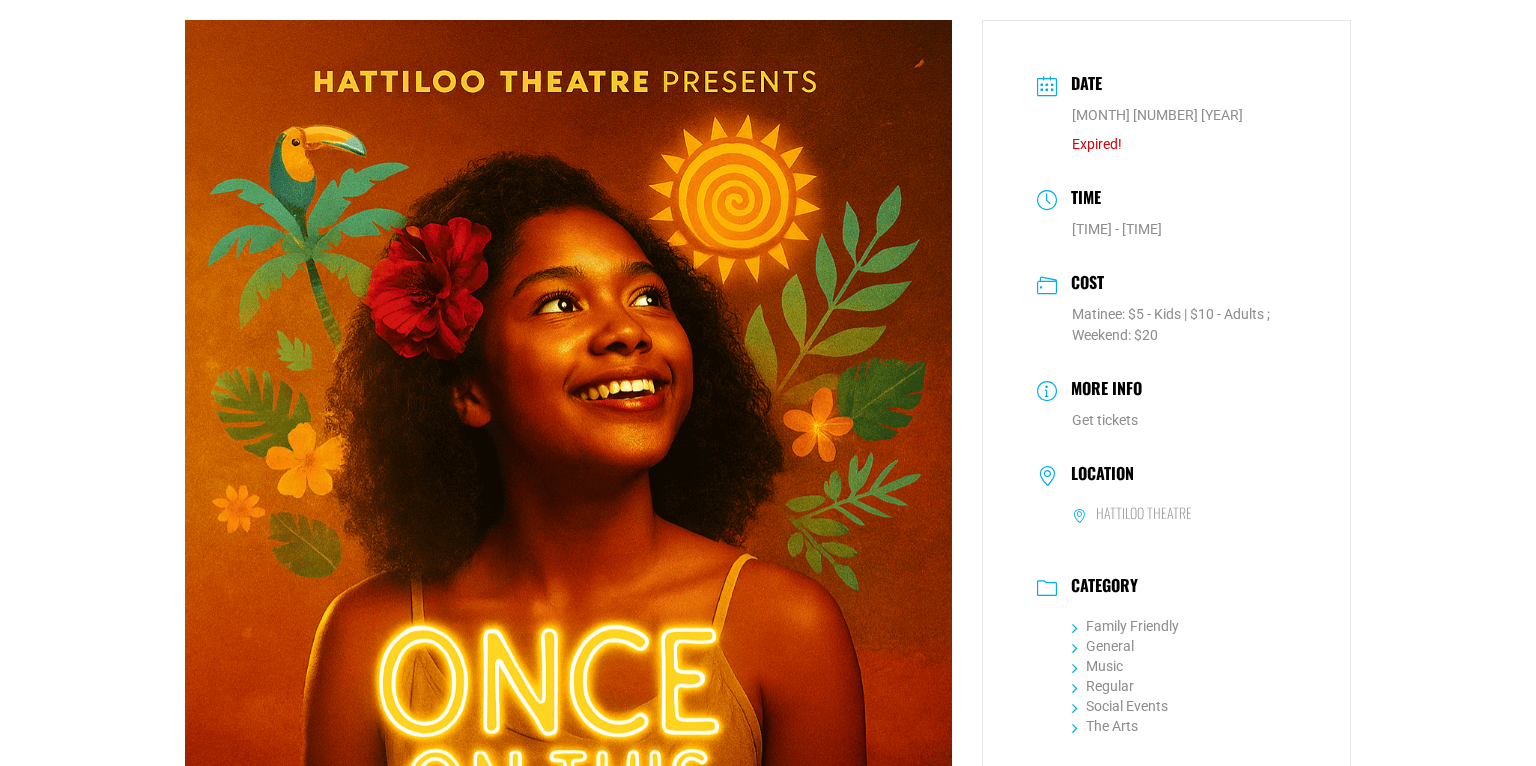 scroll, scrollTop: 102, scrollLeft: 0, axis: vertical 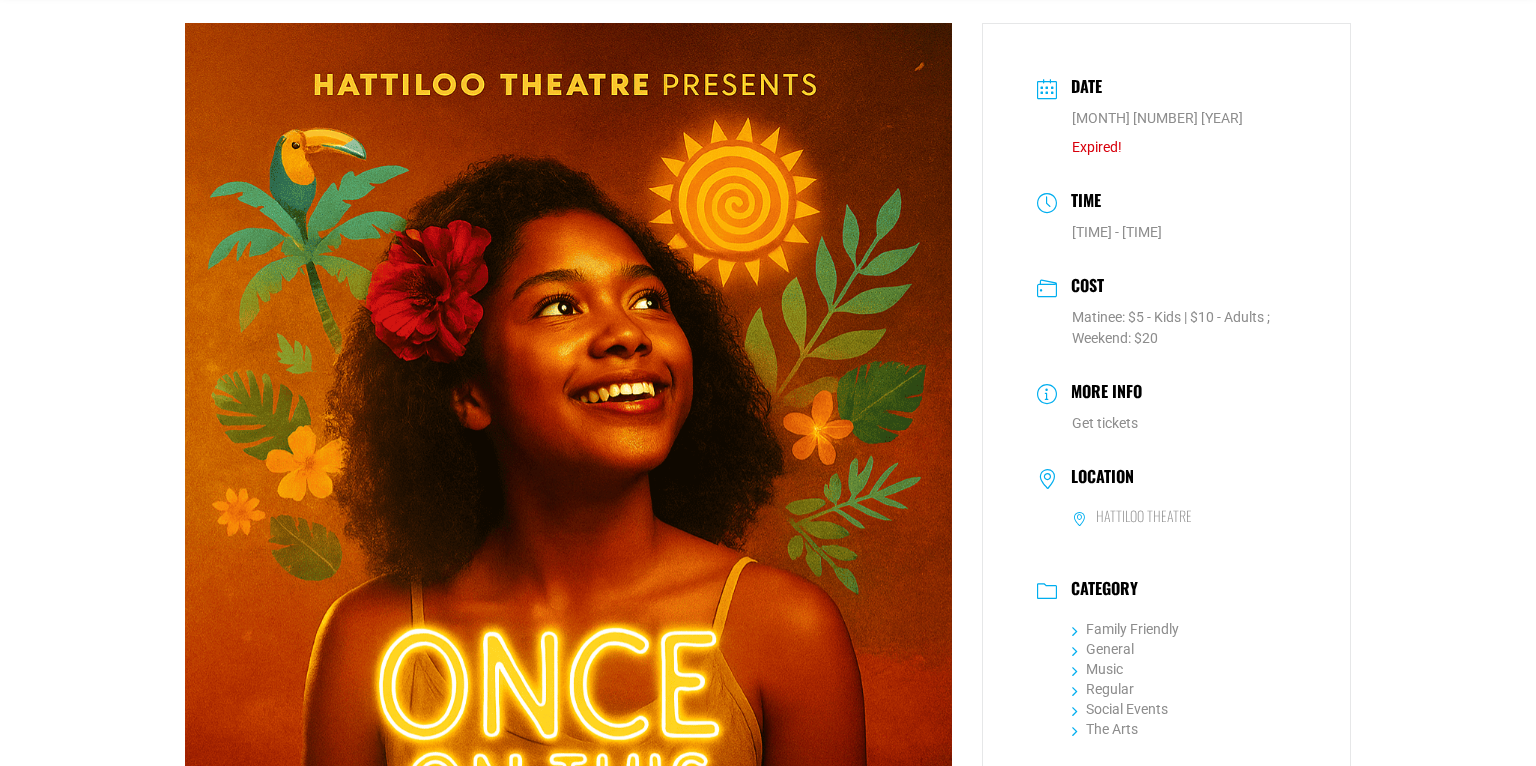 drag, startPoint x: 1068, startPoint y: 197, endPoint x: 1219, endPoint y: 245, distance: 158.44557 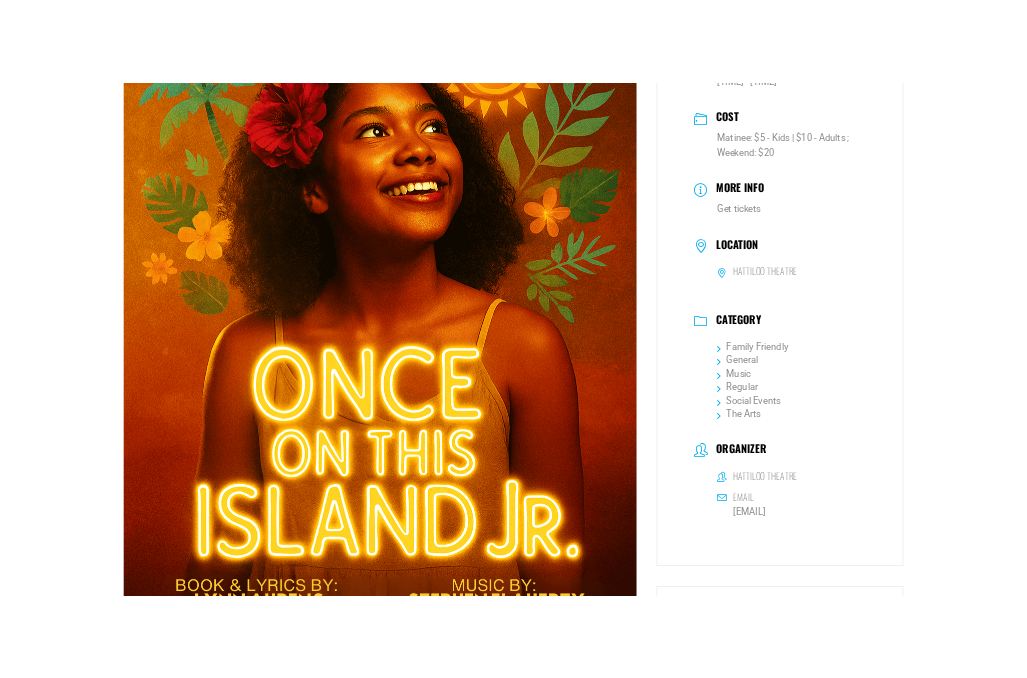 scroll, scrollTop: 330, scrollLeft: 0, axis: vertical 